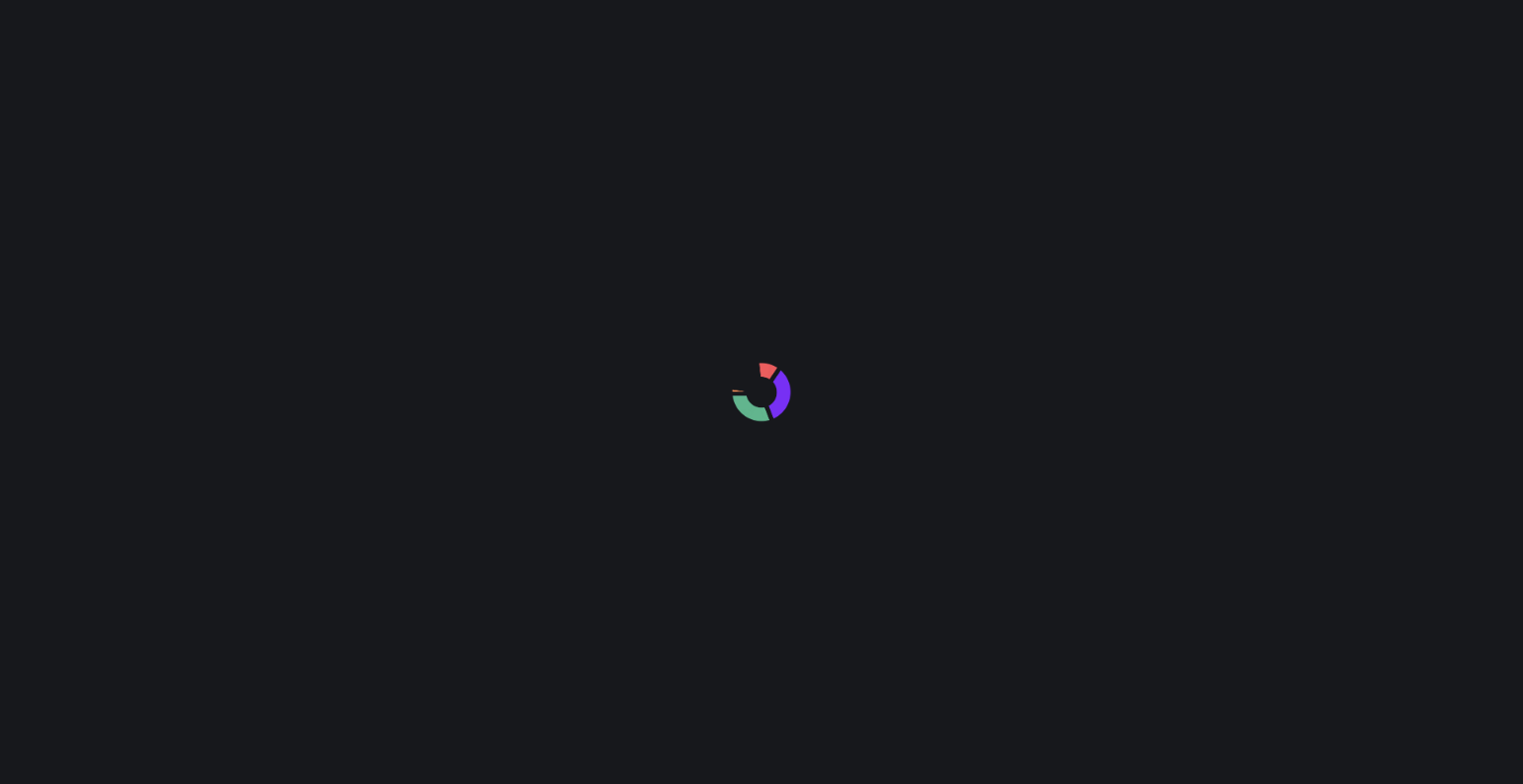 scroll, scrollTop: 0, scrollLeft: 0, axis: both 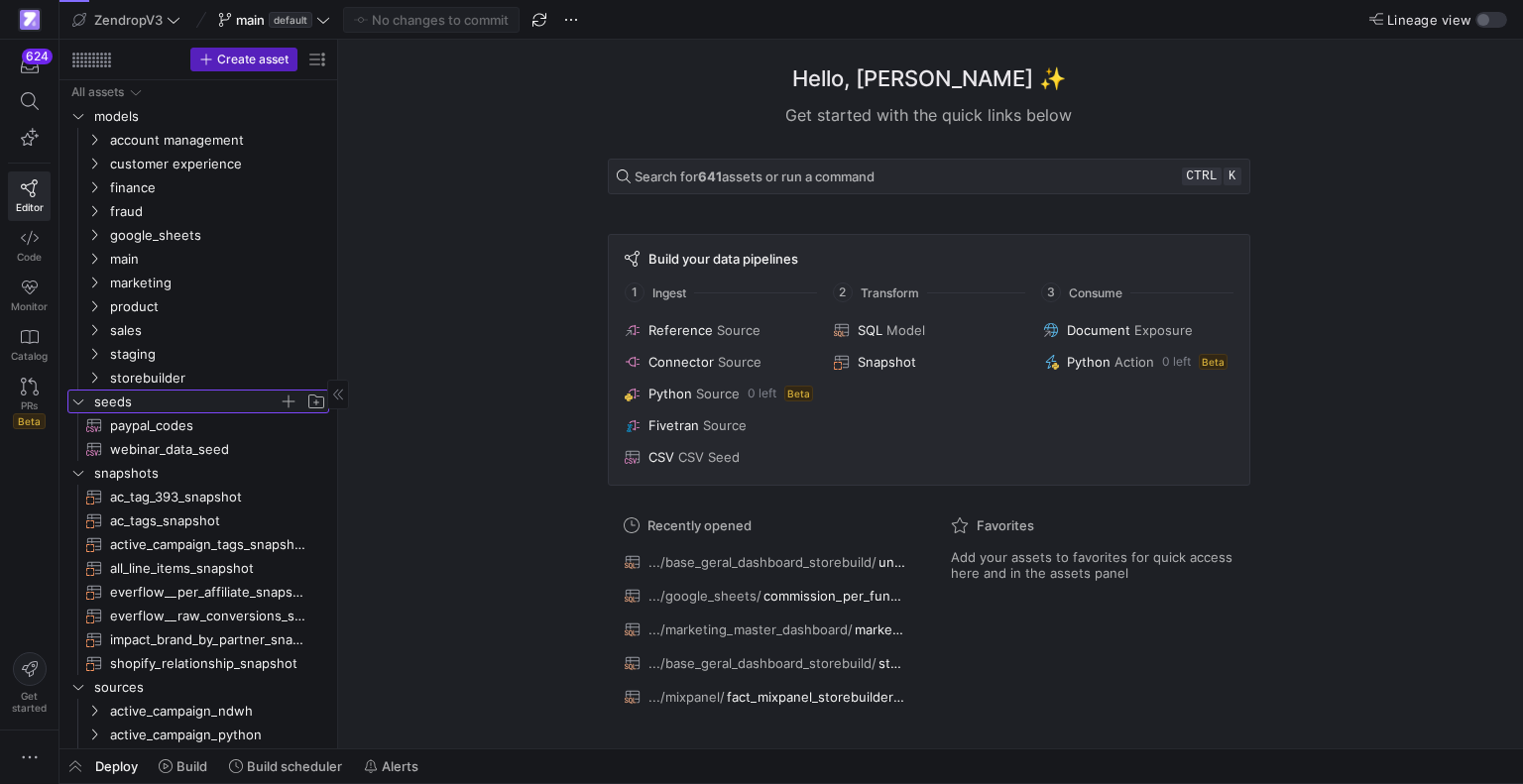 click 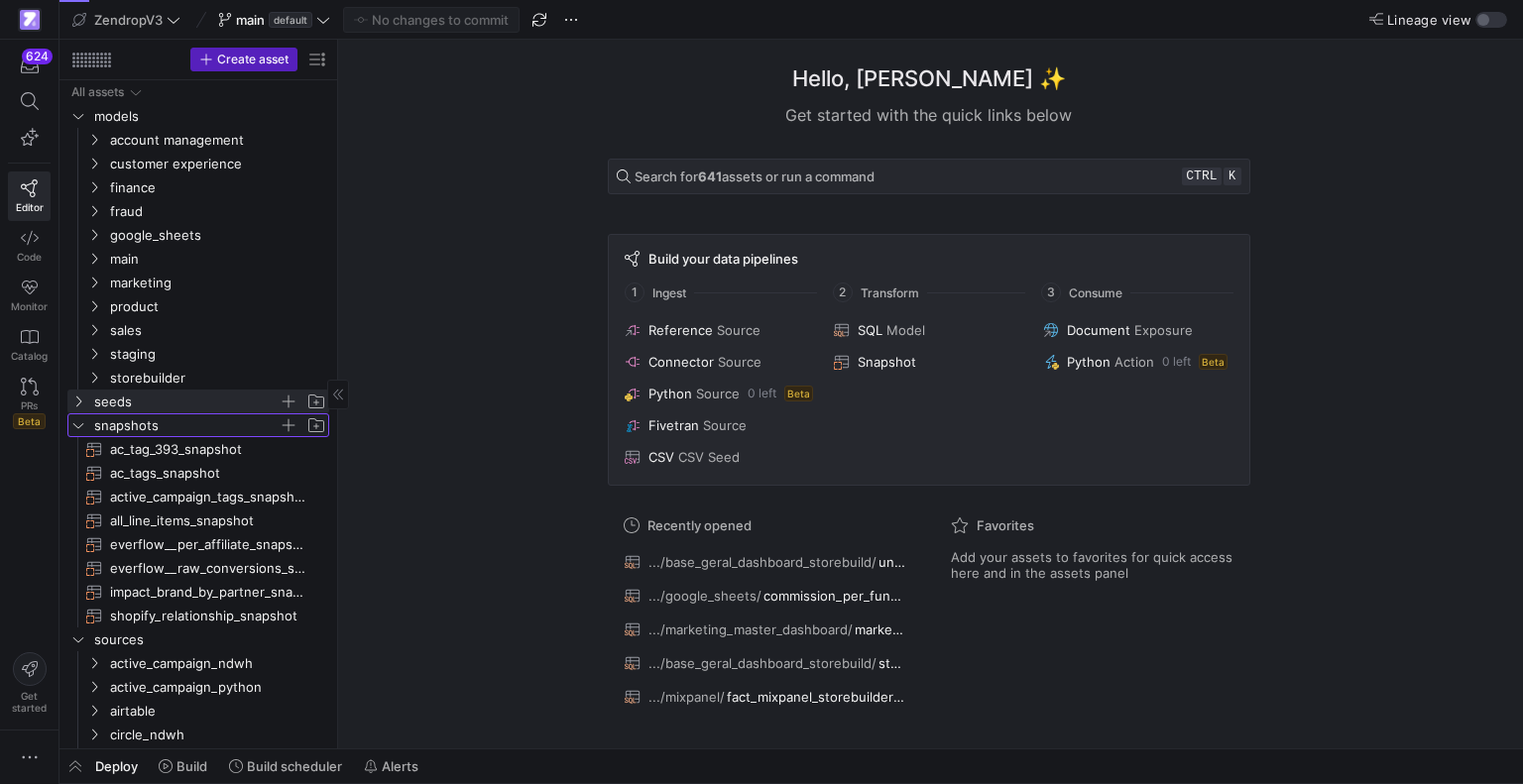 click 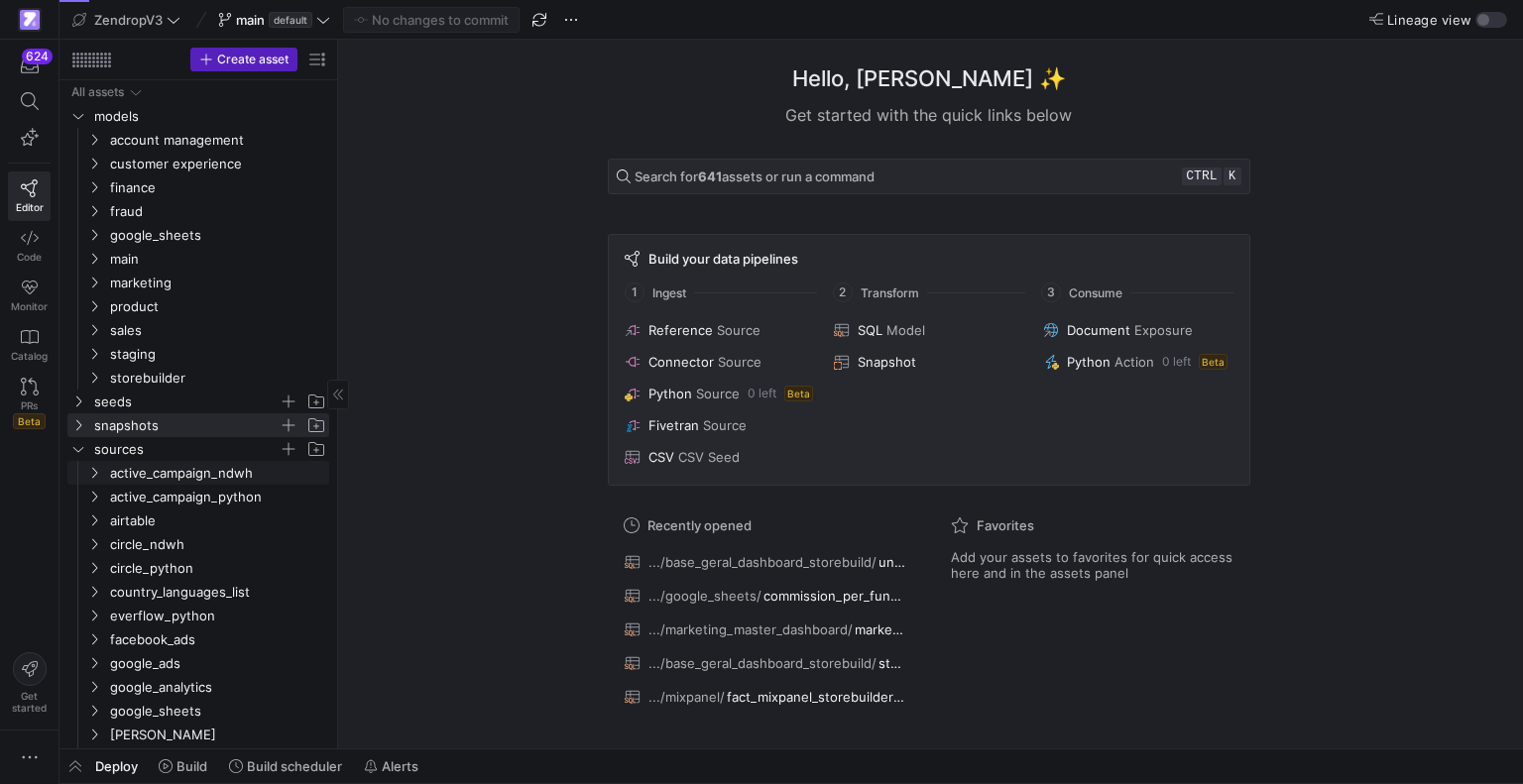 click 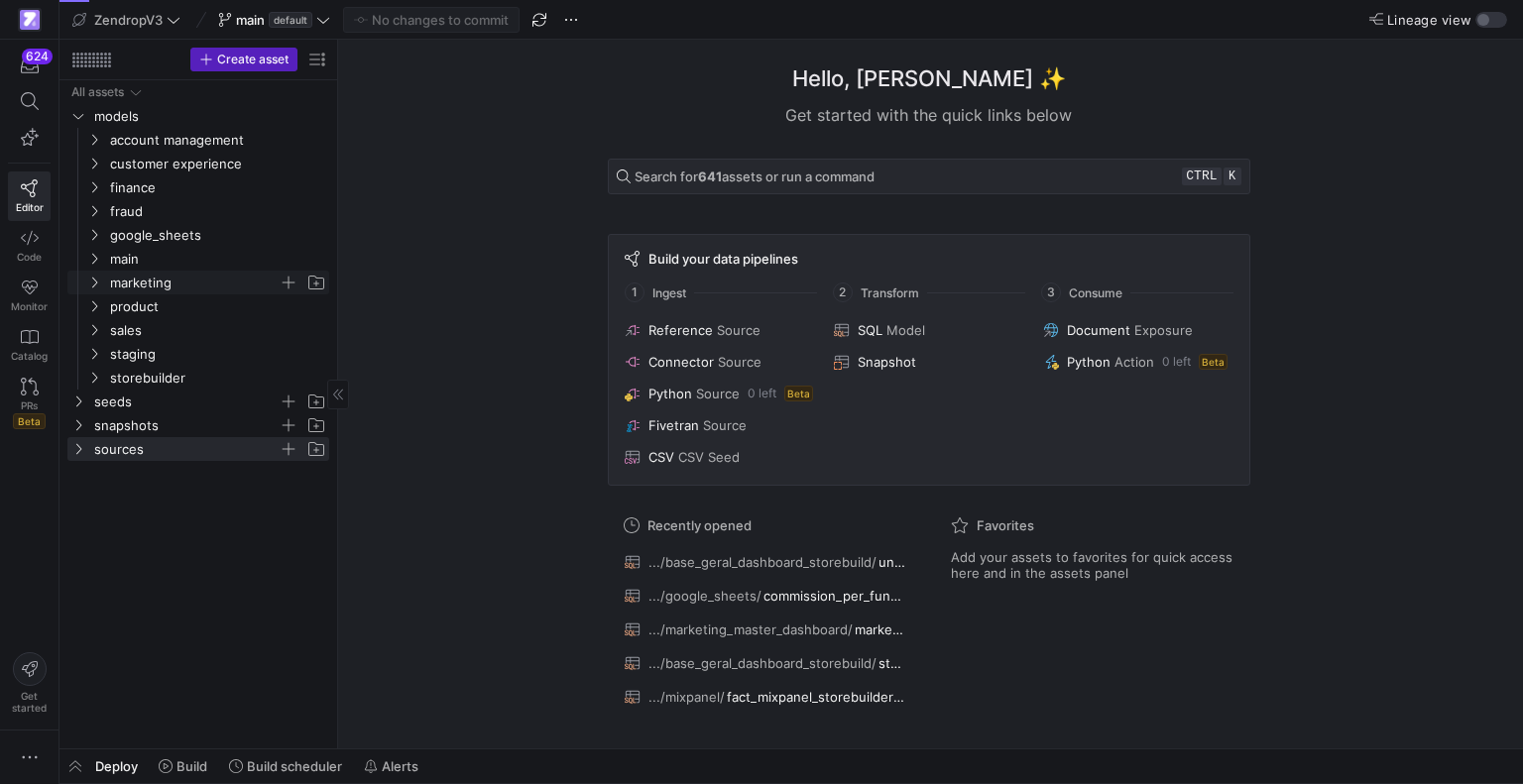 click on "marketing" 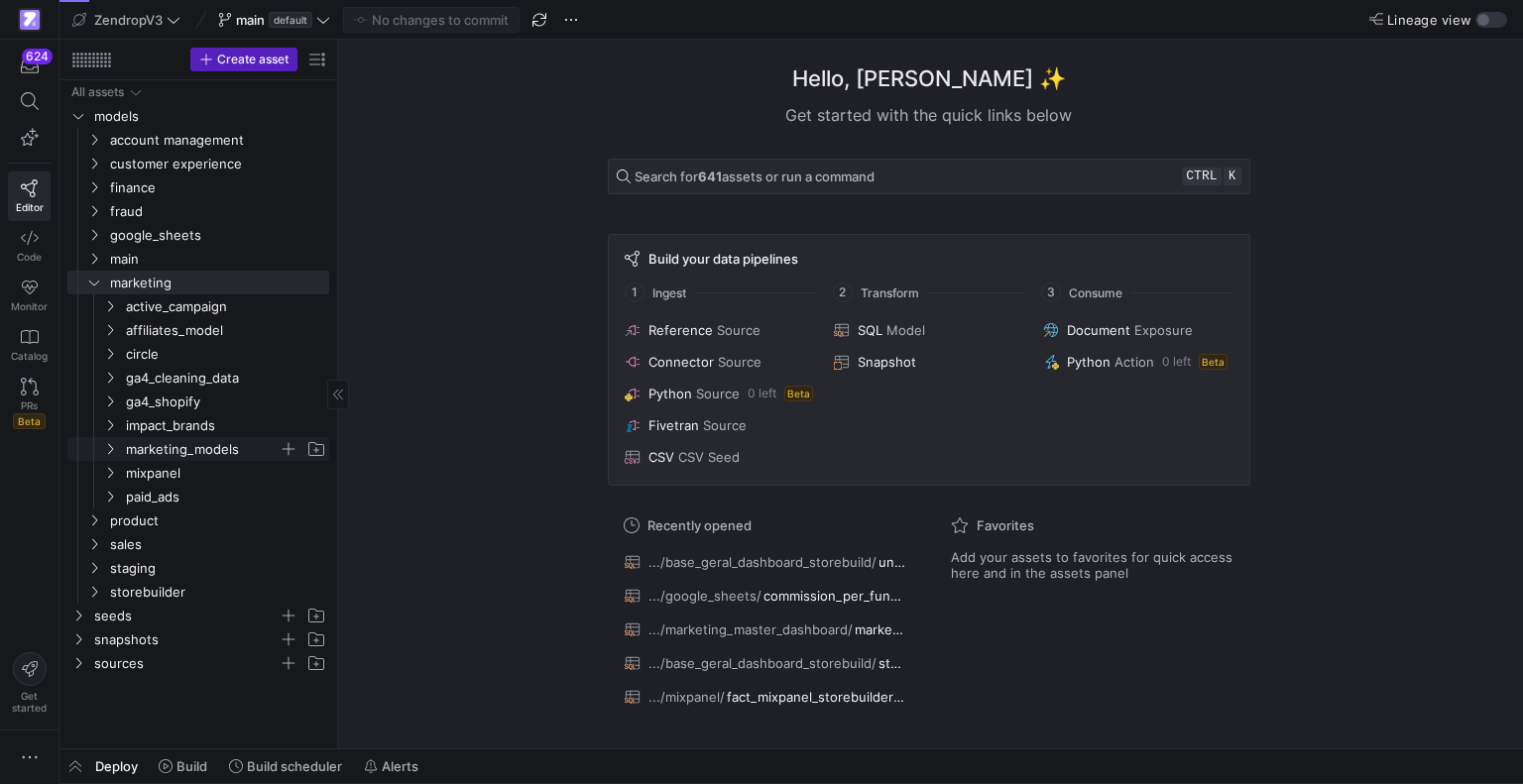 click on "marketing_models" 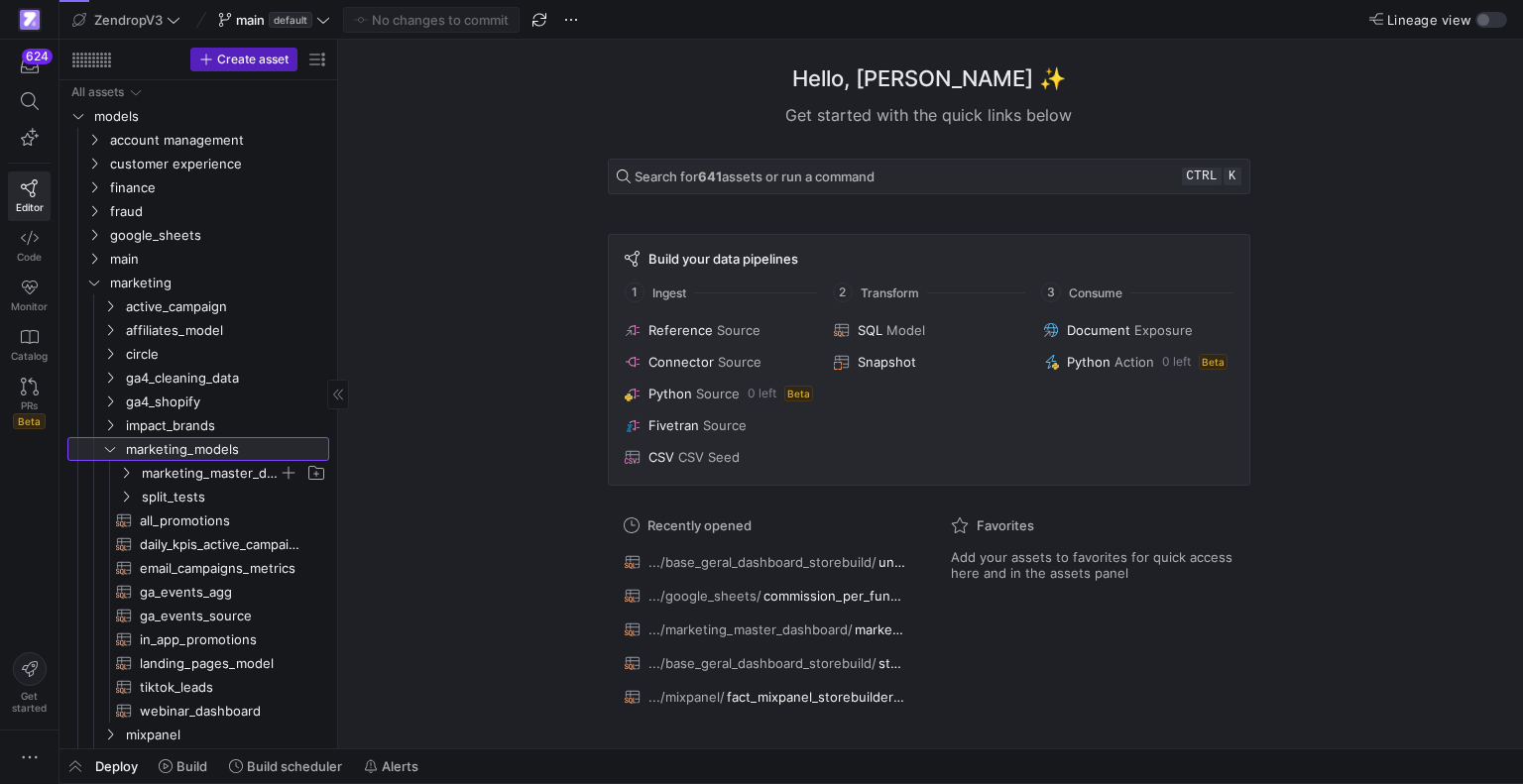 scroll, scrollTop: 69, scrollLeft: 0, axis: vertical 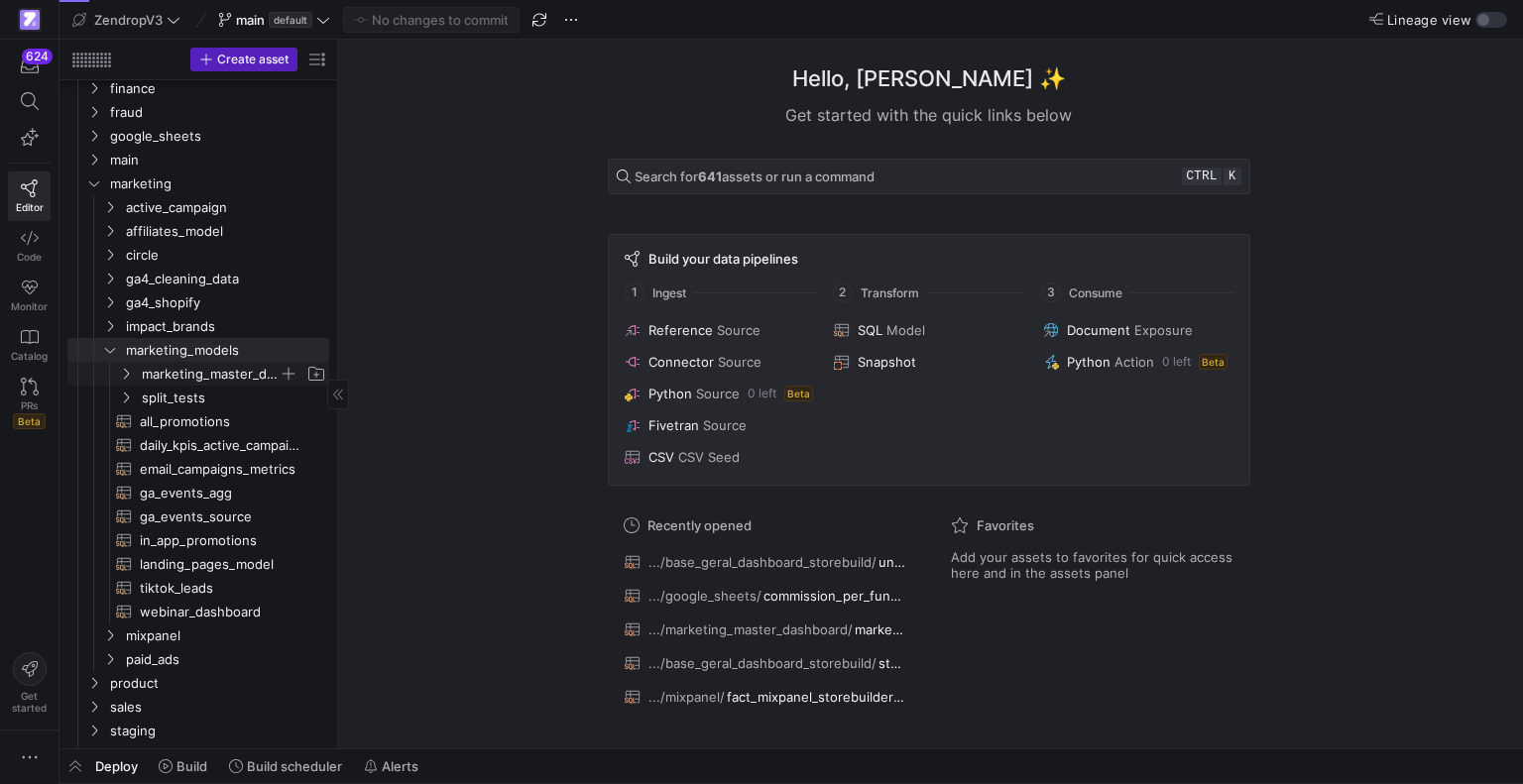 click on "marketing_master_dashboard" 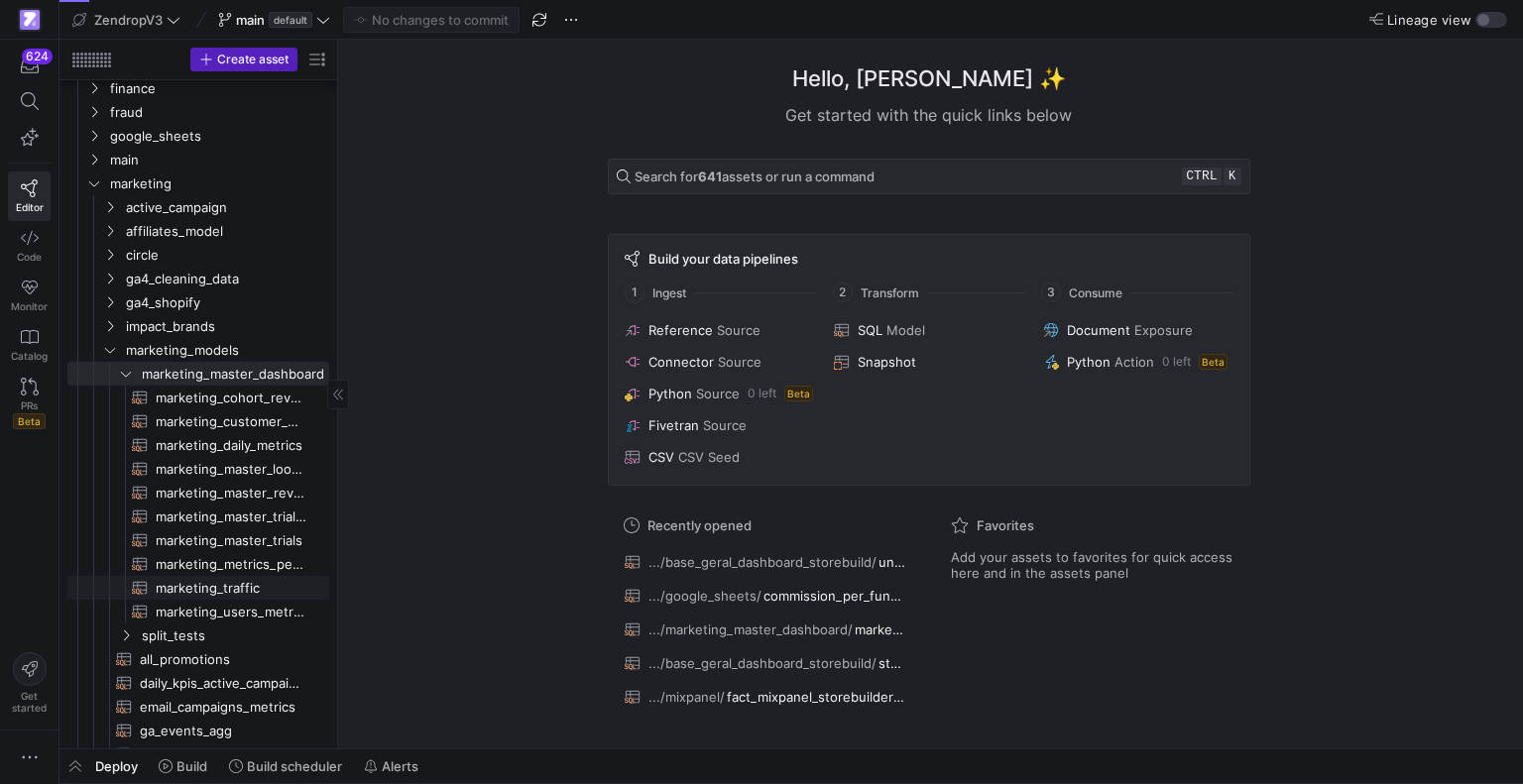 click on "marketing_traffic​​​​​​​​​​" 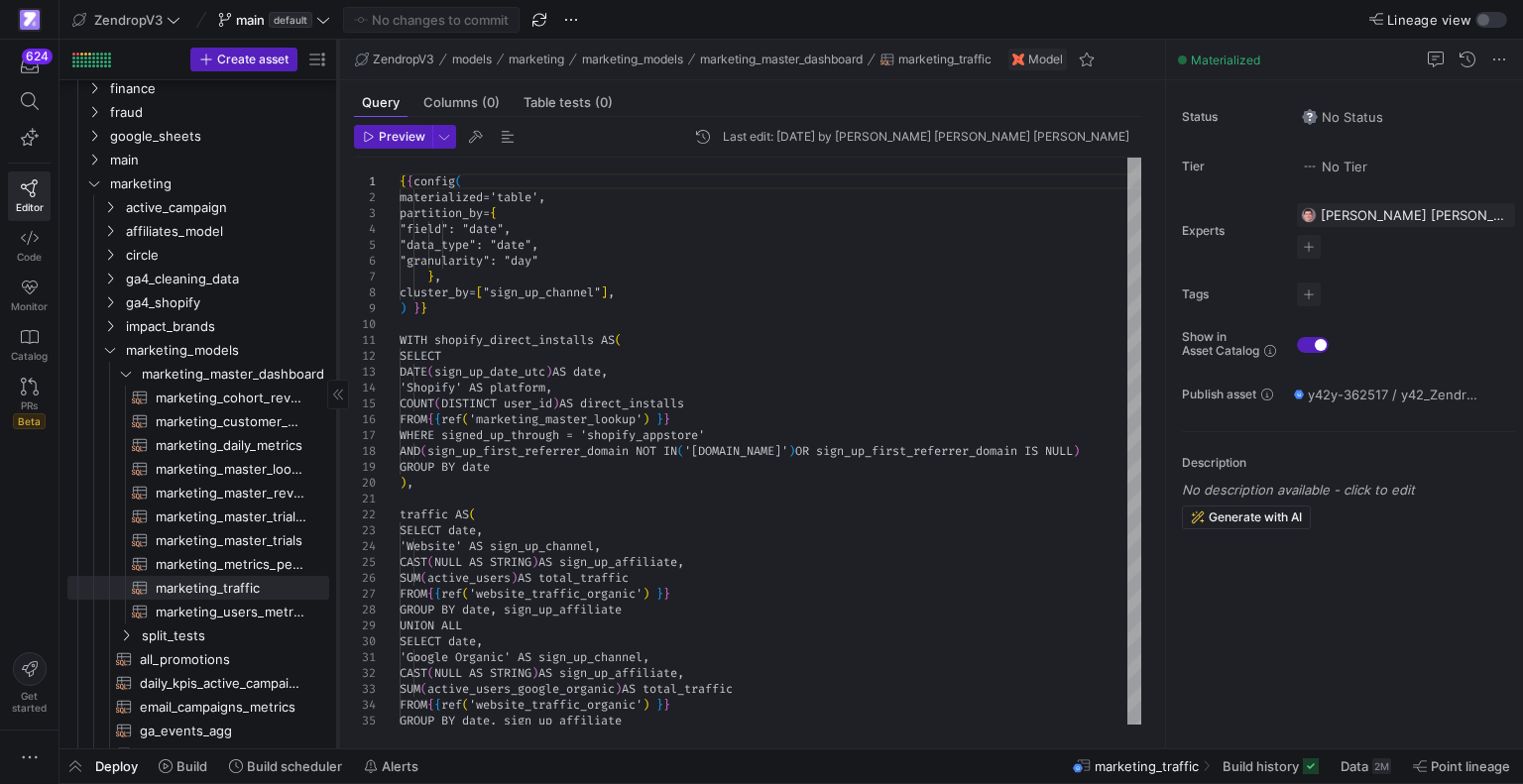 click 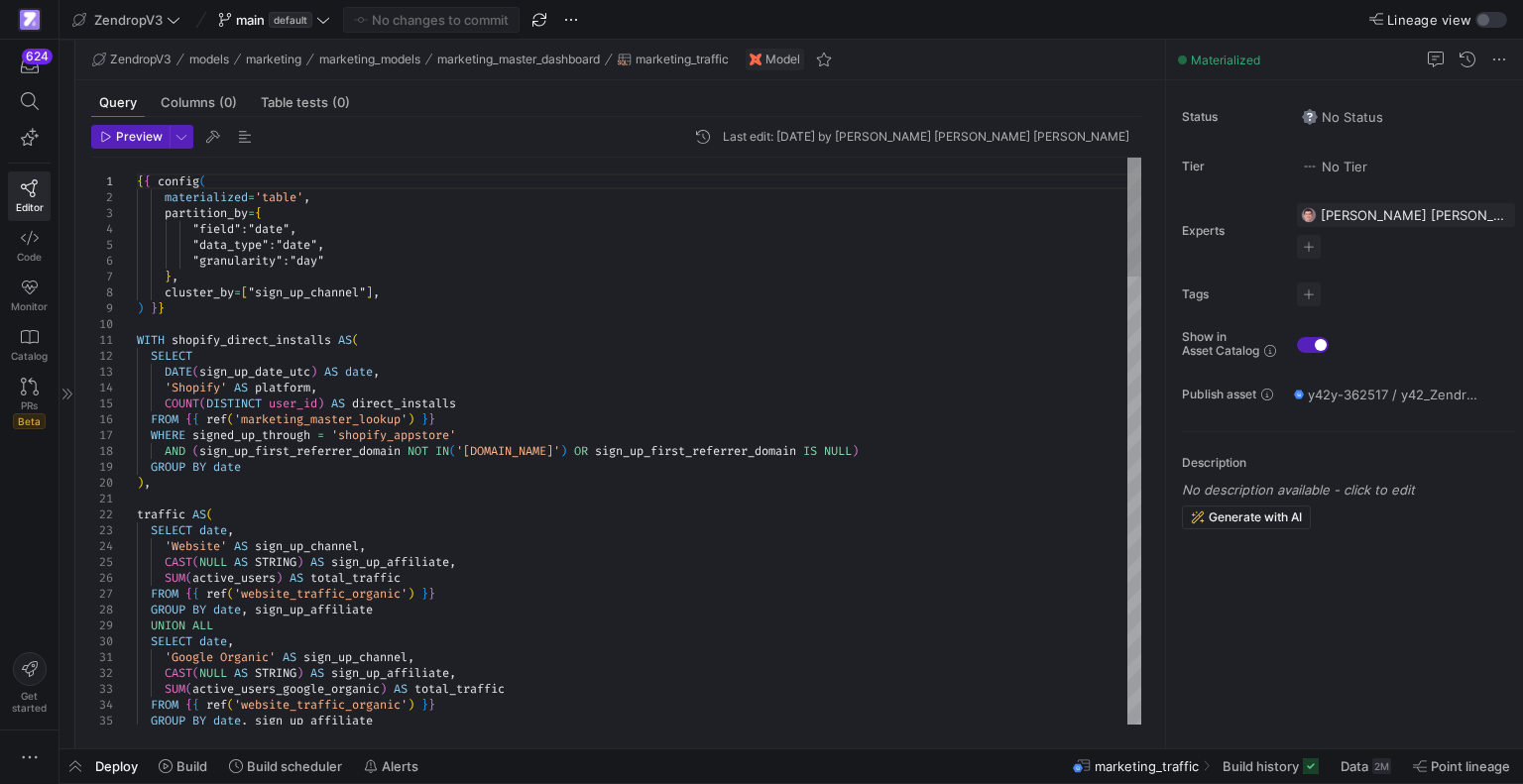 click on "{ {   config (      materialized = 'table' ,      partition_by = {          "field" :  "date" ,          "data_type" :  "date" ,          "granularity" :  "day"      } ,      cluster_by = [ "sign_up_channel" ] , )   } } WITH   shopify_direct_installs   AS (    SELECT      DATE ( sign_up_date_utc )   AS   date ,      'Shopify'   AS   platform ,      COUNT ( DISTINCT   user_id )   AS   direct_installs    FROM   { {   ref ( 'marketing_master_lookup' )   } }    WHERE   signed_up_through   =   'shopify_appstore'        AND   ( sign_up_first_referrer_domain   NOT   IN ( '[DOMAIN_NAME]' )   OR   sign_up_first_referrer_domain   IS   NULL )    GROUP   BY   date ) , traffic   AS (    SELECT   date ,      'Website'   AS   sign_up_channel ,      CAST ( NULL   AS   STRING )   AS   sign_up_affiliate ,      SUM ( active_users )   AS   total_traffic    FROM   { {   ref ( 'website_traffic_organic' )" at bounding box center [639, 1513] 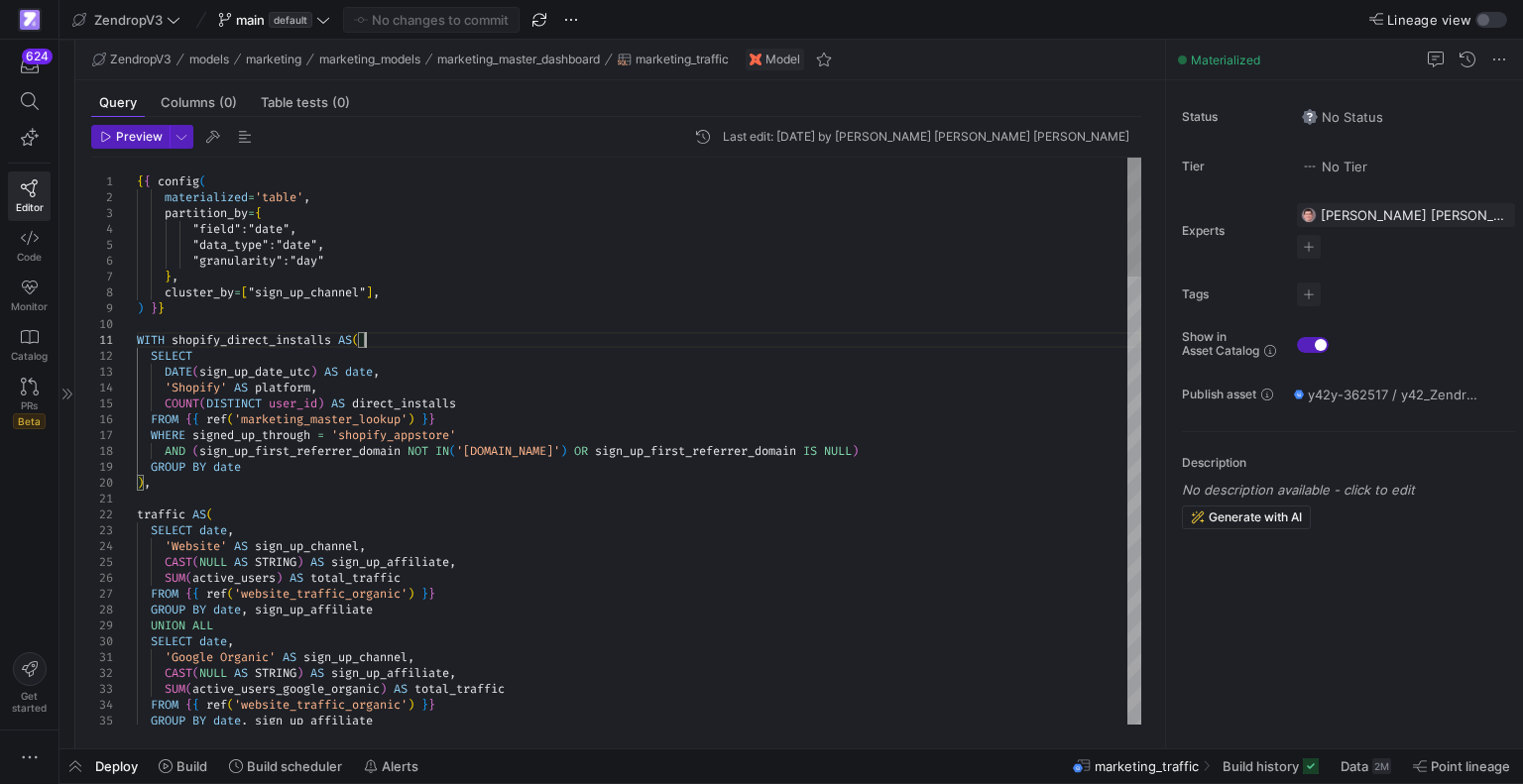 scroll, scrollTop: 0, scrollLeft: 0, axis: both 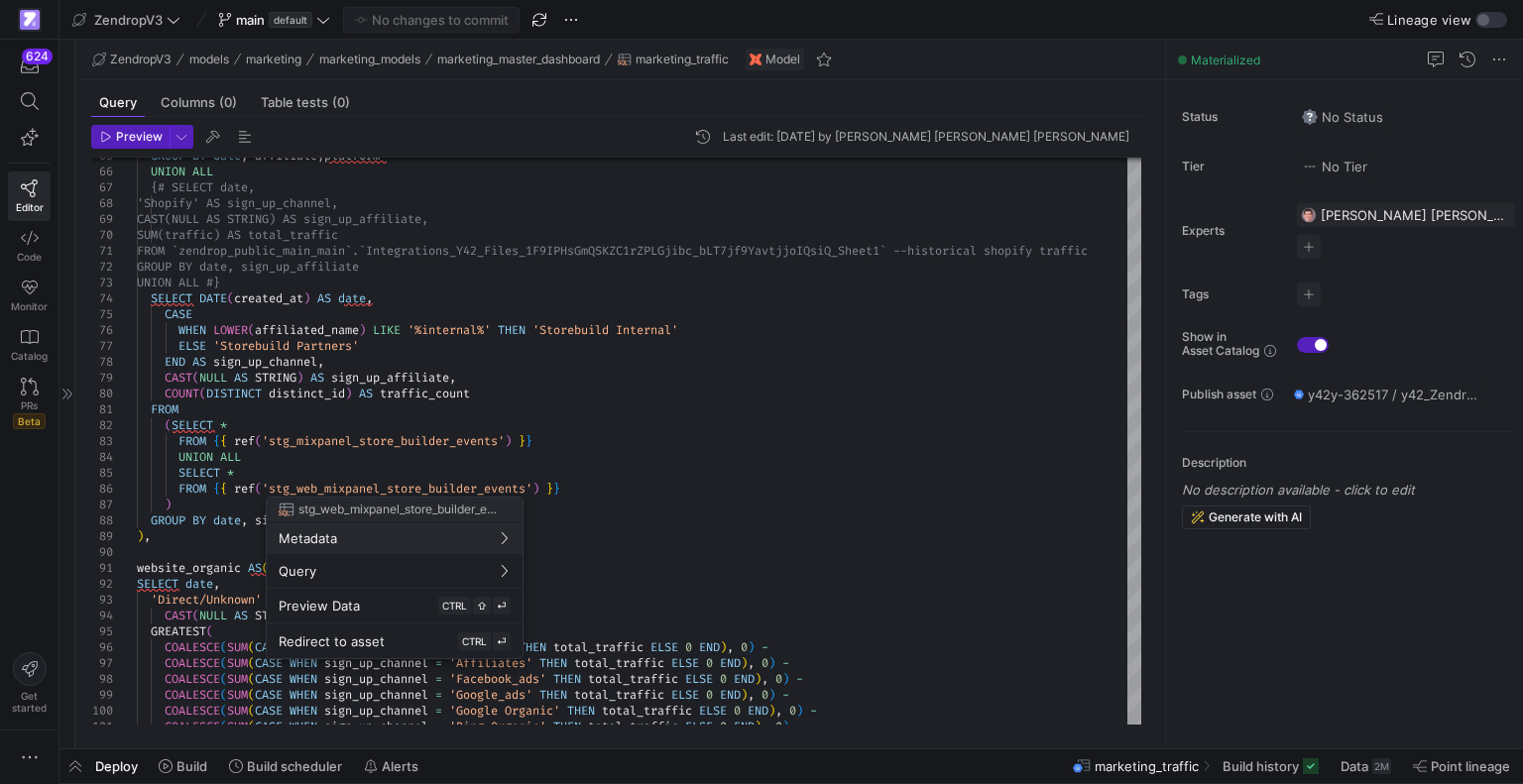 click at bounding box center (762, 392) 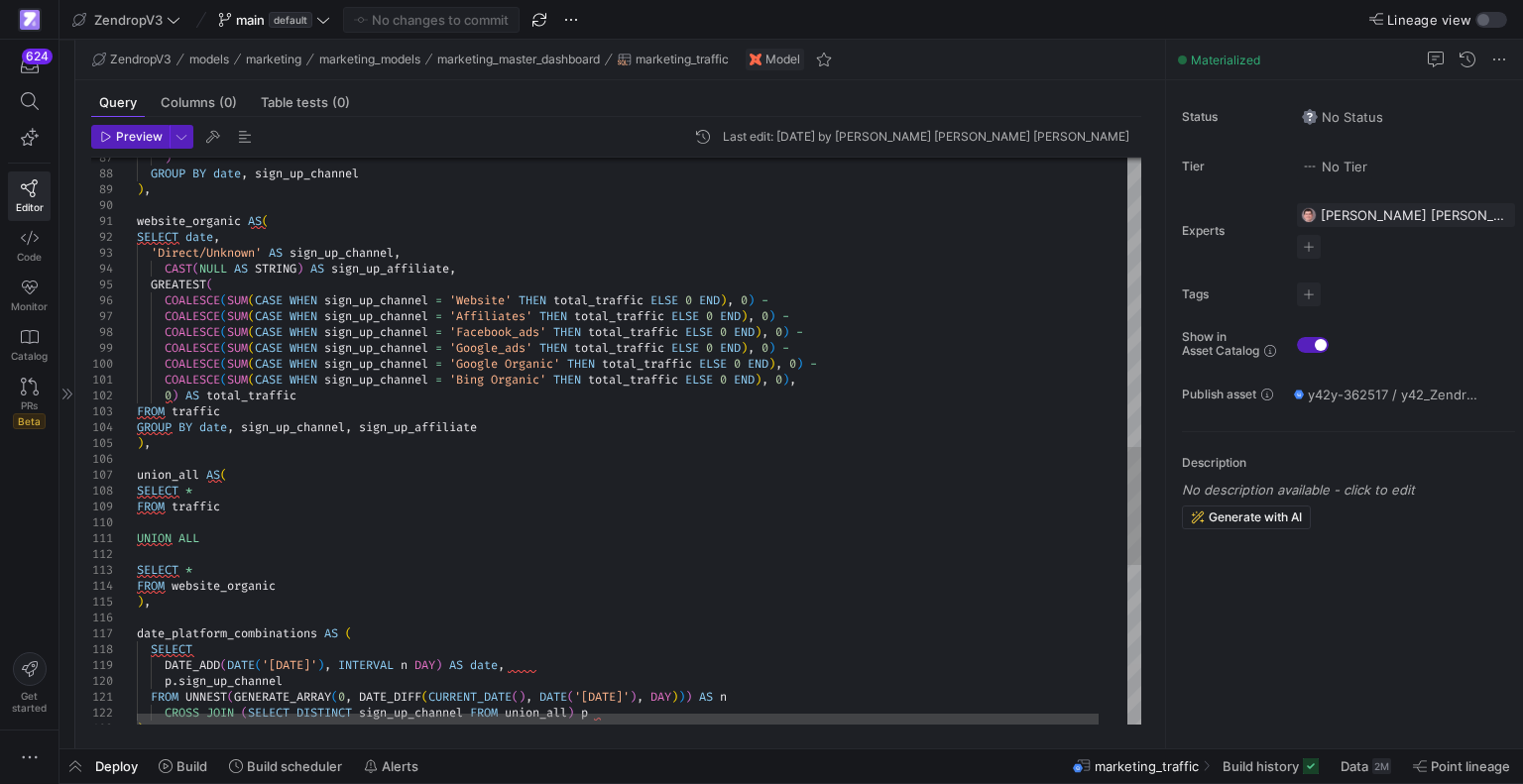 click on ")    GROUP   BY   date ,   sign_up_channel ) , website_organic   AS ( SELECT   date ,    'Direct/Unknown'   AS   sign_up_channel ,      CAST ( NULL   AS   STRING )   AS   sign_up_affiliate ,    GREATEST (      COALESCE ( SUM ( CASE   WHEN   sign_up_channel   =   'Website'   THEN   total_traffic   ELSE   0   END ) ,   0 )   -        COALESCE ( SUM ( CASE   WHEN   sign_up_channel   =   'Affiliates'   THEN   total_traffic   ELSE   0   END ) ,   0 )   -        COALESCE ( SUM ( CASE   WHEN   sign_up_channel   =   'Facebook_ads'   THEN   total_traffic   ELSE   0   END ) ,   0 )   -        COALESCE ( SUM ( CASE   WHEN   sign_up_channel   =   'Google_ads'   THEN   total_traffic   ELSE   0   END ) ,   0 )   -        COALESCE ( SUM ( CASE   WHEN   sign_up_channel   =   'Google Organic'   THEN   total_traffic   ELSE   0   END ) ,   0 )   -        COALESCE ( SUM ( CASE   WHEN   sign_up_channel   =     0" at bounding box center [653, 132] 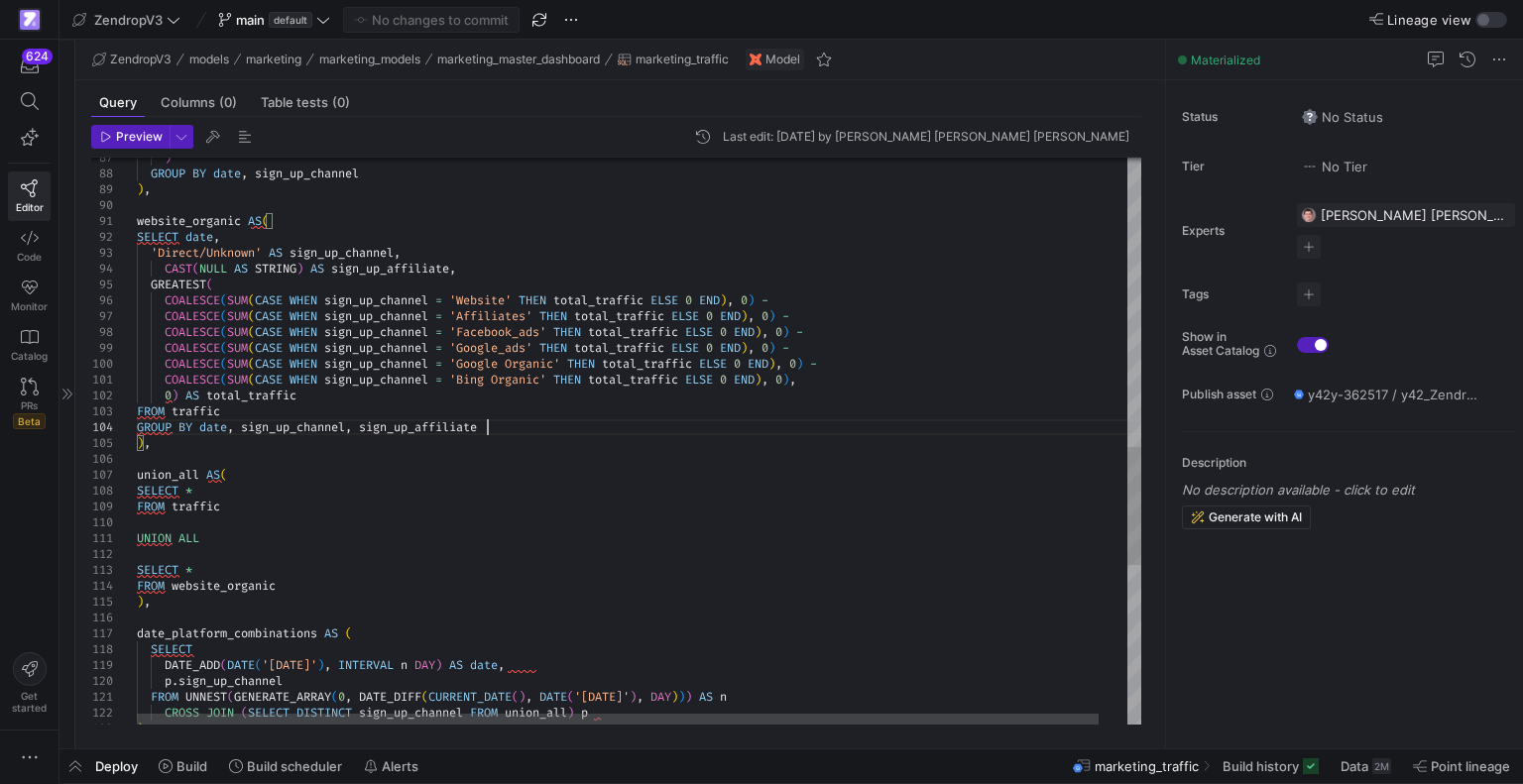 scroll, scrollTop: 0, scrollLeft: 226, axis: horizontal 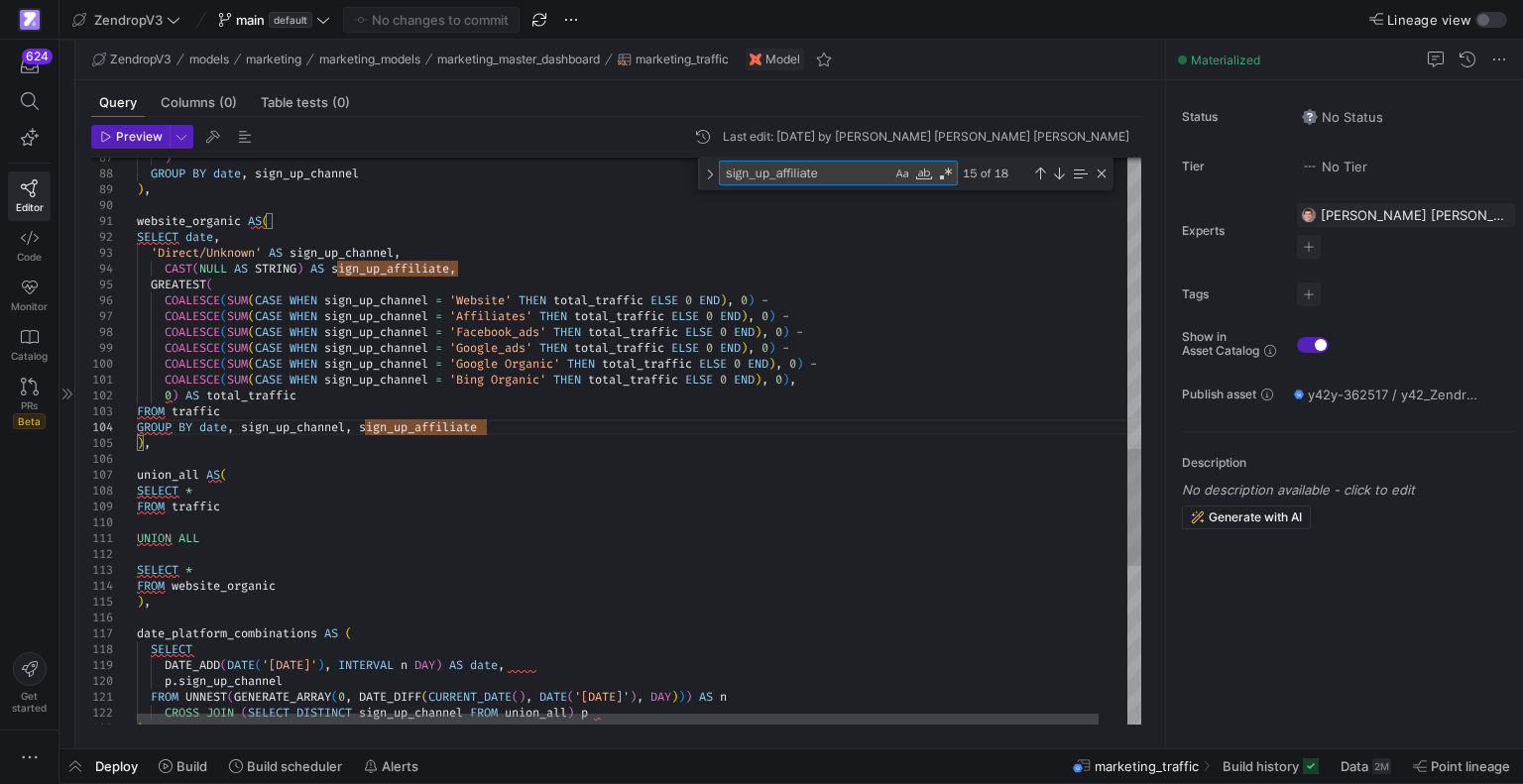 type on "c" 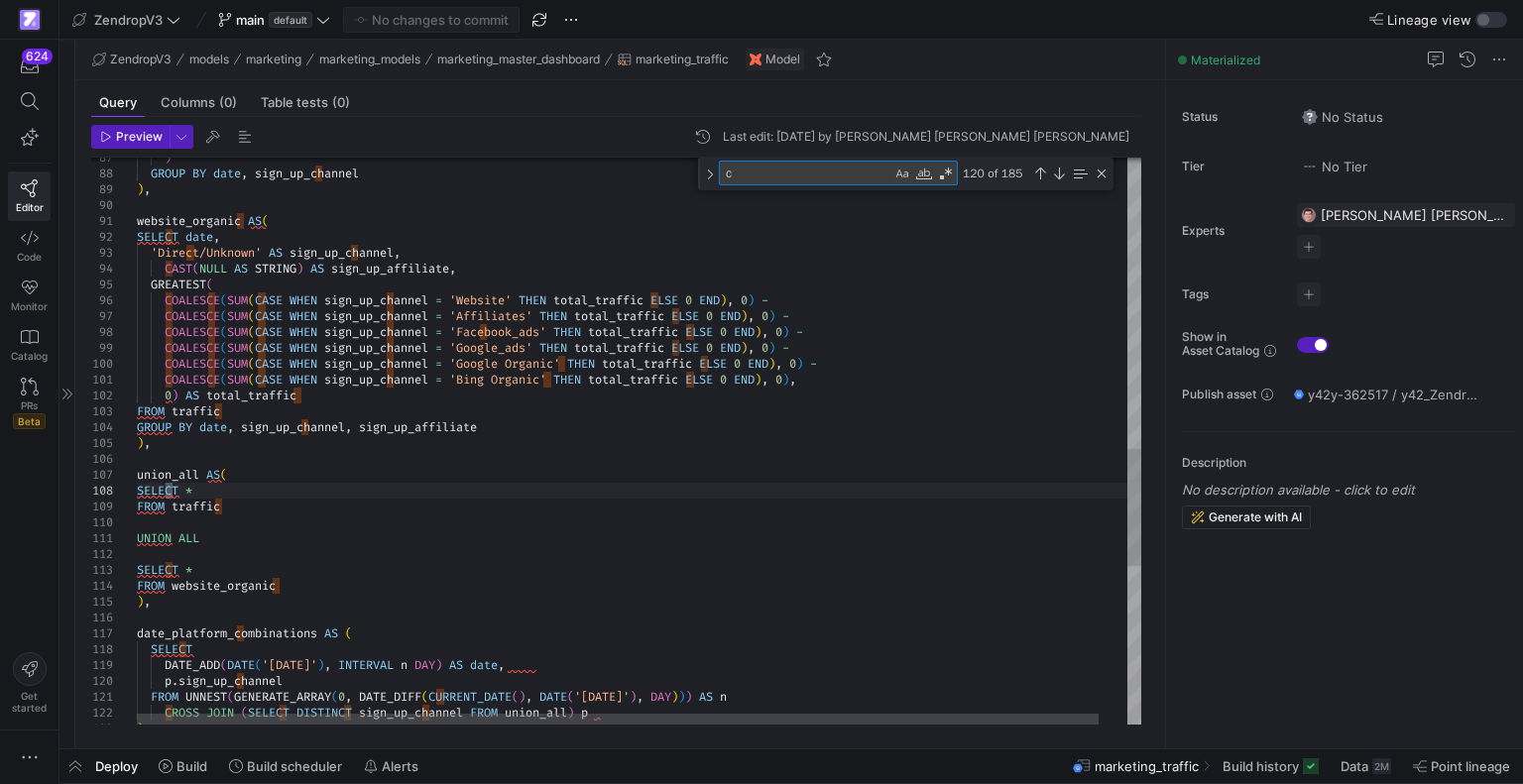 type on "{{ config(
materialized='table',
partition_by={
"field": "date",
"data_type": "date",
"granularity": "day"
},
cluster_by=["sign_up_channel"],
) }}" 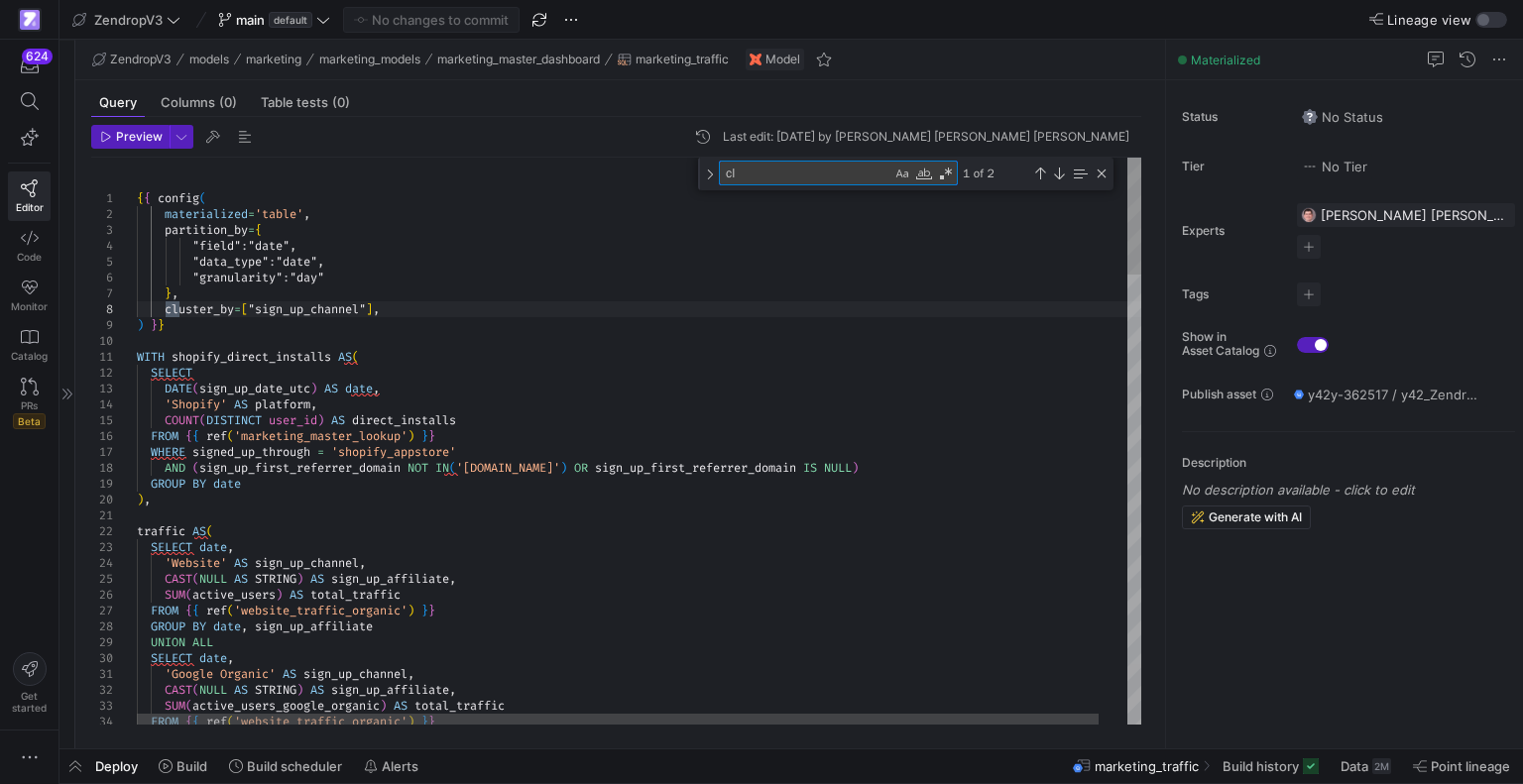 type on "SELECT DATE(date) AS date,
ads_platform AS sign_up_channel,
CAST(NULL AS STRING) AS sign_up_affiliate,
SUM(clicks) AS total_traffic
FROM {{ref('master_ads')}}
WHERE ads_platform NOT IN ('Shopify_ads')
GROUP BY date, ads_platform, sign_up_affiliate
UNION ALL
SELECT date,
'Affiliates' AS sign_up_channel," 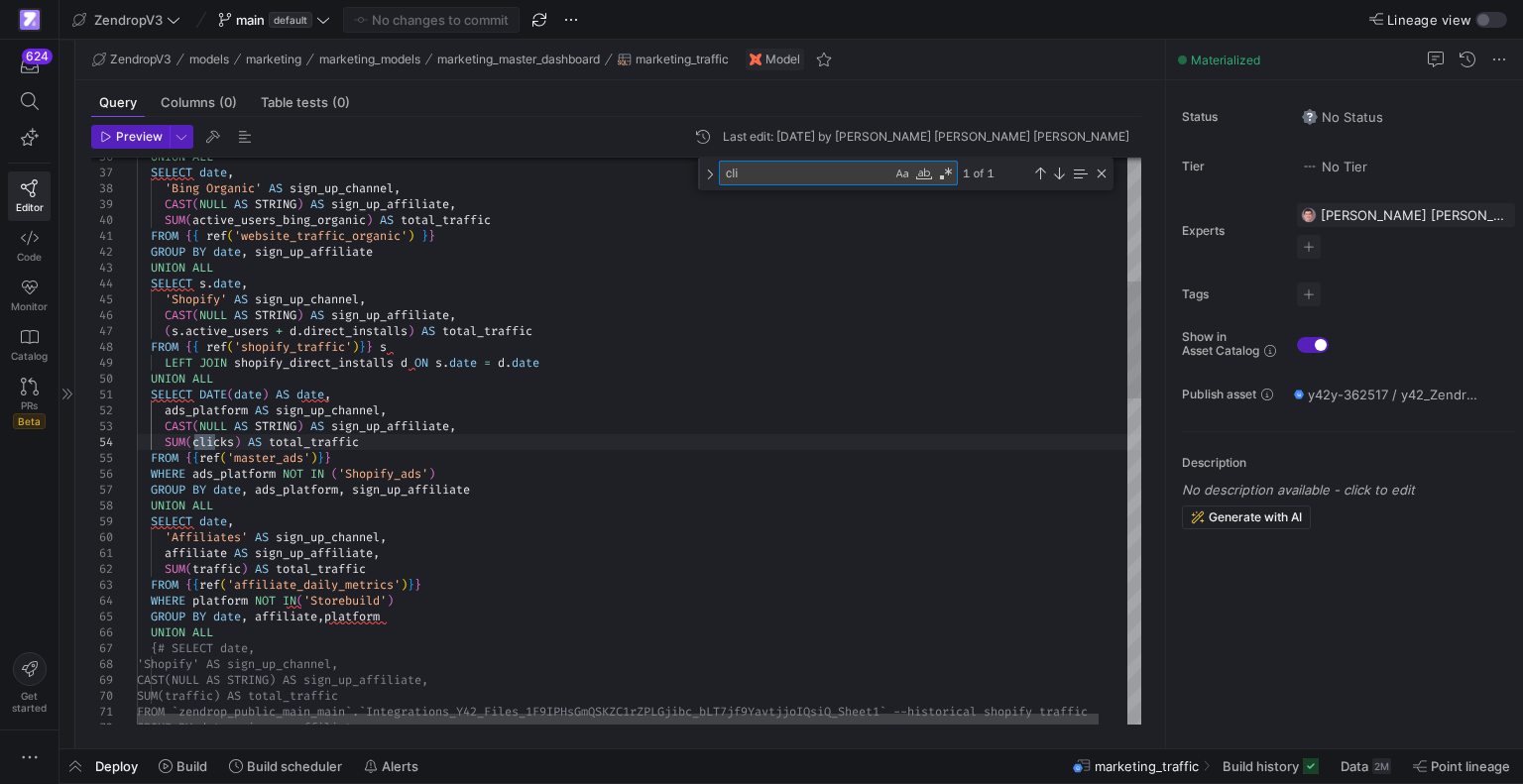 type on "cl" 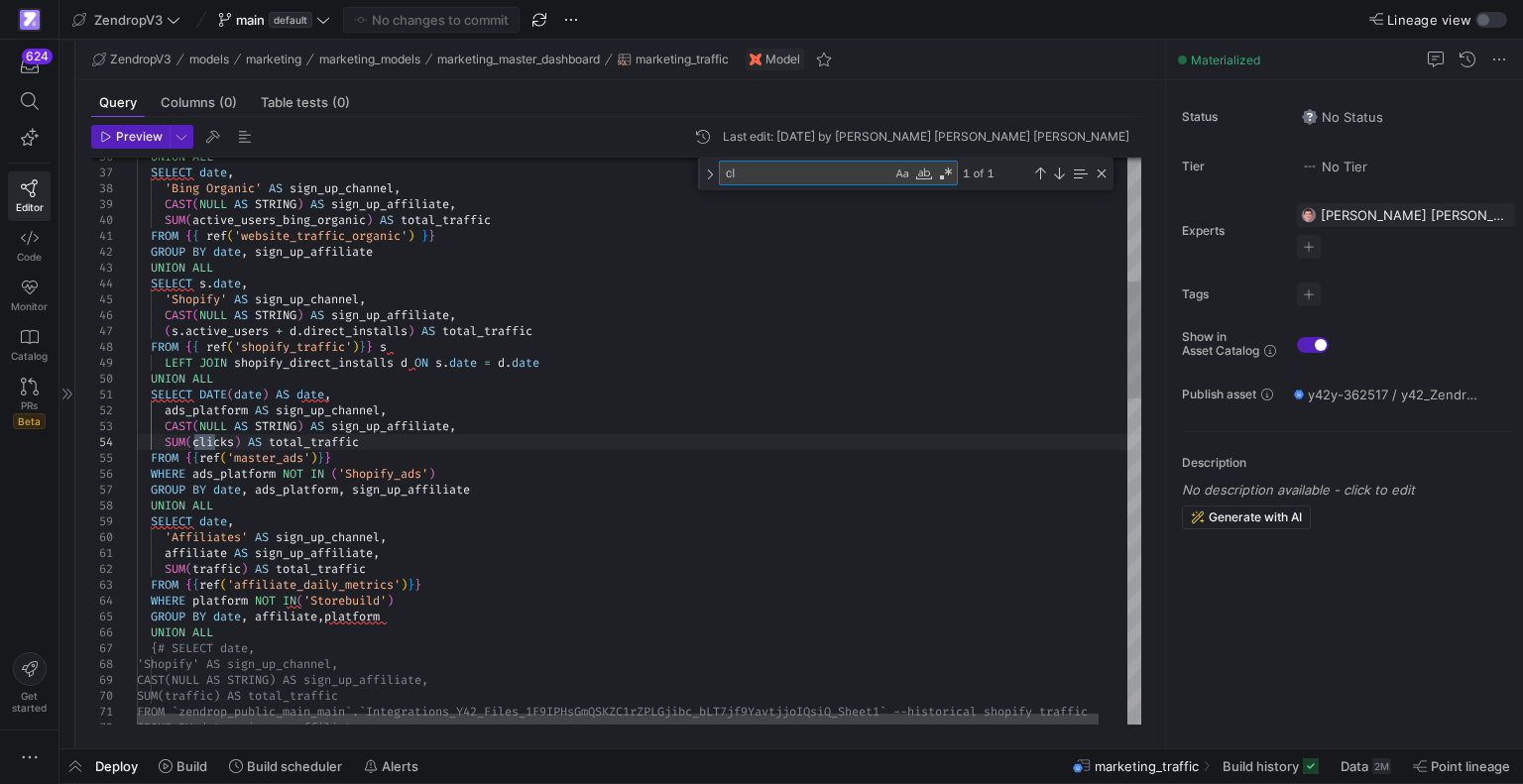 type on "{{ config(
materialized='table',
partition_by={
"field": "date",
"data_type": "date",
"granularity": "day"
},
cluster_by=["sign_up_channel"],
) }}" 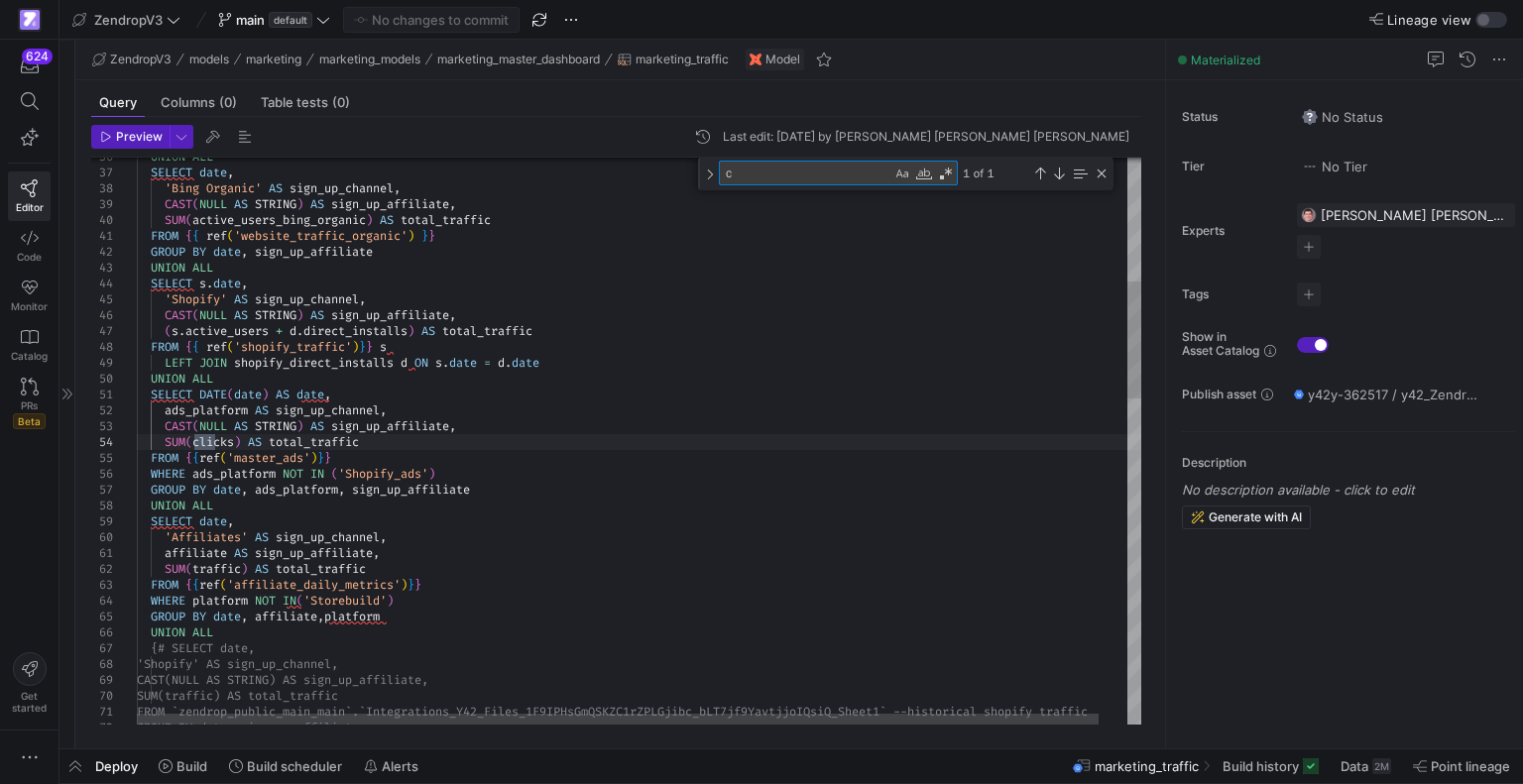type on "COALESCE(SUM(CASE WHEN sign_up_channel = 'Bing Organic' THEN total_traffic ELSE 0 END), 0),
0) AS total_traffic
FROM traffic
GROUP BY date, sign_up_channel, sign_up_affiliate
),
union_all AS(
SELECT *
FROM traffic" 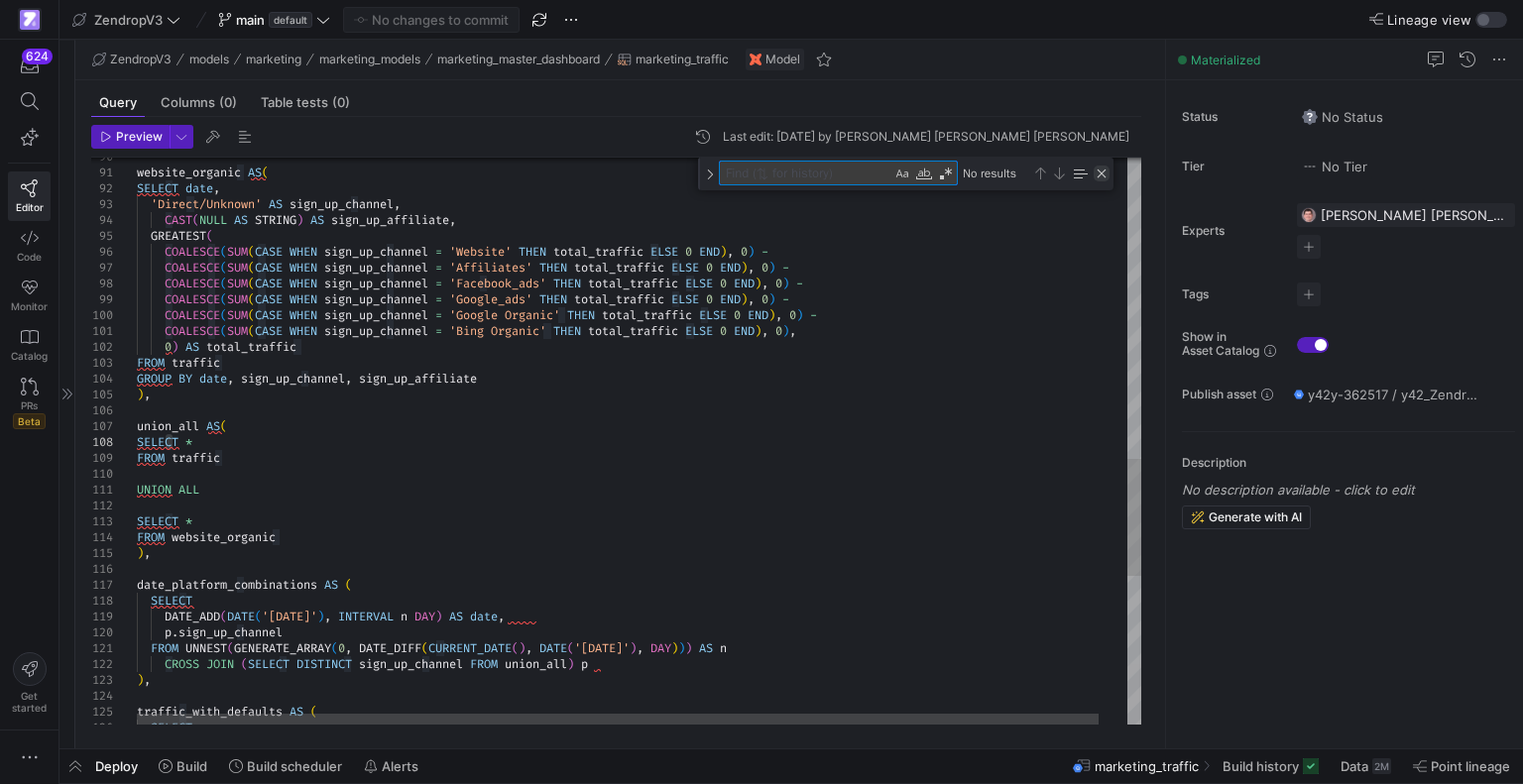 click at bounding box center [1102, 173] 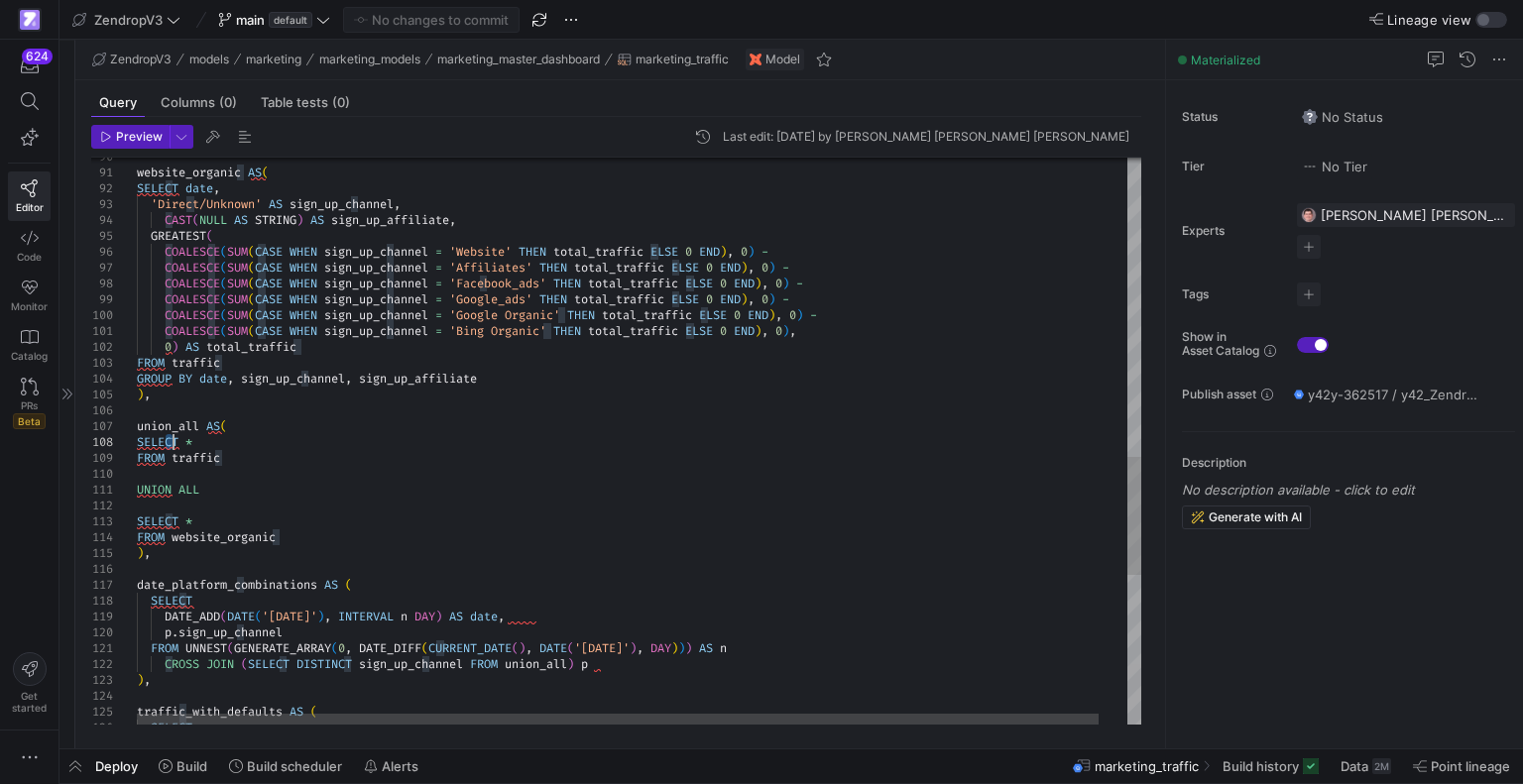 scroll, scrollTop: 0, scrollLeft: 0, axis: both 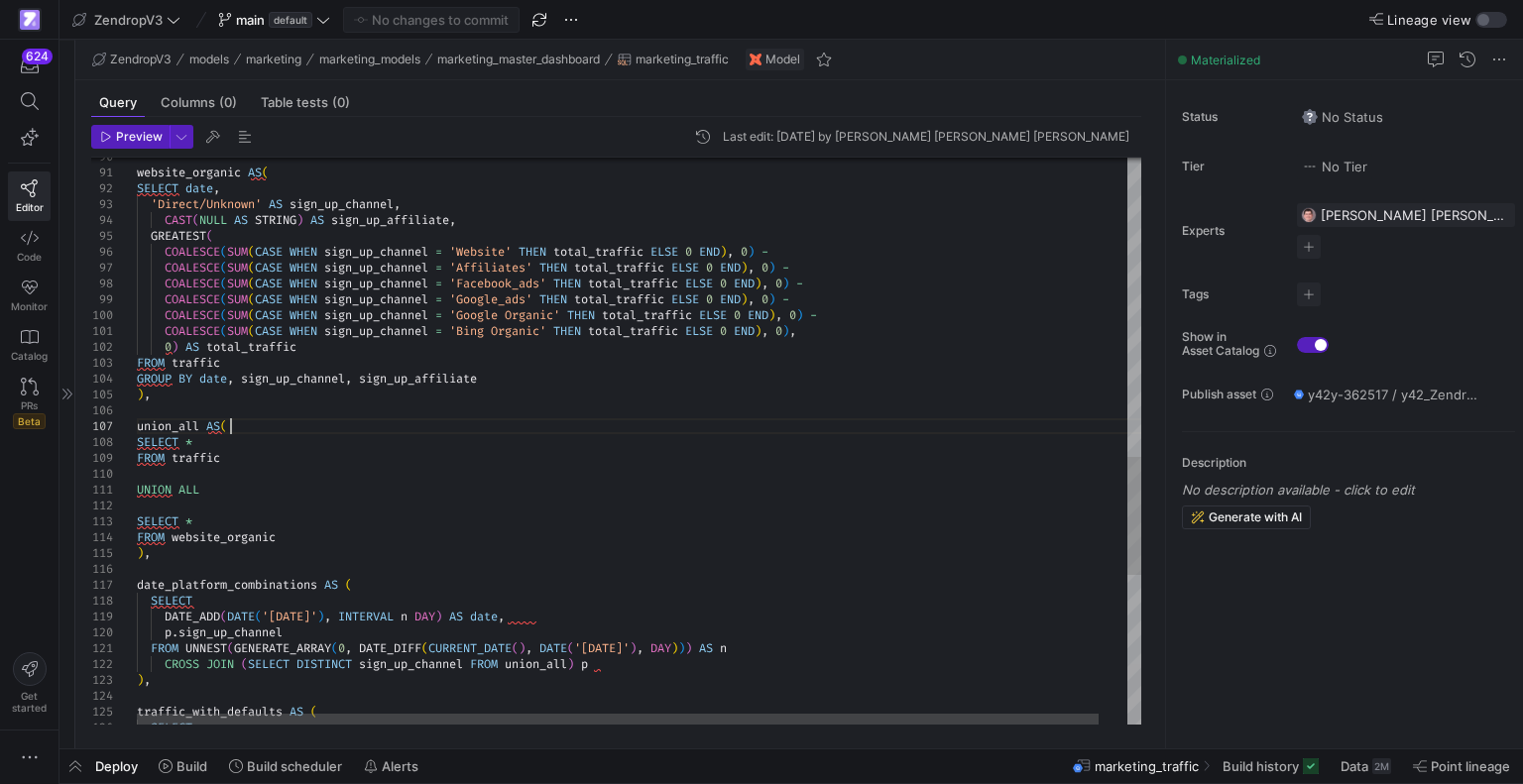 click on "website_organic   AS ( SELECT   date ,    'Direct/Unknown'   AS   sign_up_channel ,      CAST ( NULL   AS   STRING )   AS   sign_up_affiliate ,    GREATEST (      COALESCE ( SUM ( CASE   WHEN   sign_up_channel   =   'Website'   THEN   total_traffic   ELSE   0   END ) ,   0 )   -        COALESCE ( SUM ( CASE   WHEN   sign_up_channel   =   'Affiliates'   THEN   total_traffic   ELSE   0   END ) ,   0 )   -        COALESCE ( SUM ( CASE   WHEN   sign_up_channel   =   'Facebook_ads'   THEN   total_traffic   ELSE   0   END ) ,   0 )   -        COALESCE ( SUM ( CASE   WHEN   sign_up_channel   =   'Google_ads'   THEN   total_traffic   ELSE   0   END ) ,   0 )   -        COALESCE ( SUM ( CASE   WHEN   sign_up_channel   =   'Google Organic'   THEN   total_traffic   ELSE   0   END ) ,   0 )   -        COALESCE ( SUM ( CASE   WHEN   sign_up_channel   =   'Bing Organic'   THEN   total_traffic   ELSE   0   END ) ," at bounding box center [653, 83] 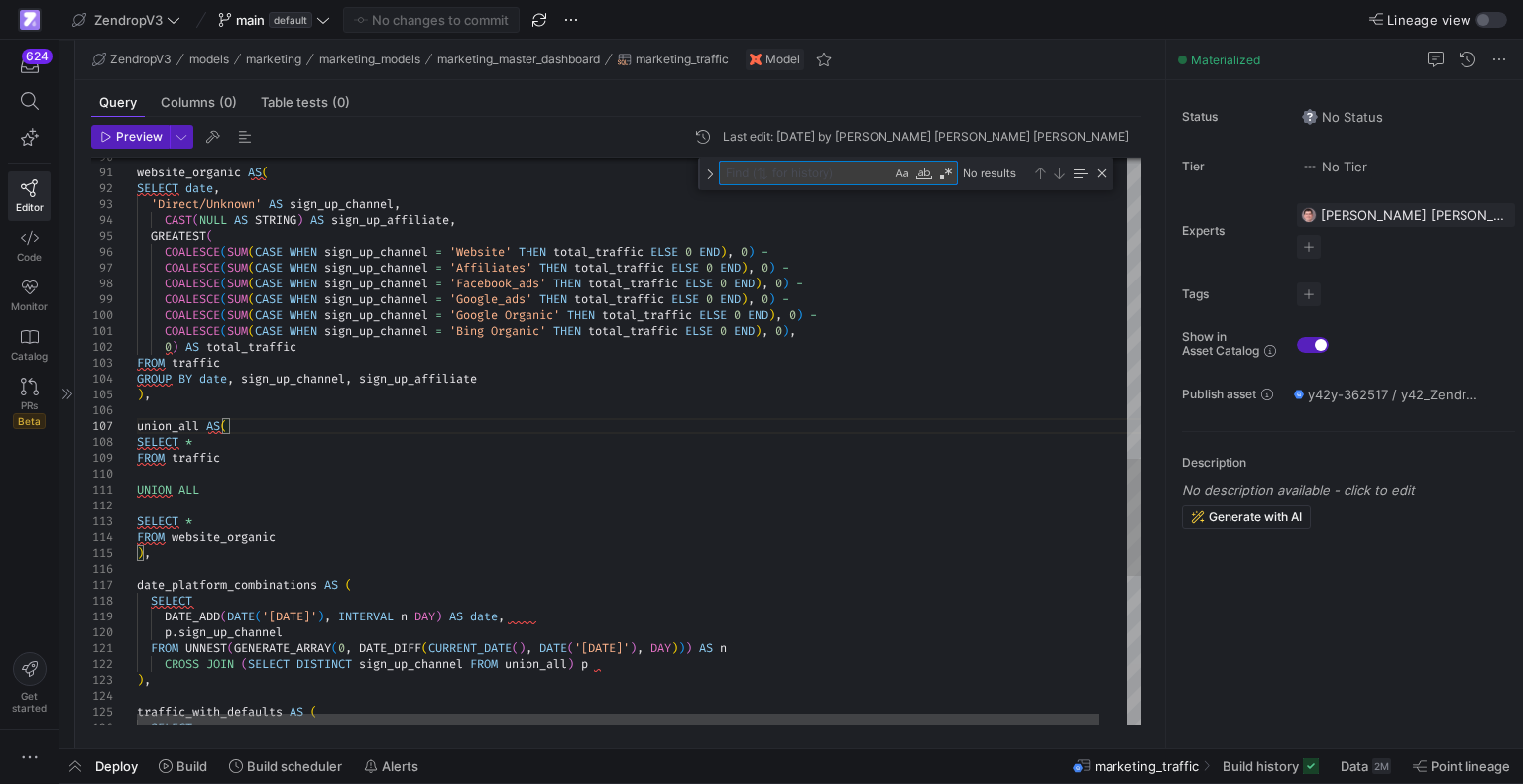 type on "o" 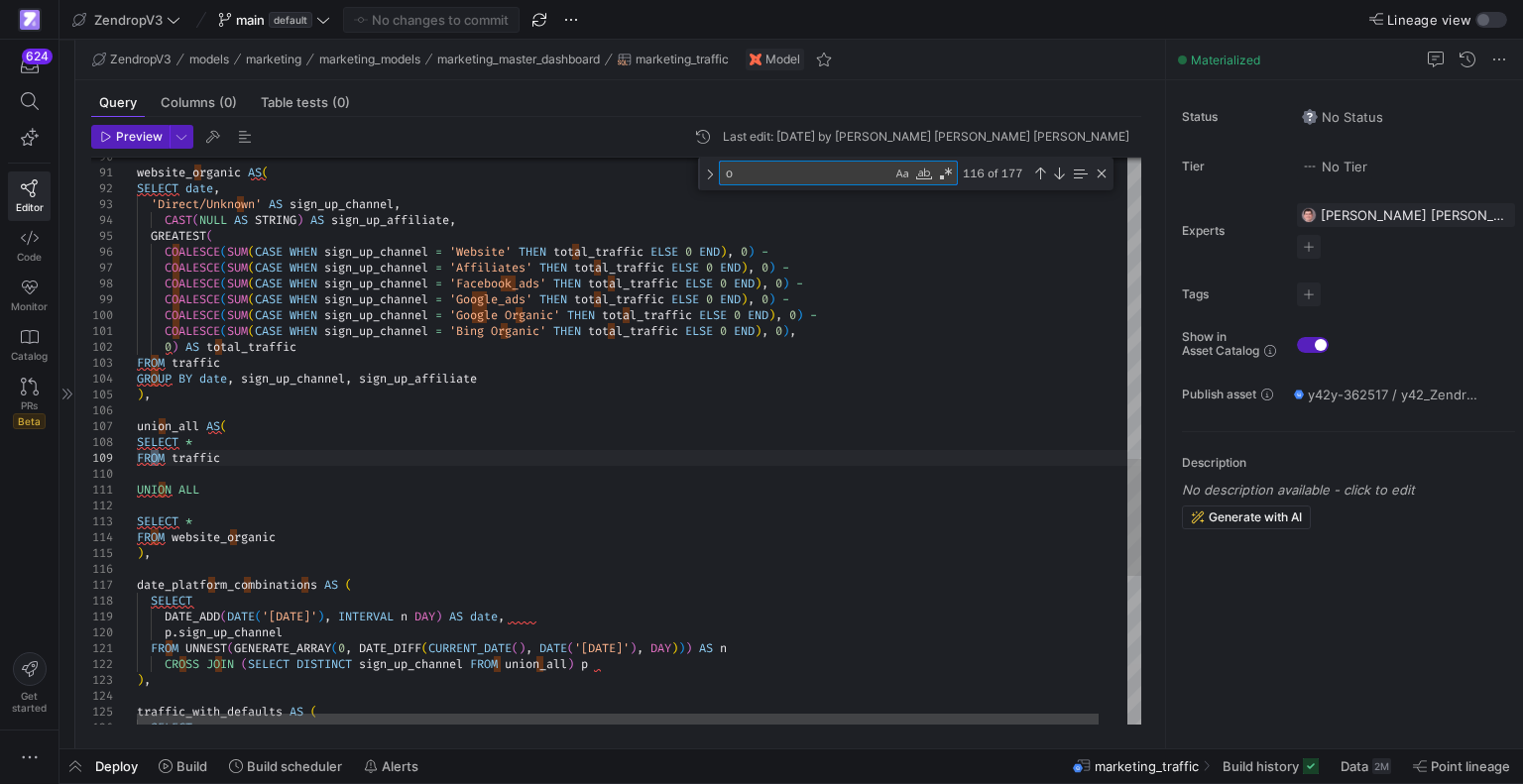 type on "FROM UNNEST(GENERATE_ARRAY(0, DATE_DIFF(CURRENT_DATE(), DATE('[DATE]'), DAY))) AS n
CROSS JOIN (SELECT DISTINCT sign_up_channel FROM union_all) p
),
traffic_with_defaults AS (
SELECT
[DOMAIN_NAME],
[DOMAIN_NAME]_up_channel,
COALESCE(t.sign_up_affiliate, CAST(NULL AS STRING)) AS sign_up_affiliate,
COALESCE([DOMAIN_NAME]_traffic, 0) AS total_traffic" 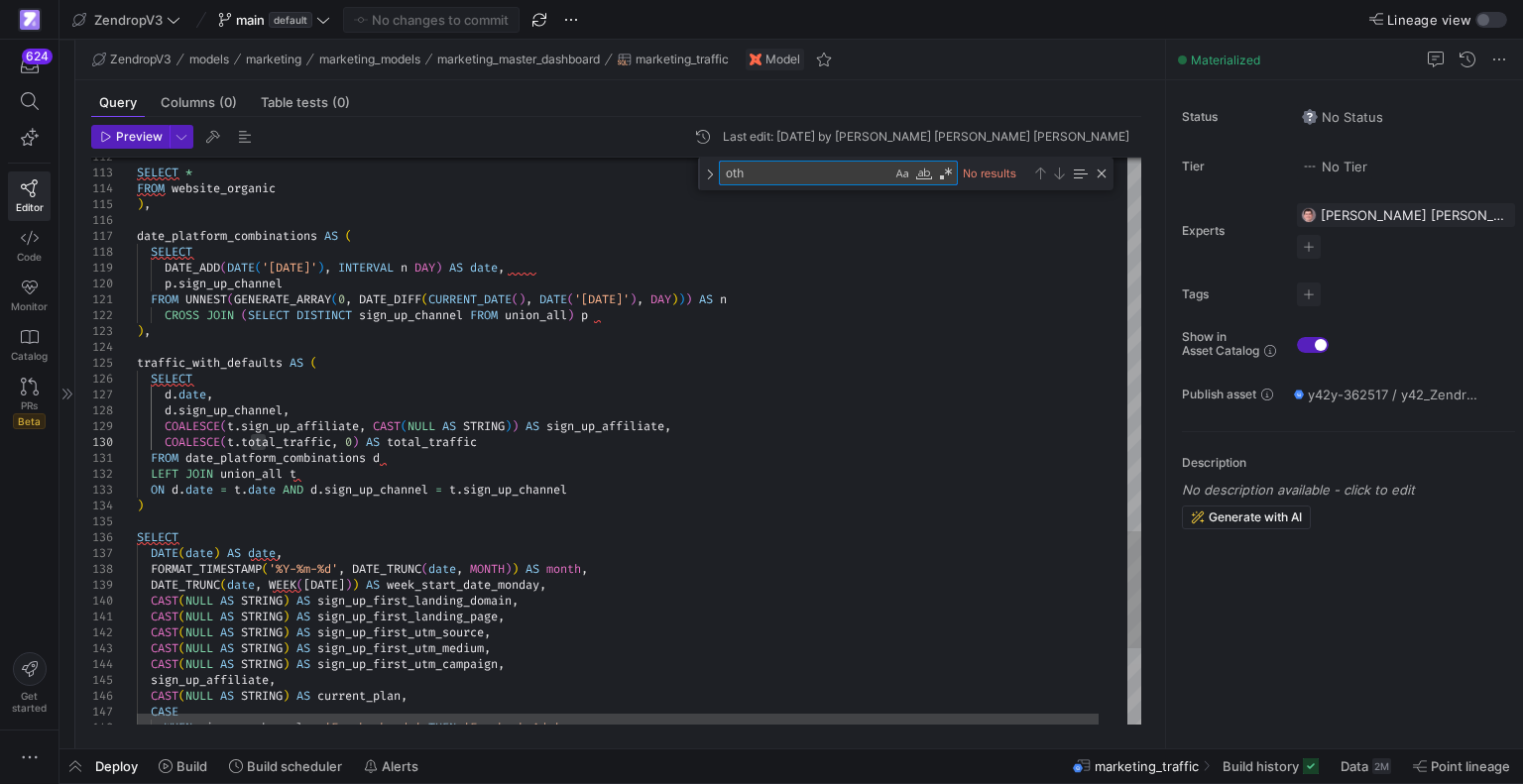type on "ot" 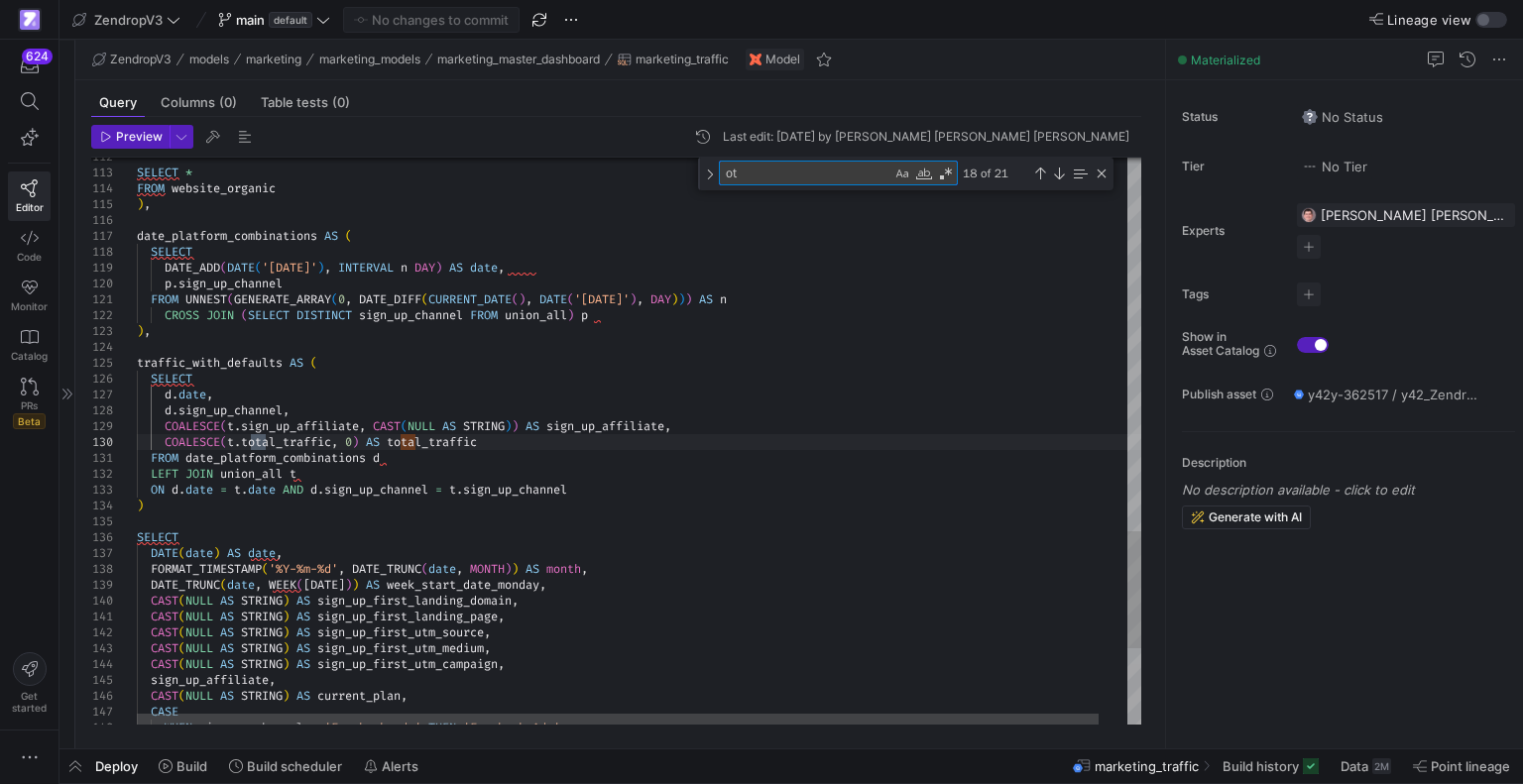 type on "COALESCE(SUM(CASE WHEN sign_up_channel = 'Bing Organic' THEN total_traffic ELSE 0 END), 0),
0) AS total_traffic
FROM traffic
GROUP BY date, sign_up_channel, sign_up_affiliate
),
union_all AS(
SELECT *
FROM traffic" 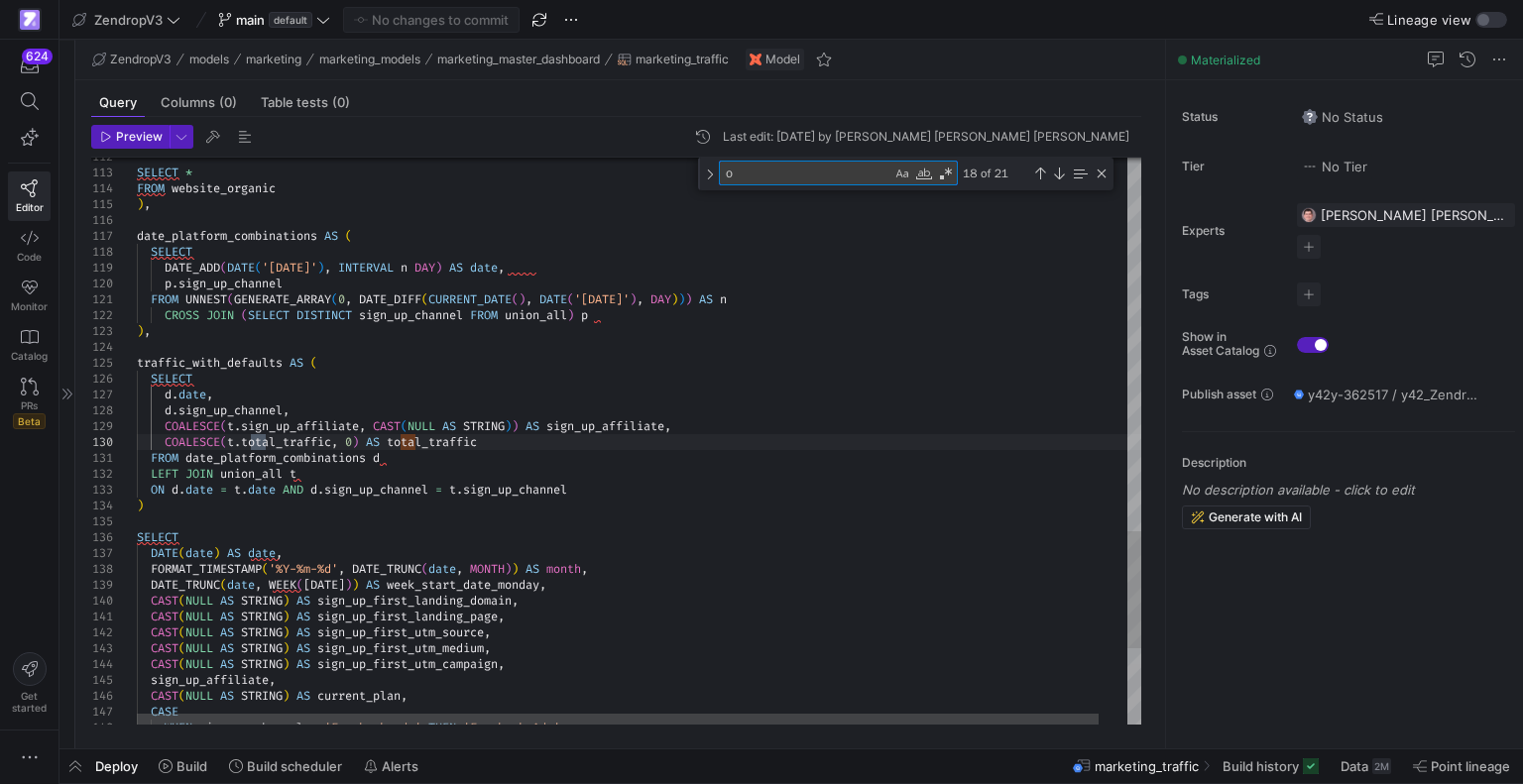 type 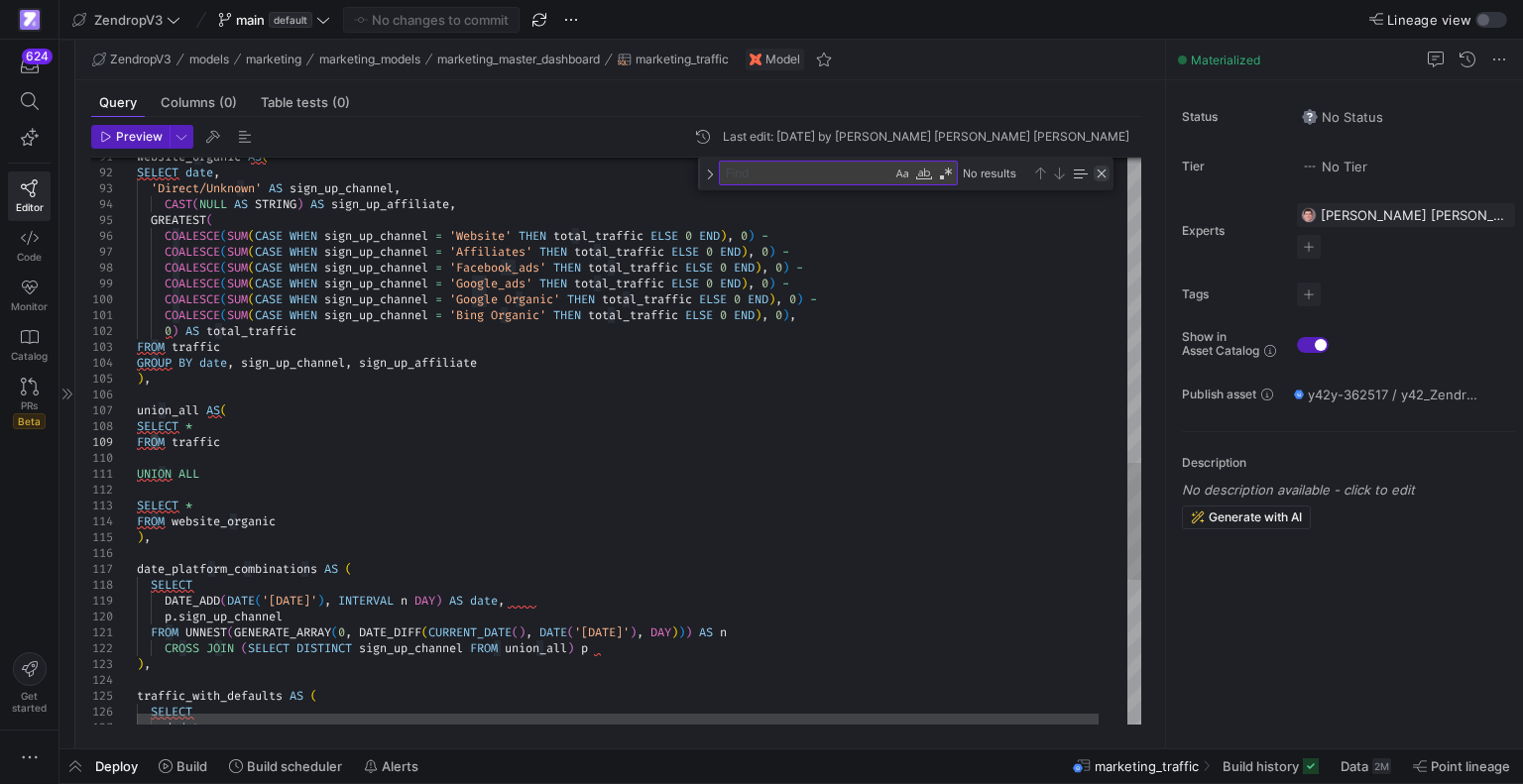 click at bounding box center (1102, 173) 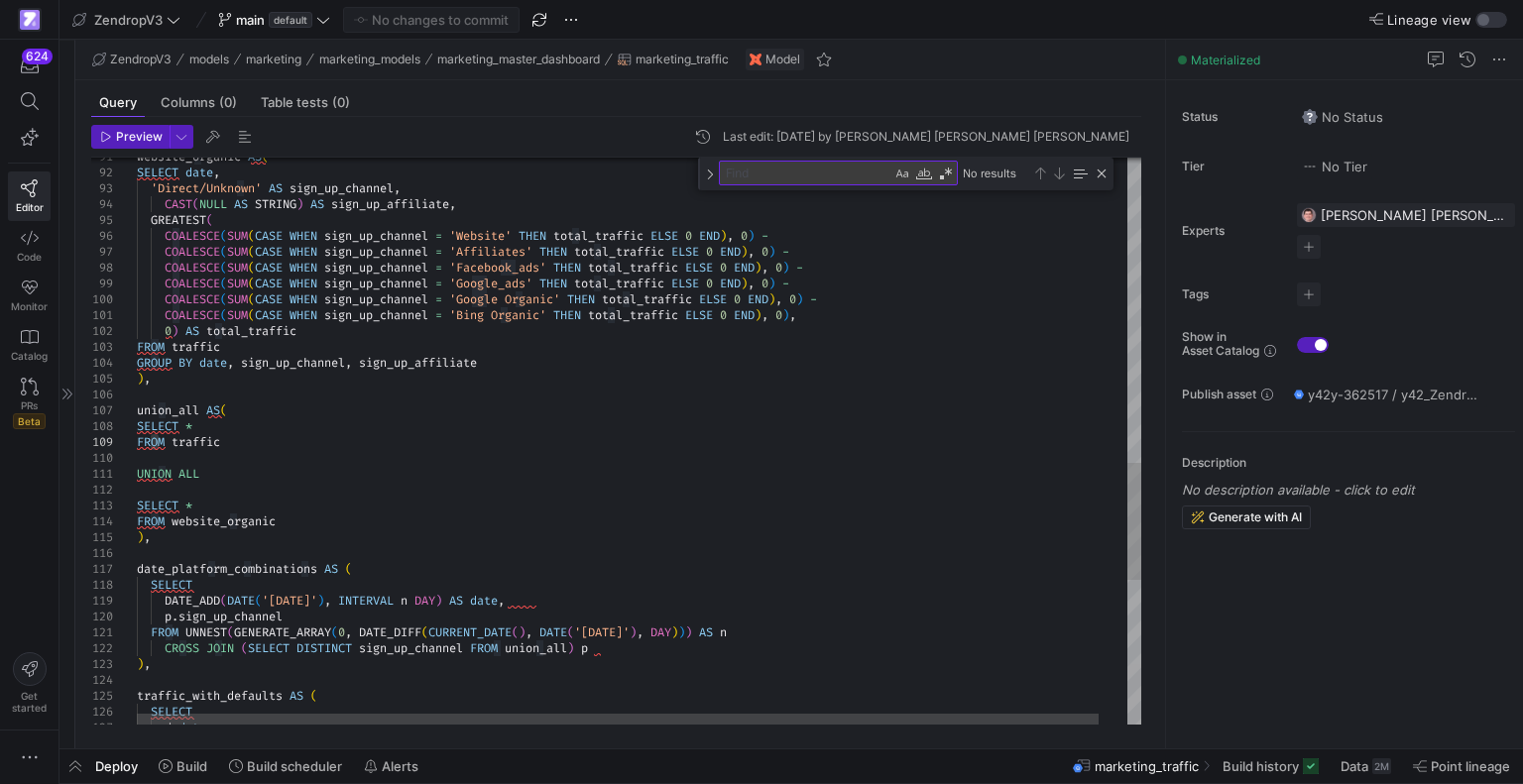 scroll, scrollTop: 0, scrollLeft: 0, axis: both 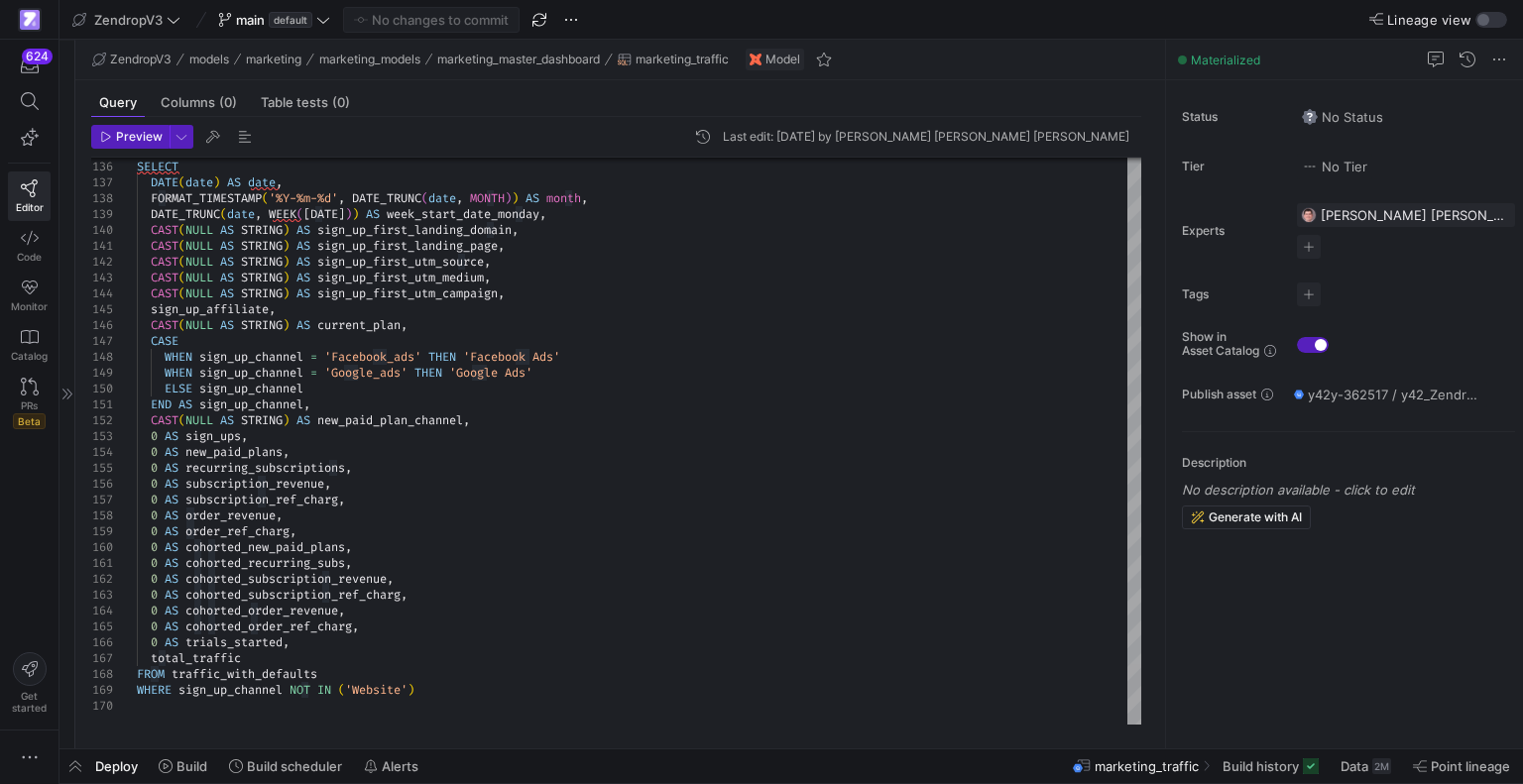 click 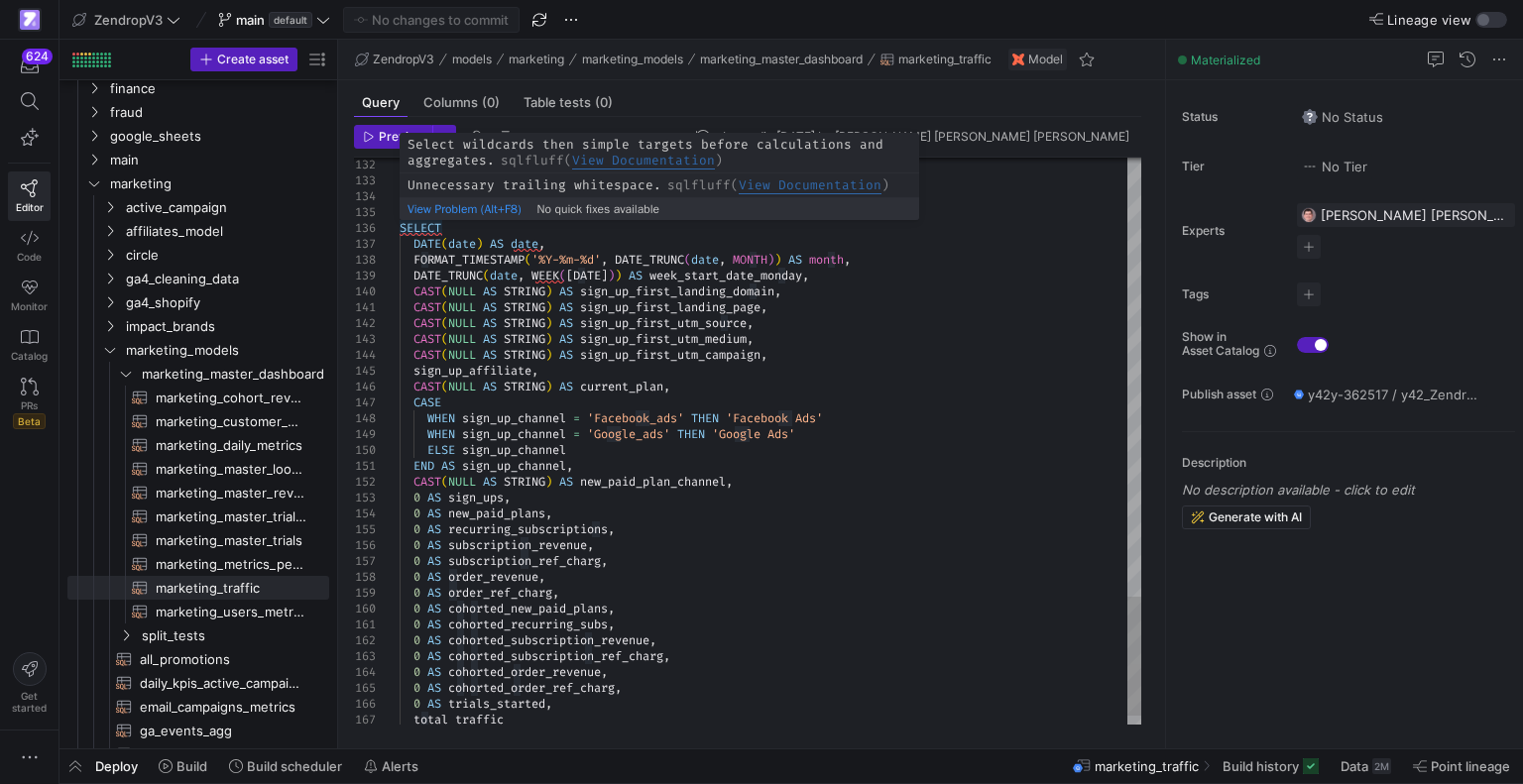 click on "SELECT       DATE ( date )   AS   date ,    FORMAT_TIMESTAMP ( '%Y-%m-%d' ,   DATE_TRUNC ( date ,   MONTH ) )   AS   month ,    DATE_TRUNC ( date ,   WEEK ( [DATE] ) )   AS   week_start_date_monday ,    CAST ( NULL   AS   STRING )   AS   sign_up_first_landing_domain ,    CAST ( NULL   AS   STRING )   AS   sign_up_first_landing_page ,    CAST ( NULL   AS   STRING )   AS   sign_up_first_utm_source ,    CAST ( NULL   AS   STRING )   AS   sign_up_first_utm_medium ,    CAST ( NULL   AS   STRING )   AS   sign_up_first_utm_campaign ,    sign_up_affiliate ,    CAST ( NULL   AS   STRING )   AS   current_plan ,    CASE      WHEN   sign_up_channel   =   'Facebook_ads'   THEN   'Facebook Ads'      WHEN   sign_up_channel   =   'Google_ads'   THEN   'Google Ads'      ELSE   sign_up_channel    END   AS   sign_up_channel ,    CAST ( NULL   AS   STRING )   AS   new_paid_plan_channel ,    0   AS   sign_ups ,    0   AS   ,    0" at bounding box center [770, -581] 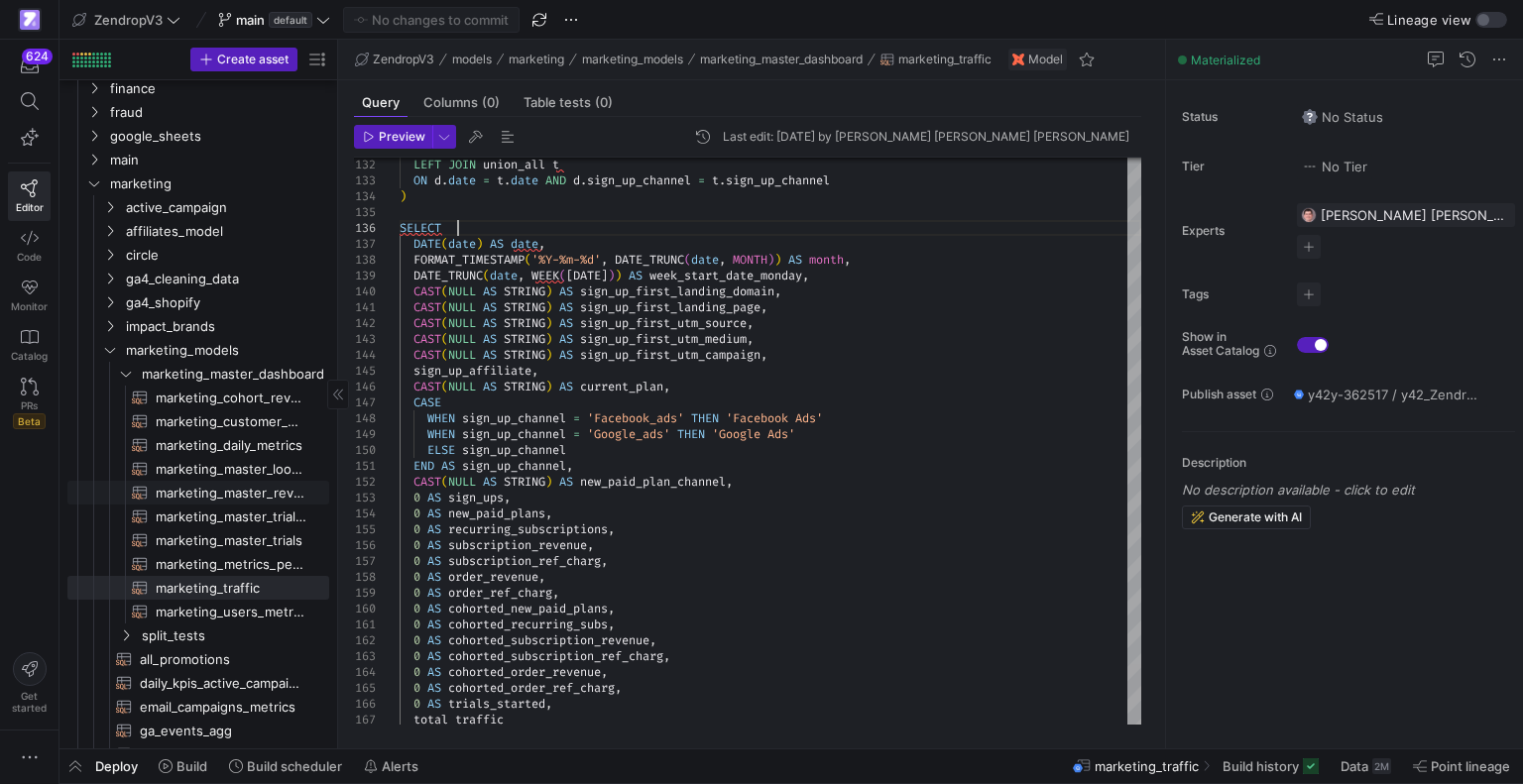 click on "marketing_master_revenue​​​​​​​​​​" 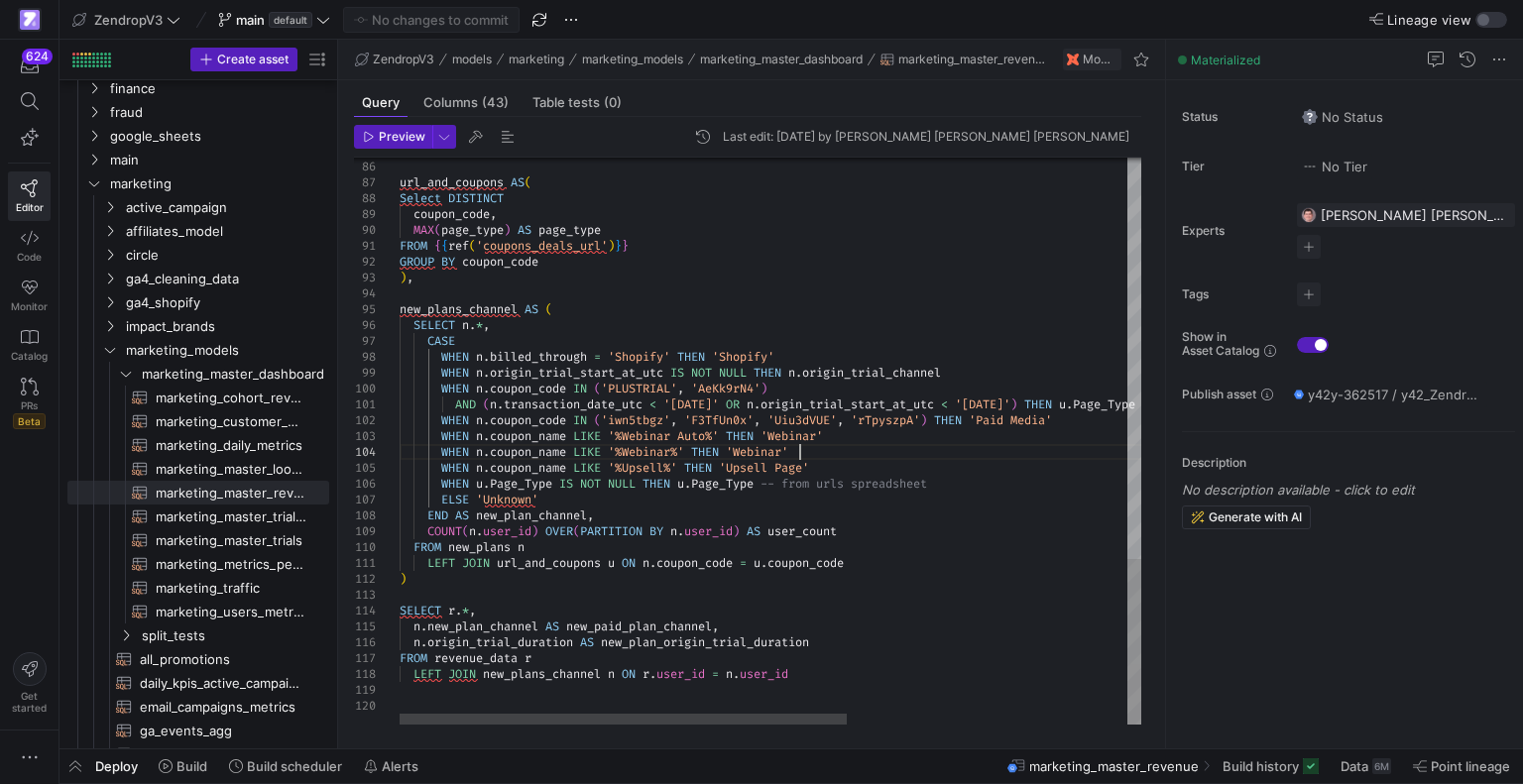 click on ") , url_and_coupons   AS ( Select   DISTINCT    coupon_code ,    MAX ( page_type )   AS   page_type FROM   { { ref ( 'coupons_deals_url' ) } } GROUP   BY   coupon_code ) , new_plans_channel   AS   (    SELECT   n . * ,      CASE          WHEN   n . billed_through   =   'Shopify'   THEN   'Shopify'        WHEN   n . origin_trial_start_at_utc   IS   NOT   NULL   THEN   n . origin_trial_channel        WHEN   n . coupon_code   IN   ( 'PLUSTRIAL' ,   'AeKk9rN4' )            AND   ( n . transaction_date_utc   <   '[DATE]'   OR   n . origin_trial_start_at_utc   <   '[DATE]' )   THEN   u . Page_Type   -- Coupons used for other promotions (not email)        WHEN   n . coupon_code   IN   ( 'iwn5tbgz' ,   'F3TfUn0x' ,   'Uiu3dVUE' ,   'rTpyszpA' )   THEN   'Paid Media'        WHEN   n . coupon_name   LIKE   '%Webinar Auto%'   THEN   'Webinar'        WHEN   n . coupon_name   LIKE   '%Webinar%'" at bounding box center [1002, -240] 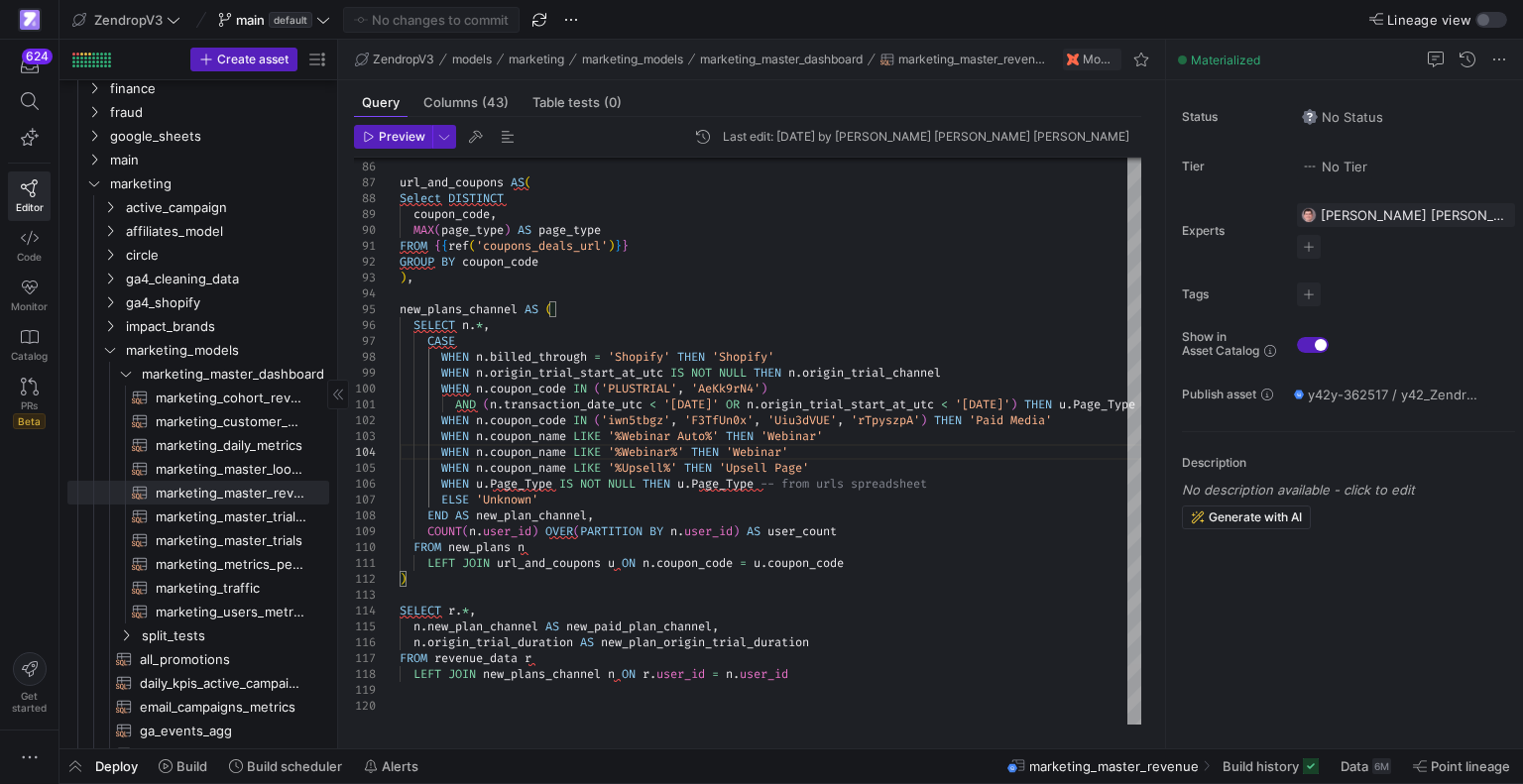 click on "marketing_master_lookup​​​​​​​​​​" 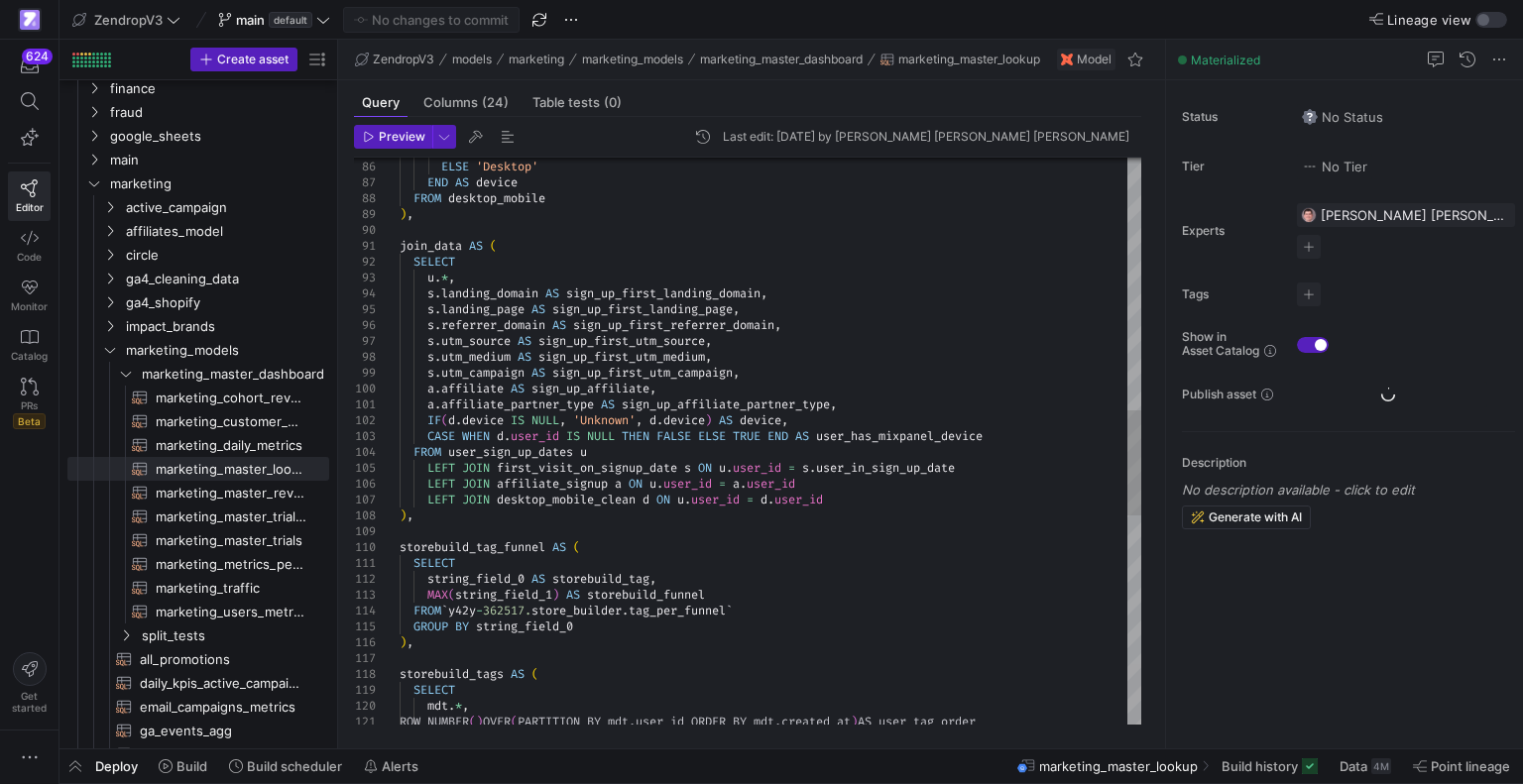 click on "WHEN   first_os   IN   ( 'Windows Phone' ,   'Android' ,   'iOS' )   THEN   'Mobile'        ELSE   'Desktop'      END   AS   device    FROM   desktop_mobile ) , join_data   AS   (    SELECT      u . * ,      s . landing_domain   AS   sign_up_first_landing_domain ,      s . landing_page   AS   sign_up_first_landing_page ,      s . referrer_domain   AS   sign_up_first_referrer_domain ,      s . utm_source   AS   sign_up_first_utm_source ,      s . utm_medium   AS   sign_up_first_utm_medium ,      s . utm_campaign   AS   sign_up_first_utm_campaign ,      a . affiliate   AS   sign_up_affiliate ,      a . affiliate_partner_type   AS   sign_up_affiliate_partner_type ,      IF ( d . device   IS   NULL ,   'Unknown' ,   d . device )   AS   device ,      CASE   WHEN   d . user_id   IS   NULL   THEN   FALSE   ELSE   TRUE   END   AS   user_has_mixpanel_device    FROM   user_sign_up_dates   u" at bounding box center (770, 331) 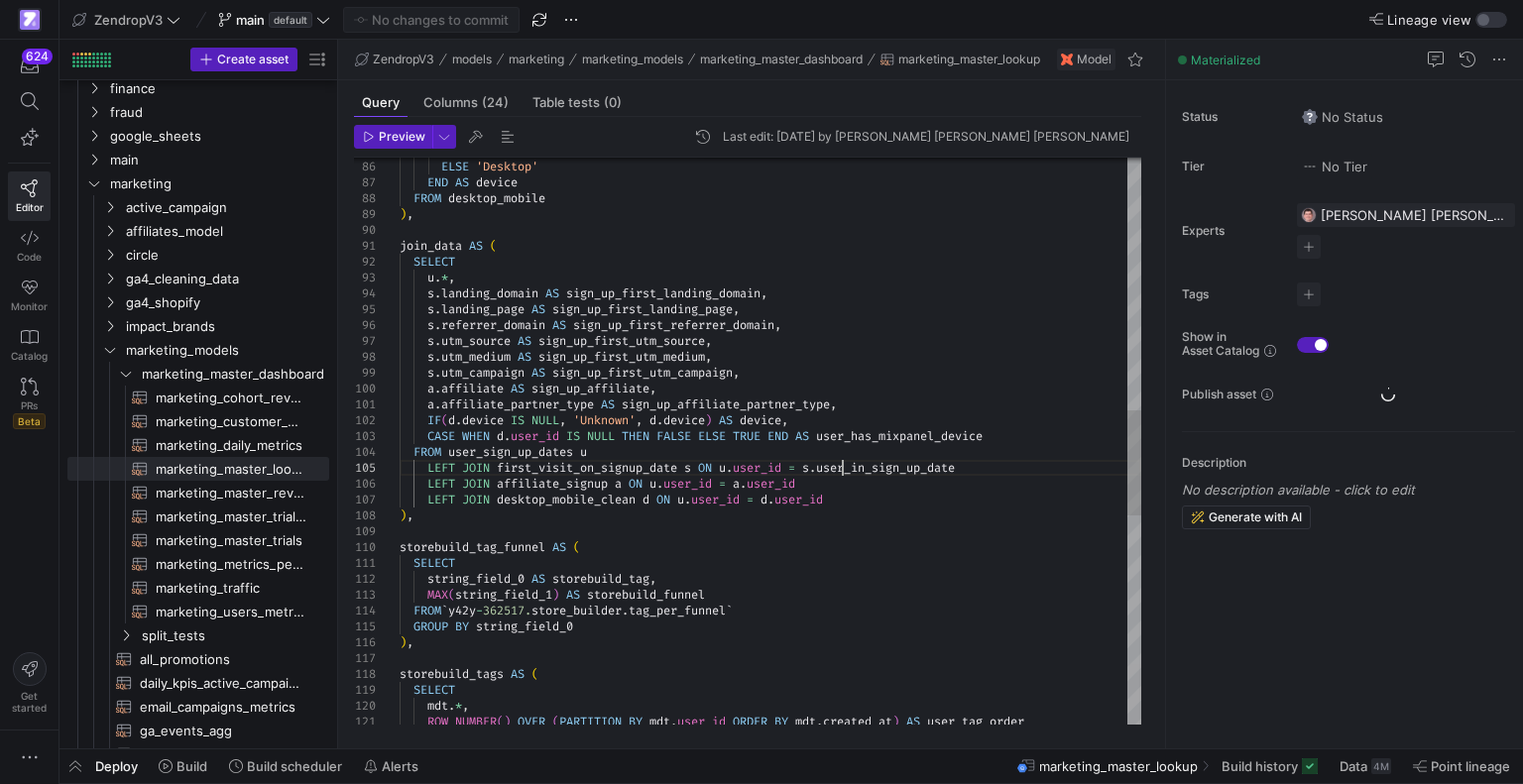 type on "a.affiliate_partner_type AS sign_up_affiliate_partner_type,
IF(d.device IS NULL, 'Unknown', d.device) AS device,
CASE WHEN d.user_id IS NULL THEN FALSE ELSE TRUE END AS user_has_mixpanel_device
FROM user_sign_up_dates u
LEFT JOIN first_visit_on_signup_date s ON u.user_id = s.user_in_sign_up_date
LEFT JOIN affiliate_signup a ON u.user_id = a.user_id
LEFT JOIN desktop_mobile_clean d ON u.user_id = d.user_id
),
storebuild_tag_funnel AS (" 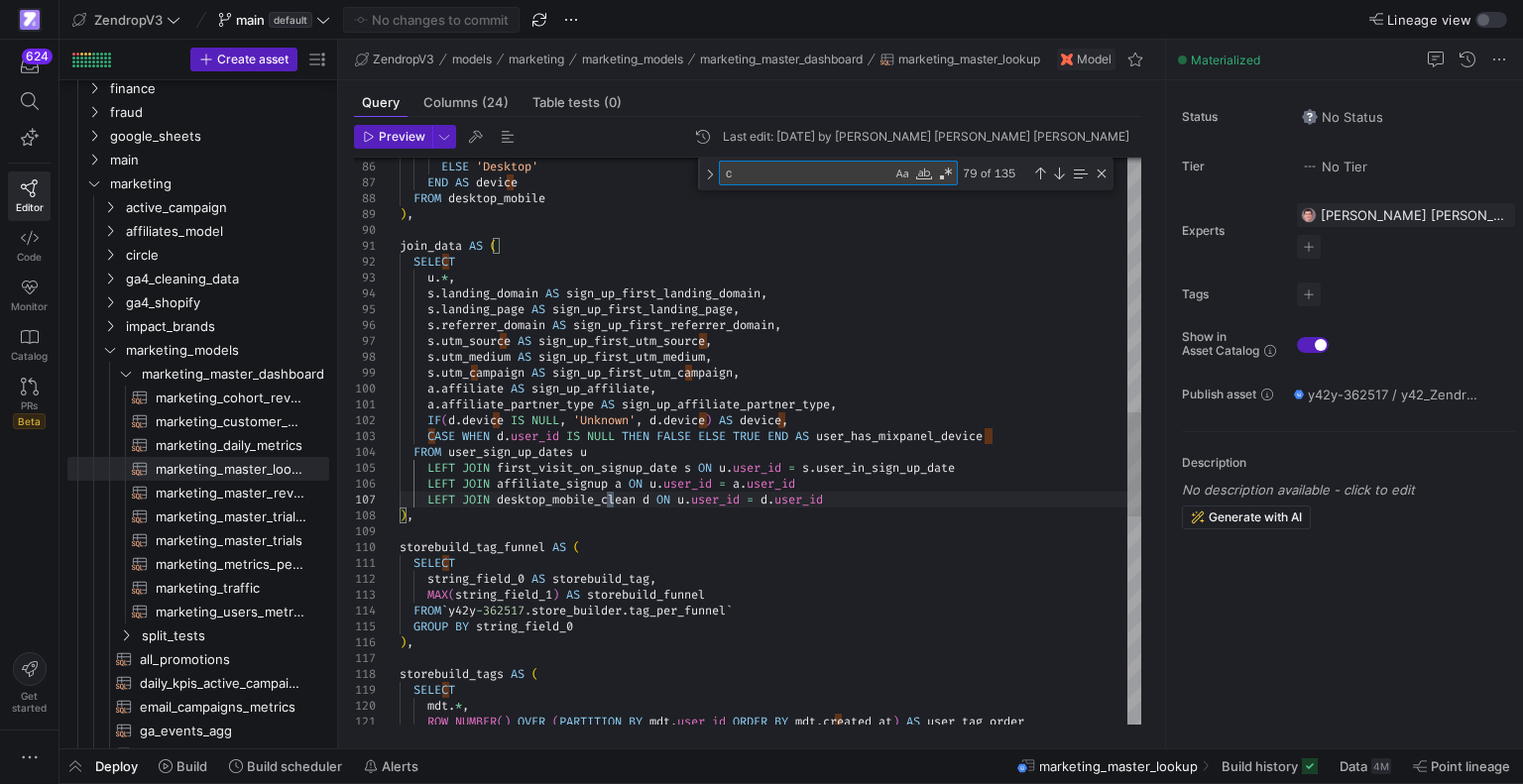 type on "cl" 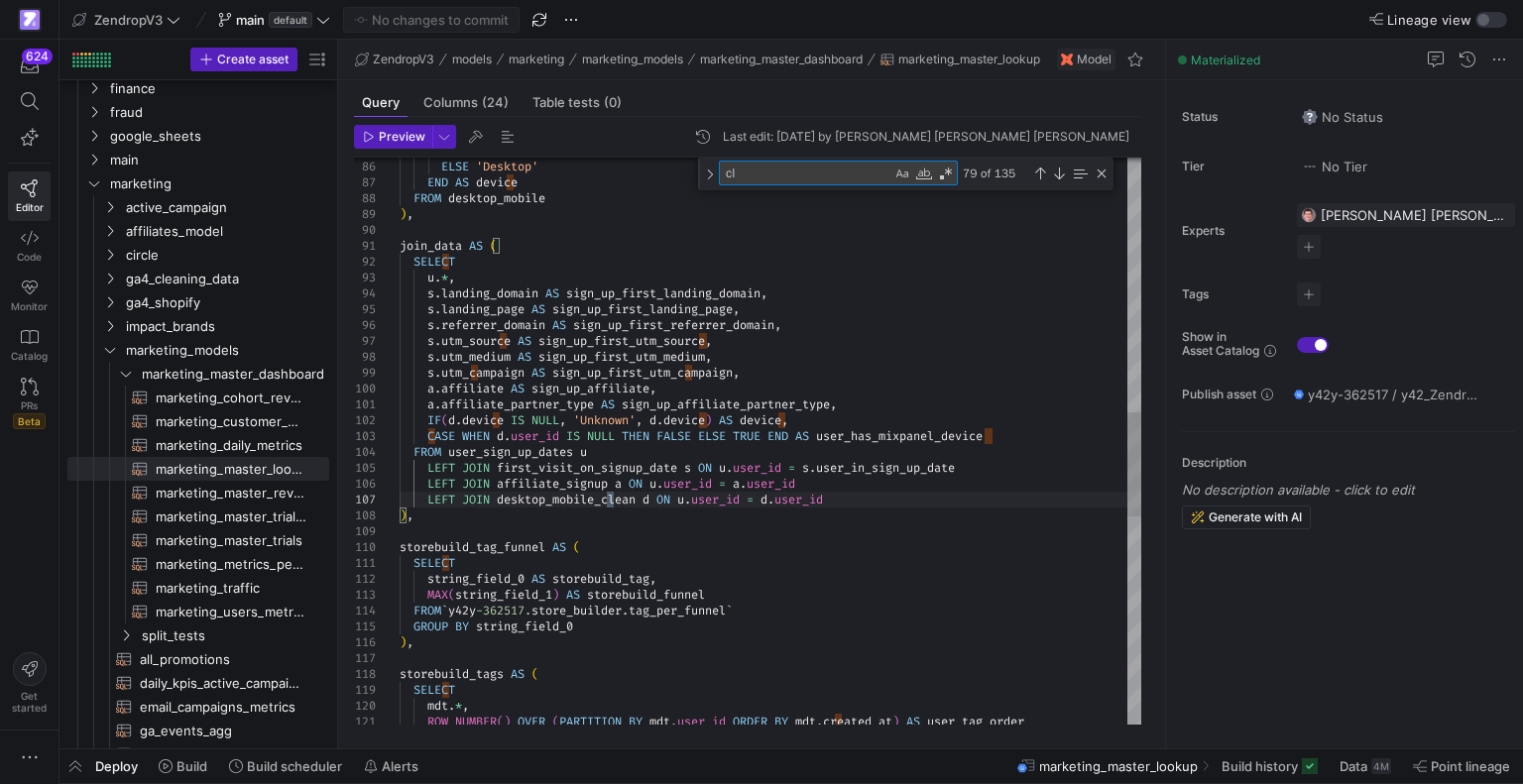 type on "ype IN('google-ads') THEN 'Google Ads'
WHEN affiliate_type IN('facebook-ads') THEN 'Facebook Ads'
WHEN sign_up_affiliate IS NOT NULL THEN 'Affiliates'
WHEN affiliate_type IN('everflow','impact') THEN 'Affiliates' --for users not tracked in Impact/Everflow
WHEN sign_up_first_utm_source IN('Meta','fb','Facebook','facebook','meta | fb') THEN 'Facebook Ads'
WHEN sign_up_first_utm_source IN('g','G','google','google_ads') THEN 'Google Ads'
WHEN signed_up_through = 'click_funnels_appstore' THEN 'Other'
WHEN signed_up_through = 'tiktok' THEN 'Other'
WHEN sign_up_first_utm_source IN('youtube','Youtube') THEN 'Other'" 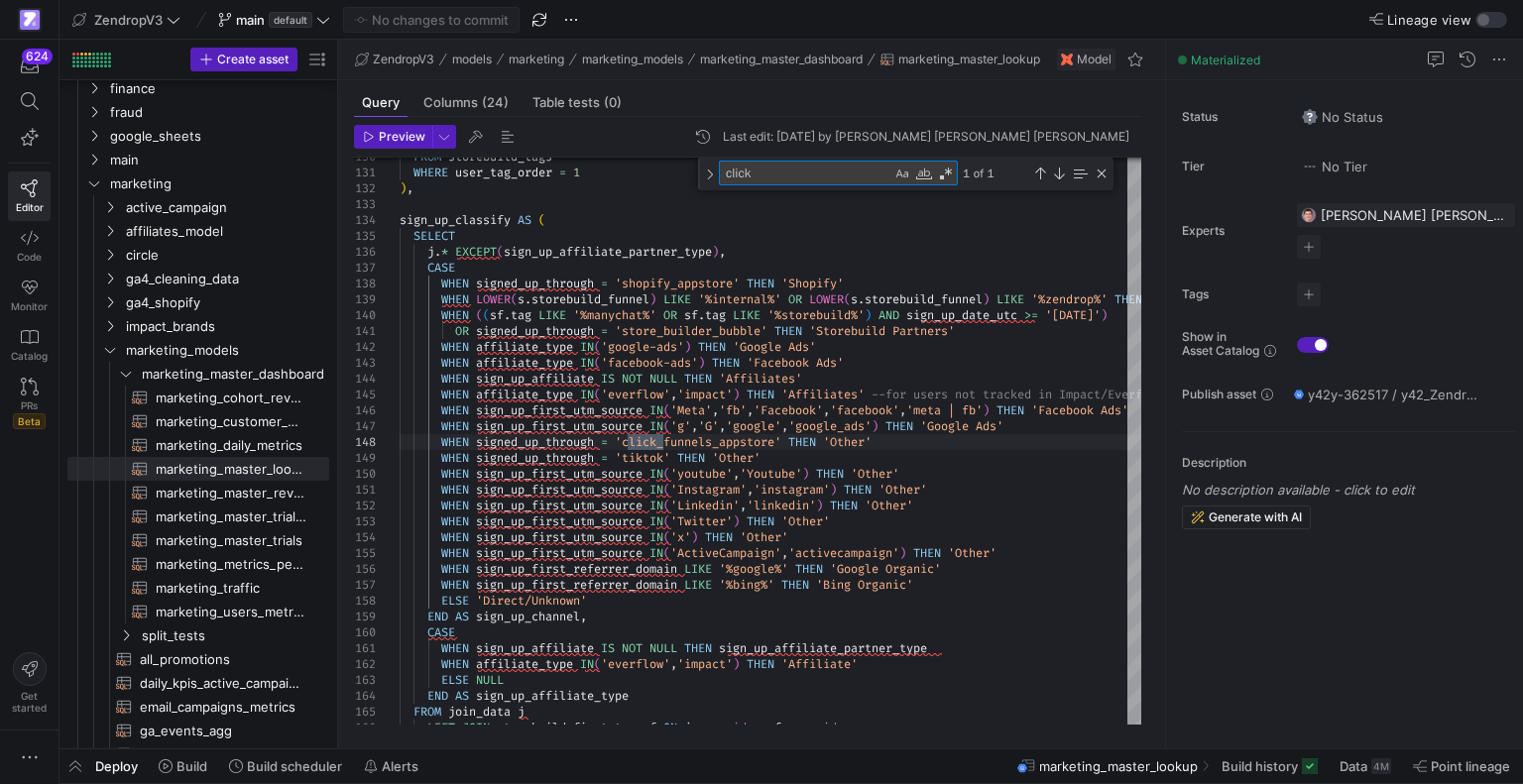 type on "click" 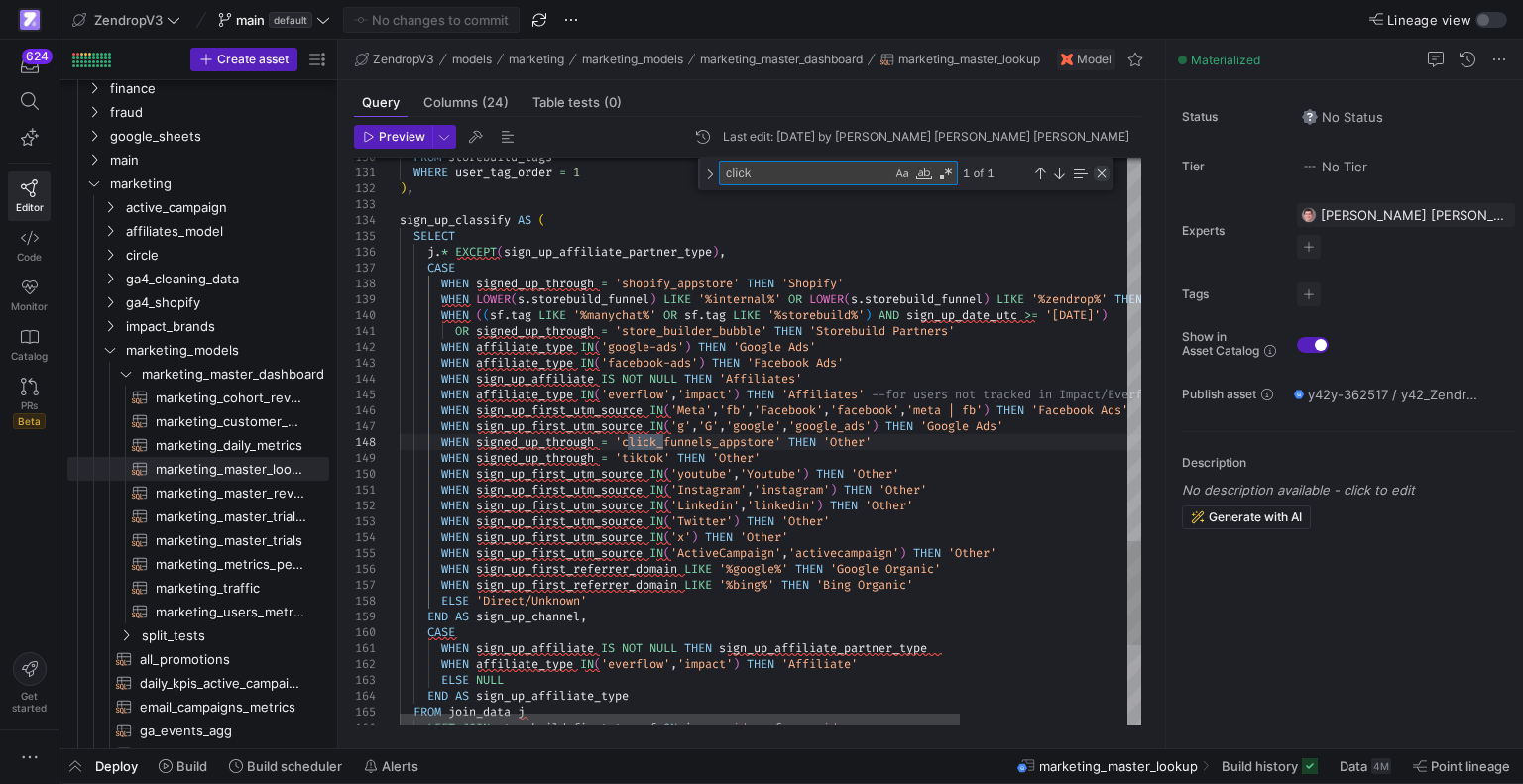 click at bounding box center [1102, 173] 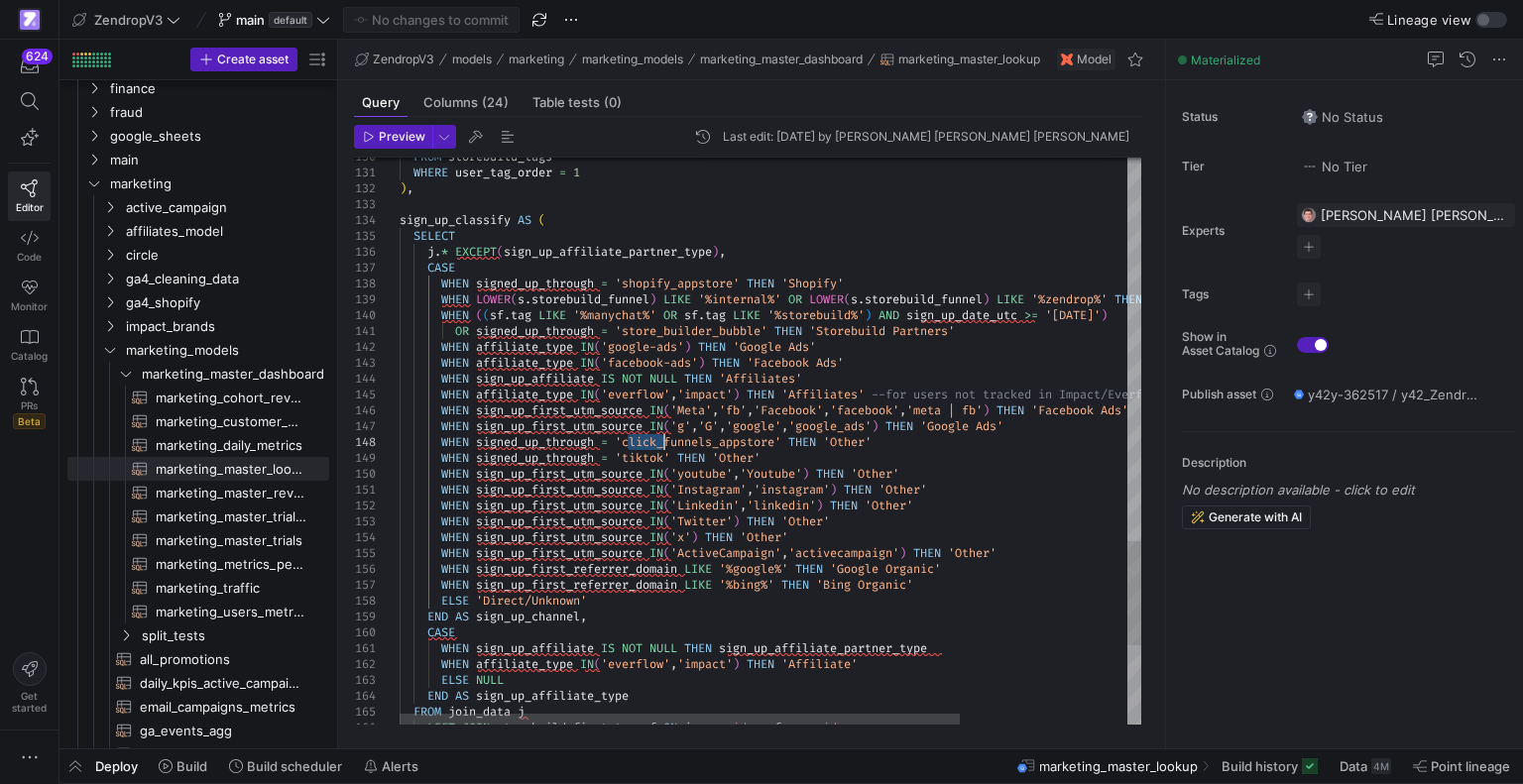 scroll, scrollTop: 0, scrollLeft: 0, axis: both 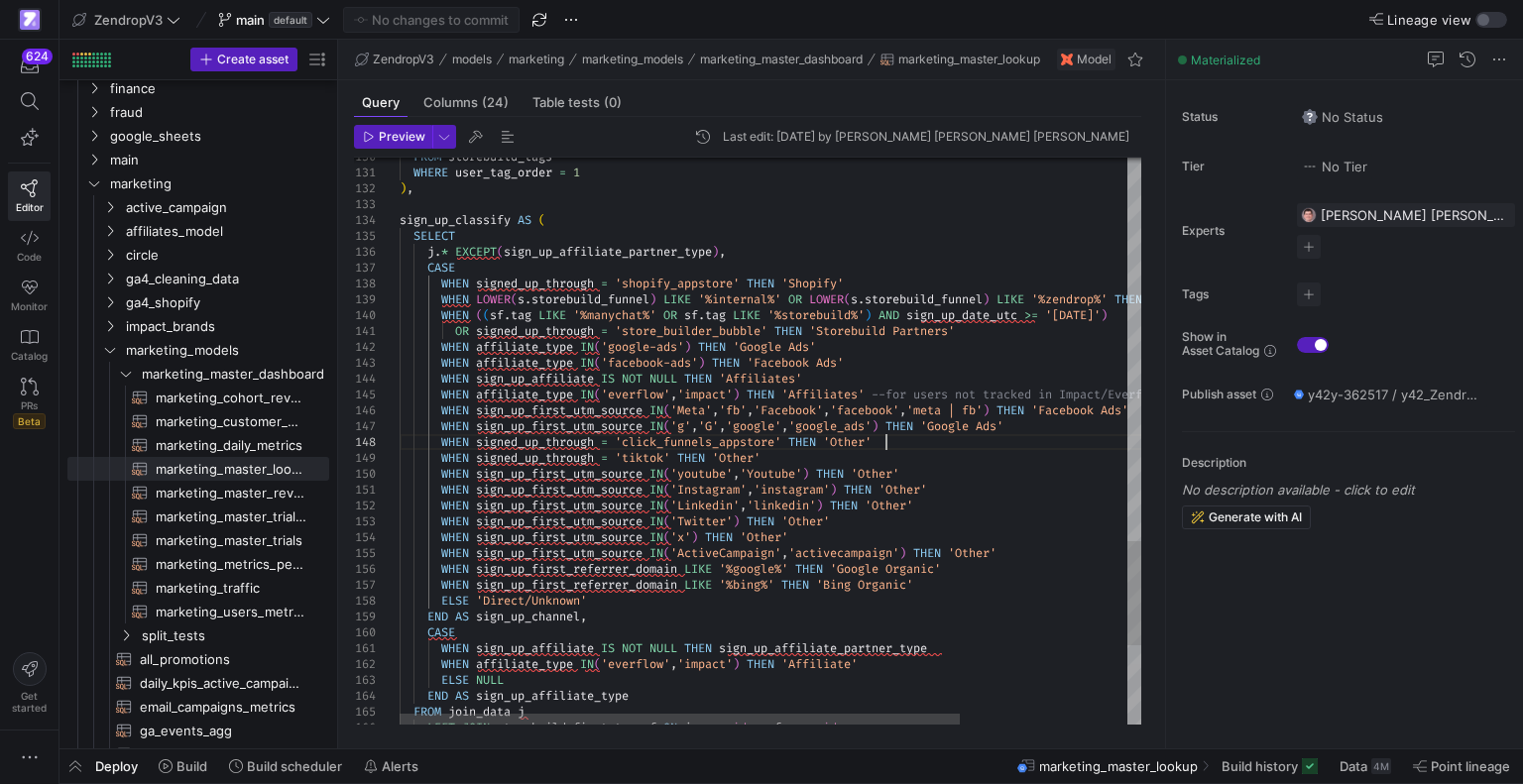 click on "FROM   storebuild_tags    WHERE   user_tag_order   =   1 ) , sign_up_classify   AS   (    SELECT      j . *   EXCEPT ( sign_up_affiliate_partner_type ) ,      CASE        WHEN   signed_up_through   =   'shopify_appstore'   THEN   'Shopify'        WHEN   LOWER ( s . storebuild_funnel )   LIKE   '%internal%'   OR   LOWER ( s . storebuild_funnel )   LIKE   '%zendrop%'   THEN   'Storebuild Internal'        WHEN   ( ( sf . tag   LIKE   '%manychat%'   OR   sf . tag   LIKE   '%storebuild%' )   AND   sign_up_date_utc   >=   '[DATE]' )            OR   signed_up_through   =   'store_builder_bubble'   THEN   'Storebuild Partners'        WHEN   affiliate_type   IN ( 'google-ads' )   THEN   'Google Ads'        WHEN   affiliate_type   IN ( 'facebook-ads' )   THEN   'Facebook Ads'        WHEN   sign_up_affiliate   IS   NOT   NULL   THEN   'Affiliates'        WHEN   affiliate_type   IN ( 'everflow'" at bounding box center [880, -377] 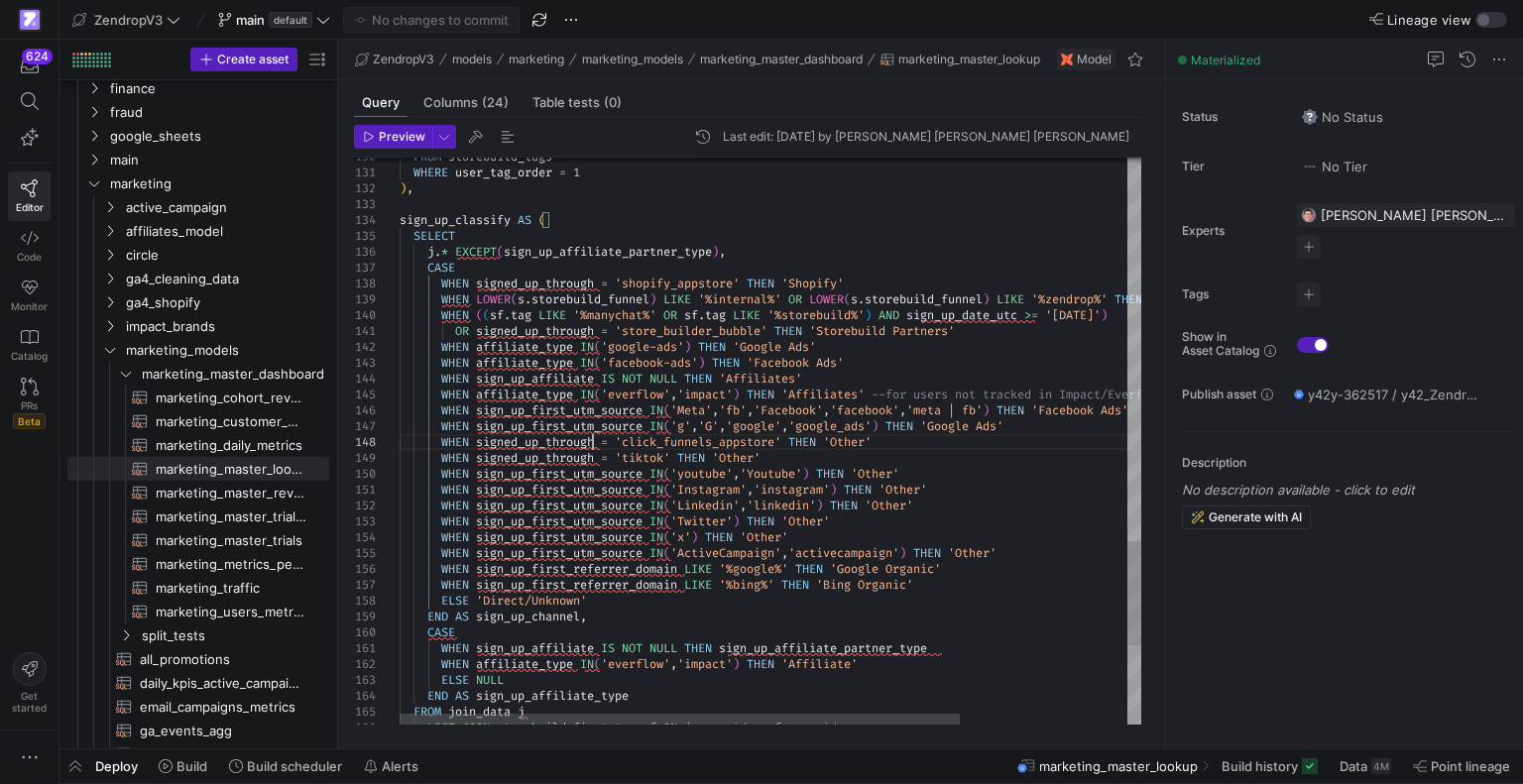 click on "FROM   storebuild_tags    WHERE   user_tag_order   =   1 ) , sign_up_classify   AS   (    SELECT      j . *   EXCEPT ( sign_up_affiliate_partner_type ) ,      CASE        WHEN   signed_up_through   =   'shopify_appstore'   THEN   'Shopify'        WHEN   LOWER ( s . storebuild_funnel )   LIKE   '%internal%'   OR   LOWER ( s . storebuild_funnel )   LIKE   '%zendrop%'   THEN   'Storebuild Internal'        WHEN   ( ( sf . tag   LIKE   '%manychat%'   OR   sf . tag   LIKE   '%storebuild%' )   AND   sign_up_date_utc   >=   '[DATE]' )            OR   signed_up_through   =   'store_builder_bubble'   THEN   'Storebuild Partners'        WHEN   affiliate_type   IN ( 'google-ads' )   THEN   'Google Ads'        WHEN   affiliate_type   IN ( 'facebook-ads' )   THEN   'Facebook Ads'        WHEN   sign_up_affiliate   IS   NOT   NULL   THEN   'Affiliates'        WHEN   affiliate_type   IN ( 'everflow'" at bounding box center [880, -377] 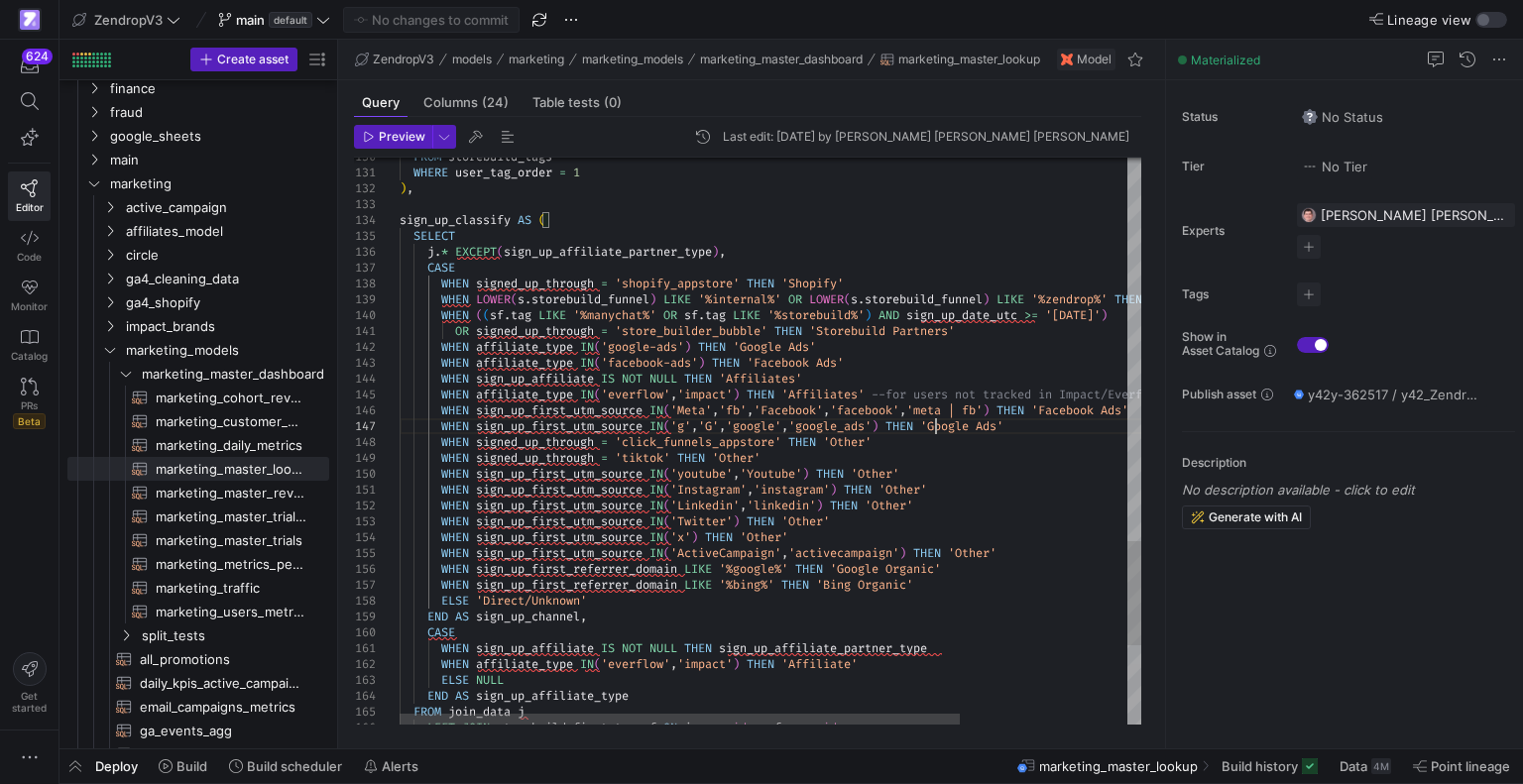 click on "FROM   storebuild_tags    WHERE   user_tag_order   =   1 ) , sign_up_classify   AS   (    SELECT      j . *   EXCEPT ( sign_up_affiliate_partner_type ) ,      CASE        WHEN   signed_up_through   =   'shopify_appstore'   THEN   'Shopify'        WHEN   LOWER ( s . storebuild_funnel )   LIKE   '%internal%'   OR   LOWER ( s . storebuild_funnel )   LIKE   '%zendrop%'   THEN   'Storebuild Internal'        WHEN   ( ( sf . tag   LIKE   '%manychat%'   OR   sf . tag   LIKE   '%storebuild%' )   AND   sign_up_date_utc   >=   '[DATE]' )            OR   signed_up_through   =   'store_builder_bubble'   THEN   'Storebuild Partners'        WHEN   affiliate_type   IN ( 'google-ads' )   THEN   'Google Ads'        WHEN   affiliate_type   IN ( 'facebook-ads' )   THEN   'Facebook Ads'        WHEN   sign_up_affiliate   IS   NOT   NULL   THEN   'Affiliates'        WHEN   affiliate_type   IN ( 'everflow'" at bounding box center [880, -377] 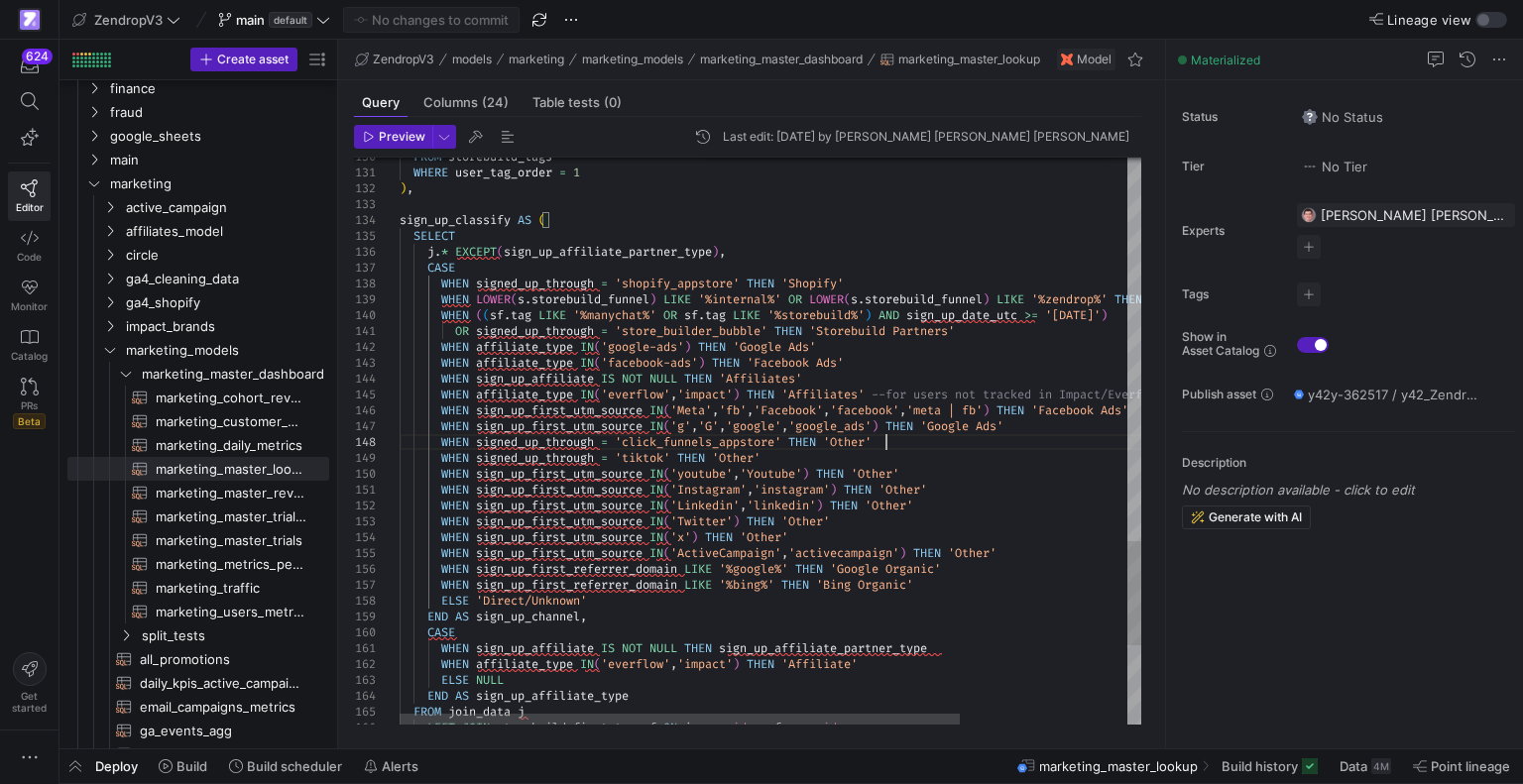 click on "FROM   storebuild_tags    WHERE   user_tag_order   =   1 ) , sign_up_classify   AS   (    SELECT      j . *   EXCEPT ( sign_up_affiliate_partner_type ) ,      CASE        WHEN   signed_up_through   =   'shopify_appstore'   THEN   'Shopify'        WHEN   LOWER ( s . storebuild_funnel )   LIKE   '%internal%'   OR   LOWER ( s . storebuild_funnel )   LIKE   '%zendrop%'   THEN   'Storebuild Internal'        WHEN   ( ( sf . tag   LIKE   '%manychat%'   OR   sf . tag   LIKE   '%storebuild%' )   AND   sign_up_date_utc   >=   '[DATE]' )            OR   signed_up_through   =   'store_builder_bubble'   THEN   'Storebuild Partners'        WHEN   affiliate_type   IN ( 'google-ads' )   THEN   'Google Ads'        WHEN   affiliate_type   IN ( 'facebook-ads' )   THEN   'Facebook Ads'        WHEN   sign_up_affiliate   IS   NOT   NULL   THEN   'Affiliates'        WHEN   affiliate_type   IN ( 'everflow'" at bounding box center (880, -377) 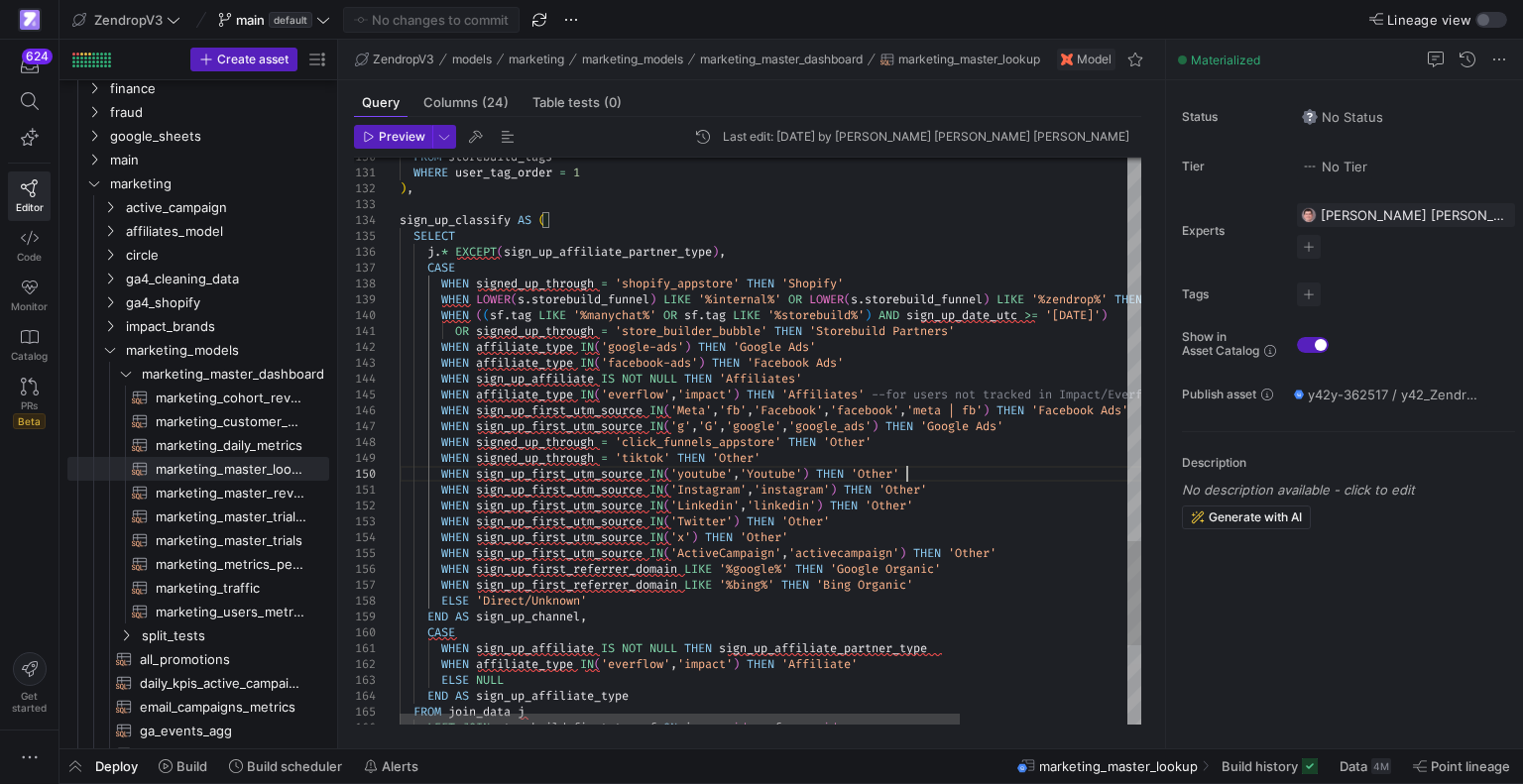click on "FROM   storebuild_tags    WHERE   user_tag_order   =   1 ) , sign_up_classify   AS   (    SELECT      j . *   EXCEPT ( sign_up_affiliate_partner_type ) ,      CASE        WHEN   signed_up_through   =   'shopify_appstore'   THEN   'Shopify'        WHEN   LOWER ( s . storebuild_funnel )   LIKE   '%internal%'   OR   LOWER ( s . storebuild_funnel )   LIKE   '%zendrop%'   THEN   'Storebuild Internal'        WHEN   ( ( sf . tag   LIKE   '%manychat%'   OR   sf . tag   LIKE   '%storebuild%' )   AND   sign_up_date_utc   >=   '[DATE]' )            OR   signed_up_through   =   'store_builder_bubble'   THEN   'Storebuild Partners'        WHEN   affiliate_type   IN ( 'google-ads' )   THEN   'Google Ads'        WHEN   affiliate_type   IN ( 'facebook-ads' )   THEN   'Facebook Ads'        WHEN   sign_up_affiliate   IS   NOT   NULL   THEN   'Affiliates'        WHEN   affiliate_type   IN ( 'everflow'" at bounding box center [880, -377] 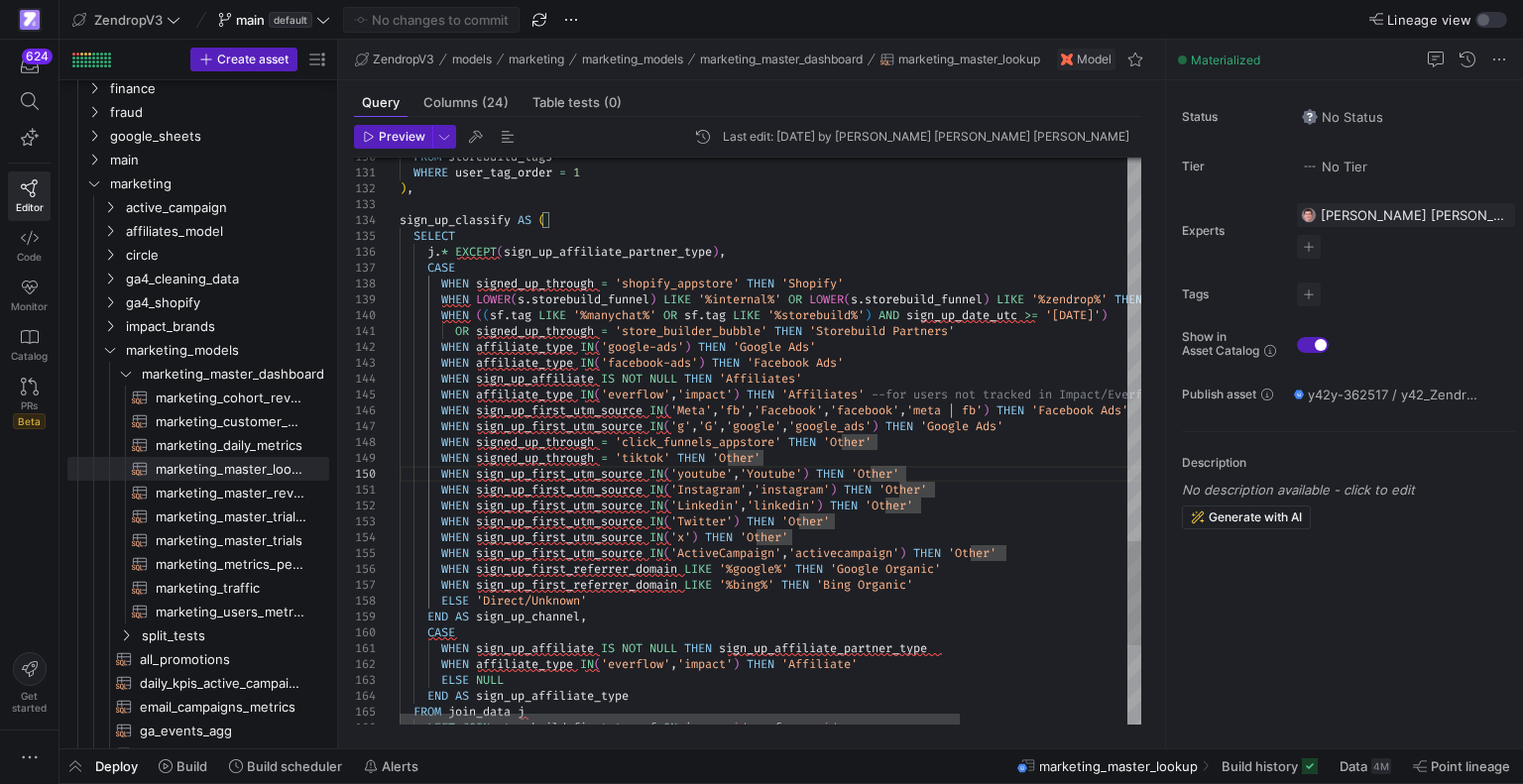 click on "FROM   storebuild_tags    WHERE   user_tag_order   =   1 ) , sign_up_classify   AS   (    SELECT      j . *   EXCEPT ( sign_up_affiliate_partner_type ) ,      CASE        WHEN   signed_up_through   =   'shopify_appstore'   THEN   'Shopify'        WHEN   LOWER ( s . storebuild_funnel )   LIKE   '%internal%'   OR   LOWER ( s . storebuild_funnel )   LIKE   '%zendrop%'   THEN   'Storebuild Internal'        WHEN   ( ( sf . tag   LIKE   '%manychat%'   OR   sf . tag   LIKE   '%storebuild%' )   AND   sign_up_date_utc   >=   '[DATE]' )            OR   signed_up_through   =   'store_builder_bubble'   THEN   'Storebuild Partners'        WHEN   affiliate_type   IN ( 'google-ads' )   THEN   'Google Ads'        WHEN   affiliate_type   IN ( 'facebook-ads' )   THEN   'Facebook Ads'        WHEN   sign_up_affiliate   IS   NOT   NULL   THEN   'Affiliates'        WHEN   affiliate_type   IN ( 'everflow'" at bounding box center [880, -377] 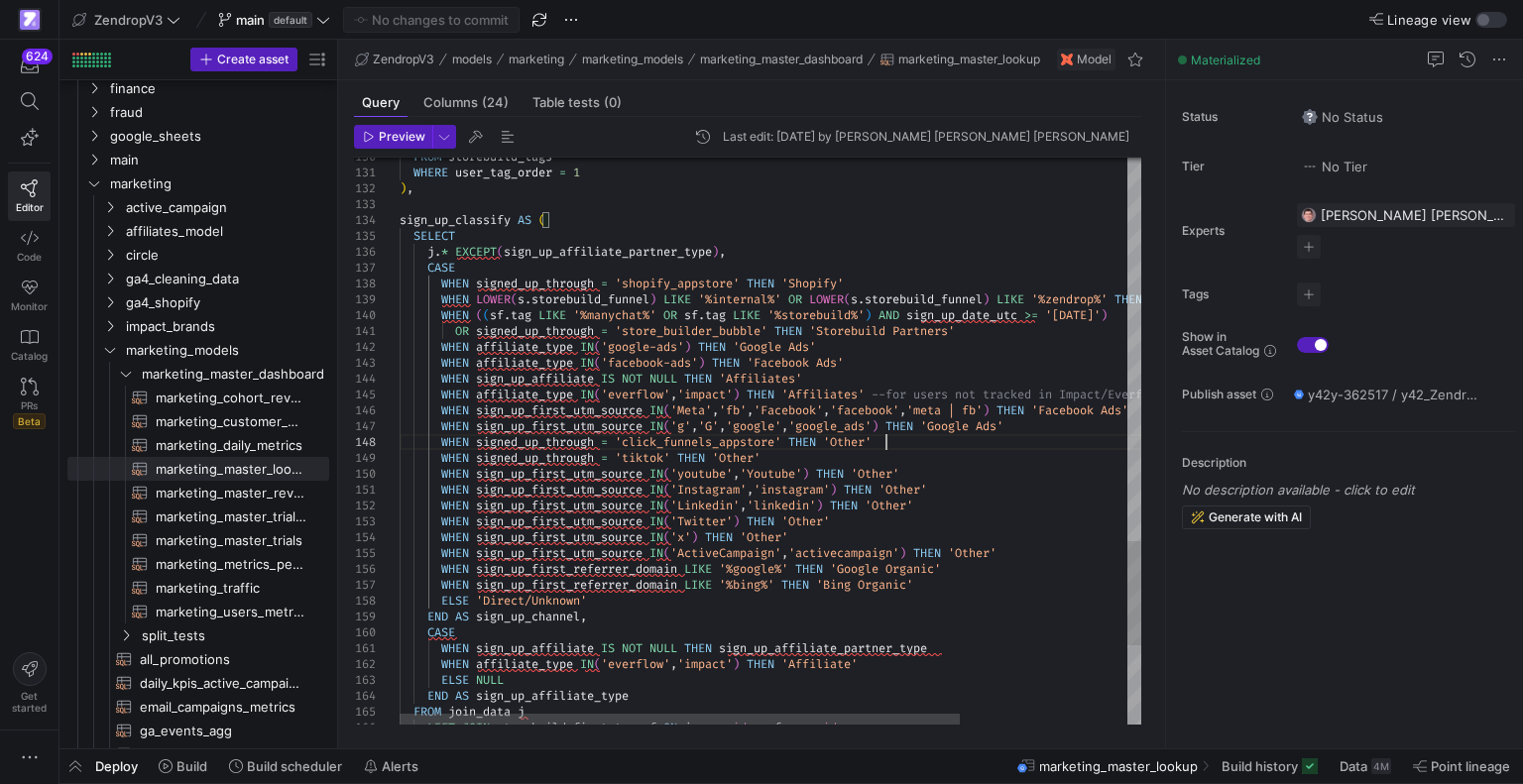 click on "FROM   storebuild_tags    WHERE   user_tag_order   =   1 ) , sign_up_classify   AS   (    SELECT      j . *   EXCEPT ( sign_up_affiliate_partner_type ) ,      CASE        WHEN   signed_up_through   =   'shopify_appstore'   THEN   'Shopify'        WHEN   LOWER ( s . storebuild_funnel )   LIKE   '%internal%'   OR   LOWER ( s . storebuild_funnel )   LIKE   '%zendrop%'   THEN   'Storebuild Internal'        WHEN   ( ( sf . tag   LIKE   '%manychat%'   OR   sf . tag   LIKE   '%storebuild%' )   AND   sign_up_date_utc   >=   '[DATE]' )            OR   signed_up_through   =   'store_builder_bubble'   THEN   'Storebuild Partners'        WHEN   affiliate_type   IN ( 'google-ads' )   THEN   'Google Ads'        WHEN   affiliate_type   IN ( 'facebook-ads' )   THEN   'Facebook Ads'        WHEN   sign_up_affiliate   IS   NOT   NULL   THEN   'Affiliates'        WHEN   affiliate_type   IN ( 'everflow'" at bounding box center (880, -377) 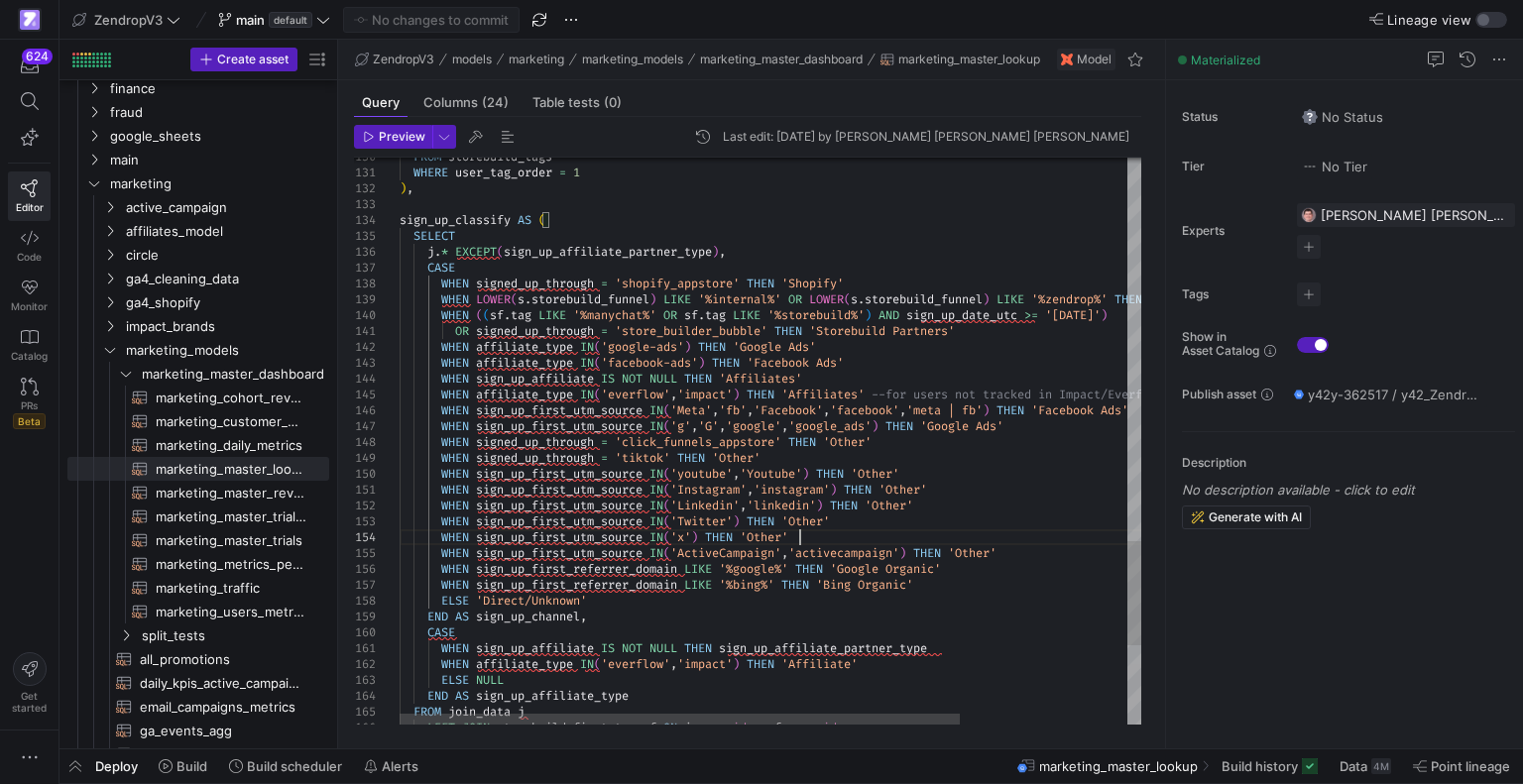 click on "FROM   storebuild_tags    WHERE   user_tag_order   =   1 ) , sign_up_classify   AS   (    SELECT      j . *   EXCEPT ( sign_up_affiliate_partner_type ) ,      CASE        WHEN   signed_up_through   =   'shopify_appstore'   THEN   'Shopify'        WHEN   LOWER ( s . storebuild_funnel )   LIKE   '%internal%'   OR   LOWER ( s . storebuild_funnel )   LIKE   '%zendrop%'   THEN   'Storebuild Internal'        WHEN   ( ( sf . tag   LIKE   '%manychat%'   OR   sf . tag   LIKE   '%storebuild%' )   AND   sign_up_date_utc   >=   '[DATE]' )            OR   signed_up_through   =   'store_builder_bubble'   THEN   'Storebuild Partners'        WHEN   affiliate_type   IN ( 'google-ads' )   THEN   'Google Ads'        WHEN   affiliate_type   IN ( 'facebook-ads' )   THEN   'Facebook Ads'        WHEN   sign_up_affiliate   IS   NOT   NULL   THEN   'Affiliates'        WHEN   affiliate_type   IN ( 'everflow'" at bounding box center (880, -377) 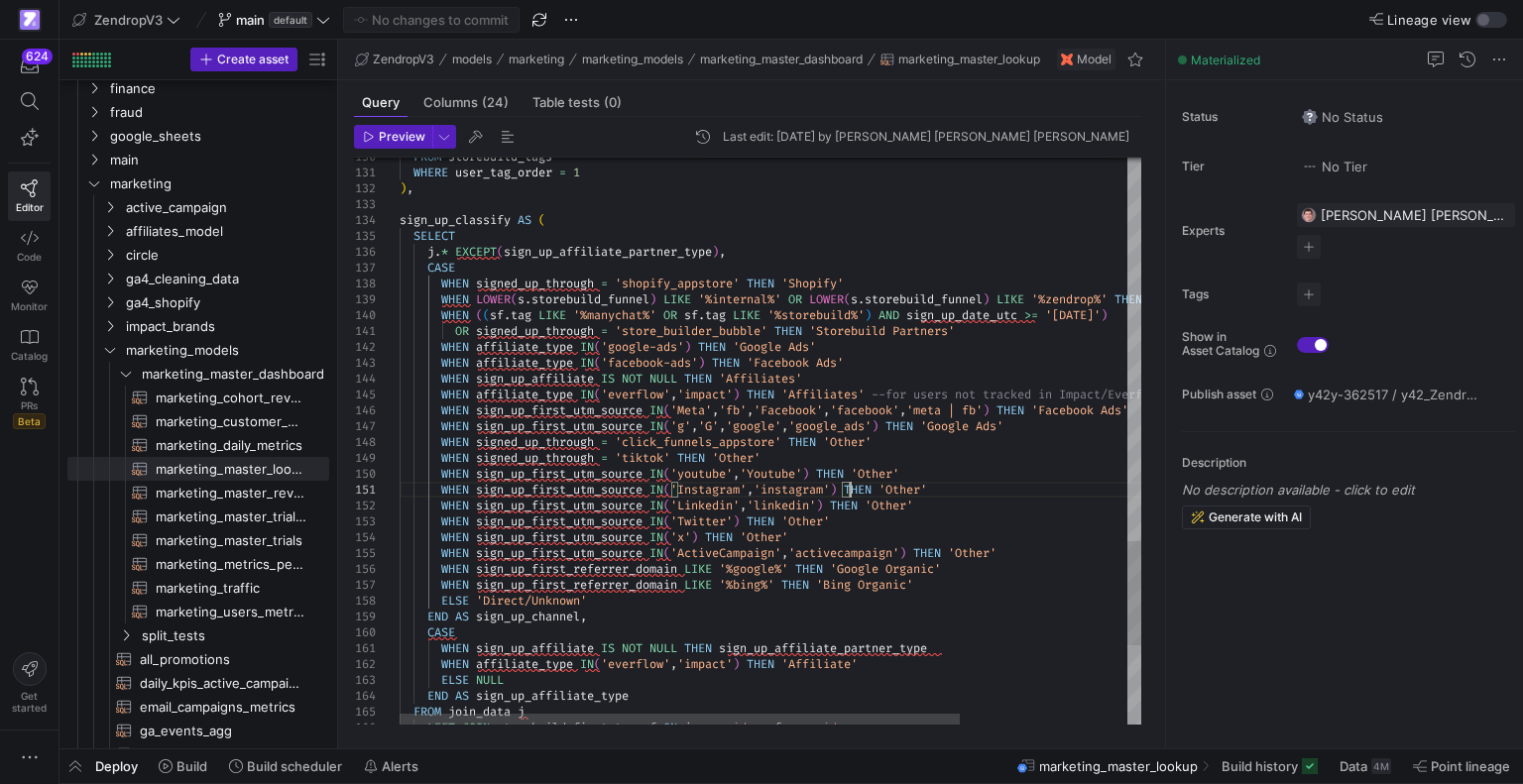 click on "FROM   storebuild_tags    WHERE   user_tag_order   =   1 ) , sign_up_classify   AS   (    SELECT      j . *   EXCEPT ( sign_up_affiliate_partner_type ) ,      CASE        WHEN   signed_up_through   =   'shopify_appstore'   THEN   'Shopify'        WHEN   LOWER ( s . storebuild_funnel )   LIKE   '%internal%'   OR   LOWER ( s . storebuild_funnel )   LIKE   '%zendrop%'   THEN   'Storebuild Internal'        WHEN   ( ( sf . tag   LIKE   '%manychat%'   OR   sf . tag   LIKE   '%storebuild%' )   AND   sign_up_date_utc   >=   '[DATE]' )            OR   signed_up_through   =   'store_builder_bubble'   THEN   'Storebuild Partners'        WHEN   affiliate_type   IN ( 'google-ads' )   THEN   'Google Ads'        WHEN   affiliate_type   IN ( 'facebook-ads' )   THEN   'Facebook Ads'        WHEN   sign_up_affiliate   IS   NOT   NULL   THEN   'Affiliates'        WHEN   affiliate_type   IN ( 'everflow'" at bounding box center (880, -377) 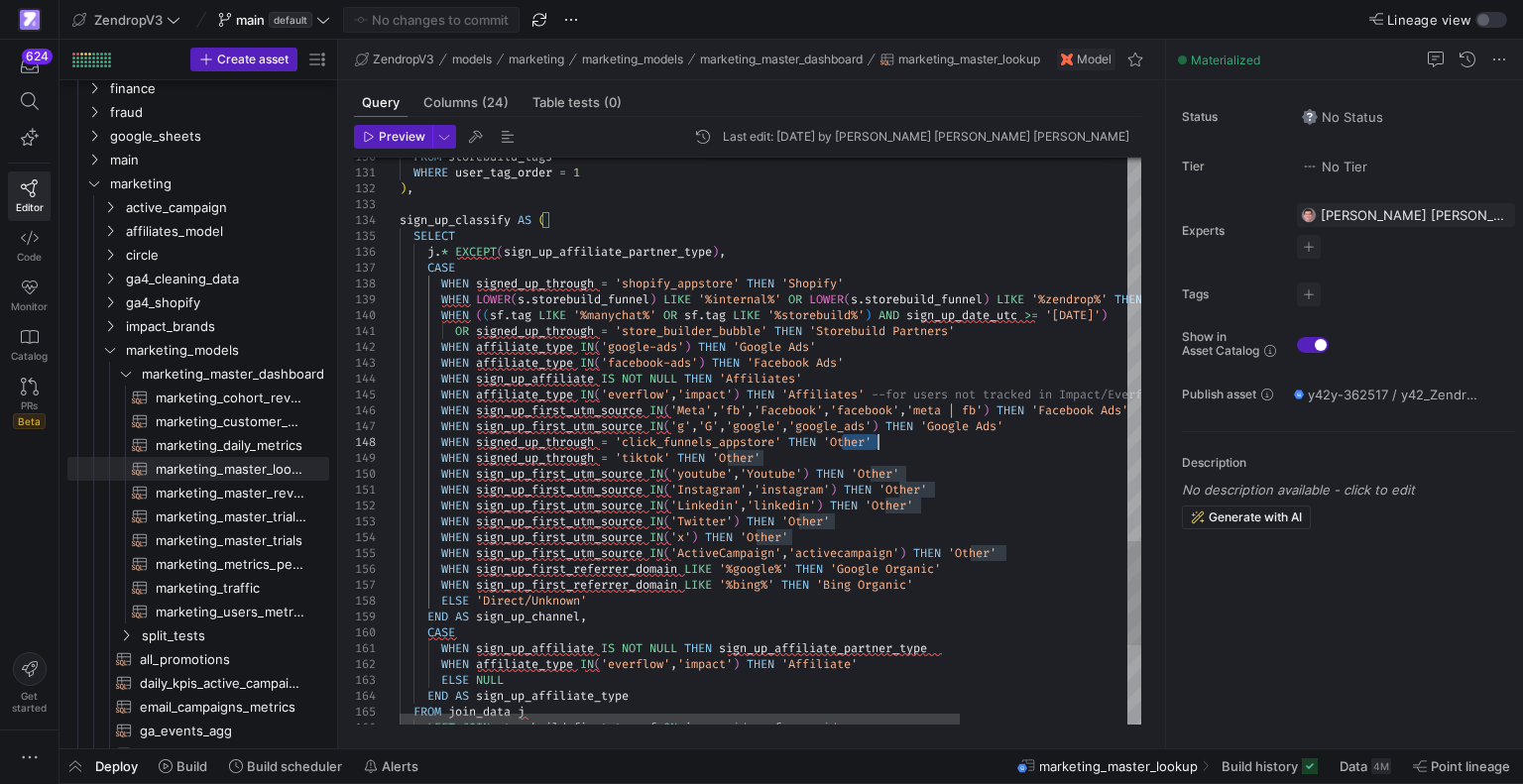 click on "FROM   storebuild_tags    WHERE   user_tag_order   =   1 ) , sign_up_classify   AS   (    SELECT      j . *   EXCEPT ( sign_up_affiliate_partner_type ) ,      CASE        WHEN   signed_up_through   =   'shopify_appstore'   THEN   'Shopify'        WHEN   LOWER ( s . storebuild_funnel )   LIKE   '%internal%'   OR   LOWER ( s . storebuild_funnel )   LIKE   '%zendrop%'   THEN   'Storebuild Internal'        WHEN   ( ( sf . tag   LIKE   '%manychat%'   OR   sf . tag   LIKE   '%storebuild%' )   AND   sign_up_date_utc   >=   '[DATE]' )            OR   signed_up_through   =   'store_builder_bubble'   THEN   'Storebuild Partners'        WHEN   affiliate_type   IN ( 'google-ads' )   THEN   'Google Ads'        WHEN   affiliate_type   IN ( 'facebook-ads' )   THEN   'Facebook Ads'        WHEN   sign_up_affiliate   IS   NOT   NULL   THEN   'Affiliates'        WHEN   affiliate_type   IN ( 'everflow'" at bounding box center [880, -377] 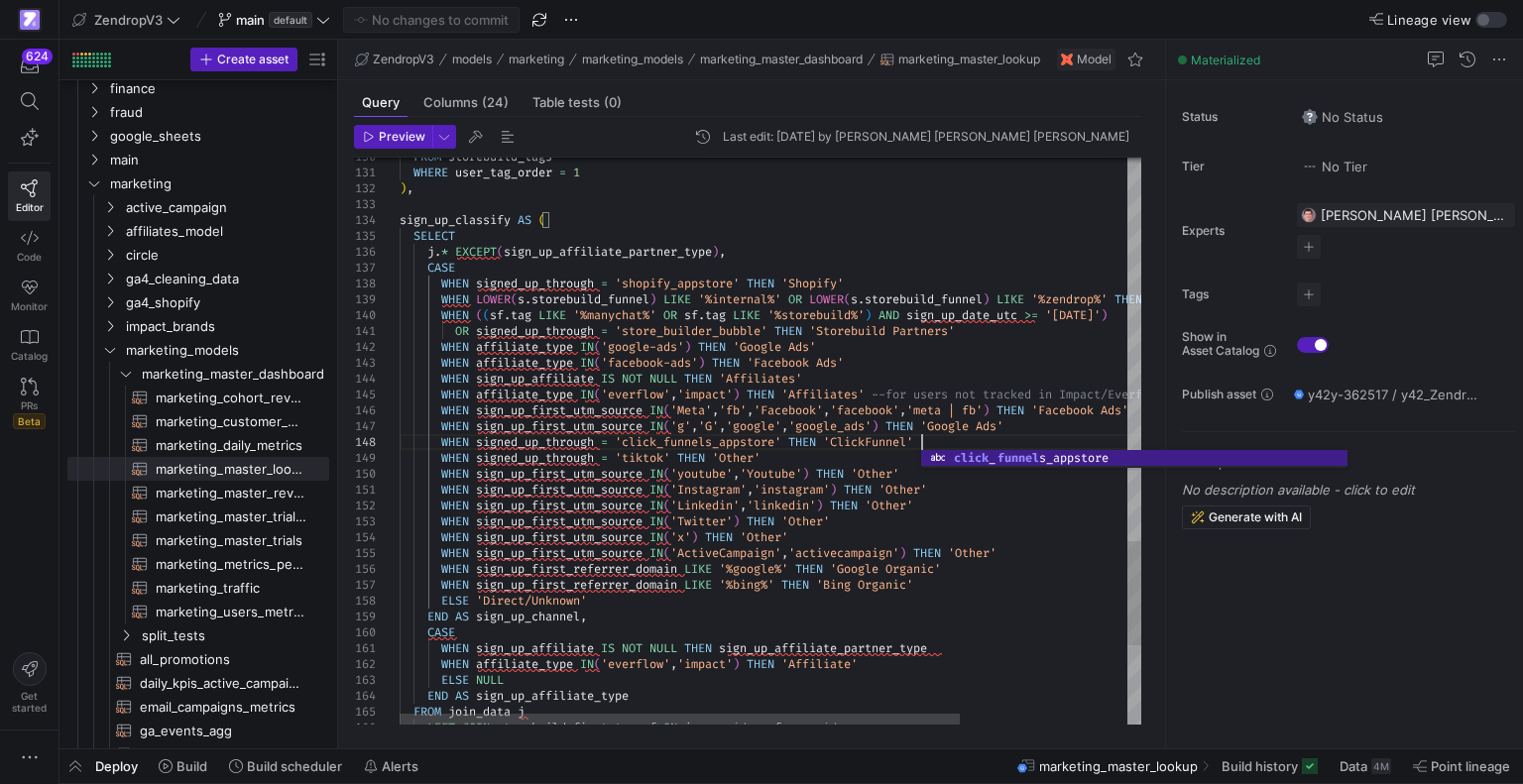 scroll, scrollTop: 94, scrollLeft: 527, axis: both 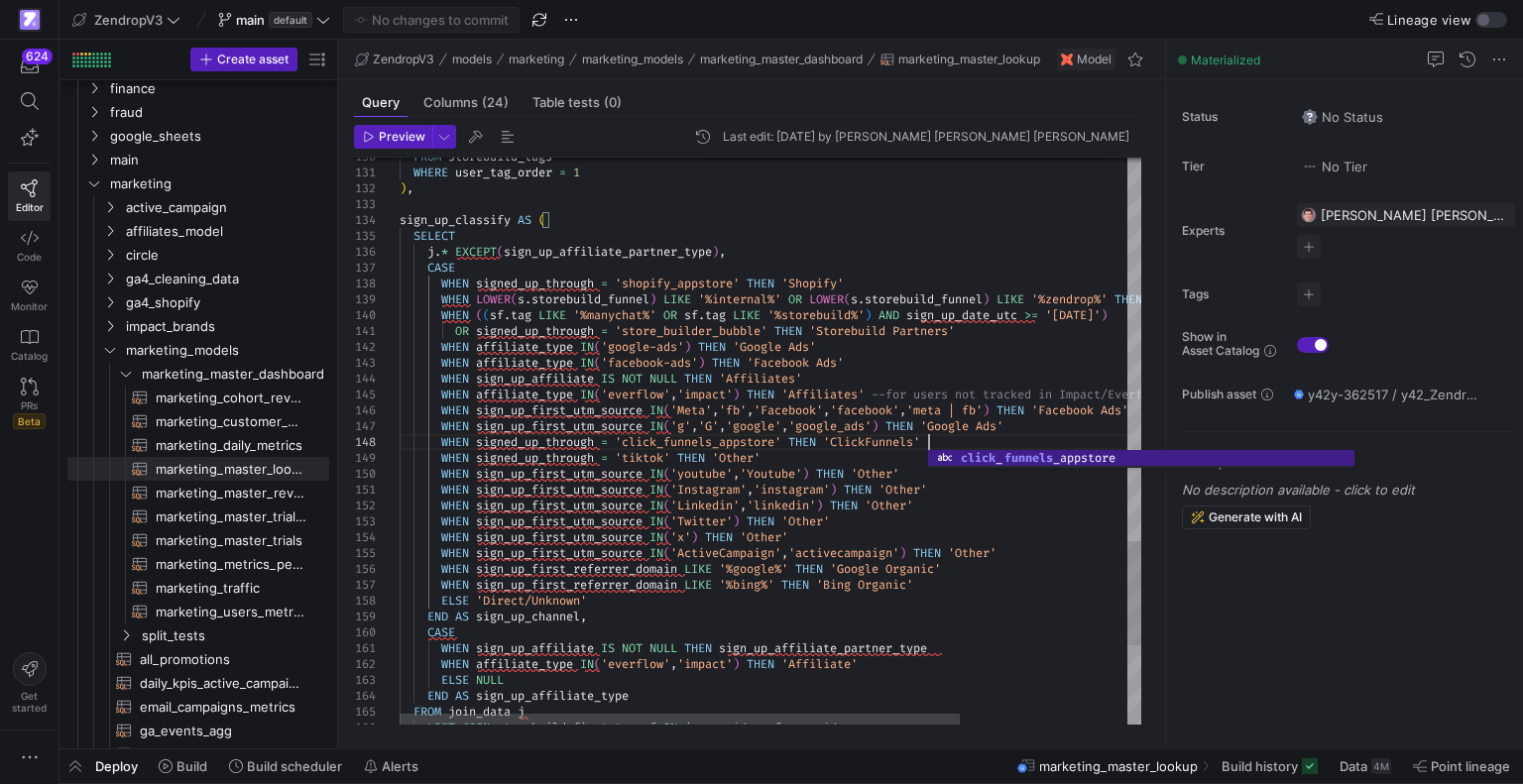click on "FROM   storebuild_tags    WHERE   user_tag_order   =   1 ) , sign_up_classify   AS   (    SELECT      j . *   EXCEPT ( sign_up_affiliate_partner_type ) ,      CASE        WHEN   signed_up_through   =   'shopify_appstore'   THEN   'Shopify'        WHEN   LOWER ( s . storebuild_funnel )   LIKE   '%internal%'   OR   LOWER ( s . storebuild_funnel )   LIKE   '%zendrop%'   THEN   'Storebuild Internal'        WHEN   ( ( sf . tag   LIKE   '%manychat%'   OR   sf . tag   LIKE   '%storebuild%' )   AND   sign_up_date_utc   >=   '[DATE]' )            OR   signed_up_through   =   'store_builder_bubble'   THEN   'Storebuild Partners'        WHEN   affiliate_type   IN ( 'google-ads' )   THEN   'Google Ads'        WHEN   affiliate_type   IN ( 'facebook-ads' )   THEN   'Facebook Ads'        WHEN   sign_up_affiliate   IS   NOT   NULL   THEN   'Affiliates'        WHEN   affiliate_type   IN ( 'everflow'" at bounding box center (880, -377) 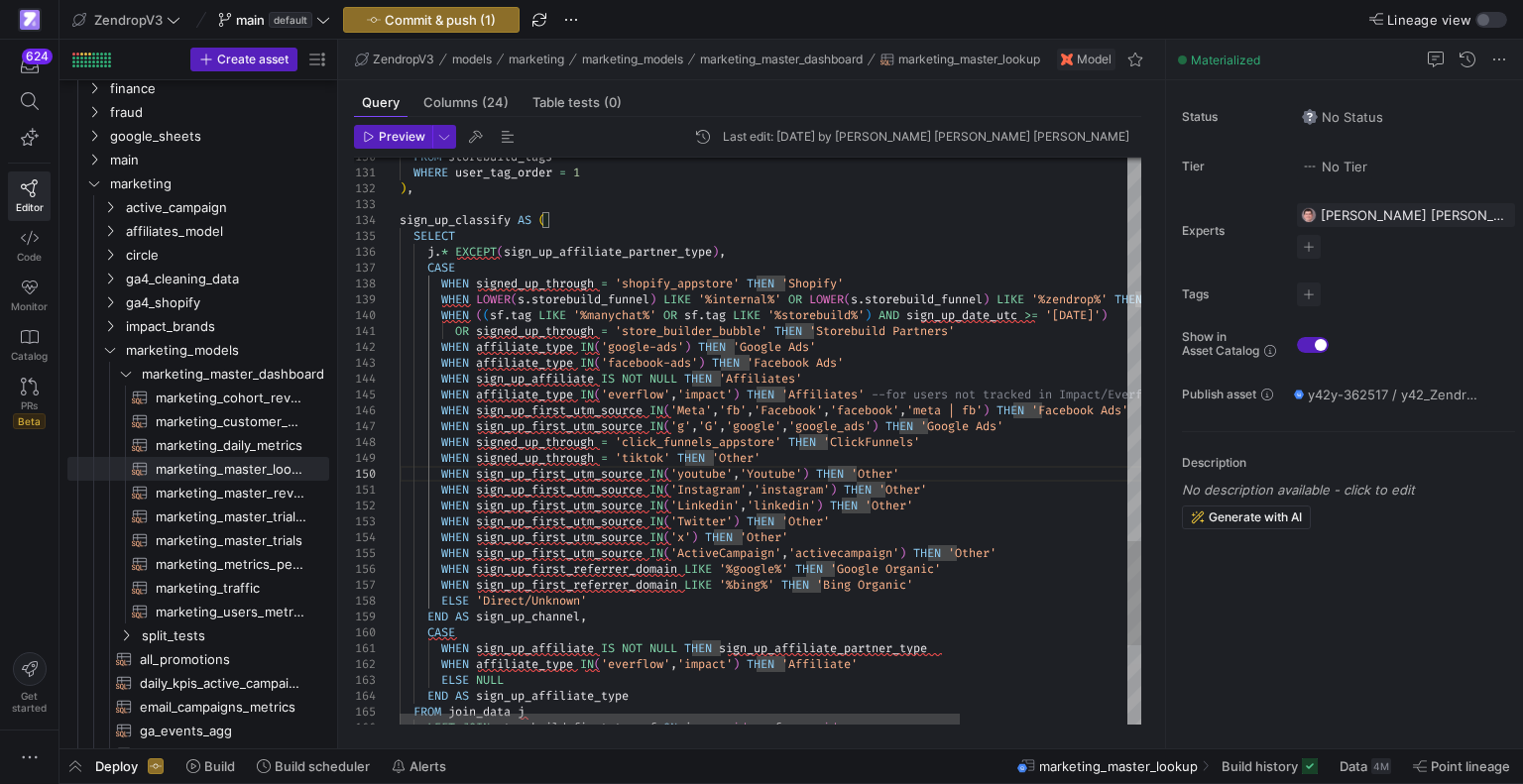 click on "FROM   storebuild_tags    WHERE   user_tag_order   =   1 ) , sign_up_classify   AS   (    SELECT      j . *   EXCEPT ( sign_up_affiliate_partner_type ) ,      CASE        WHEN   signed_up_through   =   'shopify_appstore'   THEN   'Shopify'        WHEN   LOWER ( s . storebuild_funnel )   LIKE   '%internal%'   OR   LOWER ( s . storebuild_funnel )   LIKE   '%zendrop%'   THEN   'Storebuild Internal'        WHEN   ( ( sf . tag   LIKE   '%manychat%'   OR   sf . tag   LIKE   '%storebuild%' )   AND   sign_up_date_utc   >=   '[DATE]' )            OR   signed_up_through   =   'store_builder_bubble'   THEN   'Storebuild Partners'        WHEN   affiliate_type   IN ( 'google-ads' )   THEN   'Google Ads'        WHEN   affiliate_type   IN ( 'facebook-ads' )   THEN   'Facebook Ads'        WHEN   sign_up_affiliate   IS   NOT   NULL   THEN   'Affiliates'        WHEN   affiliate_type   IN ( 'everflow'" at bounding box center [880, -377] 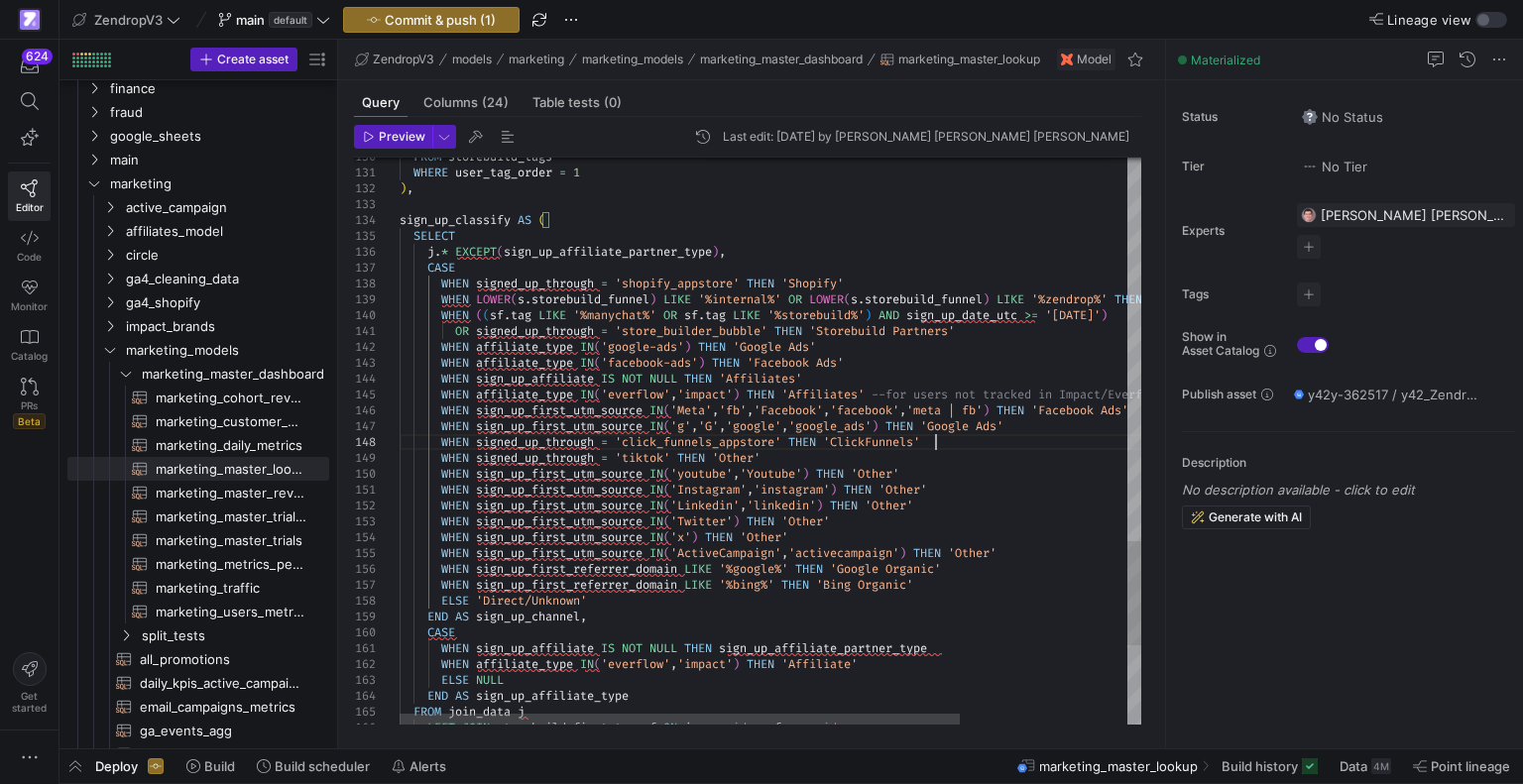 click on "FROM   storebuild_tags    WHERE   user_tag_order   =   1 ) , sign_up_classify   AS   (    SELECT      j . *   EXCEPT ( sign_up_affiliate_partner_type ) ,      CASE        WHEN   signed_up_through   =   'shopify_appstore'   THEN   'Shopify'        WHEN   LOWER ( s . storebuild_funnel )   LIKE   '%internal%'   OR   LOWER ( s . storebuild_funnel )   LIKE   '%zendrop%'   THEN   'Storebuild Internal'        WHEN   ( ( sf . tag   LIKE   '%manychat%'   OR   sf . tag   LIKE   '%storebuild%' )   AND   sign_up_date_utc   >=   '[DATE]' )            OR   signed_up_through   =   'store_builder_bubble'   THEN   'Storebuild Partners'        WHEN   affiliate_type   IN ( 'google-ads' )   THEN   'Google Ads'        WHEN   affiliate_type   IN ( 'facebook-ads' )   THEN   'Facebook Ads'        WHEN   sign_up_affiliate   IS   NOT   NULL   THEN   'Affiliates'        WHEN   affiliate_type   IN ( 'everflow'" at bounding box center [880, -377] 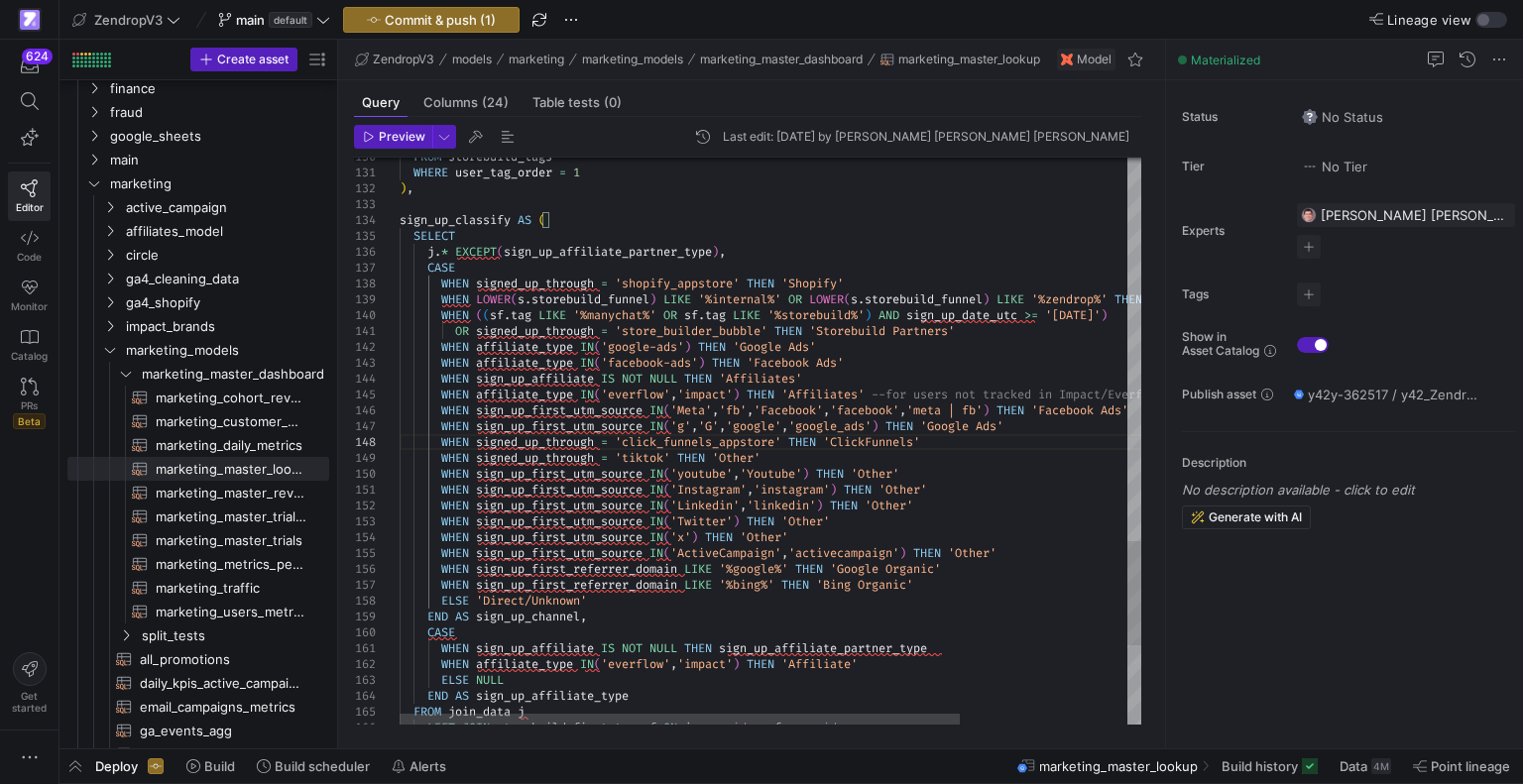 click on "FROM   storebuild_tags    WHERE   user_tag_order   =   1 ) , sign_up_classify   AS   (    SELECT      j . *   EXCEPT ( sign_up_affiliate_partner_type ) ,      CASE        WHEN   signed_up_through   =   'shopify_appstore'   THEN   'Shopify'        WHEN   LOWER ( s . storebuild_funnel )   LIKE   '%internal%'   OR   LOWER ( s . storebuild_funnel )   LIKE   '%zendrop%'   THEN   'Storebuild Internal'        WHEN   ( ( sf . tag   LIKE   '%manychat%'   OR   sf . tag   LIKE   '%storebuild%' )   AND   sign_up_date_utc   >=   '[DATE]' )            OR   signed_up_through   =   'store_builder_bubble'   THEN   'Storebuild Partners'        WHEN   affiliate_type   IN ( 'google-ads' )   THEN   'Google Ads'        WHEN   affiliate_type   IN ( 'facebook-ads' )   THEN   'Facebook Ads'        WHEN   sign_up_affiliate   IS   NOT   NULL   THEN   'Affiliates'        WHEN   affiliate_type   IN ( 'everflow'" at bounding box center [880, -377] 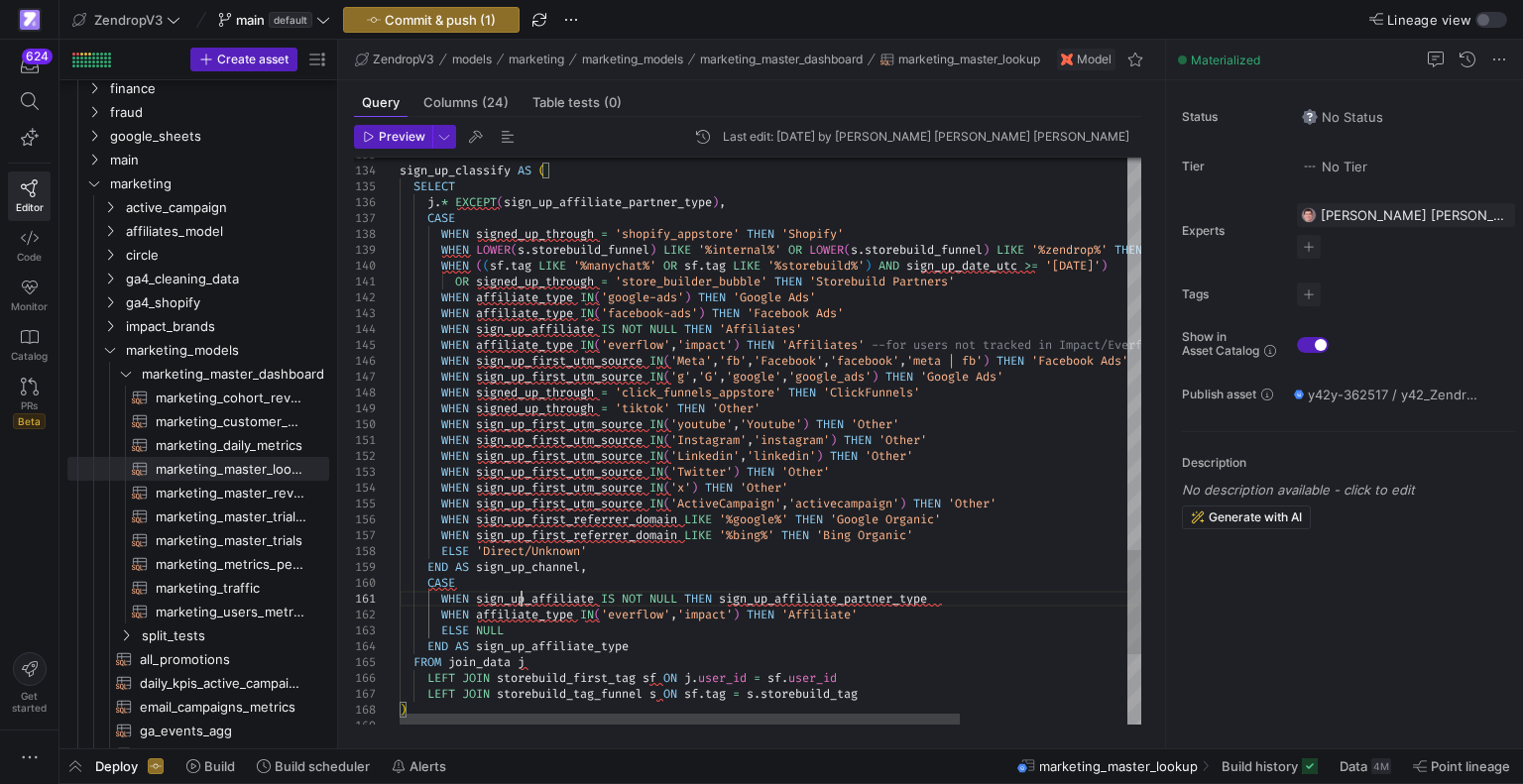 click on "sign_up_classify   AS   (    SELECT      j . *   EXCEPT ( sign_up_affiliate_partner_type ) ,      CASE        WHEN   signed_up_through   =   'shopify_appstore'   THEN   'Shopify'        WHEN   LOWER ( s . storebuild_funnel )   LIKE   '%internal%'   OR   LOWER ( s . storebuild_funnel )   LIKE   '%zendrop%'   THEN   'Storebuild Internal'        WHEN   ( ( sf . tag   LIKE   '%manychat%'   OR   sf . tag   LIKE   '%storebuild%' )   AND   sign_up_date_utc   >=   '[DATE]' )            OR   signed_up_through   =   'store_builder_bubble'   THEN   'Storebuild Partners'        WHEN   affiliate_type   IN ( 'google-ads' )   THEN   'Google Ads'        WHEN   affiliate_type   IN ( 'facebook-ads' )   THEN   'Facebook Ads'        WHEN   sign_up_affiliate   IS   NOT   NULL   THEN   'Affiliates'        WHEN   affiliate_type   IN ( 'everflow' , 'impact' )   THEN   'Affiliates'          WHEN     IN ( ," at bounding box center (880, -426) 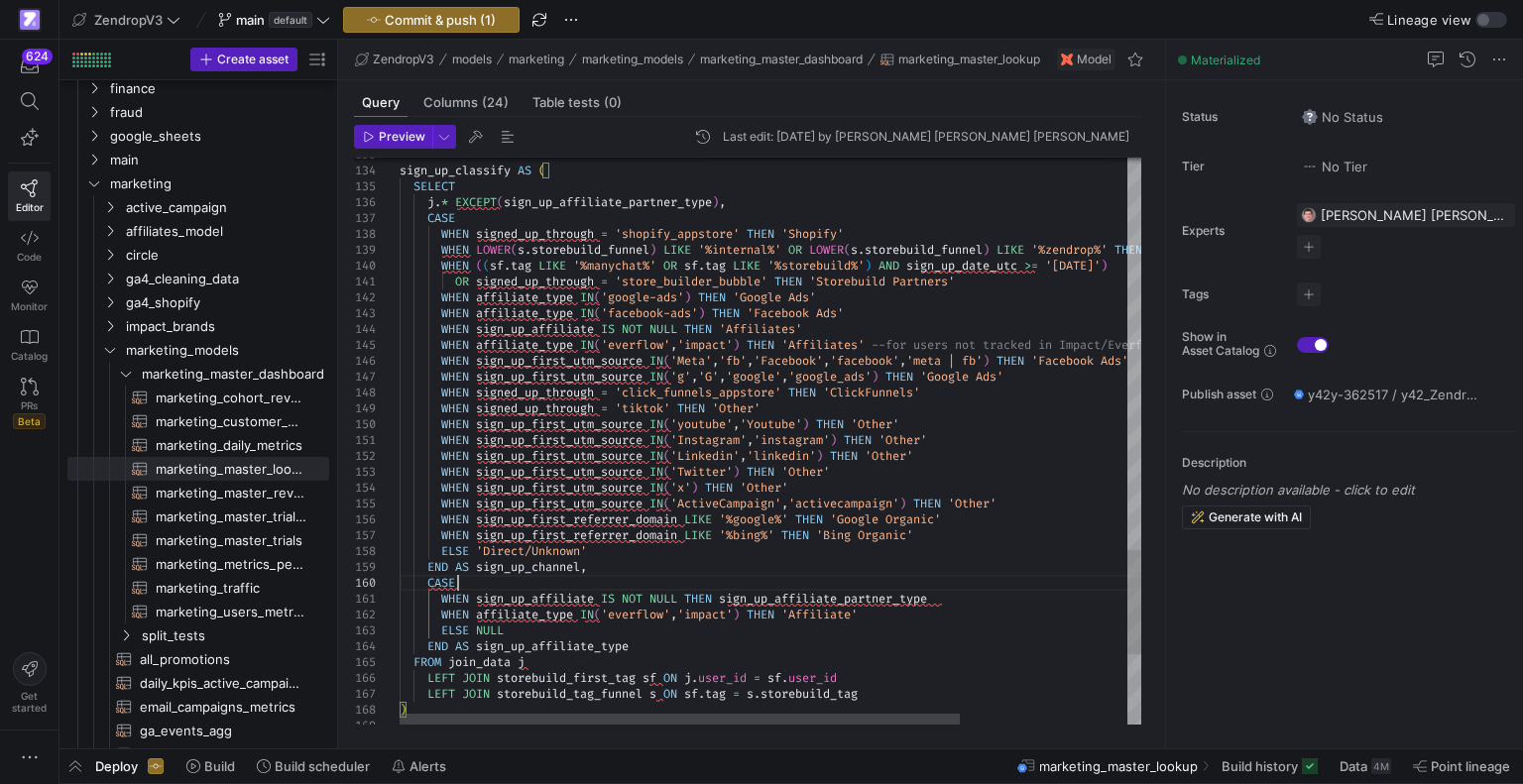 click on "sign_up_classify   AS   (    SELECT      j . *   EXCEPT ( sign_up_affiliate_partner_type ) ,      CASE        WHEN   signed_up_through   =   'shopify_appstore'   THEN   'Shopify'        WHEN   LOWER ( s . storebuild_funnel )   LIKE   '%internal%'   OR   LOWER ( s . storebuild_funnel )   LIKE   '%zendrop%'   THEN   'Storebuild Internal'        WHEN   ( ( sf . tag   LIKE   '%manychat%'   OR   sf . tag   LIKE   '%storebuild%' )   AND   sign_up_date_utc   >=   '[DATE]' )            OR   signed_up_through   =   'store_builder_bubble'   THEN   'Storebuild Partners'        WHEN   affiliate_type   IN ( 'google-ads' )   THEN   'Google Ads'        WHEN   affiliate_type   IN ( 'facebook-ads' )   THEN   'Facebook Ads'        WHEN   sign_up_affiliate   IS   NOT   NULL   THEN   'Affiliates'        WHEN   affiliate_type   IN ( 'everflow' , 'impact' )   THEN   'Affiliates'          WHEN     IN ( ," at bounding box center [880, -426] 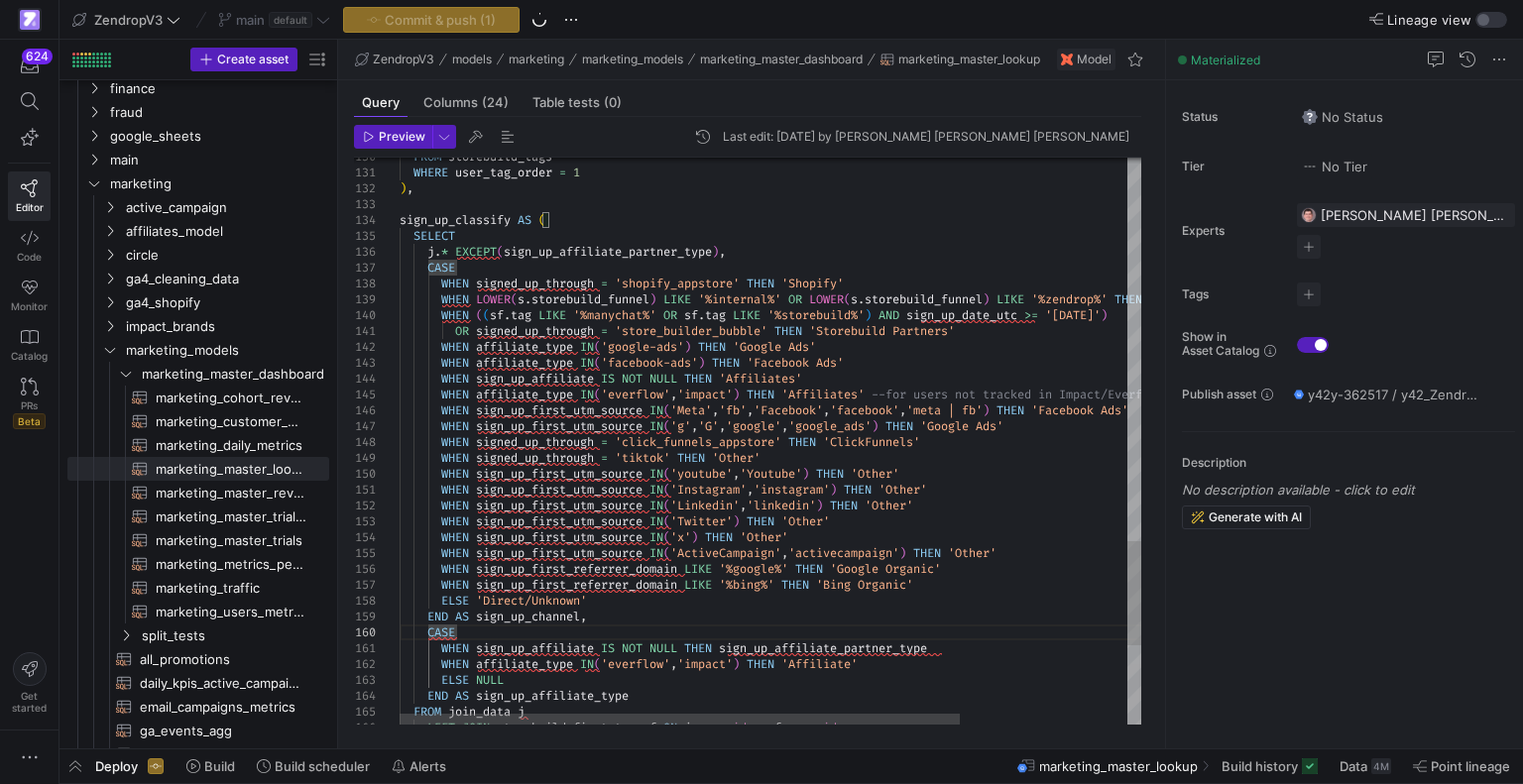 click on "sign_up_classify   AS   (    SELECT      j . *   EXCEPT ( sign_up_affiliate_partner_type ) ,      CASE        WHEN   signed_up_through   =   'shopify_appstore'   THEN   'Shopify'        WHEN   LOWER ( s . storebuild_funnel )   LIKE   '%internal%'   OR   LOWER ( s . storebuild_funnel )   LIKE   '%zendrop%'   THEN   'Storebuild Internal'        WHEN   ( ( sf . tag   LIKE   '%manychat%'   OR   sf . tag   LIKE   '%storebuild%' )   AND   sign_up_date_utc   >=   '[DATE]' )            OR   signed_up_through   =   'store_builder_bubble'   THEN   'Storebuild Partners'        WHEN   affiliate_type   IN ( 'google-ads' )   THEN   'Google Ads'        WHEN   affiliate_type   IN ( 'facebook-ads' )   THEN   'Facebook Ads'        WHEN   sign_up_affiliate   IS   NOT   NULL   THEN   'Affiliates'        WHEN   affiliate_type   IN ( 'everflow' , 'impact' )   THEN   'Affiliates'          WHEN     IN ( ," at bounding box center (880, -377) 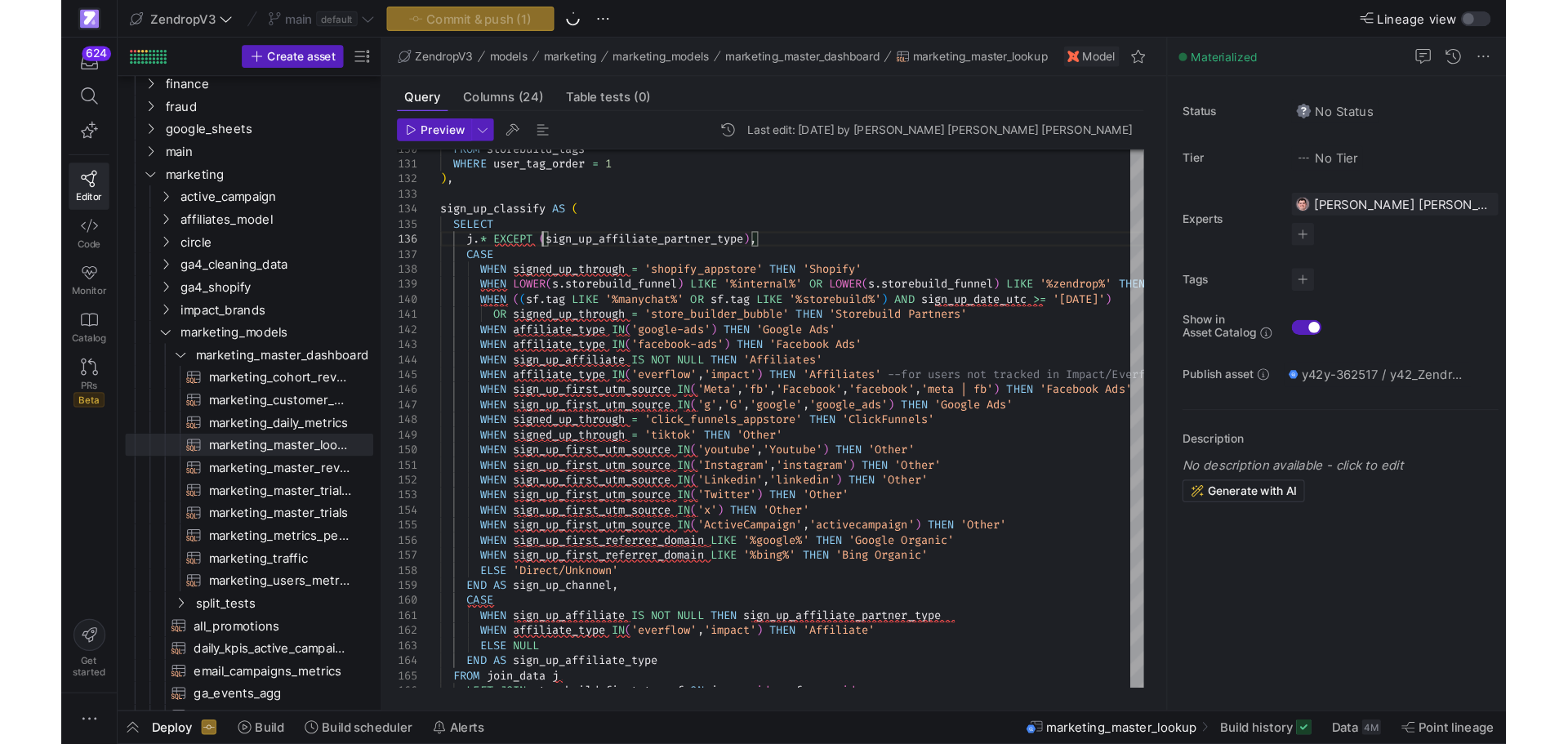 scroll, scrollTop: 78, scrollLeft: 88, axis: both 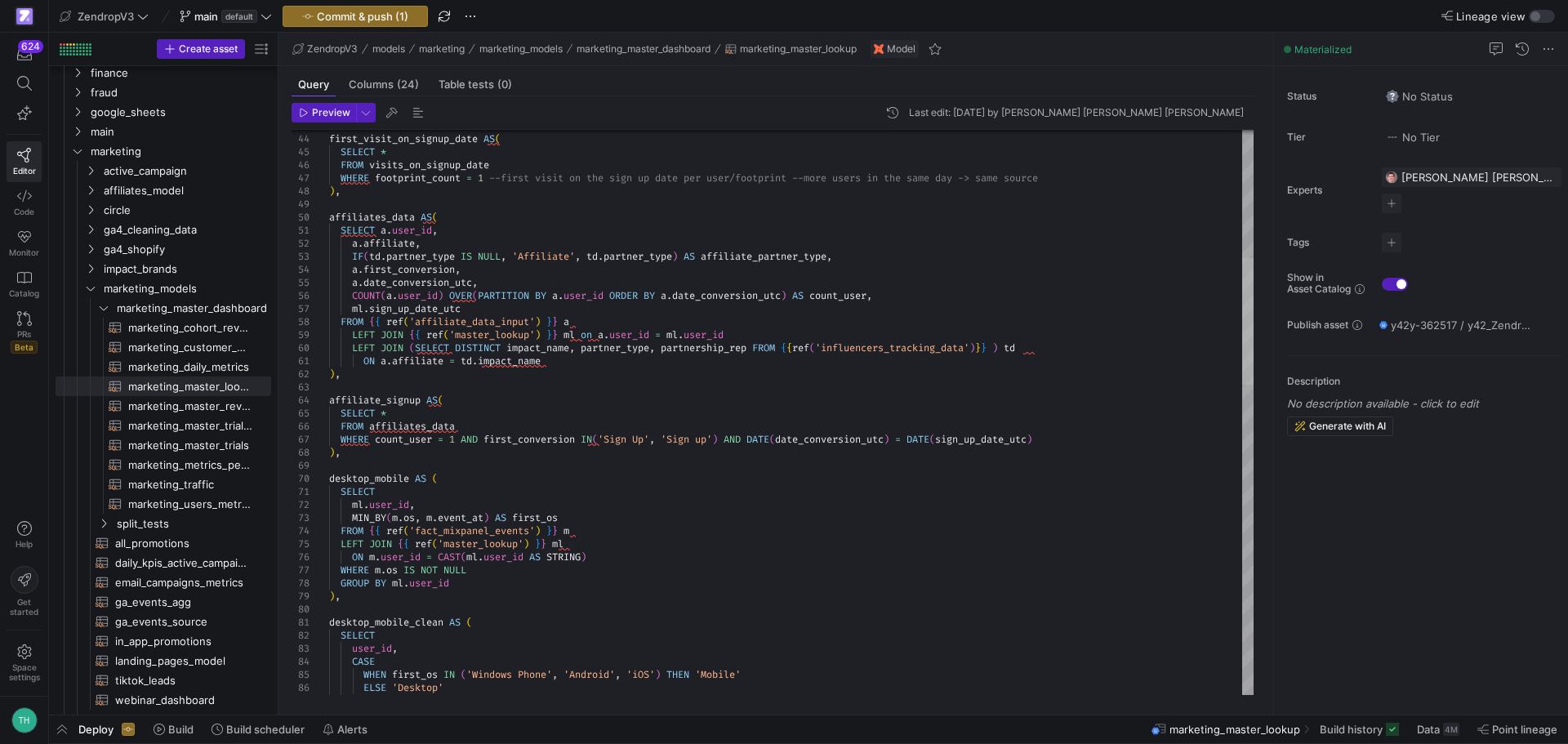 click at bounding box center [1248, 321] 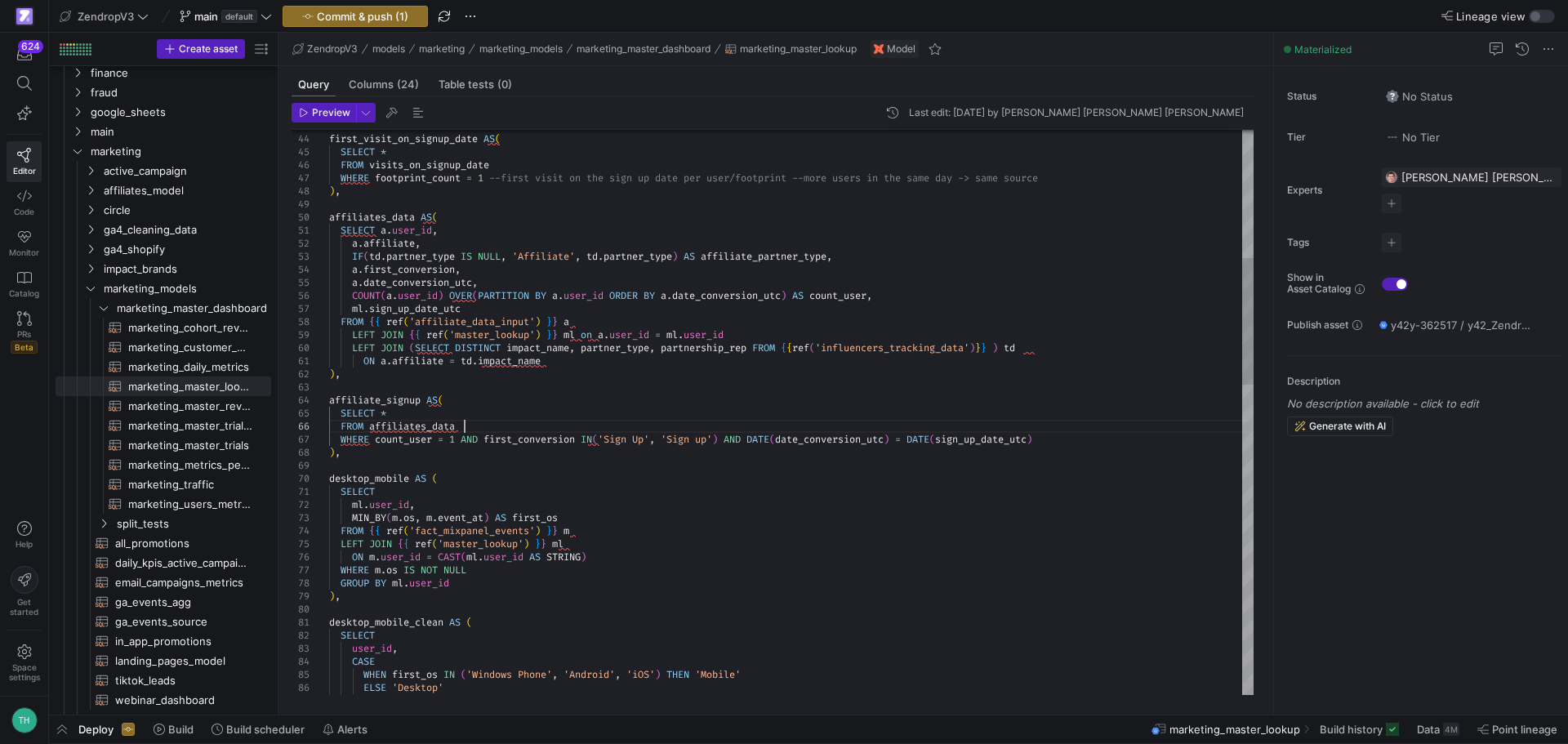 click on ") , desktop_mobile_clean   AS   (    SELECT      user_id ,      CASE        WHEN   first_os   IN   ( 'Windows Phone' ,   'Android' ,   'iOS' )   THEN   'Mobile'        ELSE   'Desktop'      END   AS   device    WHERE   count_user   =   1   AND   first_conversion   IN ( 'Sign Up' ,   'Sign up' )   AND   DATE ( date_conversion_utc )   =   DATE ( sign_up_date_utc ) ) , desktop_mobile   AS   (    SELECT      ml . user_id ,      MIN_BY ( m . os ,   m . event_at )   AS   first_os    FROM   { {   ref ( 'fact_mixpanel_events' )   } }   m    LEFT   JOIN   { {   ref ( 'master_lookup' )   } }   ml      ON   m . user_id   =   CAST ( ml . user_id   AS   STRING )    WHERE   m . os   IS   NOT   NULL    GROUP   BY   ml . user_id      COUNT ( a . user_id )   OVER ( PARTITION   BY   a . user_id   ORDER   BY   a . date_conversion_utc )   AS   count_user ,      ml . sign_up_date_utc    FROM   { {   ref ( )" at bounding box center (791, 818) 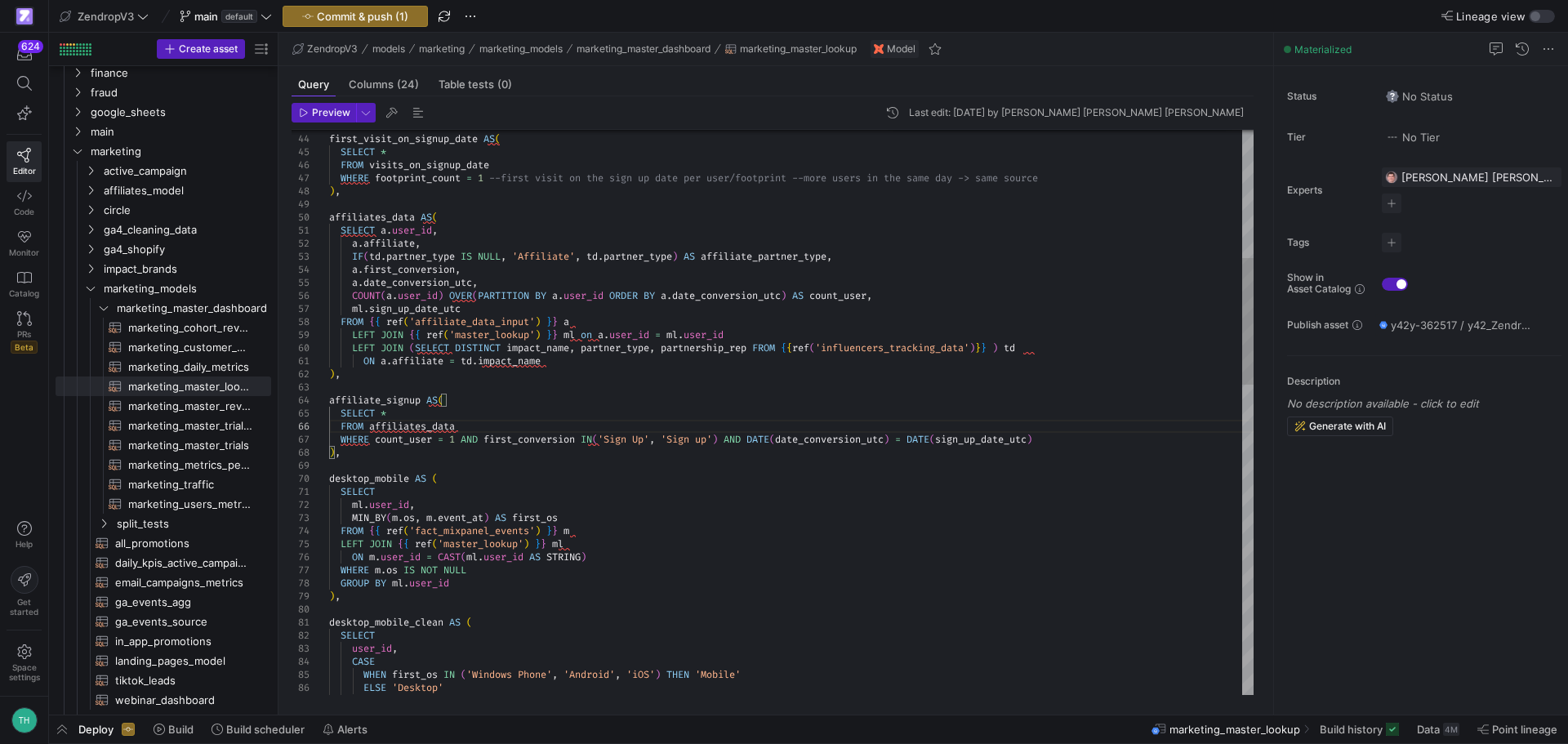 click on ") , desktop_mobile_clean   AS   (    SELECT      user_id ,      CASE        WHEN   first_os   IN   ( 'Windows Phone' ,   'Android' ,   'iOS' )   THEN   'Mobile'        ELSE   'Desktop'      END   AS   device    WHERE   count_user   =   1   AND   first_conversion   IN ( 'Sign Up' ,   'Sign up' )   AND   DATE ( date_conversion_utc )   =   DATE ( sign_up_date_utc ) ) , desktop_mobile   AS   (    SELECT      ml . user_id ,      MIN_BY ( m . os ,   m . event_at )   AS   first_os    FROM   { {   ref ( 'fact_mixpanel_events' )   } }   m    LEFT   JOIN   { {   ref ( 'master_lookup' )   } }   ml      ON   m . user_id   =   CAST ( ml . user_id   AS   STRING )    WHERE   m . os   IS   NOT   NULL    GROUP   BY   ml . user_id      COUNT ( a . user_id )   OVER ( PARTITION   BY   a . user_id   ORDER   BY   a . date_conversion_utc )   AS   count_user ,      ml . sign_up_date_utc    FROM   { {   ref ( )" at bounding box center [791, 818] 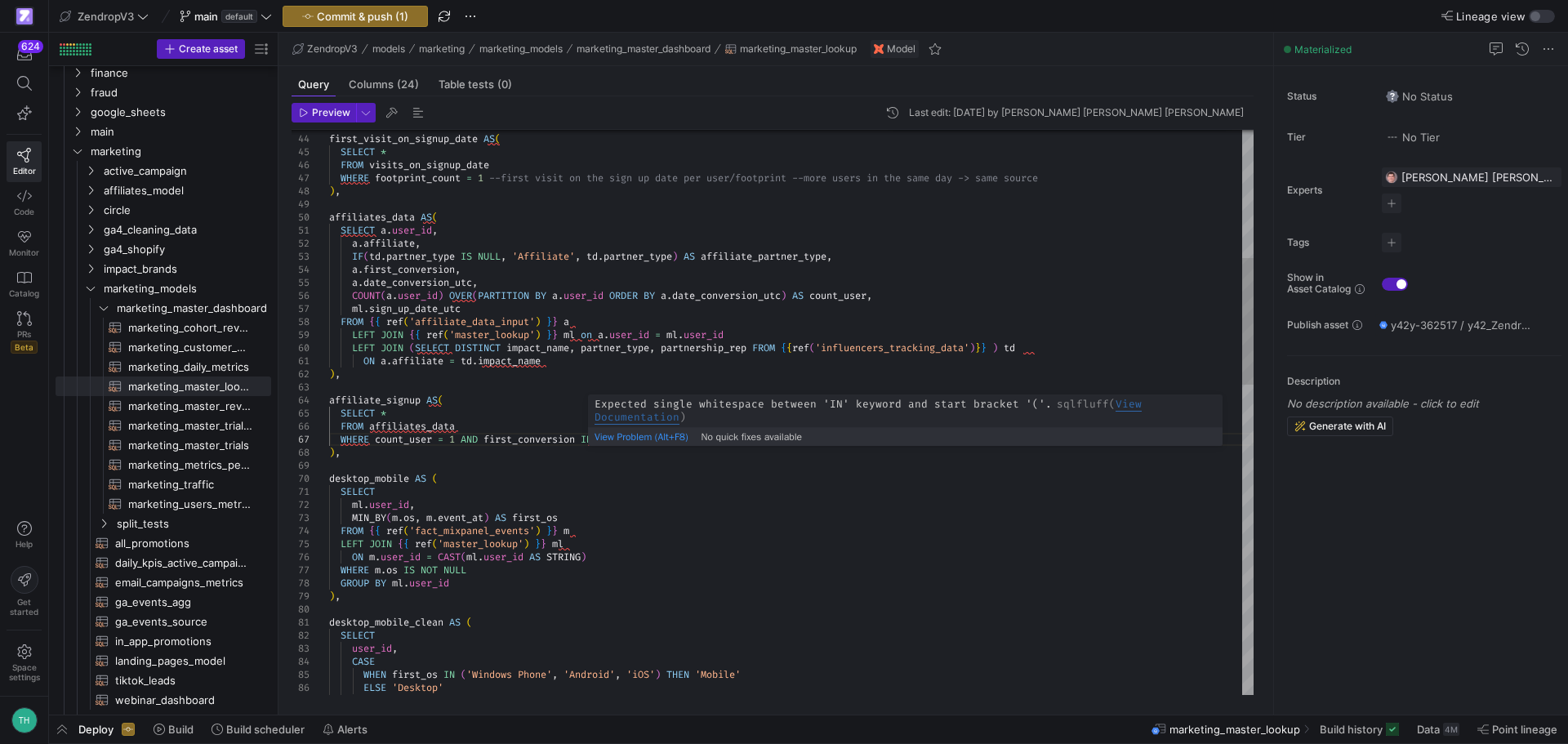 click on ") , desktop_mobile_clean   AS   (    SELECT      user_id ,      CASE        WHEN   first_os   IN   ( 'Windows Phone' ,   'Android' ,   'iOS' )   THEN   'Mobile'        ELSE   'Desktop'      END   AS   device    WHERE   count_user   =   1   AND   first_conversion   IN ( 'Sign Up' ,   'Sign up' )   AND   DATE ( date_conversion_utc )   =   DATE ( sign_up_date_utc ) ) , desktop_mobile   AS   (    SELECT      ml . user_id ,      MIN_BY ( m . os ,   m . event_at )   AS   first_os    FROM   { {   ref ( 'fact_mixpanel_events' )   } }   m    LEFT   JOIN   { {   ref ( 'master_lookup' )   } }   ml      ON   m . user_id   =   CAST ( ml . user_id   AS   STRING )    WHERE   m . os   IS   NOT   NULL    GROUP   BY   ml . user_id      COUNT ( a . user_id )   OVER ( PARTITION   BY   a . user_id   ORDER   BY   a . date_conversion_utc )   AS   count_user ,      ml . sign_up_date_utc    FROM   { {   ref ( )" at bounding box center [791, 818] 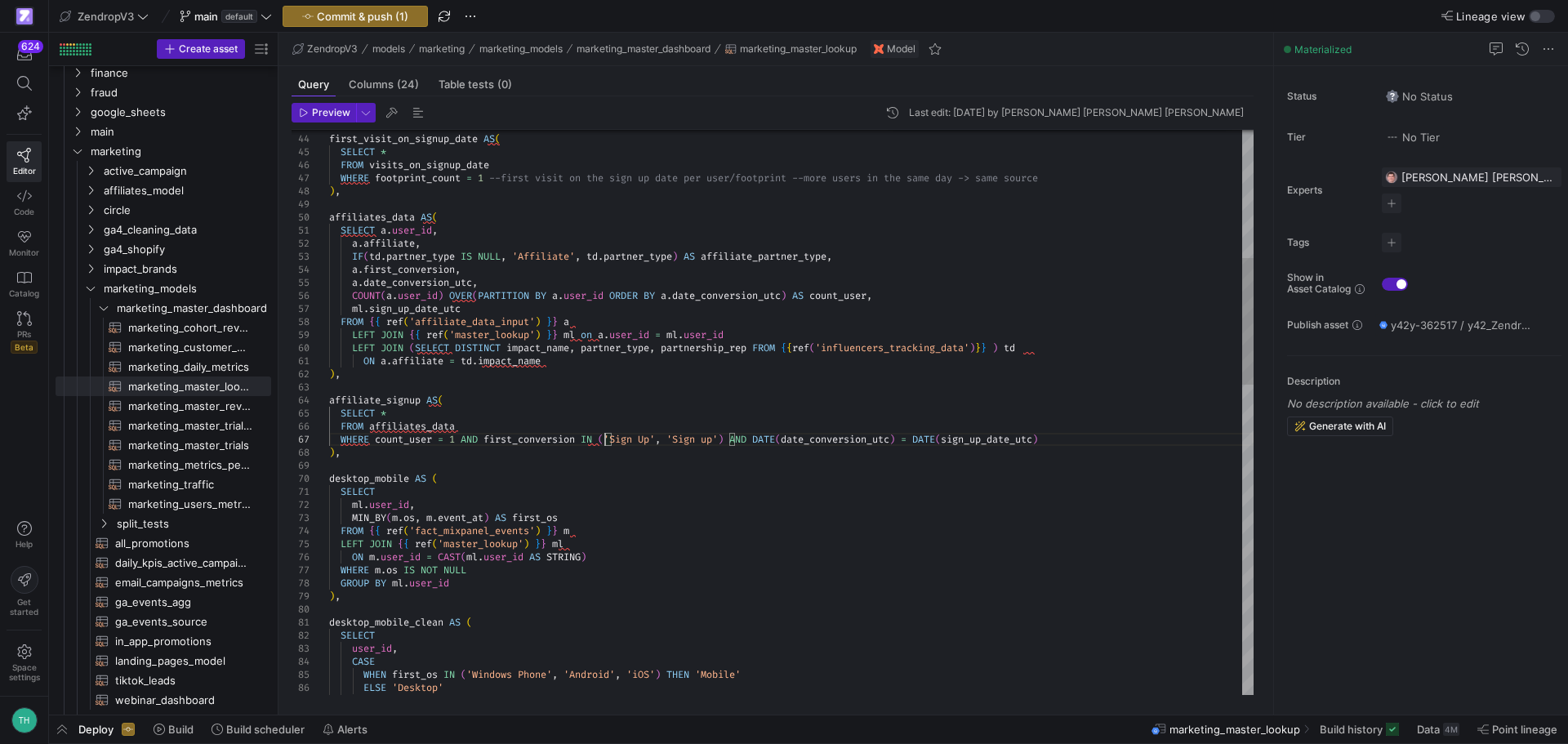 scroll, scrollTop: 78, scrollLeft: 276, axis: both 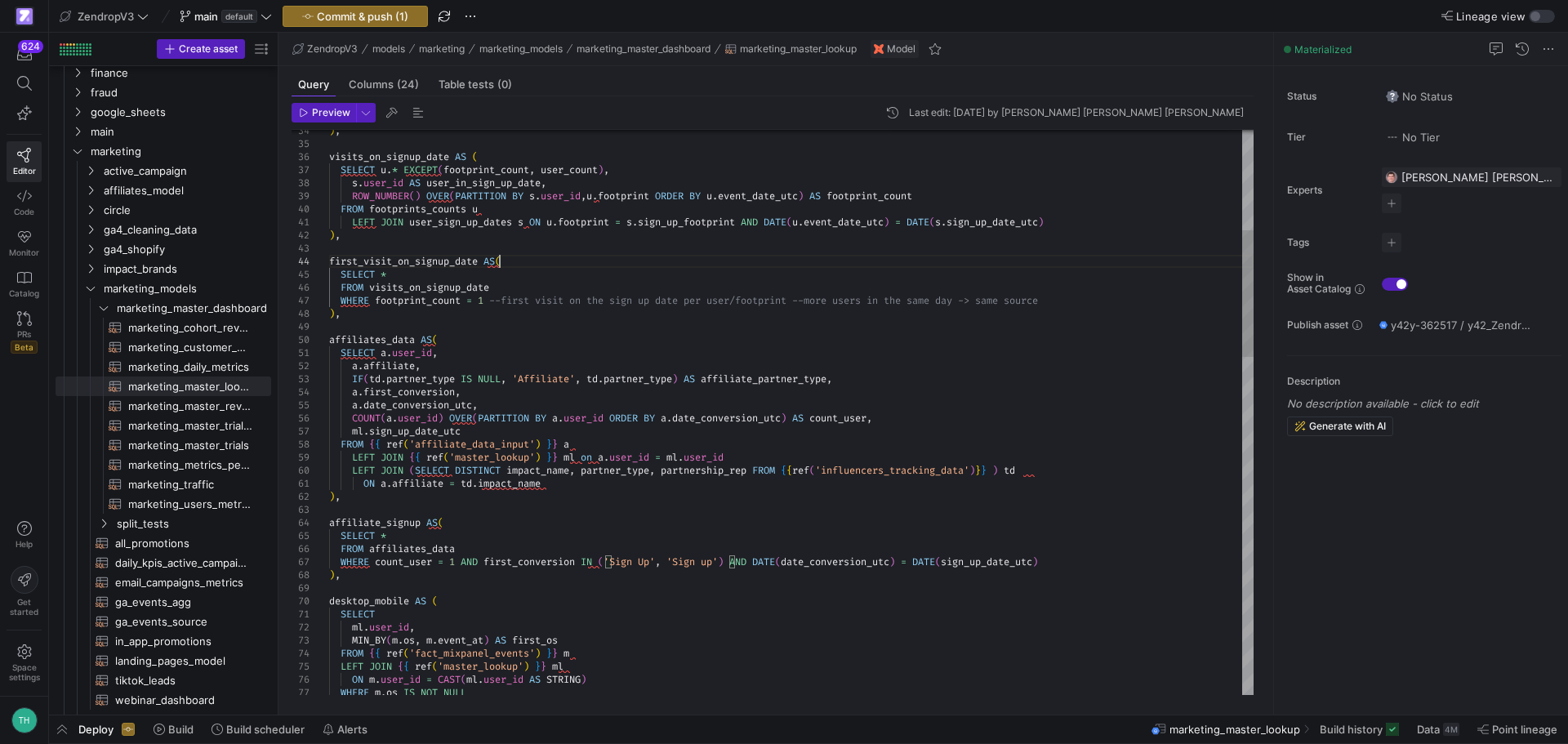 click on "WHERE   count_user   =   1   AND   first_conversion   IN   ( 'Sign Up' ,   'Sign up' )   AND   DATE ( date_conversion_utc )   =   DATE ( sign_up_date_utc ) ) , desktop_mobile   AS   (    SELECT      ml . user_id ,      MIN_BY ( m . os ,   m . event_at )   AS   first_os    FROM   { {   ref ( 'fact_mixpanel_events' )   } }   m    LEFT   JOIN   { {   ref ( 'master_lookup' )   } }   ml      ON   m . user_id   =   CAST ( ml . user_id   AS   STRING )    WHERE   m . os   IS   NOT   NULL      COUNT ( a . user_id )   OVER ( PARTITION   BY   a . user_id   ORDER   BY   a . date_conversion_utc )   AS   count_user ,      ml . sign_up_date_utc    FROM   { {   ref ( 'affiliate_data_input' )   } }   a      LEFT   JOIN   { {   ref ( 'master_lookup' )   } }   ml   on   a . user_id   =   ml . user_id      LEFT   JOIN   ( SELECT   DISTINCT   impact_name ,   partner_type ,   partnership_rep   FROM   { { ref ( ) } }   )" at bounding box center [791, 941] 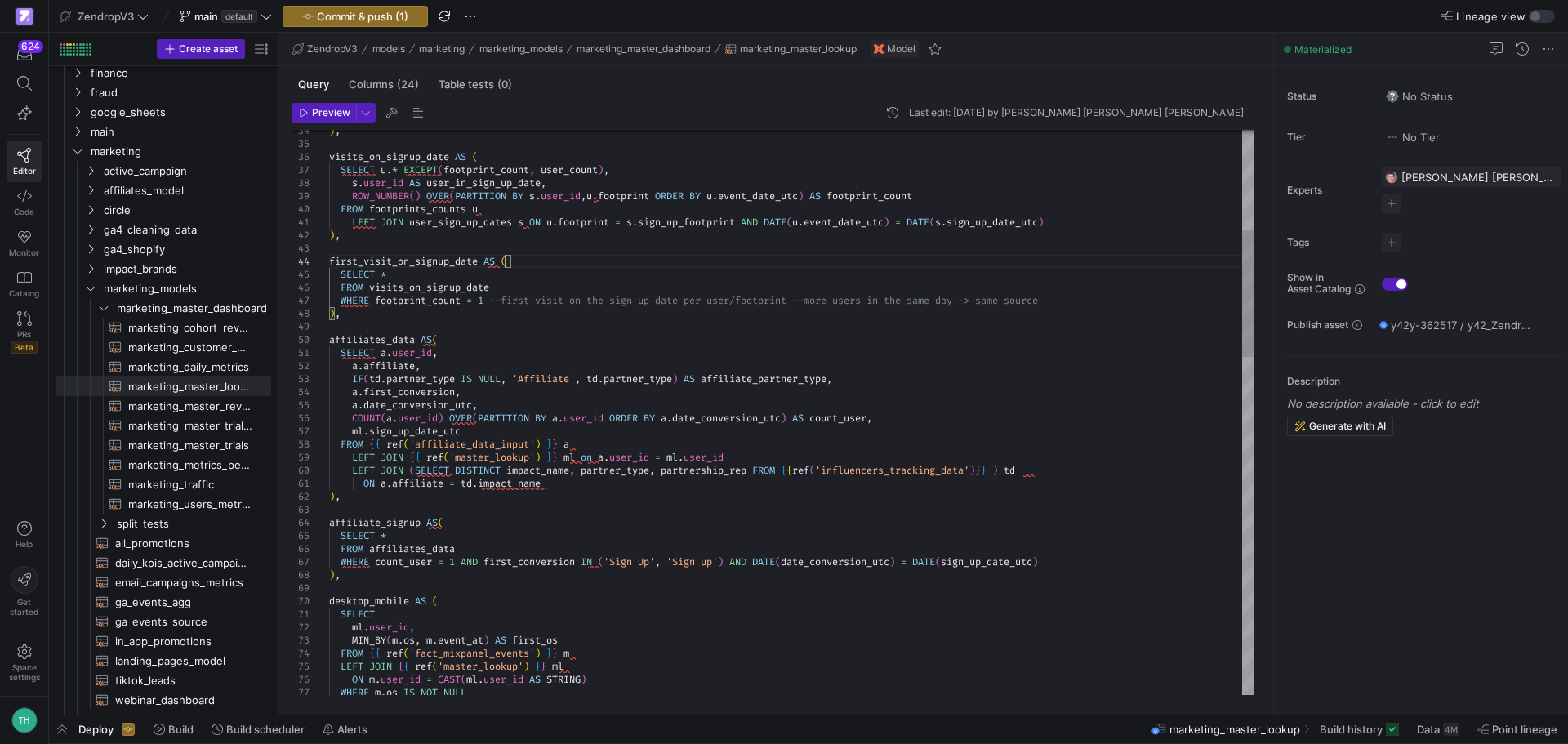 scroll, scrollTop: 51, scrollLeft: 176, axis: both 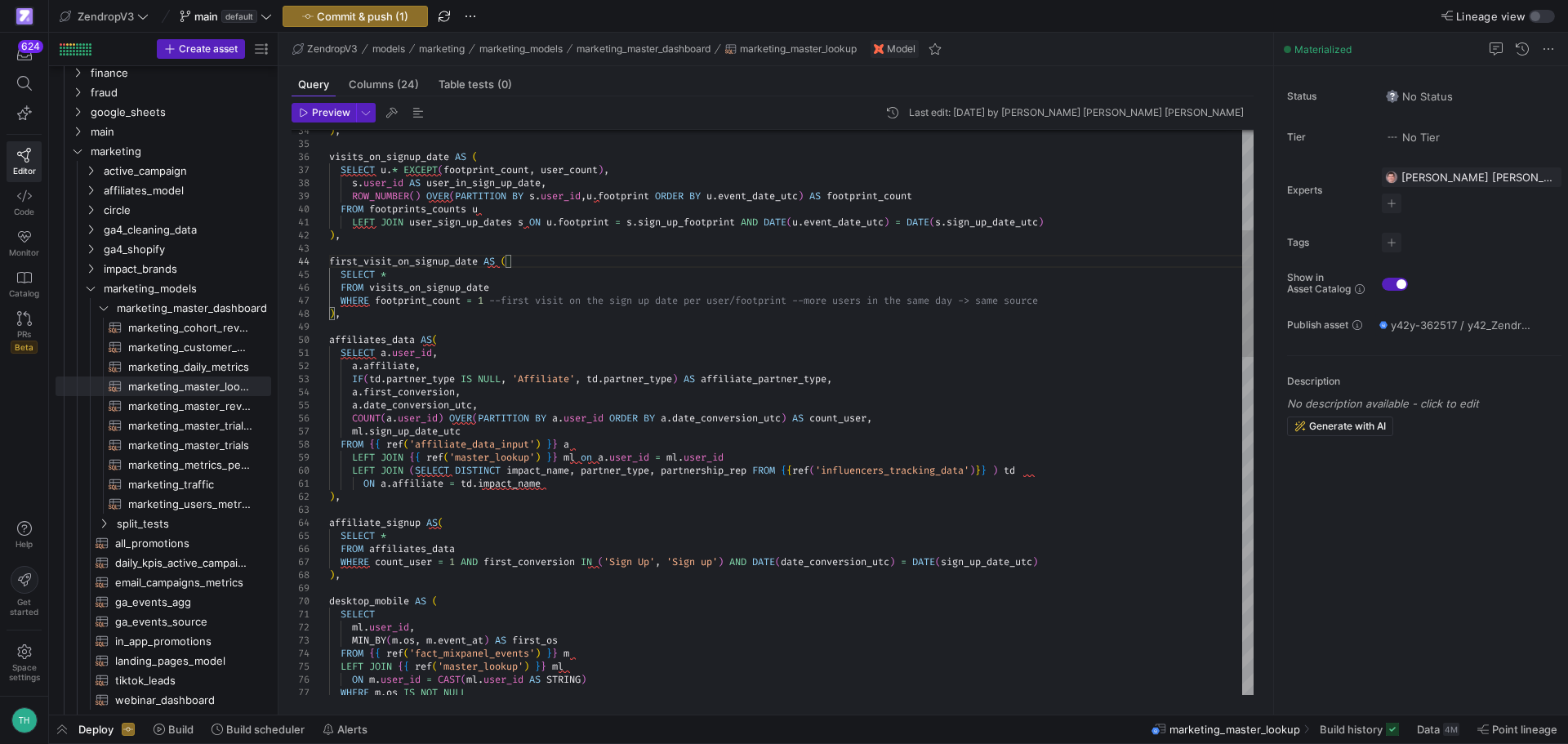click on "WHERE   count_user   =   1   AND   first_conversion   IN   ( 'Sign Up' ,   'Sign up' )   AND   DATE ( date_conversion_utc )   =   DATE ( sign_up_date_utc ) ) , desktop_mobile   AS   (    SELECT      ml . user_id ,      MIN_BY ( m . os ,   m . event_at )   AS   first_os    FROM   { {   ref ( 'fact_mixpanel_events' )   } }   m    LEFT   JOIN   { {   ref ( 'master_lookup' )   } }   ml      ON   m . user_id   =   CAST ( ml . user_id   AS   STRING )    WHERE   m . os   IS   NOT   NULL      COUNT ( a . user_id )   OVER ( PARTITION   BY   a . user_id   ORDER   BY   a . date_conversion_utc )   AS   count_user ,      ml . sign_up_date_utc    FROM   { {   ref ( 'affiliate_data_input' )   } }   a      LEFT   JOIN   { {   ref ( 'master_lookup' )   } }   ml   on   a . user_id   =   ml . user_id      LEFT   JOIN   ( SELECT   DISTINCT   impact_name ,   partner_type ,   partnership_rep   FROM   { { ref ( ) } }   )" at bounding box center (791, 941) 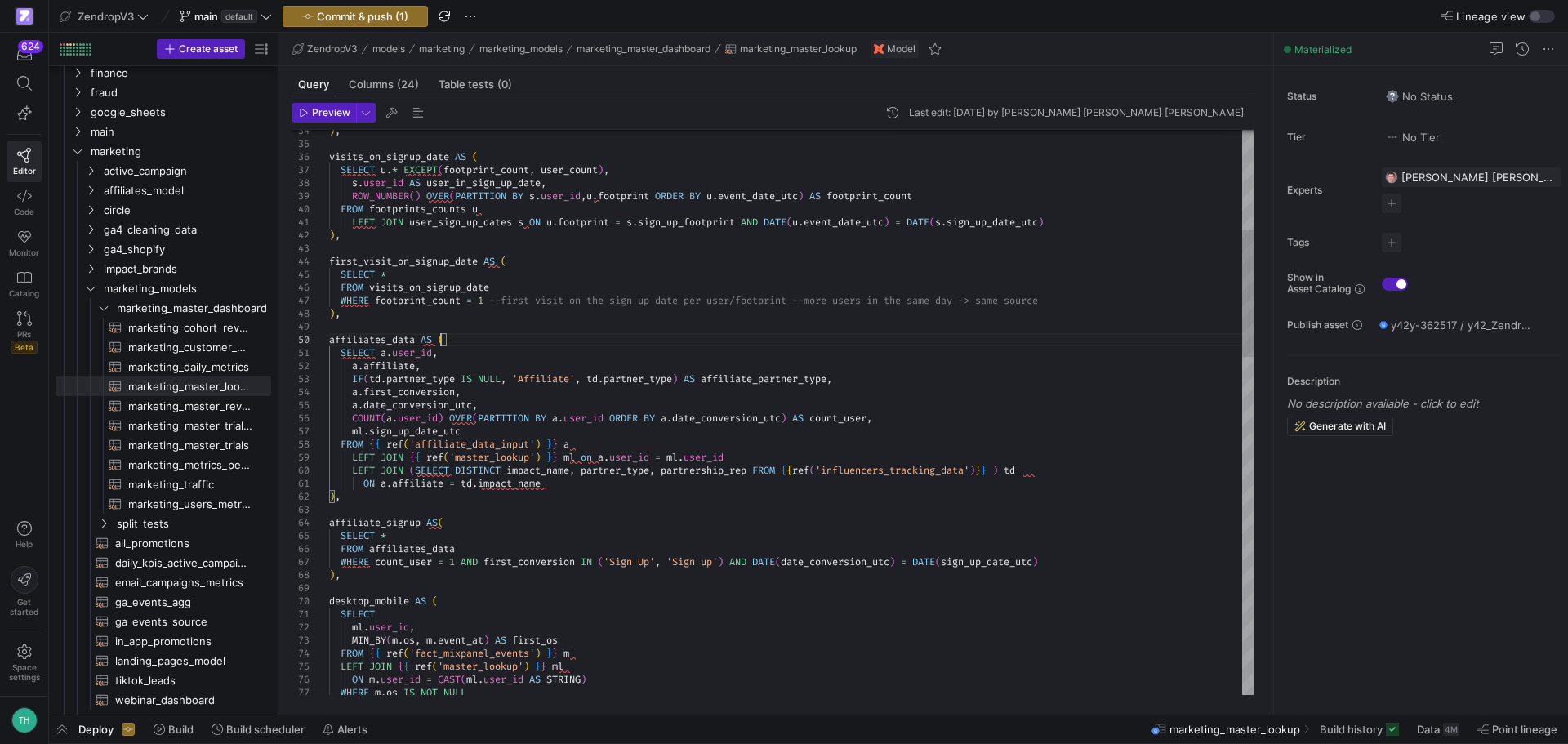 scroll, scrollTop: 118, scrollLeft: 111, axis: both 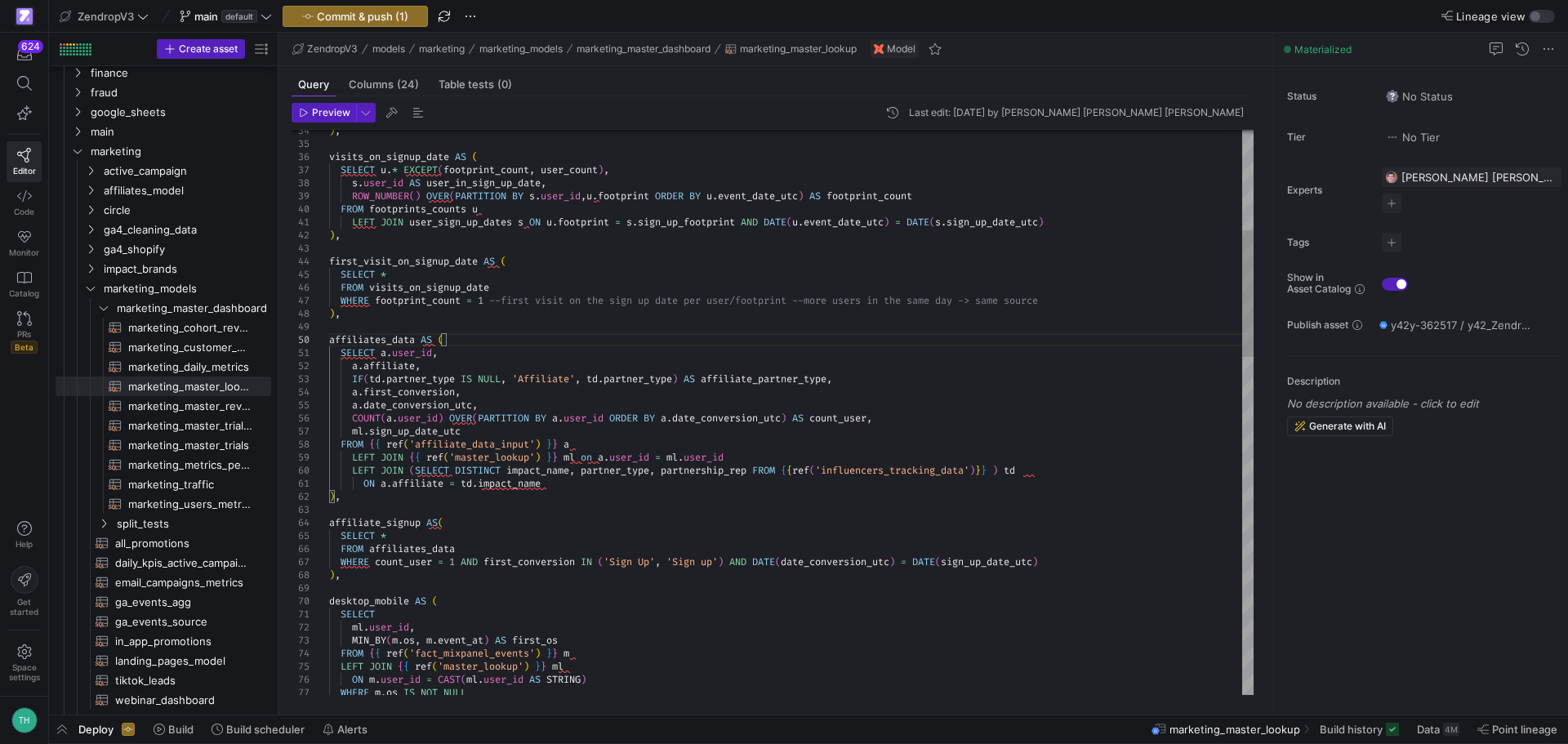 click on "WHERE   count_user   =   1   AND   first_conversion   IN   ( 'Sign Up' ,   'Sign up' )   AND   DATE ( date_conversion_utc )   =   DATE ( sign_up_date_utc ) ) , desktop_mobile   AS   (    SELECT      ml . user_id ,      MIN_BY ( m . os ,   m . event_at )   AS   first_os    FROM   { {   ref ( 'fact_mixpanel_events' )   } }   m    LEFT   JOIN   { {   ref ( 'master_lookup' )   } }   ml      ON   m . user_id   =   CAST ( ml . user_id   AS   STRING )    WHERE   m . os   IS   NOT   NULL      COUNT ( a . user_id )   OVER ( PARTITION   BY   a . user_id   ORDER   BY   a . date_conversion_utc )   AS   count_user ,      ml . sign_up_date_utc    FROM   { {   ref ( 'affiliate_data_input' )   } }   a      LEFT   JOIN   { {   ref ( 'master_lookup' )   } }   ml   on   a . user_id   =   ml . user_id      LEFT   JOIN   ( SELECT   DISTINCT   impact_name ,   partner_type ,   partnership_rep   FROM   { { ref ( ) } }   )" at bounding box center (791, 941) 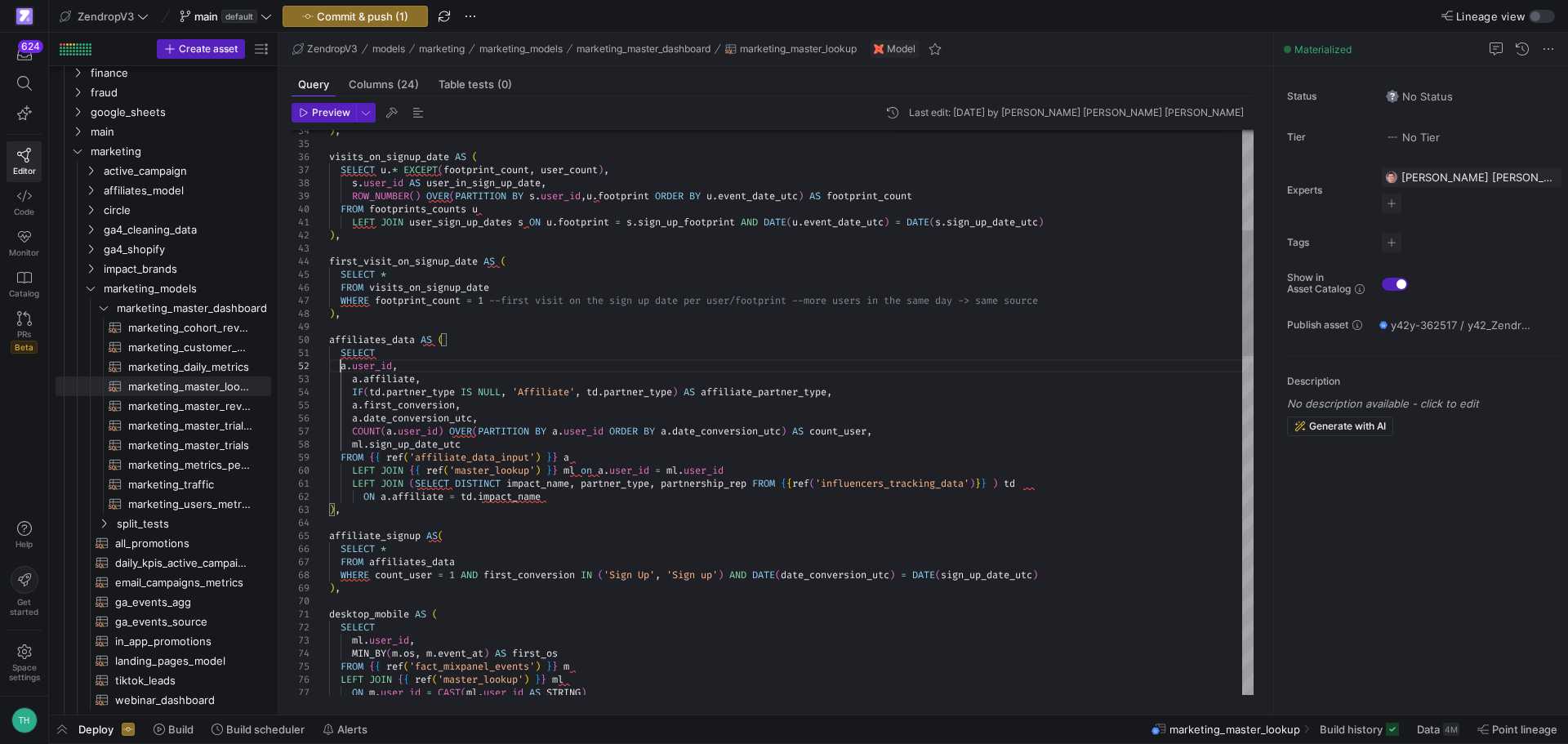 scroll, scrollTop: 25, scrollLeft: 11, axis: both 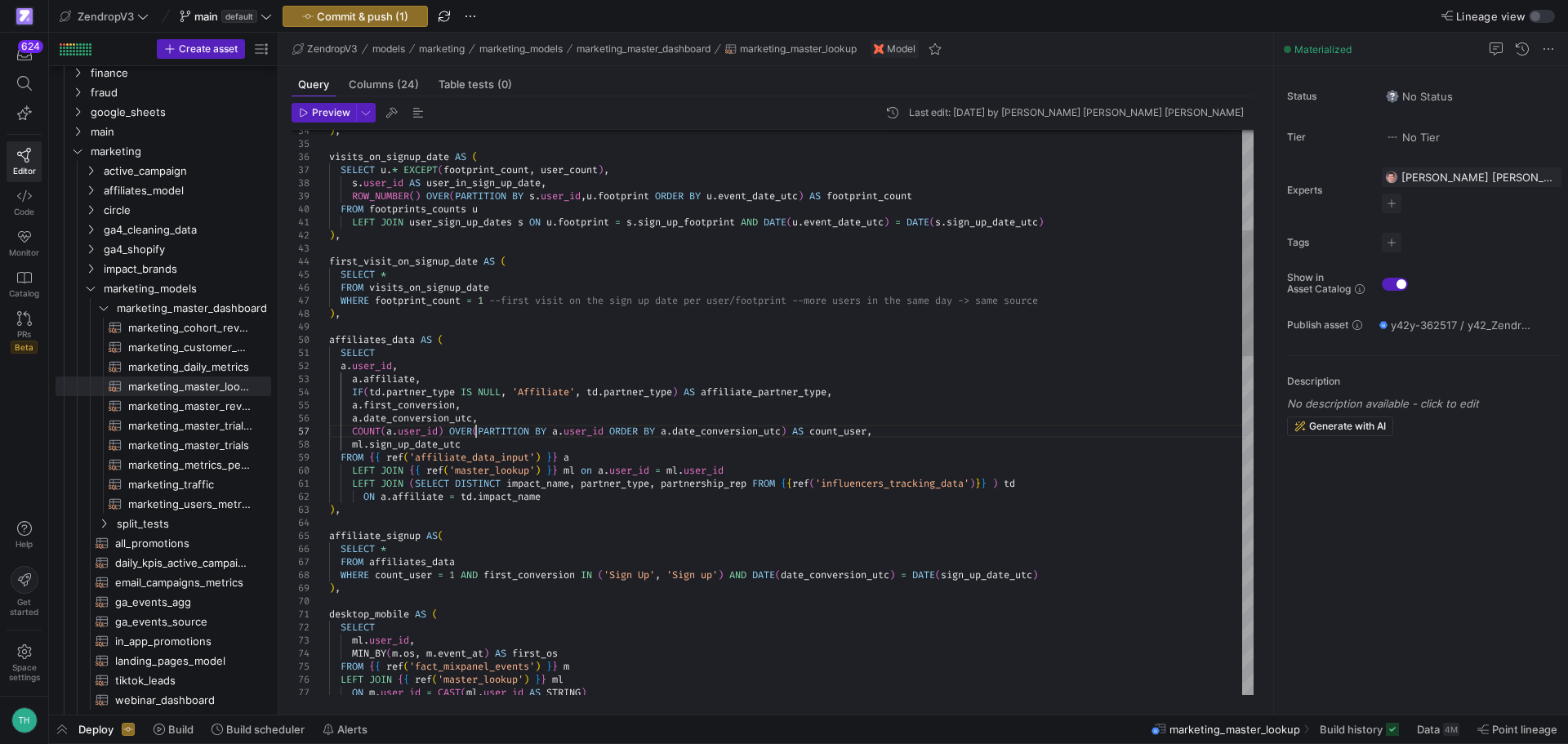 click on ") , visits_on_signup_date   AS   (    SELECT   u . *   EXCEPT ( footprint_count ,   user_count ) ,      s . user_id   AS   user_in_sign_up_date ,      ROW_NUMBER ( )   OVER ( PARTITION   BY   s . user_id , u . footprint   ORDER   BY   u . event_date_utc )   AS   footprint_count    FROM   footprints_counts   u      LEFT   JOIN   user_sign_up_dates   s   ON   u . footprint   =   s . sign_up_footprint   AND   DATE ( u . event_date_utc )   =   DATE ( s . sign_up_date_utc ) ) , first_visit_on_signup_date   AS   (    SELECT   *    FROM   visits_on_signup_date    WHERE   footprint_count   =   1   --first visit on the sign up date per user/footpri nt --more users in the same day -> same source ) , affiliates_data   AS   (    SELECT    a . user_id ,      a . affiliate ,      IF ( td . partner_type   IS   NULL ,   'Affiliate' ,   td . partner_type )   AS   affiliate_partner_type ,      a . first_conversion ,      a ." at bounding box center [791, 947] 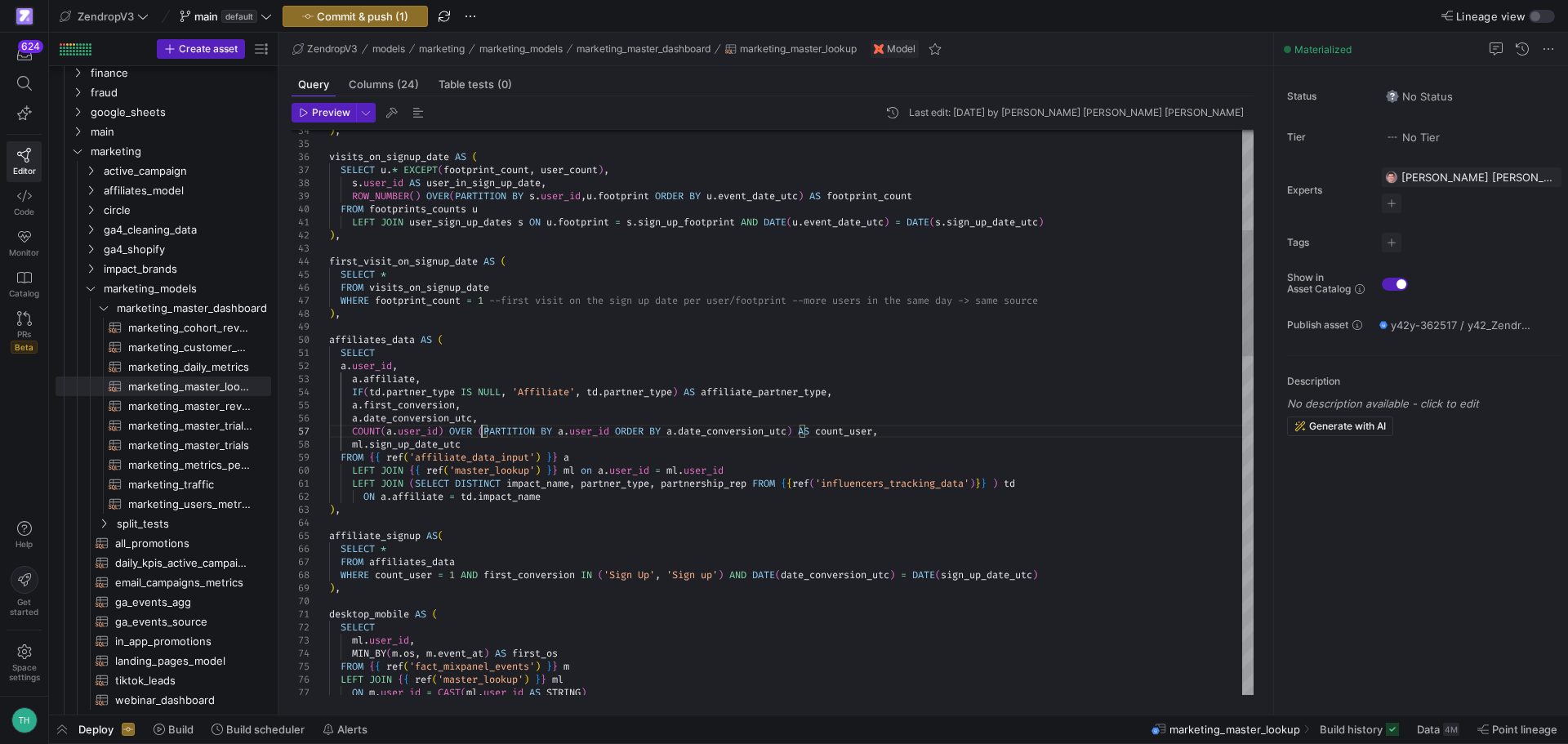 scroll, scrollTop: 78, scrollLeft: 153, axis: both 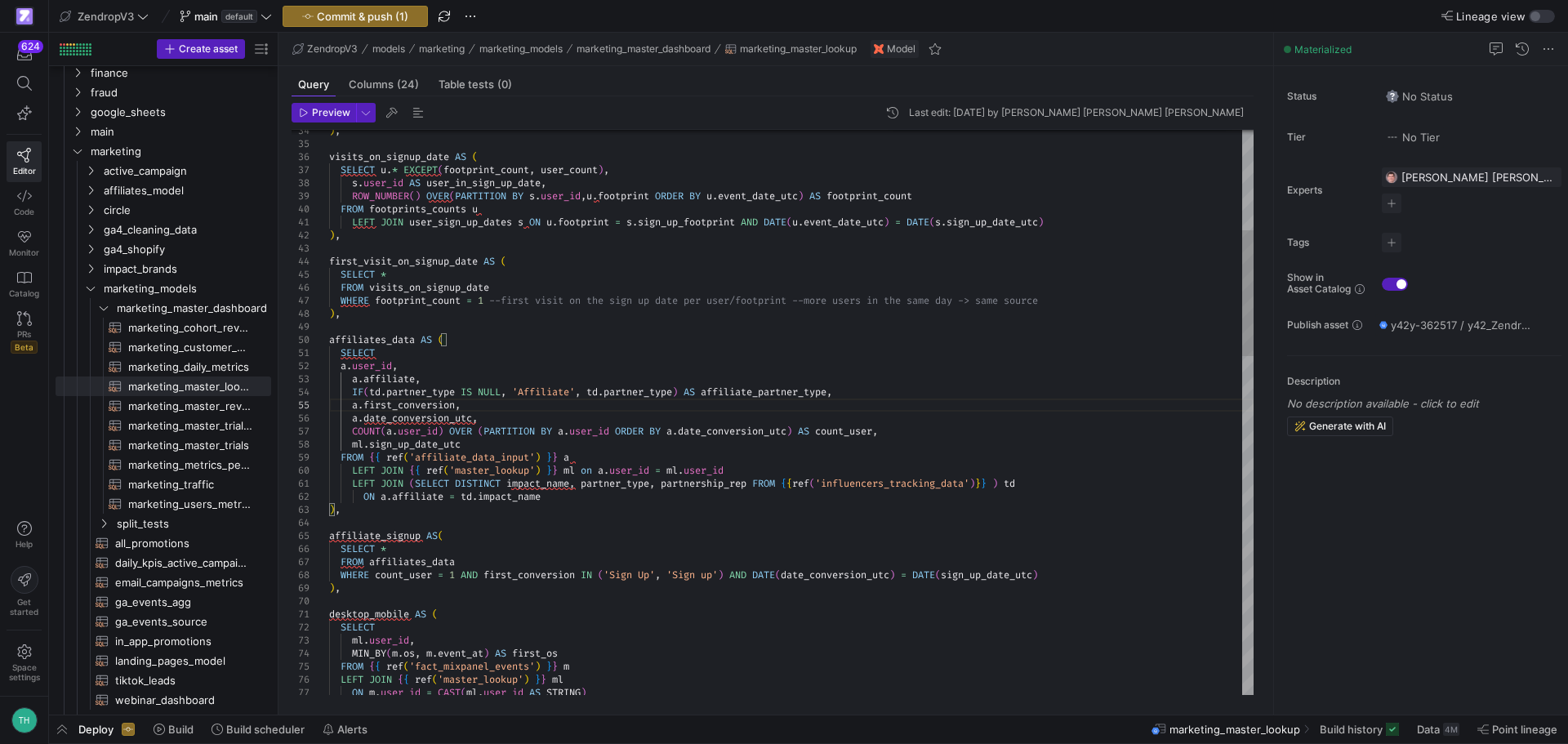 click on ") , visits_on_signup_date   AS   (    SELECT   u . *   EXCEPT ( footprint_count ,   user_count ) ,      s . user_id   AS   user_in_sign_up_date ,      ROW_NUMBER ( )   OVER ( PARTITION   BY   s . user_id , u . footprint   ORDER   BY   u . event_date_utc )   AS   footprint_count    FROM   footprints_counts   u      LEFT   JOIN   user_sign_up_dates   s   ON   u . footprint   =   s . sign_up_footprint   AND   DATE ( u . event_date_utc )   =   DATE ( s . sign_up_date_utc ) ) , first_visit_on_signup_date   AS   (    SELECT   *    FROM   visits_on_signup_date    WHERE   footprint_count   =   1   --first visit on the sign up date per user/footpri nt --more users in the same day -> same source ) , affiliates_data   AS   (    SELECT    a . user_id ,      a . affiliate ,      IF ( td . partner_type   IS   NULL ,   'Affiliate' ,   td . partner_type )   AS   affiliate_partner_type ,      a . first_conversion ,      a ." at bounding box center (791, 947) 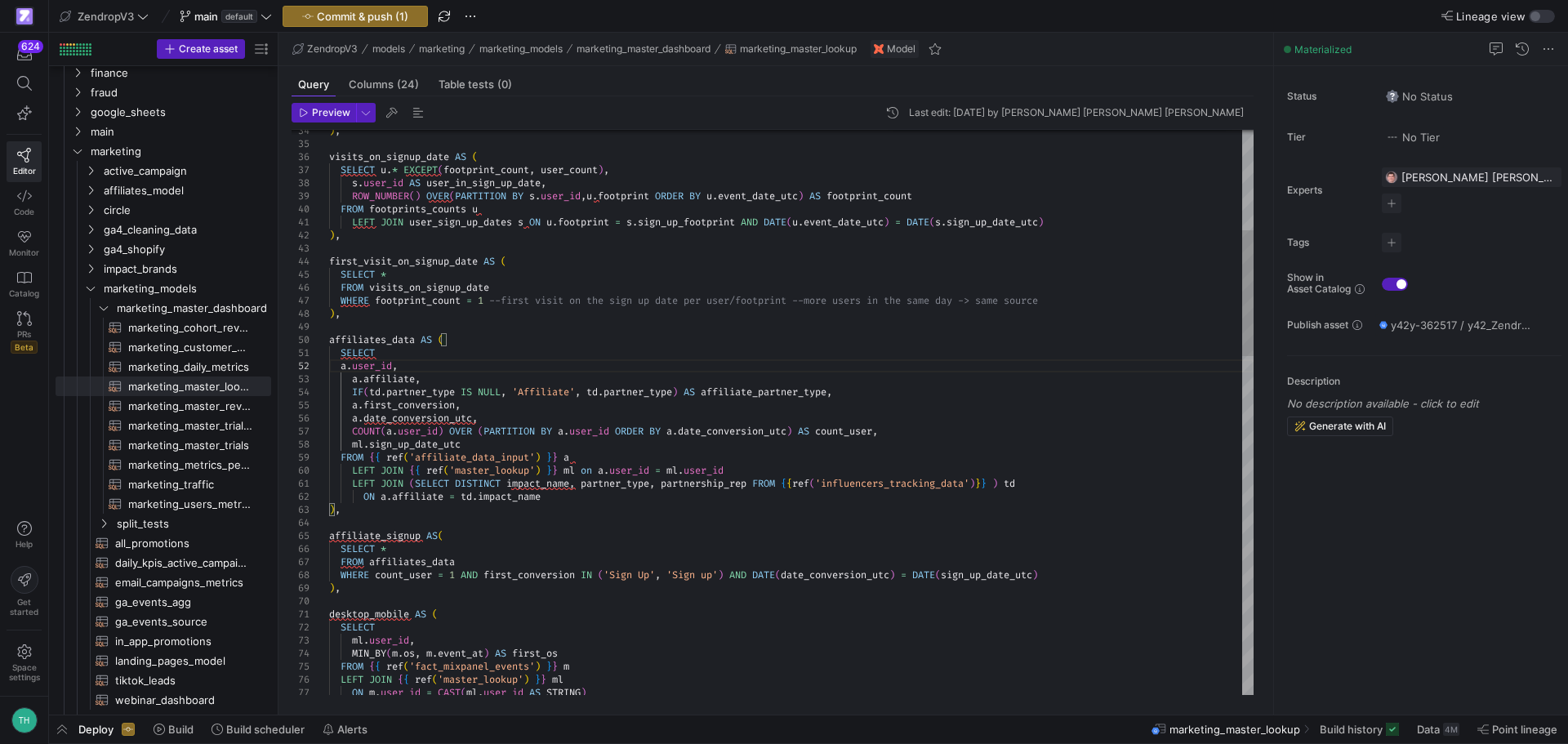 click on ") , visits_on_signup_date   AS   (    SELECT   u . *   EXCEPT ( footprint_count ,   user_count ) ,      s . user_id   AS   user_in_sign_up_date ,      ROW_NUMBER ( )   OVER ( PARTITION   BY   s . user_id , u . footprint   ORDER   BY   u . event_date_utc )   AS   footprint_count    FROM   footprints_counts   u      LEFT   JOIN   user_sign_up_dates   s   ON   u . footprint   =   s . sign_up_footprint   AND   DATE ( u . event_date_utc )   =   DATE ( s . sign_up_date_utc ) ) , first_visit_on_signup_date   AS   (    SELECT   *    FROM   visits_on_signup_date    WHERE   footprint_count   =   1   --first visit on the sign up date per user/footpri nt --more users in the same day -> same source ) , affiliates_data   AS   (    SELECT    a . user_id ,      a . affiliate ,      IF ( td . partner_type   IS   NULL ,   'Affiliate' ,   td . partner_type )   AS   affiliate_partner_type ,      a . first_conversion ,      a ." at bounding box center [791, 947] 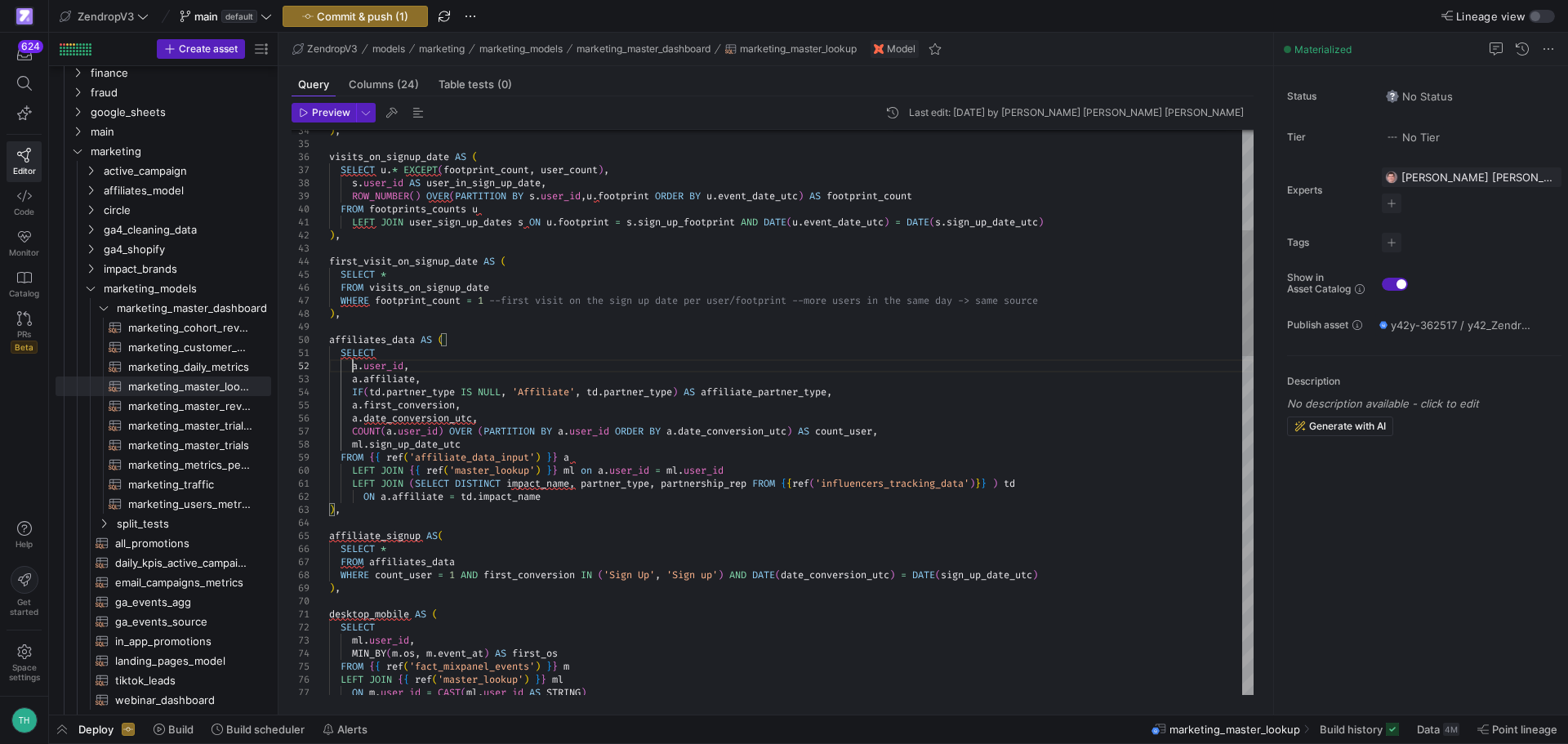 click on ") , visits_on_signup_date   AS   (    SELECT   u . *   EXCEPT ( footprint_count ,   user_count ) ,      s . user_id   AS   user_in_sign_up_date ,      ROW_NUMBER ( )   OVER ( PARTITION   BY   s . user_id , u . footprint   ORDER   BY   u . event_date_utc )   AS   footprint_count    FROM   footprints_counts   u      LEFT   JOIN   user_sign_up_dates   s   ON   u . footprint   =   s . sign_up_footprint   AND   DATE ( u . event_date_utc )   =   DATE ( s . sign_up_date_utc ) ) , first_visit_on_signup_date   AS   (    SELECT   *    FROM   visits_on_signup_date    WHERE   footprint_count   =   1   --first visit on the sign up date per user/footpri nt --more users in the same day -> same source ) , affiliates_data   AS   (    SELECT      a . user_id ,      a . affiliate ,      IF ( td . partner_type   IS   NULL ,   'Affiliate' ,   td . partner_type )   AS   affiliate_partner_type ,      a . first_conversion ," at bounding box center [791, 947] 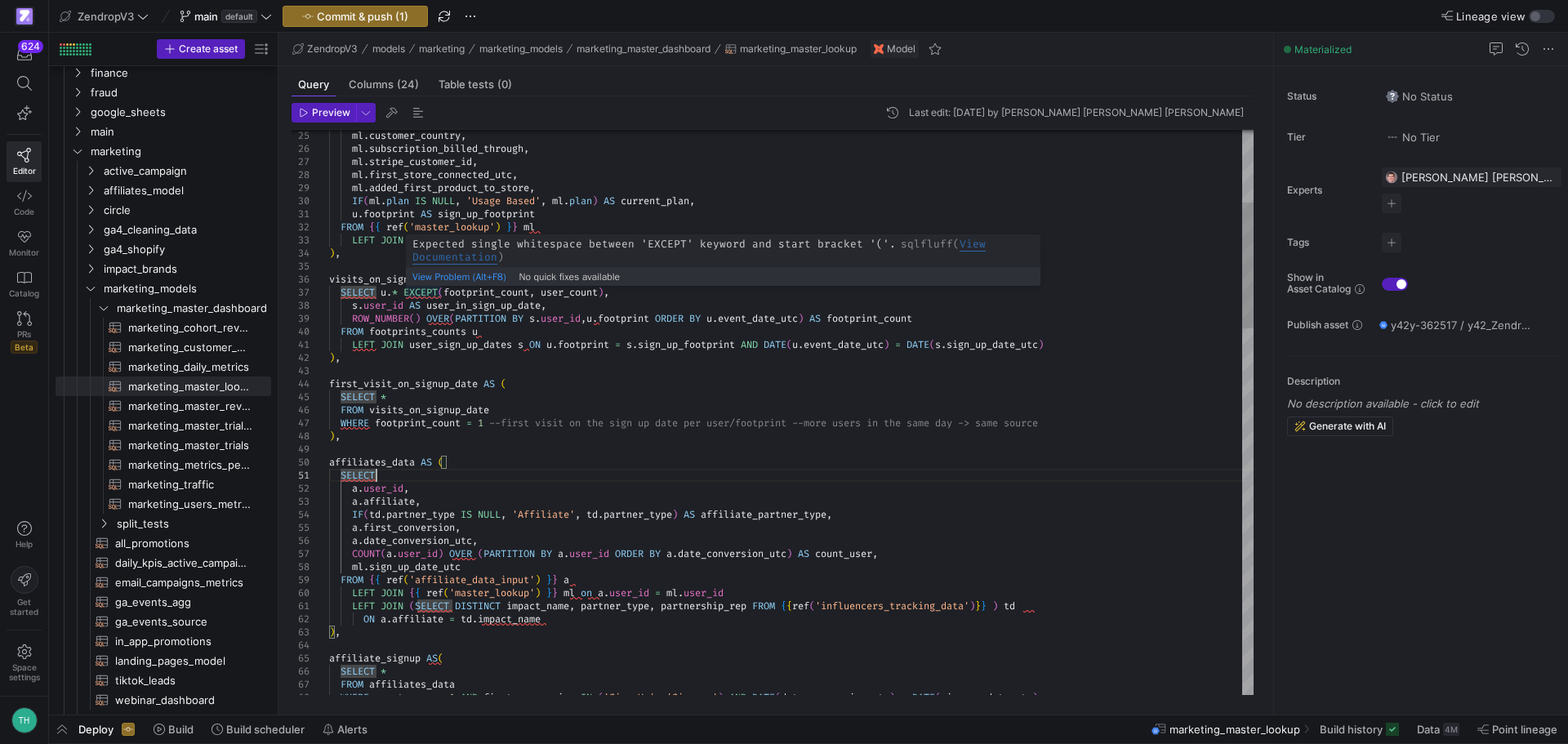click on ") , visits_on_signup_date   AS   (    SELECT   u . *   EXCEPT ( footprint_count ,   user_count ) ,      s . user_id   AS   user_in_sign_up_date ,      ROW_NUMBER ( )   OVER ( PARTITION   BY   s . user_id , u . footprint   ORDER   BY   u . event_date_utc )   AS   footprint_count    FROM   footprints_counts   u      LEFT   JOIN   user_sign_up_dates   s   ON   u . footprint   =   s . sign_up_footprint   AND   DATE ( u . event_date_utc )   =   DATE ( s . sign_up_date_utc ) ) , first_visit_on_signup_date   AS   (    SELECT   *    FROM   visits_on_signup_date    WHERE   footprint_count   =   1   --first visit on the sign up date per user/footpri nt --more users in the same day -> same source ) , affiliates_data   AS   (    SELECT      a . user_id ,      a . affiliate ,      IF ( td . partner_type   IS   NULL ,   'Affiliate' ,   td . partner_type )   AS   affiliate_partner_type ,      a . first_conversion ," at bounding box center [791, 1070] 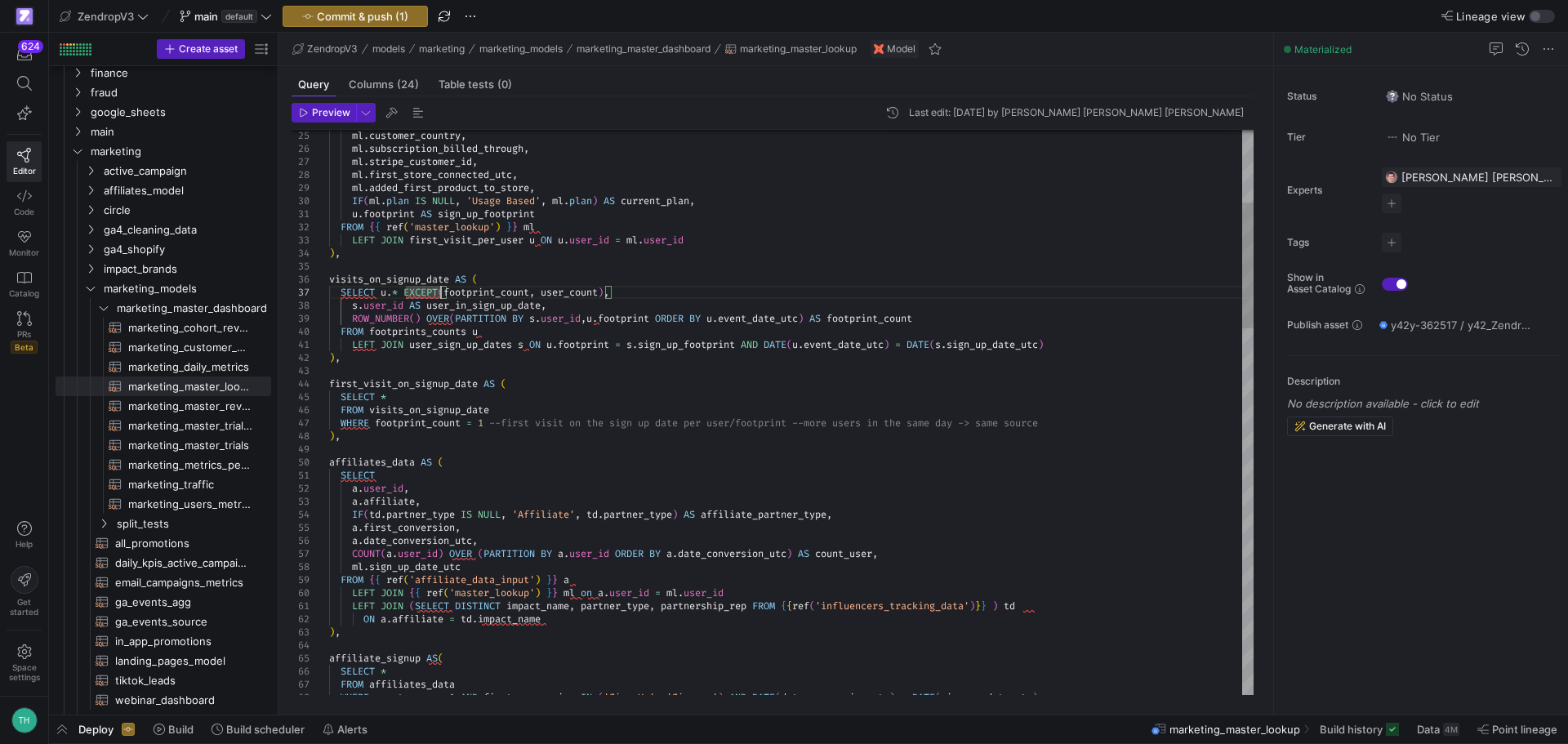 scroll, scrollTop: 78, scrollLeft: 118, axis: both 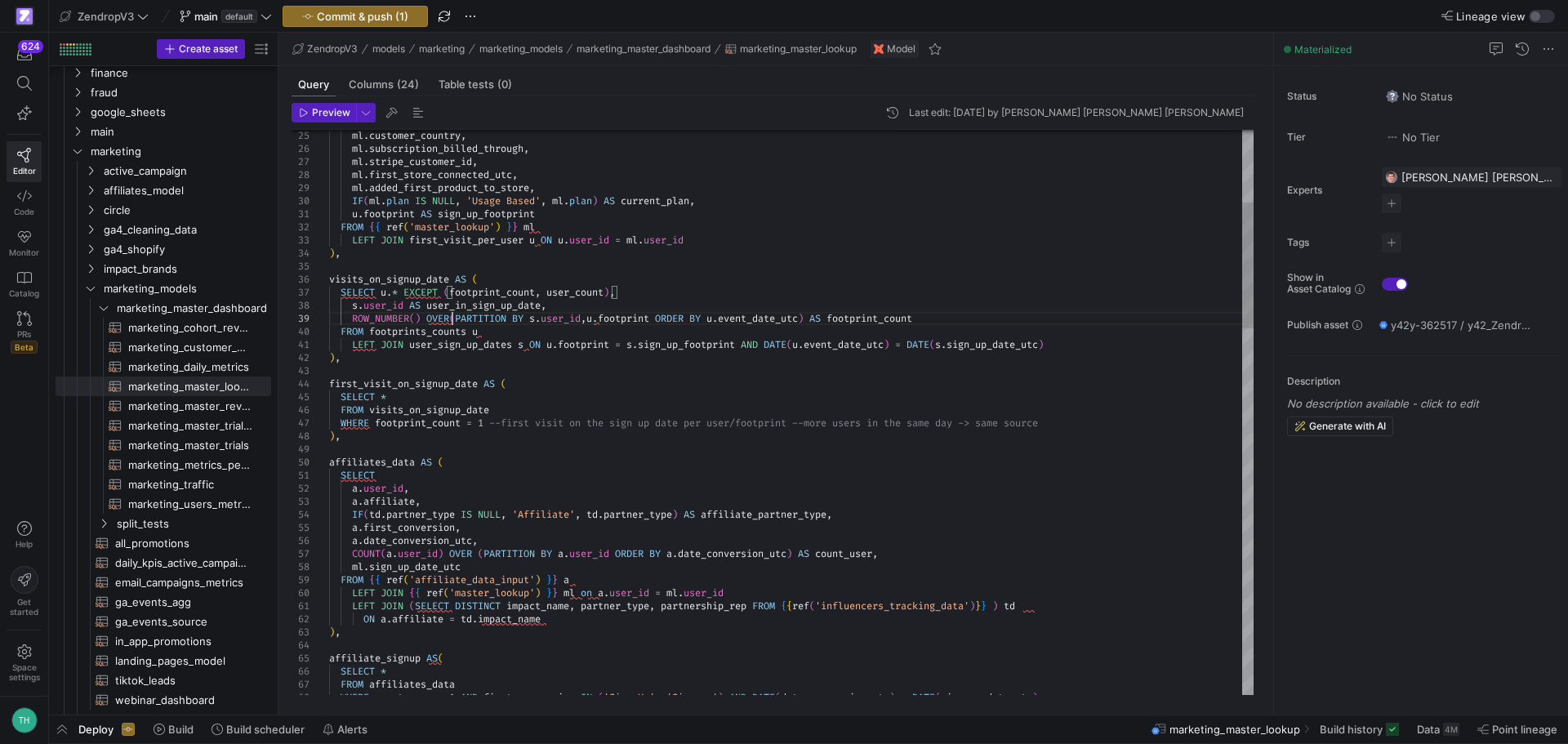 click on ") , visits_on_signup_date   AS   (    SELECT   u . *   EXCEPT   ( footprint_count ,   user_count ) ,      s . user_id   AS   user_in_sign_up_date ,      ROW_NUMBER ( )   OVER ( PARTITION   BY   s . user_id , u . footprint   ORDER   BY   u . event_date_utc )   AS   footprint_count    FROM   footprints_counts   u      LEFT   JOIN   user_sign_up_dates   s   ON   u . footprint   =   s . sign_up_footprint   AND   DATE ( u . event_date_utc )   =   DATE ( s . sign_up_date_utc ) ) , first_visit_on_signup_date   AS   (    SELECT   *    FROM   visits_on_signup_date    WHERE   footprint_count   =   1   --first visit on the sign up date per user/footpri nt --more users in the same day -> same source ) , affiliates_data   AS   (    SELECT      a . user_id ,      a . affiliate ,      IF ( td . partner_type   IS   NULL ,   'Affiliate' ,   td . partner_type )   AS   affiliate_partner_type ,      a . first_conversion , a . ," at bounding box center (791, 1070) 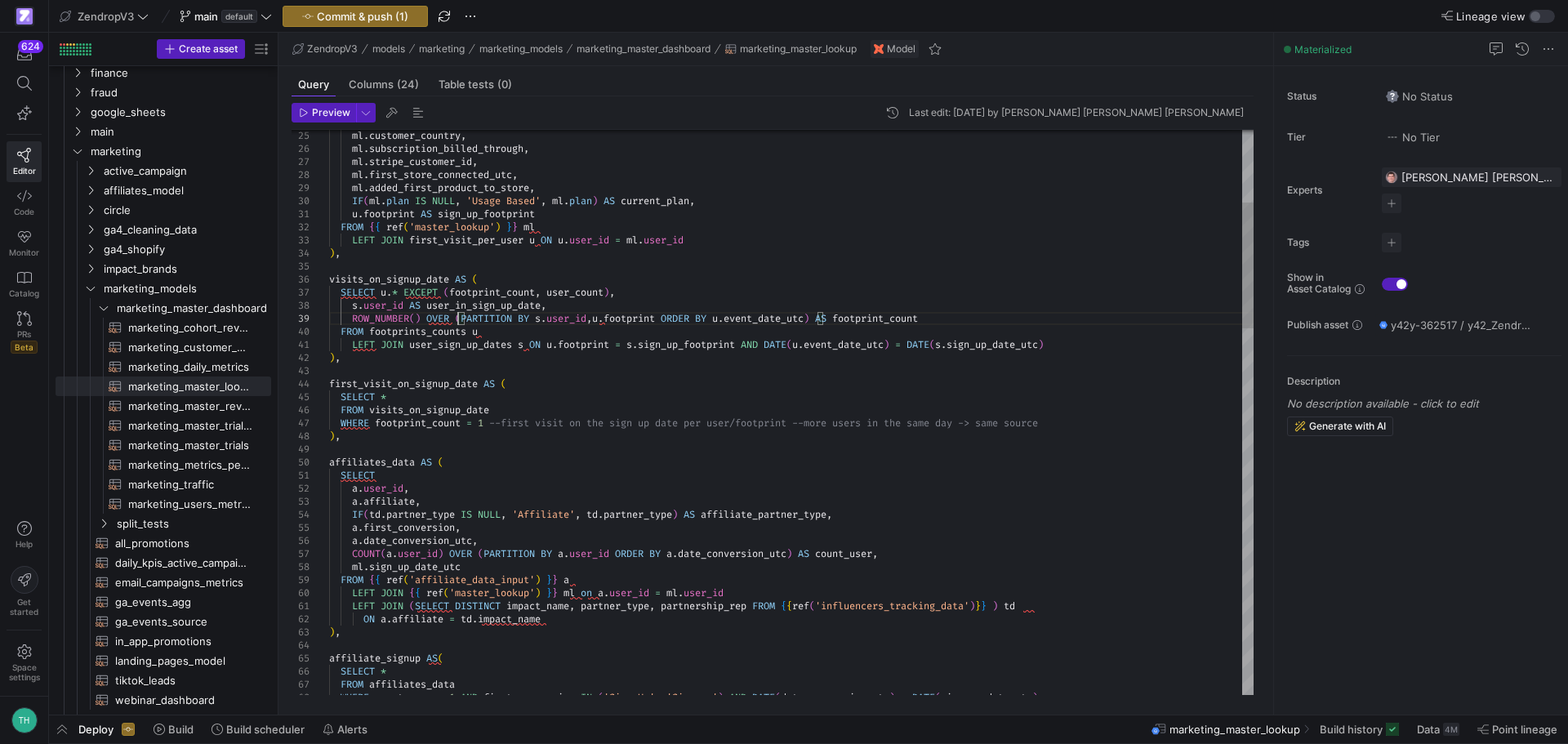 scroll, scrollTop: 105, scrollLeft: 129, axis: both 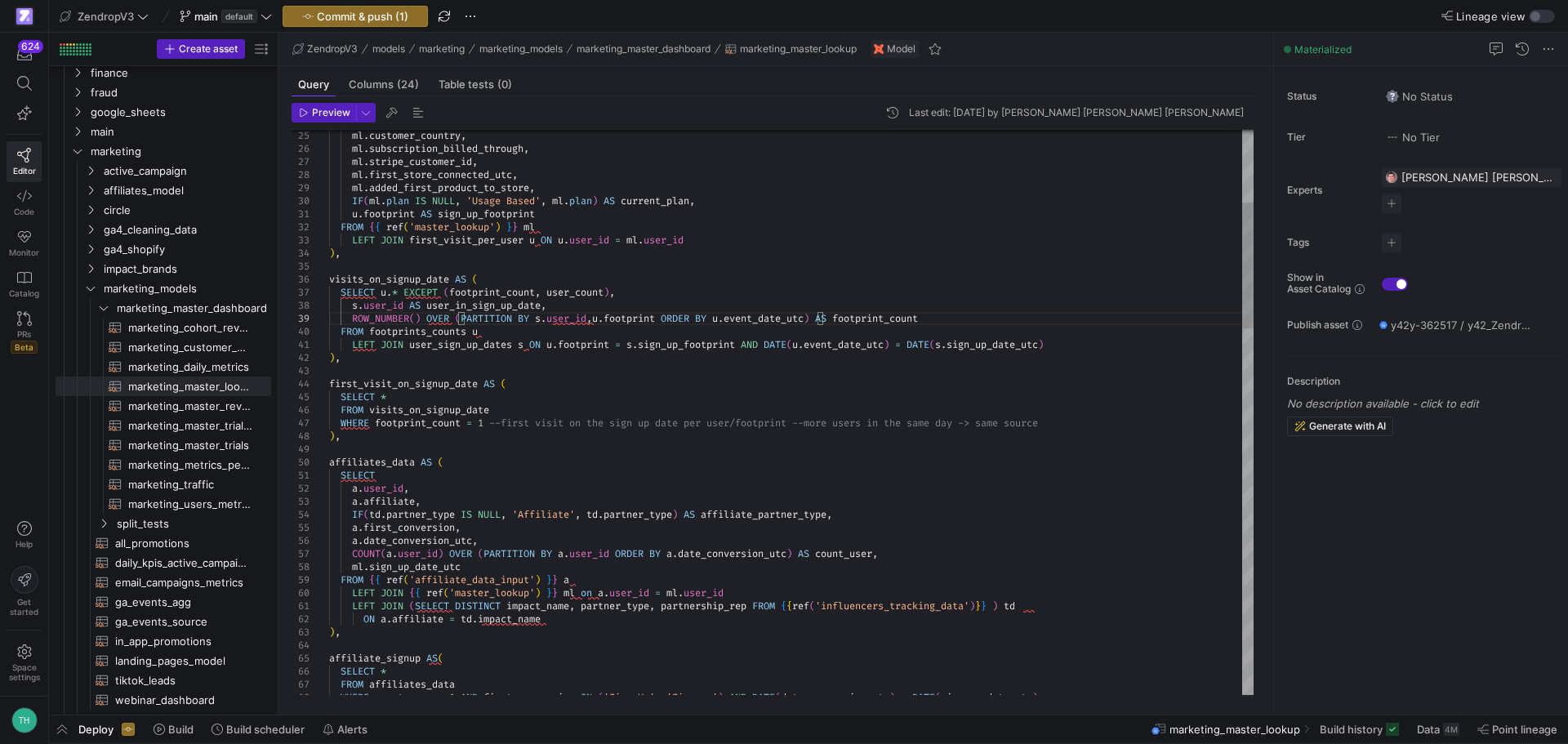 click on ") , visits_on_signup_date   AS   (    SELECT   u . *   EXCEPT   ( footprint_count ,   user_count ) ,      s . user_id   AS   user_in_sign_up_date ,      ROW_NUMBER ( )   OVER   ( PARTITION   BY   s . user_id , u . footprint   ORDER   BY   u . event_date_utc )   AS   footprint_count    FROM   footprints_counts   u      LEFT   JOIN   user_sign_up_dates   s   ON   u . footprint   =   s . sign_up_footprint   AND   DATE ( u . event_date_utc )   =   DATE ( s . sign_up_date_utc ) ) , first_visit_on_signup_date   AS   (    SELECT   *    FROM   visits_on_signup_date    WHERE   footprint_count   =   1   --first visit on the sign up date per user/footpri nt --more users in the same day -> same source ) , affiliates_data   AS   (    SELECT      a . user_id ,      a . affiliate ,      IF ( td . partner_type   IS   NULL ,   'Affiliate' ,   td . partner_type )   AS   affiliate_partner_type ,      a . first_conversion , a ." at bounding box center (791, 1070) 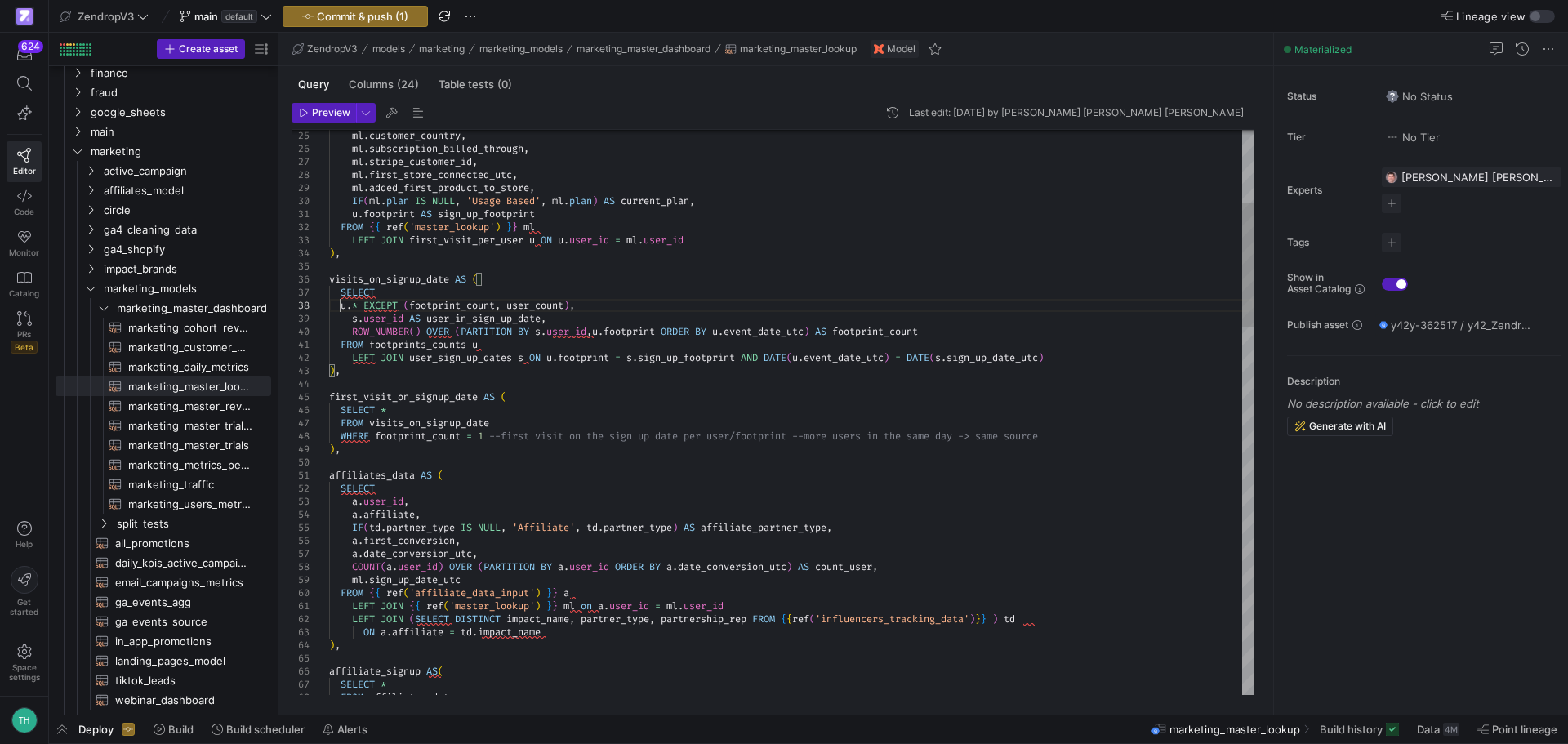scroll, scrollTop: 104, scrollLeft: 11, axis: both 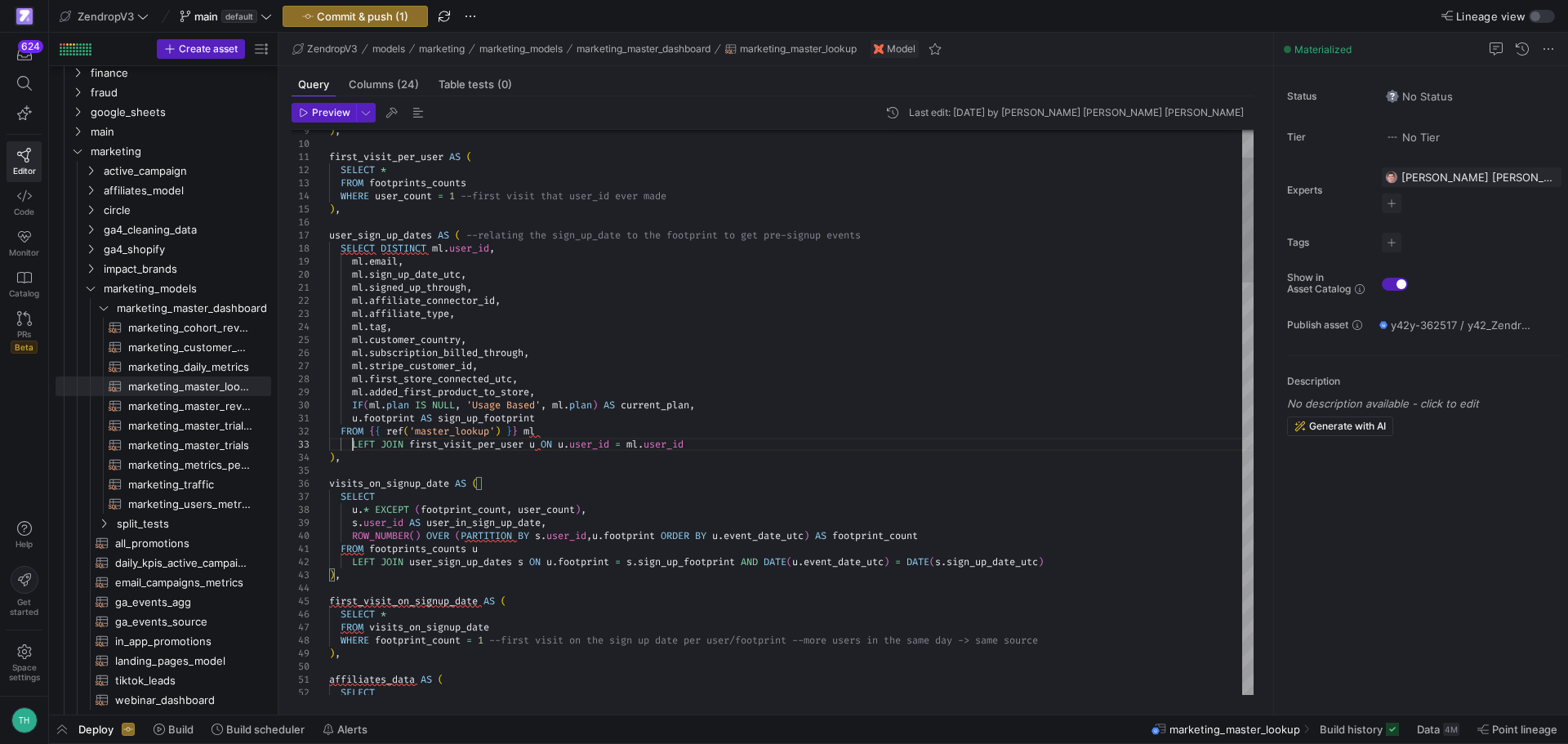 click on ") , visits_on_signup_date   AS   (    SELECT      s . user_id   AS   user_in_sign_up_date ,      ROW_NUMBER ( )   OVER   ( PARTITION   BY   s . user_id , u . footprint   ORDER   BY   u . event_date_utc )   AS   footprint_count    FROM   footprints_counts   u      LEFT   JOIN   user_sign_up_dates   s   ON   u . footprint   =   s . sign_up_footprint   AND   DATE ( u . event_date_utc )   =   DATE ( s . sign_up_date_utc ) ) , first_visit_on_signup_date   AS   (    SELECT   *    FROM   visits_on_signup_date    WHERE   footprint_count   =   1   --first visit on the sign up date per user/footpri nt --more users in the same day -> same source ) , affiliates_data   AS   (    SELECT      u . footprint   AS   sign_up_footprint    FROM   { {   ref ( 'master_lookup' )   } }   ml      LEFT   JOIN   first_visit_per_user   u   ON   u . user_id   =   ml . user_id      ml . first_store_connected_utc ,      ml . , IF ( ml" at bounding box center [791, 1281] 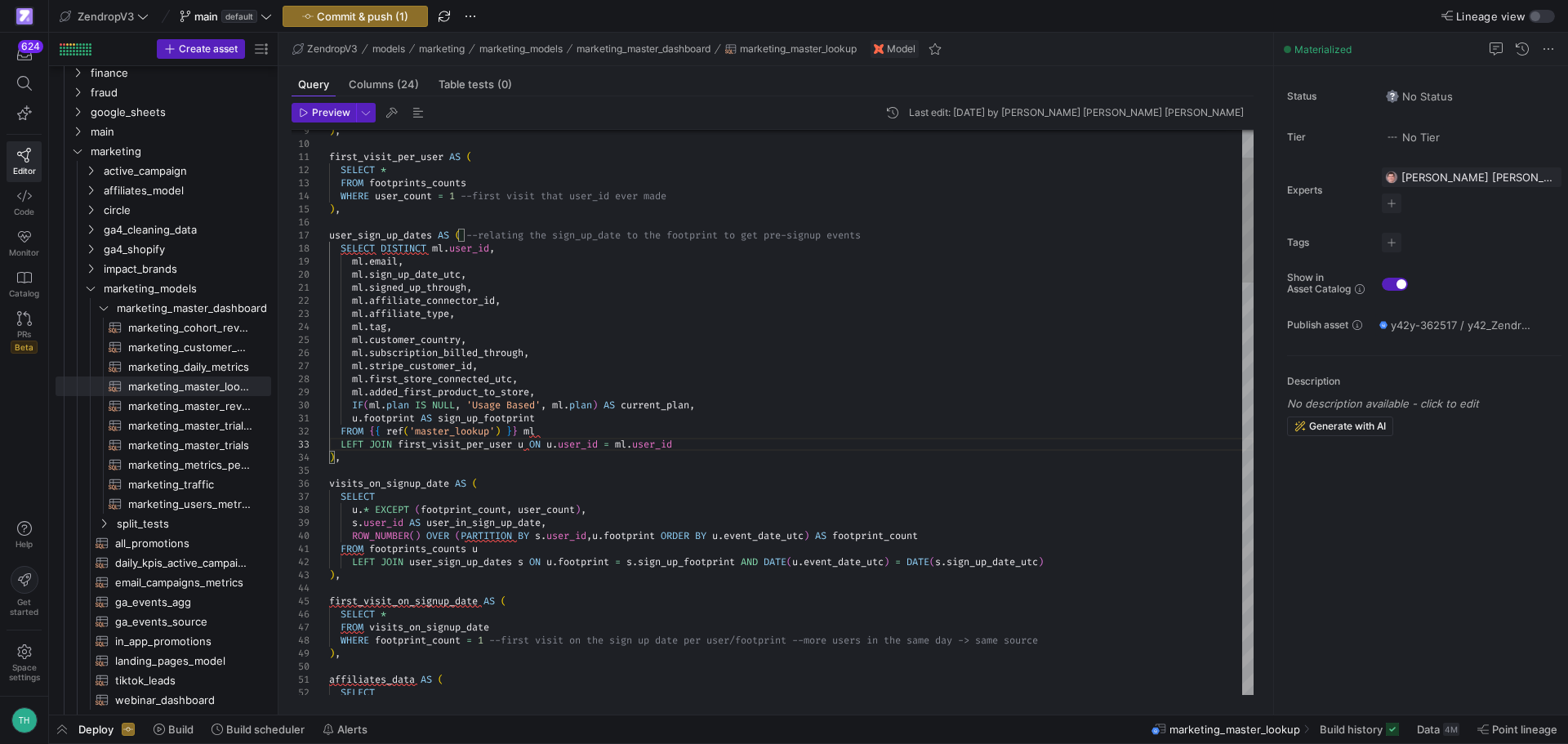 click on ") , visits_on_signup_date   AS   (    SELECT      s . user_id   AS   user_in_sign_up_date ,      ROW_NUMBER ( )   OVER   ( PARTITION   BY   s . user_id , u . footprint   ORDER   BY   u . event_date_utc )   AS   footprint_count    FROM   footprints_counts   u      LEFT   JOIN   user_sign_up_dates   s   ON   u . footprint   =   s . sign_up_footprint   AND   DATE ( u . event_date_utc )   =   DATE ( s . sign_up_date_utc ) ) , first_visit_on_signup_date   AS   (    SELECT   *    FROM   visits_on_signup_date    WHERE   footprint_count   =   1   --first visit on the sign up date per user/footpri nt --more users in the same day -> same source ) , affiliates_data   AS   (    SELECT      u . footprint   AS   sign_up_footprint    FROM   { {   ref ( 'master_lookup' )   } }   ml    LEFT   JOIN   first_visit_per_user   u   ON   u . user_id   =   ml . user_id      ml . first_store_connected_utc ,      ml . ,      IF" at bounding box center [791, 1281] 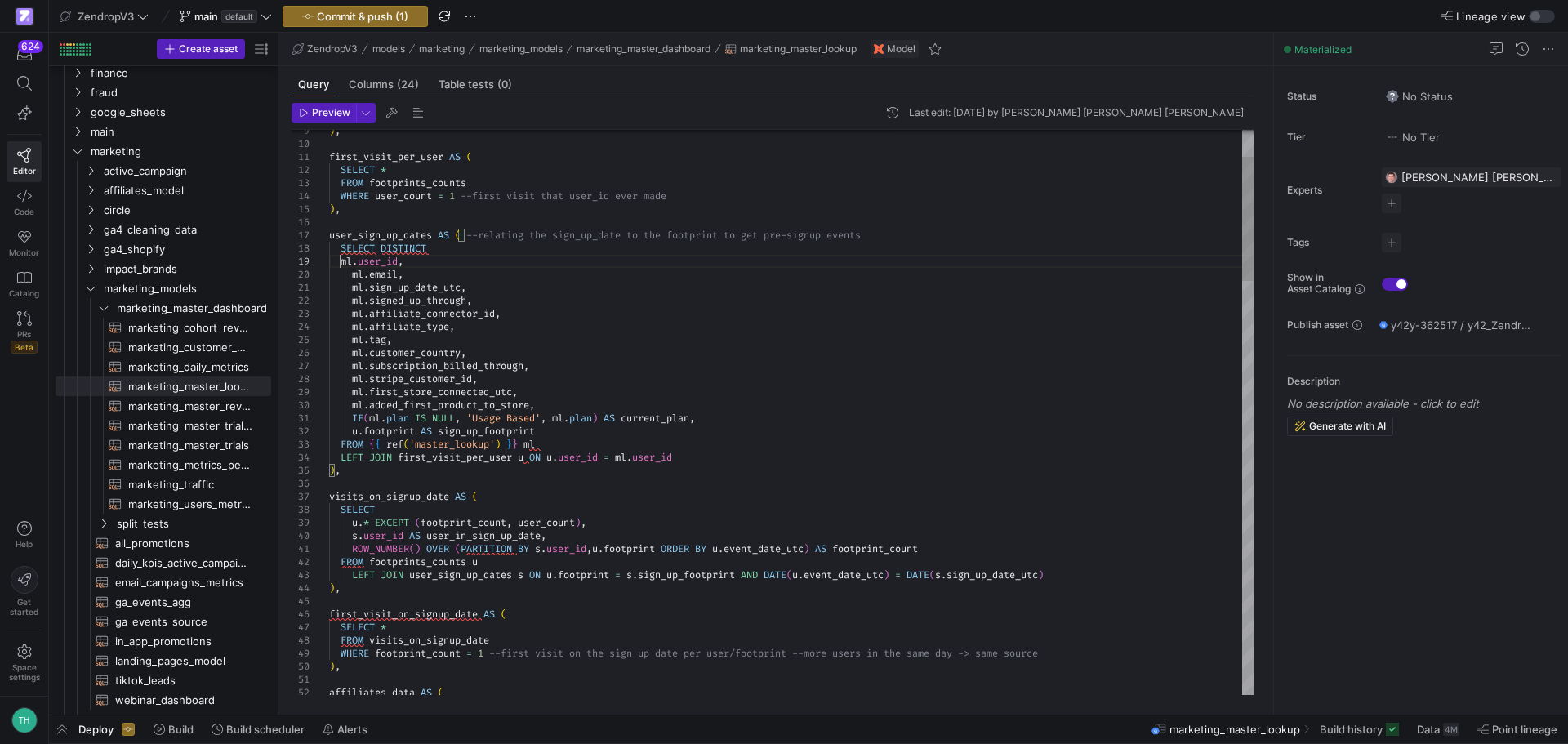 scroll, scrollTop: 105, scrollLeft: 11, axis: both 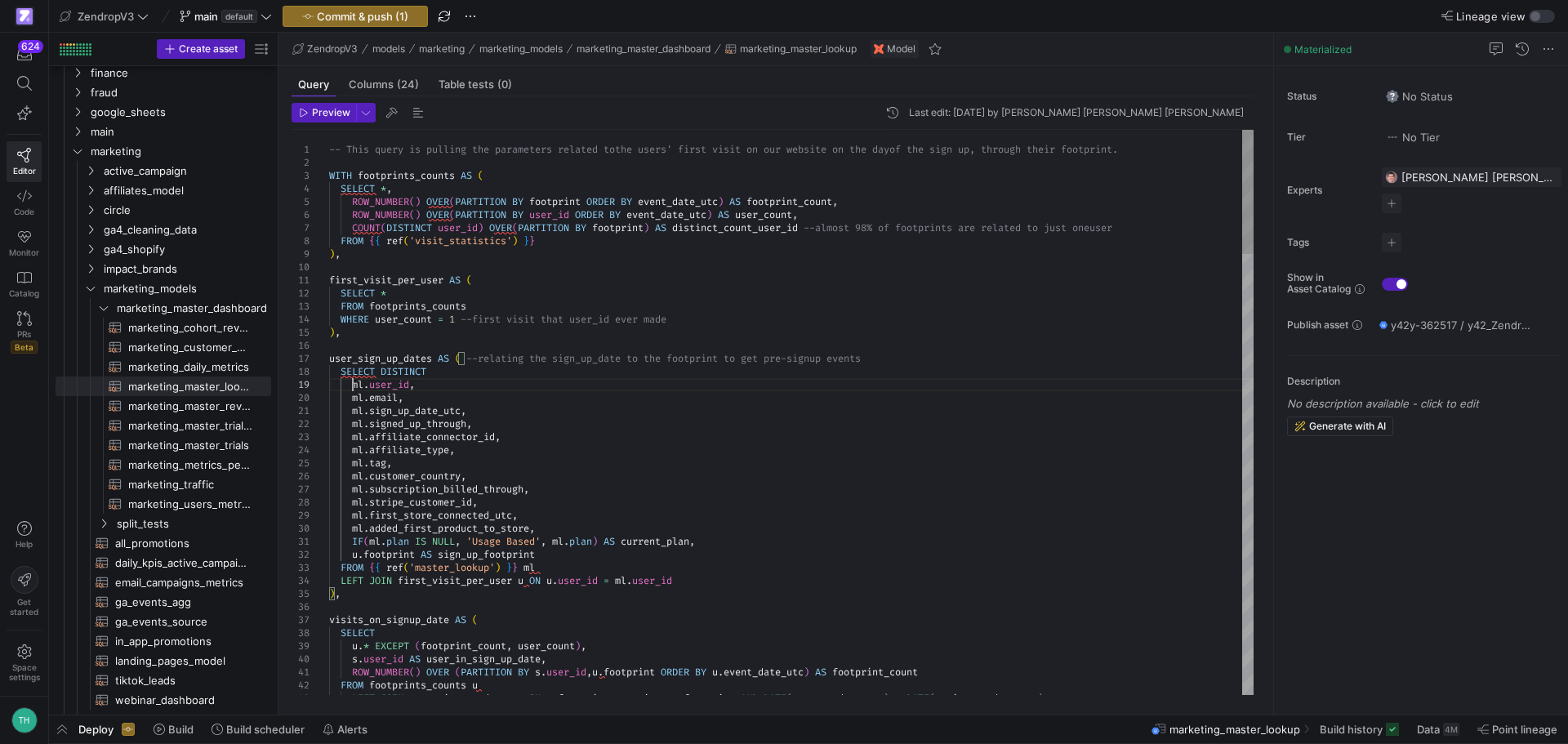 click on ") , visits_on_signup_date   AS   (    SELECT      s . user_id   AS   user_in_sign_up_date ,      ROW_NUMBER ( )   OVER   ( PARTITION   BY   s . user_id , u . footprint   ORDER   BY   u . event_date_utc )   AS   footprint_count    FROM   footprints_counts   u      LEFT   JOIN   user_sign_up_dates   s   ON   u . footprint   =   s . sign_up_footprint   AND   DATE ( u . event_date_utc )   =   DATE ( s . sign_up_date_utc )      u . footprint   AS   sign_up_footprint    FROM   { {   ref ( 'master_lookup' )   } }   ml    LEFT   JOIN   first_visit_per_user   u   ON   u . user_id   =   ml . user_id      ml . first_store_connected_utc ,      ml . added_first_product_to_store ,      IF ( ml . plan   IS   NULL ,   'Usage Based' ,   ml . plan )   AS   current_plan ,      ml . customer_country ,      ml . subscription_billed_through ,      ml . stripe_customer_id ,      u . *   EXCEPT   ( footprint_count ,   user_count ) ," at bounding box center [791, 1410] 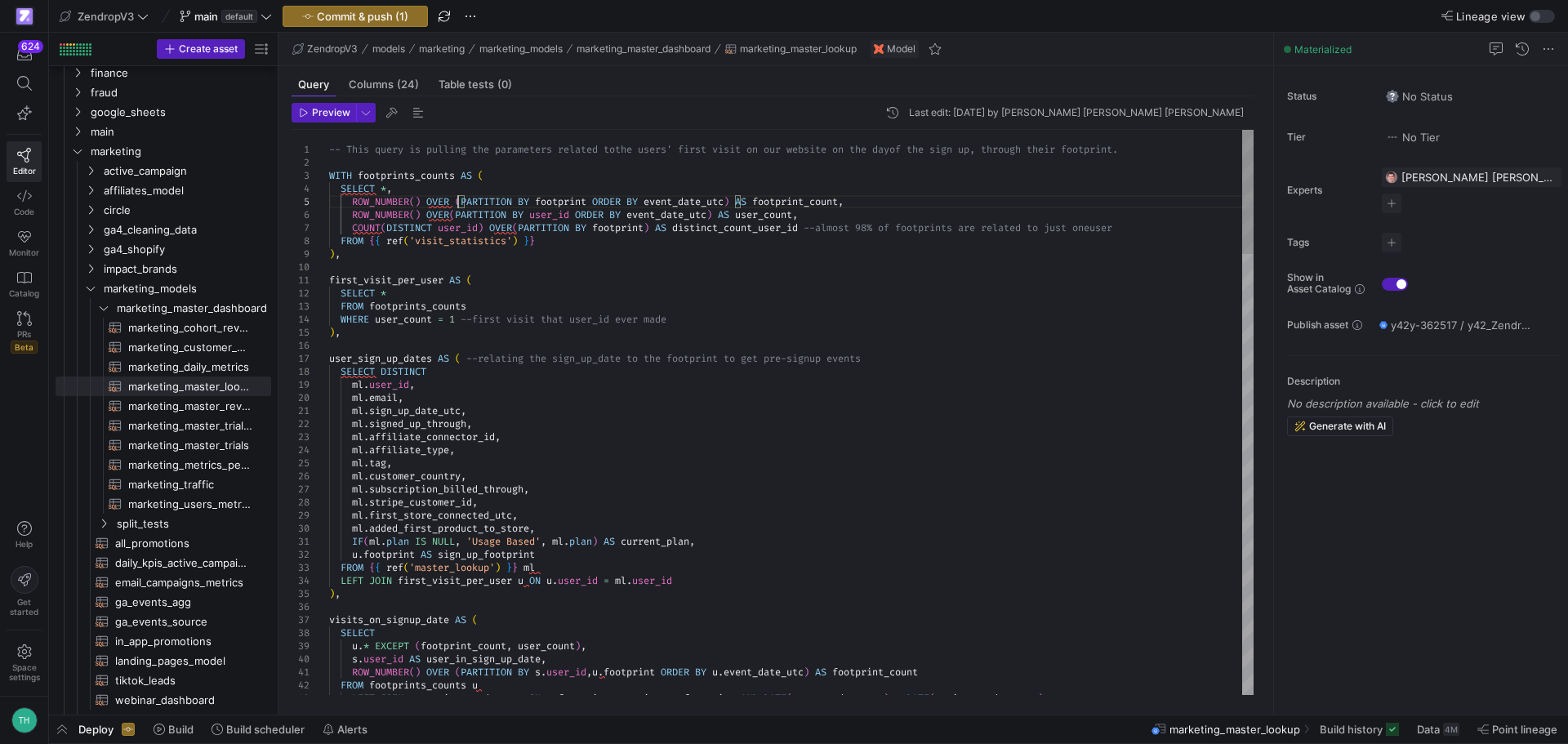 click on ") , visits_on_signup_date   AS   (    SELECT      s . user_id   AS   user_in_sign_up_date ,      ROW_NUMBER ( )   OVER   ( PARTITION   BY   s . user_id , u . footprint   ORDER   BY   u . event_date_utc )   AS   footprint_count    FROM   footprints_counts   u      LEFT   JOIN   user_sign_up_dates   s   ON   u . footprint   =   s . sign_up_footprint   AND   DATE ( u . event_date_utc )   =   DATE ( s . sign_up_date_utc )      u . footprint   AS   sign_up_footprint    FROM   { {   ref ( 'master_lookup' )   } }   ml    LEFT   JOIN   first_visit_per_user   u   ON   u . user_id   =   ml . user_id      ml . first_store_connected_utc ,      ml . added_first_product_to_store ,      IF ( ml . plan   IS   NULL ,   'Usage Based' ,   ml . plan )   AS   current_plan ,      ml . customer_country ,      ml . subscription_billed_through ,      ml . stripe_customer_id ,      u . *   EXCEPT   ( footprint_count ,   user_count ) ," at bounding box center [791, 1410] 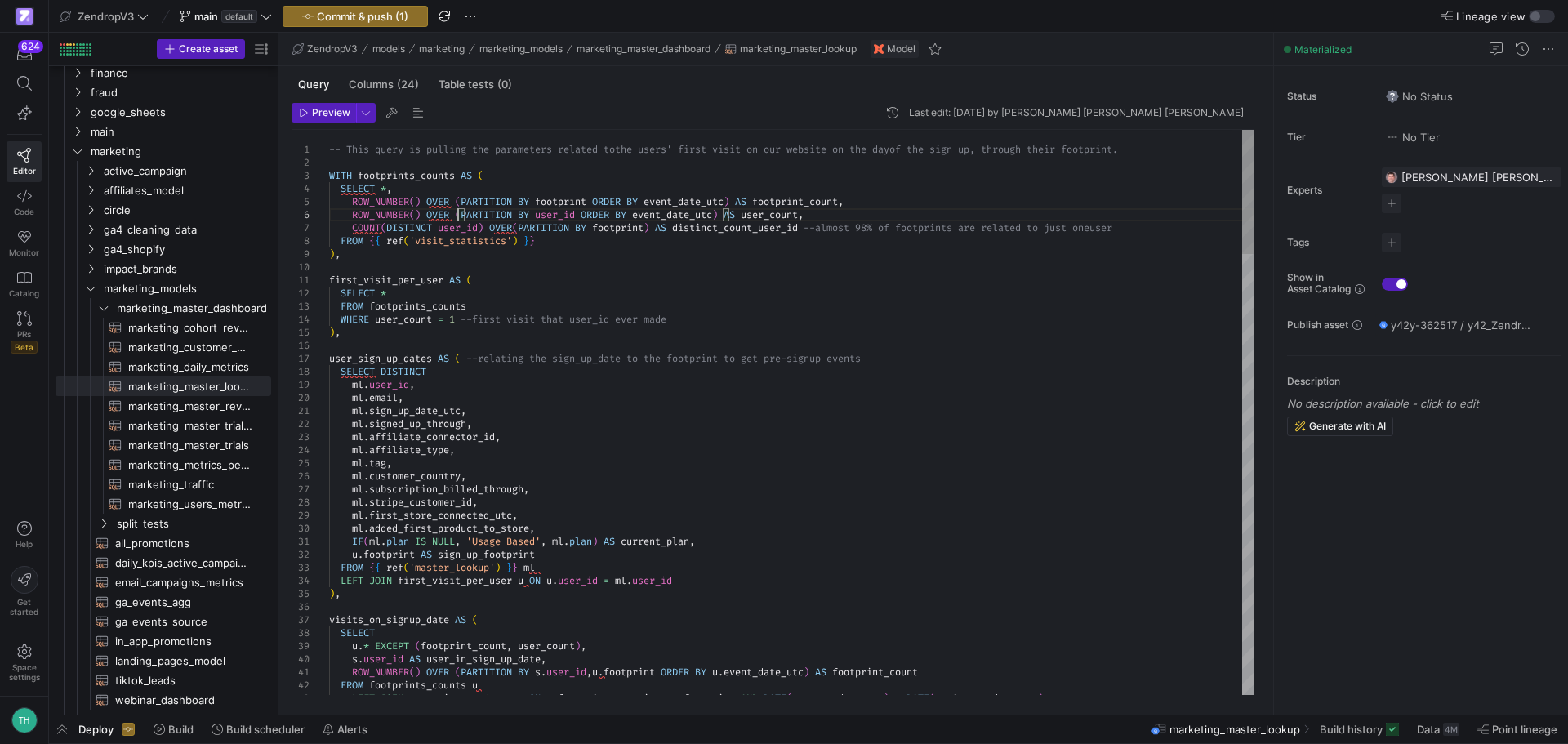 scroll, scrollTop: 65, scrollLeft: 129, axis: both 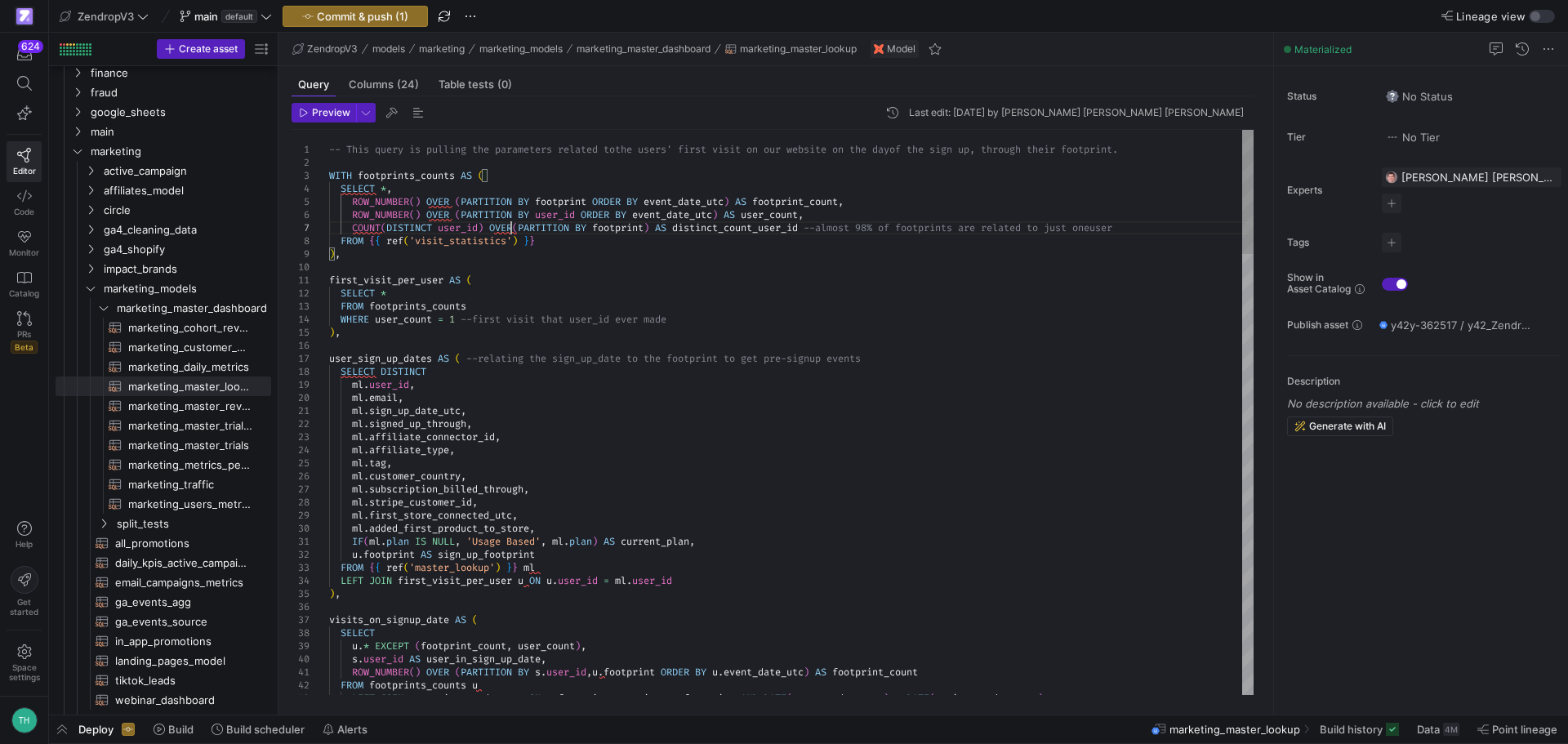 click on ") , visits_on_signup_date   AS   (    SELECT      s . user_id   AS   user_in_sign_up_date ,      ROW_NUMBER ( )   OVER   ( PARTITION   BY   s . user_id , u . footprint   ORDER   BY   u . event_date_utc )   AS   footprint_count    FROM   footprints_counts   u      LEFT   JOIN   user_sign_up_dates   s   ON   u . footprint   =   s . sign_up_footprint   AND   DATE ( u . event_date_utc )   =   DATE ( s . sign_up_date_utc )      u . footprint   AS   sign_up_footprint    FROM   { {   ref ( 'master_lookup' )   } }   ml    LEFT   JOIN   first_visit_per_user   u   ON   u . user_id   =   ml . user_id      ml . first_store_connected_utc ,      ml . added_first_product_to_store ,      IF ( ml . plan   IS   NULL ,   'Usage Based' ,   ml . plan )   AS   current_plan ,      ml . customer_country ,      ml . subscription_billed_through ,      ml . stripe_customer_id ,      u . *   EXCEPT   ( footprint_count ,   user_count ) ," at bounding box center (791, 1410) 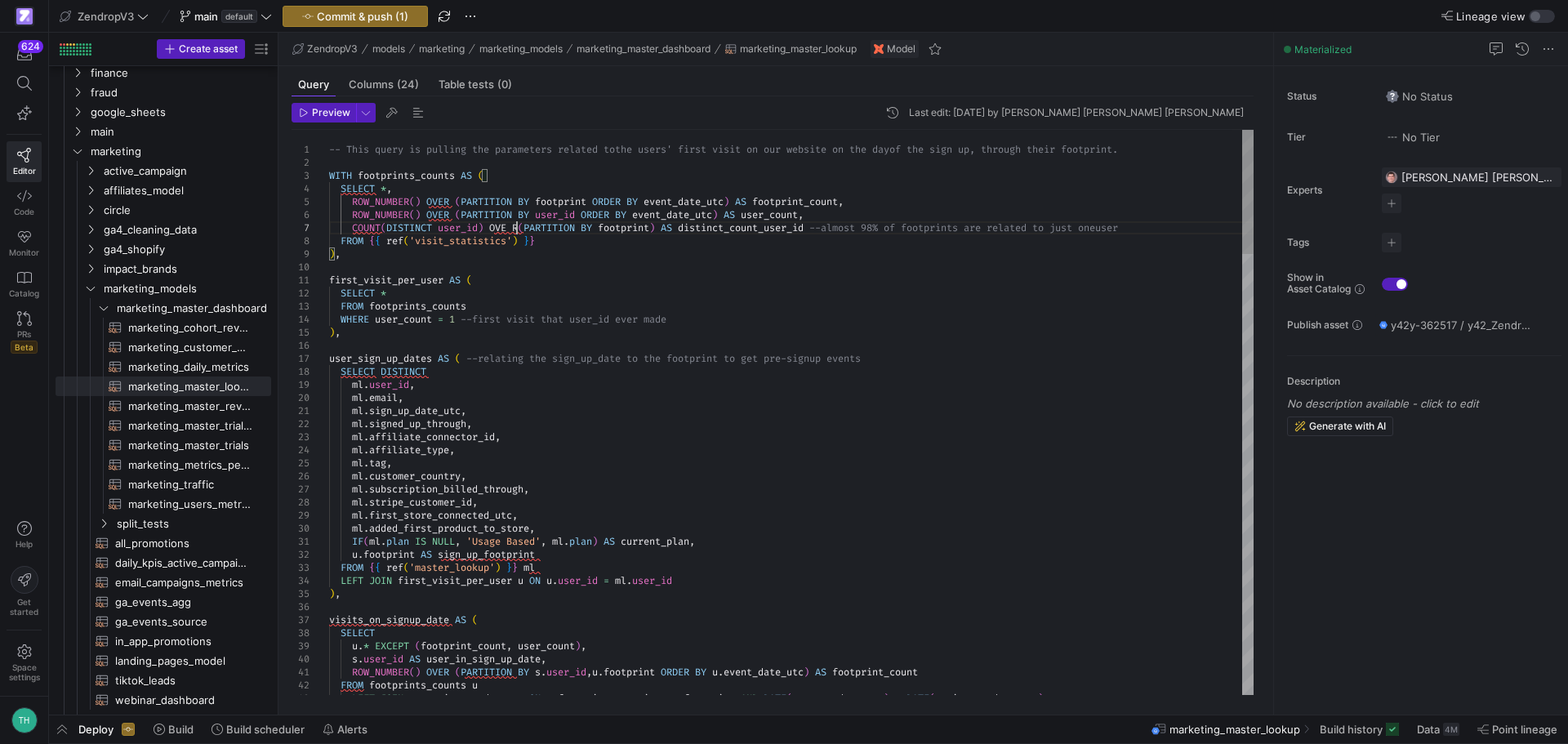 scroll, scrollTop: 78, scrollLeft: 188, axis: both 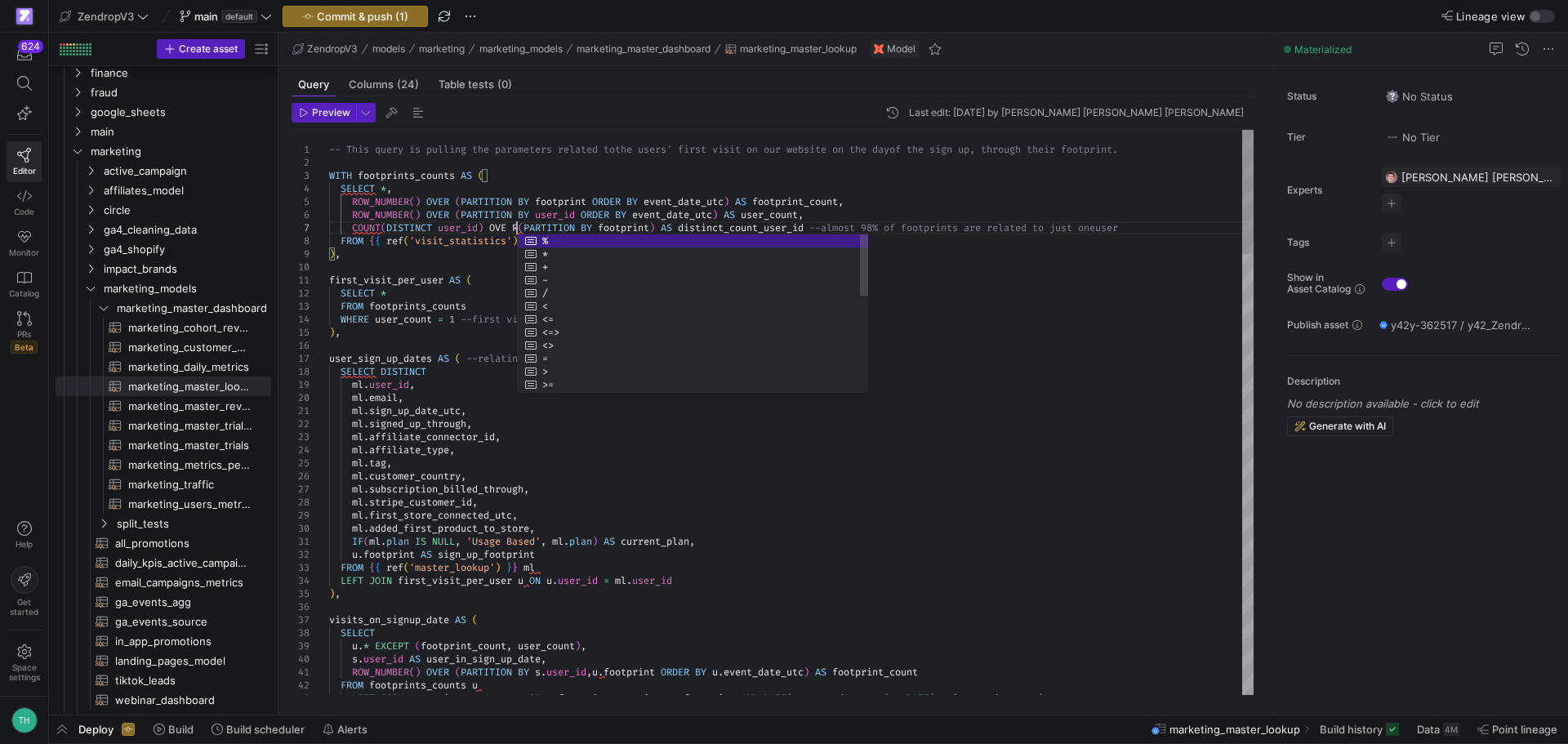 click on ") , visits_on_signup_date   AS   (    SELECT      s . user_id   AS   user_in_sign_up_date ,      ROW_NUMBER ( )   OVER   ( PARTITION   BY   s . user_id , u . footprint   ORDER   BY   u . event_date_utc )   AS   footprint_count    FROM   footprints_counts   u      LEFT   JOIN   user_sign_up_dates   s   ON   u . footprint   =   s . sign_up_footprint   AND   DATE ( u . event_date_utc )   =   DATE ( s . sign_up_date_utc )      u . footprint   AS   sign_up_footprint    FROM   { {   ref ( 'master_lookup' )   } }   ml    LEFT   JOIN   first_visit_per_user   u   ON   u . user_id   =   ml . user_id      ml . first_store_connected_utc ,      ml . added_first_product_to_store ,      IF ( ml . plan   IS   NULL ,   'Usage Based' ,   ml . plan )   AS   current_plan ,      ml . customer_country ,      ml . subscription_billed_through ,      ml . stripe_customer_id ,      u . *   EXCEPT   ( footprint_count ,   user_count ) ," at bounding box center (791, 1410) 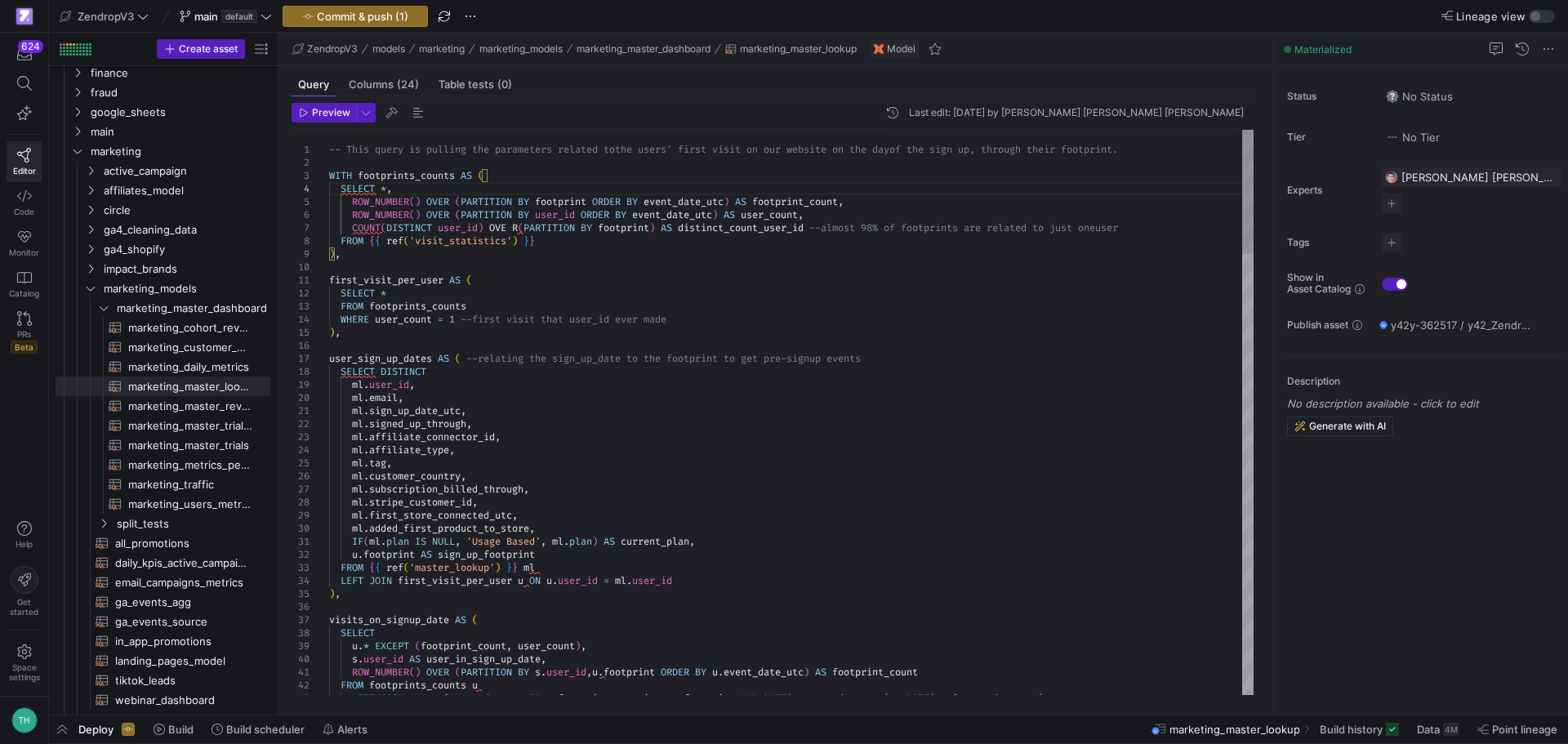 click on ") , visits_on_signup_date   AS   (    SELECT      s . user_id   AS   user_in_sign_up_date ,      ROW_NUMBER ( )   OVER   ( PARTITION   BY   s . user_id , u . footprint   ORDER   BY   u . event_date_utc )   AS   footprint_count    FROM   footprints_counts   u      LEFT   JOIN   user_sign_up_dates   s   ON   u . footprint   =   s . sign_up_footprint   AND   DATE ( u . event_date_utc )   =   DATE ( s . sign_up_date_utc )      u . footprint   AS   sign_up_footprint    FROM   { {   ref ( 'master_lookup' )   } }   ml    LEFT   JOIN   first_visit_per_user   u   ON   u . user_id   =   ml . user_id      ml . first_store_connected_utc ,      ml . added_first_product_to_store ,      IF ( ml . plan   IS   NULL ,   'Usage Based' ,   ml . plan )   AS   current_plan ,      ml . customer_country ,      ml . subscription_billed_through ,      ml . stripe_customer_id ,      u . *   EXCEPT   ( footprint_count ,   user_count ) ," at bounding box center (791, 1410) 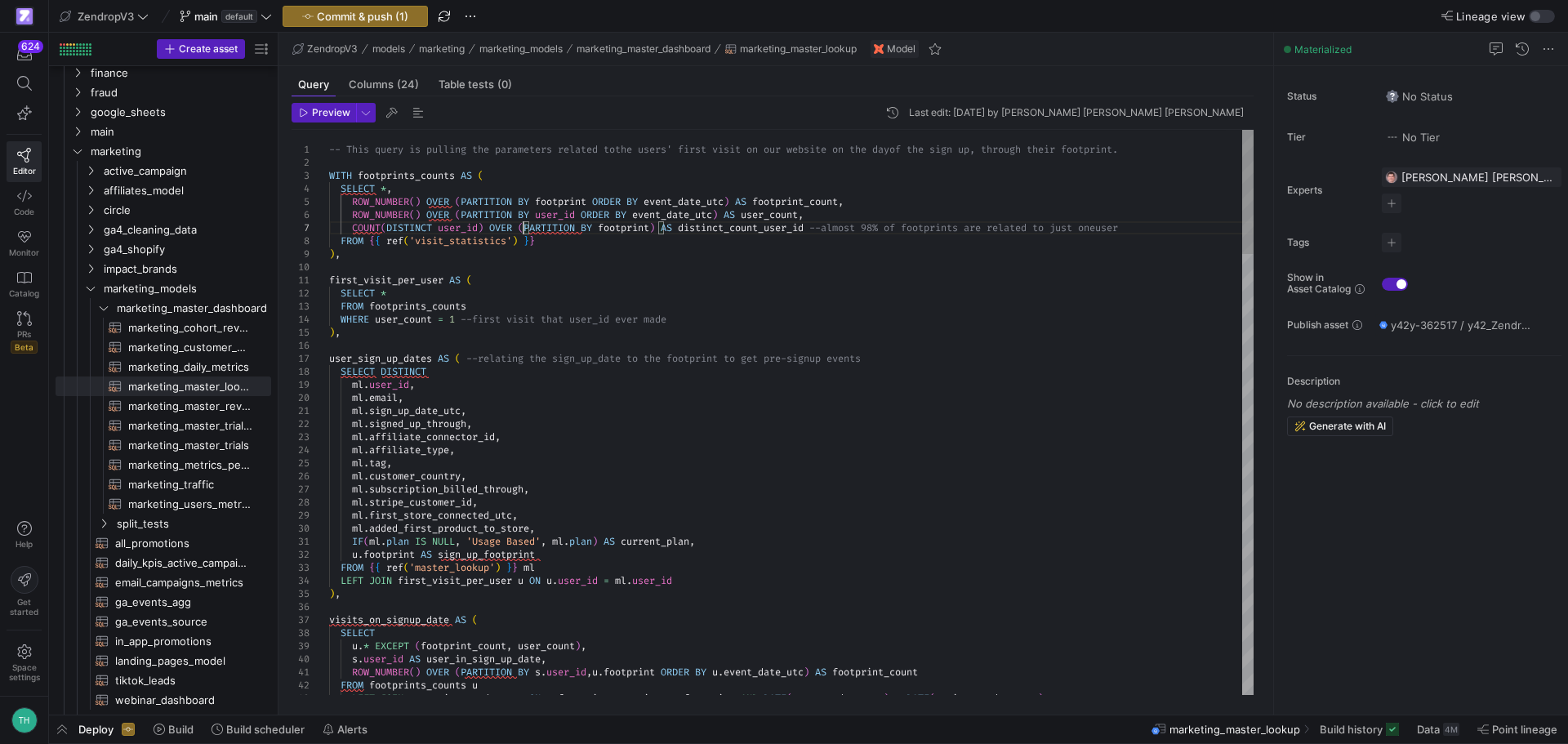 scroll, scrollTop: 78, scrollLeft: 194, axis: both 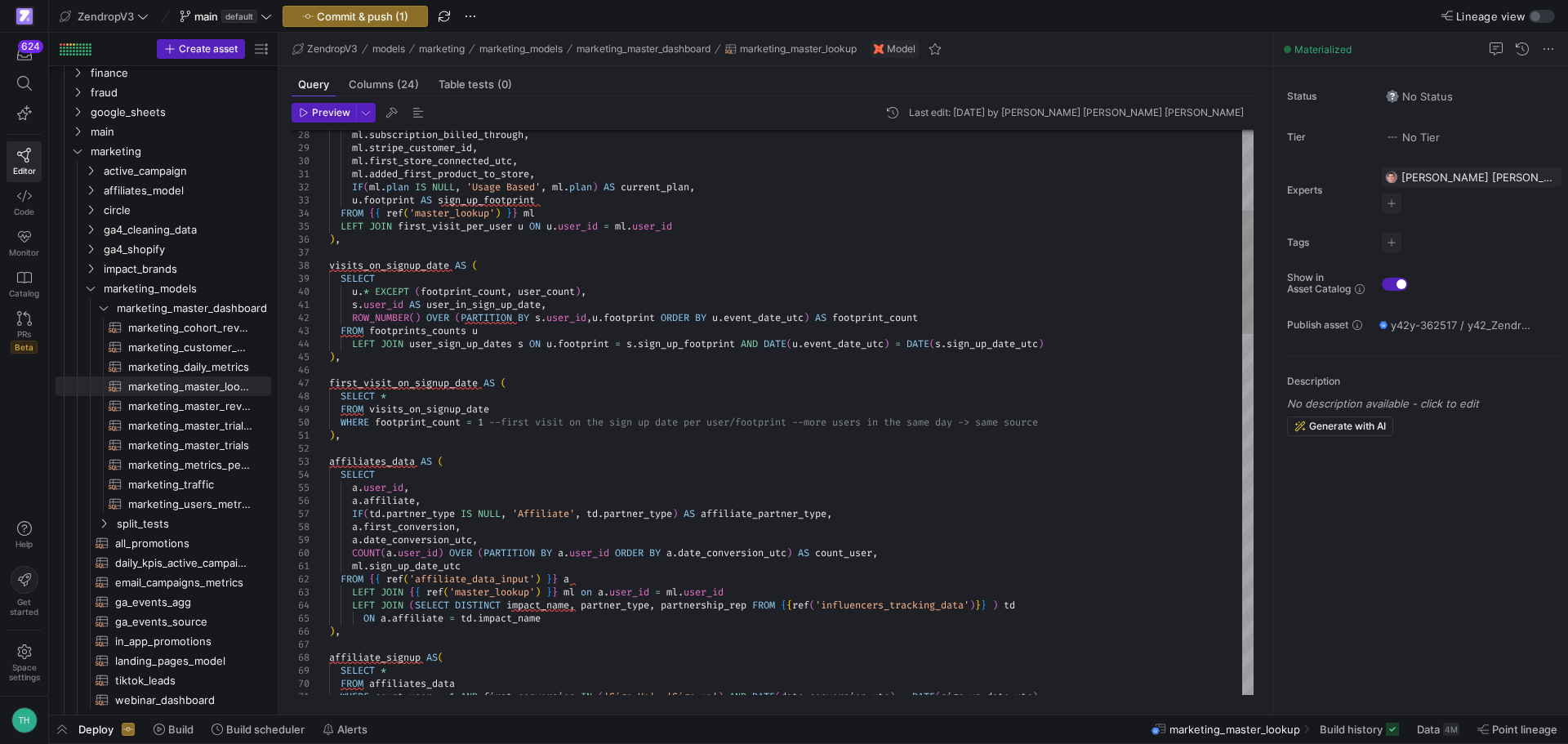 click on ") , visits_on_signup_date   AS   (    SELECT      s . user_id   AS   user_in_sign_up_date ,      ROW_NUMBER ( )   OVER   ( PARTITION   BY   s . user_id , u . footprint   ORDER   BY   u . event_date_utc )   AS   footprint_count    FROM   footprints_counts   u      u . footprint   AS   sign_up_footprint    FROM   { {   ref ( 'master_lookup' )   } }   ml    LEFT   JOIN   first_visit_per_user   u   ON   u . user_id   =   ml . user_id      ml . first_store_connected_utc ,      ml . added_first_product_to_store ,      IF ( ml . plan   IS   NULL ,   'Usage Based' ,   ml . plan )   AS   current_plan ,      ml . subscription_billed_through ,      ml . stripe_customer_id ,      u . *   EXCEPT   ( footprint_count ,   user_count ) ,      LEFT   JOIN   user_sign_up_dates   s   ON   u . footprint   =   s . sign_up_footprint   AND   DATE ( u . event_date_utc )   =   DATE ( s . sign_up_date_utc ) ) , first_visit_on_signup_date" at bounding box center (791, 1049) 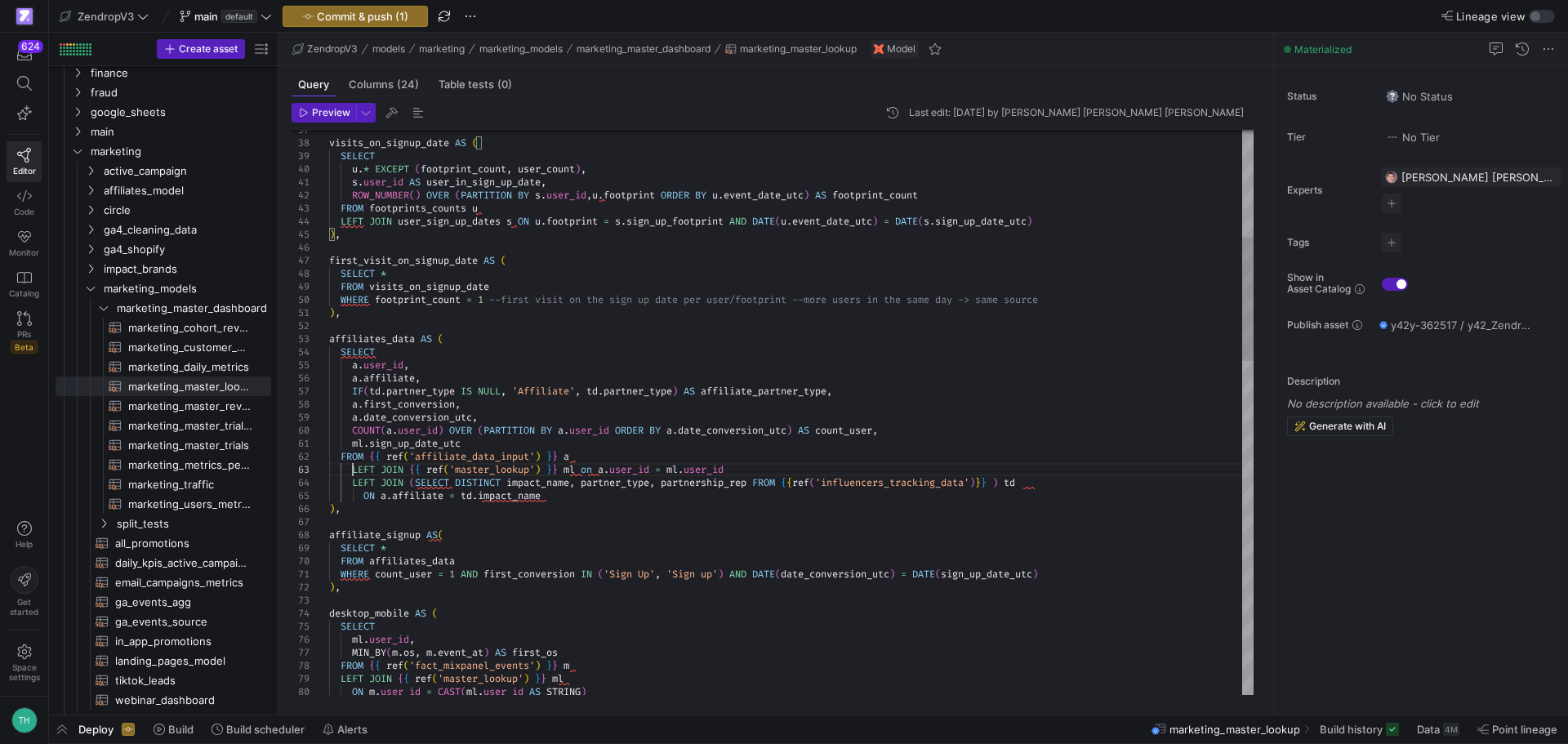 click on "visits_on_signup_date   AS   (    SELECT      s . user_id   AS   user_in_sign_up_date ,      ROW_NUMBER ( )   OVER   ( PARTITION   BY   s . user_id , u . footprint   ORDER   BY   u . event_date_utc )   AS   footprint_count    FROM   footprints_counts   u      u . *   EXCEPT   ( footprint_count ,   user_count ) ,    LEFT   JOIN   user_sign_up_dates   s   ON   u . footprint   =   s . sign_up_footprint   AND   DATE ( u . event_date_utc )   =   DATE ( s . sign_up_date_utc ) ) , first_visit_on_signup_date   AS   (    SELECT   *    FROM   visits_on_signup_date    WHERE   footprint_count   =   1   --first visit on the sign up date per user/footpri nt --more users in the same day -> same source ) , affiliates_data   AS   (    SELECT      a . user_id ,      a . affiliate ,      IF ( td . partner_type   IS   NULL ,   'Affiliate' ,   td . partner_type )   AS   affiliate_partner_type ,      a . first_conversion , a . ," at bounding box center (791, 927) 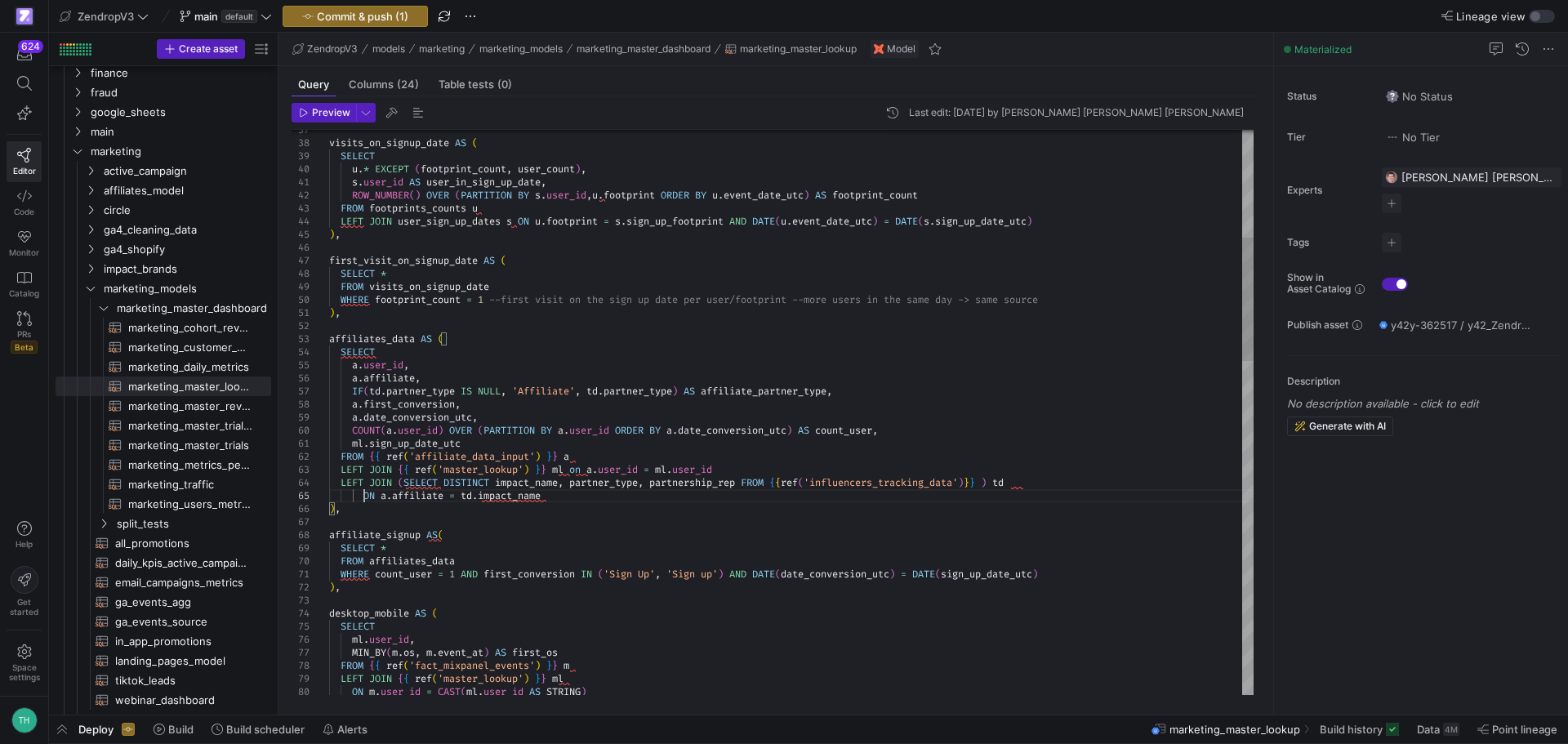 click on "visits_on_signup_date   AS   (    SELECT      s . user_id   AS   user_in_sign_up_date ,      ROW_NUMBER ( )   OVER   ( PARTITION   BY   s . user_id , u . footprint   ORDER   BY   u . event_date_utc )   AS   footprint_count    FROM   footprints_counts   u      u . *   EXCEPT   ( footprint_count ,   user_count ) ,    LEFT   JOIN   user_sign_up_dates   s   ON   u . footprint   =   s . sign_up_footprint   AND   DATE ( u . event_date_utc )   =   DATE ( s . sign_up_date_utc ) ) , first_visit_on_signup_date   AS   (    SELECT   *    FROM   visits_on_signup_date    WHERE   footprint_count   =   1   --first visit on the sign up date per user/footpri nt --more users in the same day -> same source ) , affiliates_data   AS   (    SELECT      a . user_id ,      a . affiliate ,      IF ( td . partner_type   IS   NULL ,   'Affiliate' ,   td . partner_type )   AS   affiliate_partner_type ,      a . first_conversion , a . ," at bounding box center (791, 927) 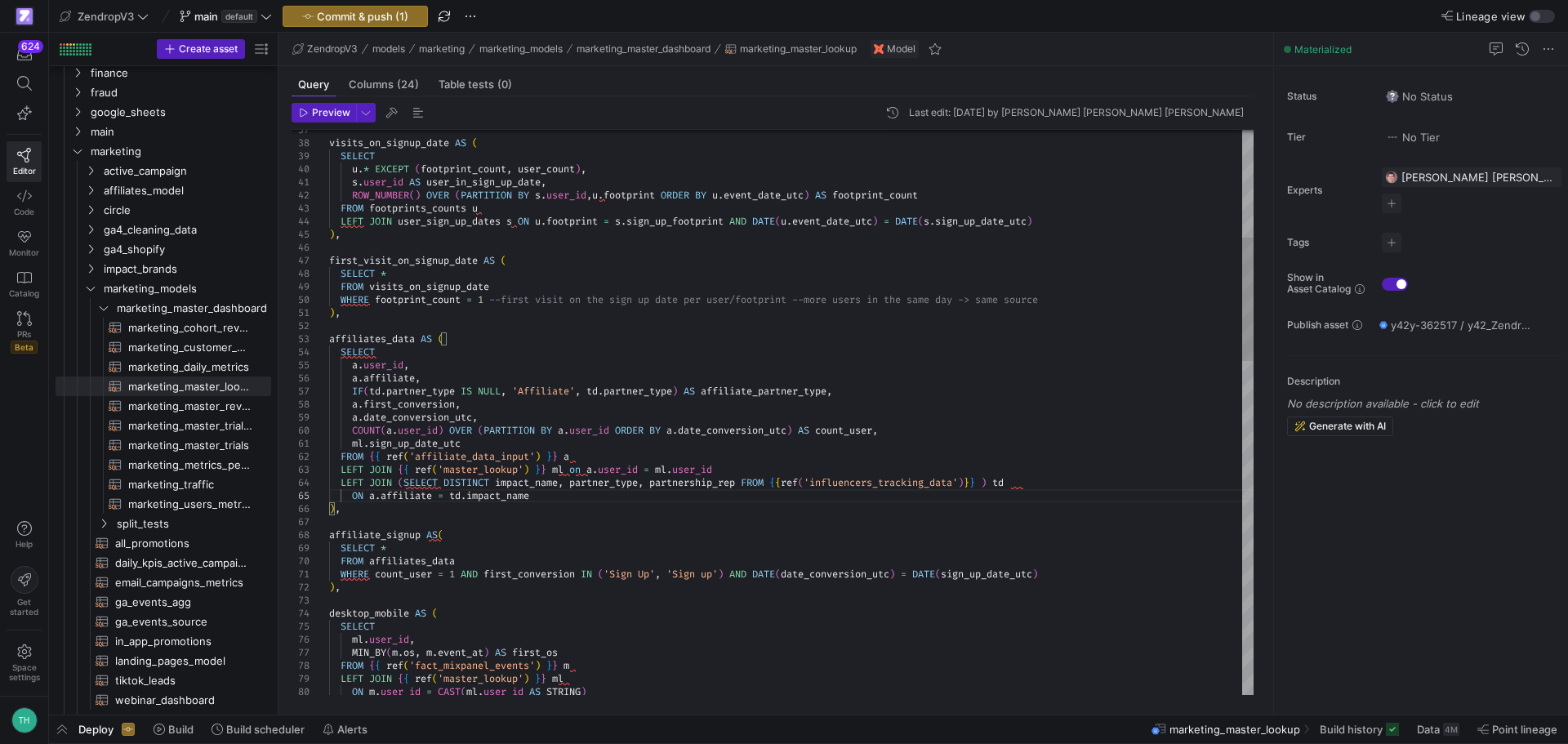click on "visits_on_signup_date   AS   (    SELECT      s . user_id   AS   user_in_sign_up_date ,      ROW_NUMBER ( )   OVER   ( PARTITION   BY   s . user_id , u . footprint   ORDER   BY   u . event_date_utc )   AS   footprint_count    FROM   footprints_counts   u      u . *   EXCEPT   ( footprint_count ,   user_count ) ,    LEFT   JOIN   user_sign_up_dates   s   ON   u . footprint   =   s . sign_up_footprint   AND   DATE ( u . event_date_utc )   =   DATE ( s . sign_up_date_utc ) ) , first_visit_on_signup_date   AS   (    SELECT   *    FROM   visits_on_signup_date    WHERE   footprint_count   =   1   --first visit on the sign up date per user/footpri nt --more users in the same day -> same source ) , affiliates_data   AS   (    SELECT      a . user_id ,      a . affiliate ,      IF ( td . partner_type   IS   NULL ,   'Affiliate' ,   td . partner_type )   AS   affiliate_partner_type ,      a . first_conversion , a . ," at bounding box center (791, 927) 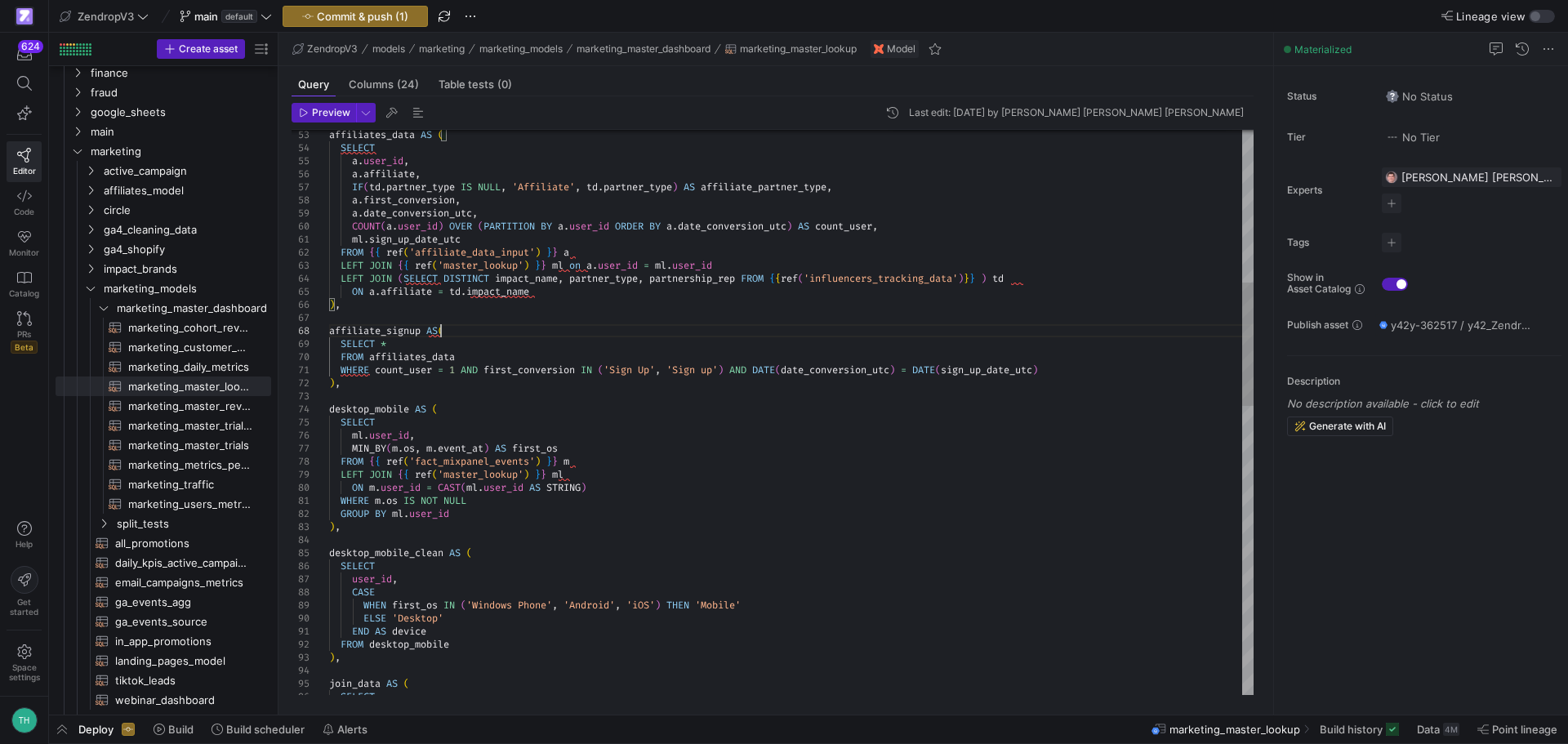 click on "affiliates_data   AS   (    SELECT      a . user_id ,      a . affiliate ,      IF ( td . partner_type   IS   NULL ,   'Affiliate' ,   td . partner_type )   AS   affiliate_partner_type ,      a . first_conversion ,      a . date_conversion_utc ,      COUNT ( a . user_id )   OVER   ( PARTITION   BY   a . user_id   ORDER   BY   a . date_conversion_utc )   AS   count_user ,      ml . sign_up_date_utc    FROM   { {   ref ( 'affiliate_data_input' )   } }   a    LEFT   JOIN   { {   ref ( 'master_lookup' )   } }   ml   on   a . user_id   =   ml . user_id    LEFT   JOIN   ( SELECT   DISTINCT   impact_name ,   partner_type ,   partnership_rep   FROM   { { ref ( 'influencers_tracking_data' ) } }   )   td      ON   a . affiliate   =   td . impact_name   ) , affiliate_signup   AS (    SELECT   *    FROM   affiliates_data    WHERE   count_user   =   1   AND   first_conversion   IN   ( 'Sign Up' ,   'Sign up' )   AND" at bounding box center (791, 723) 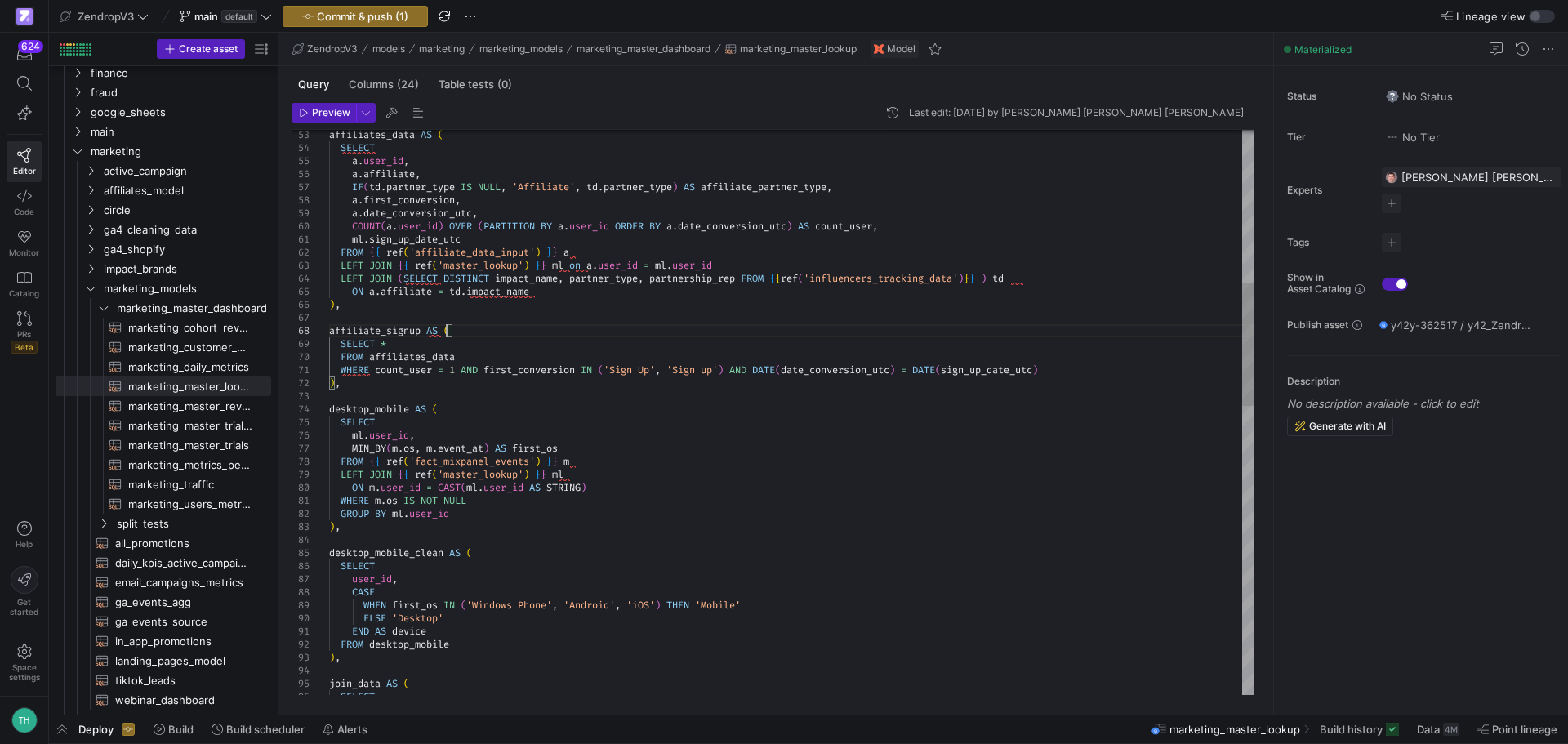 scroll, scrollTop: 91, scrollLeft: 118, axis: both 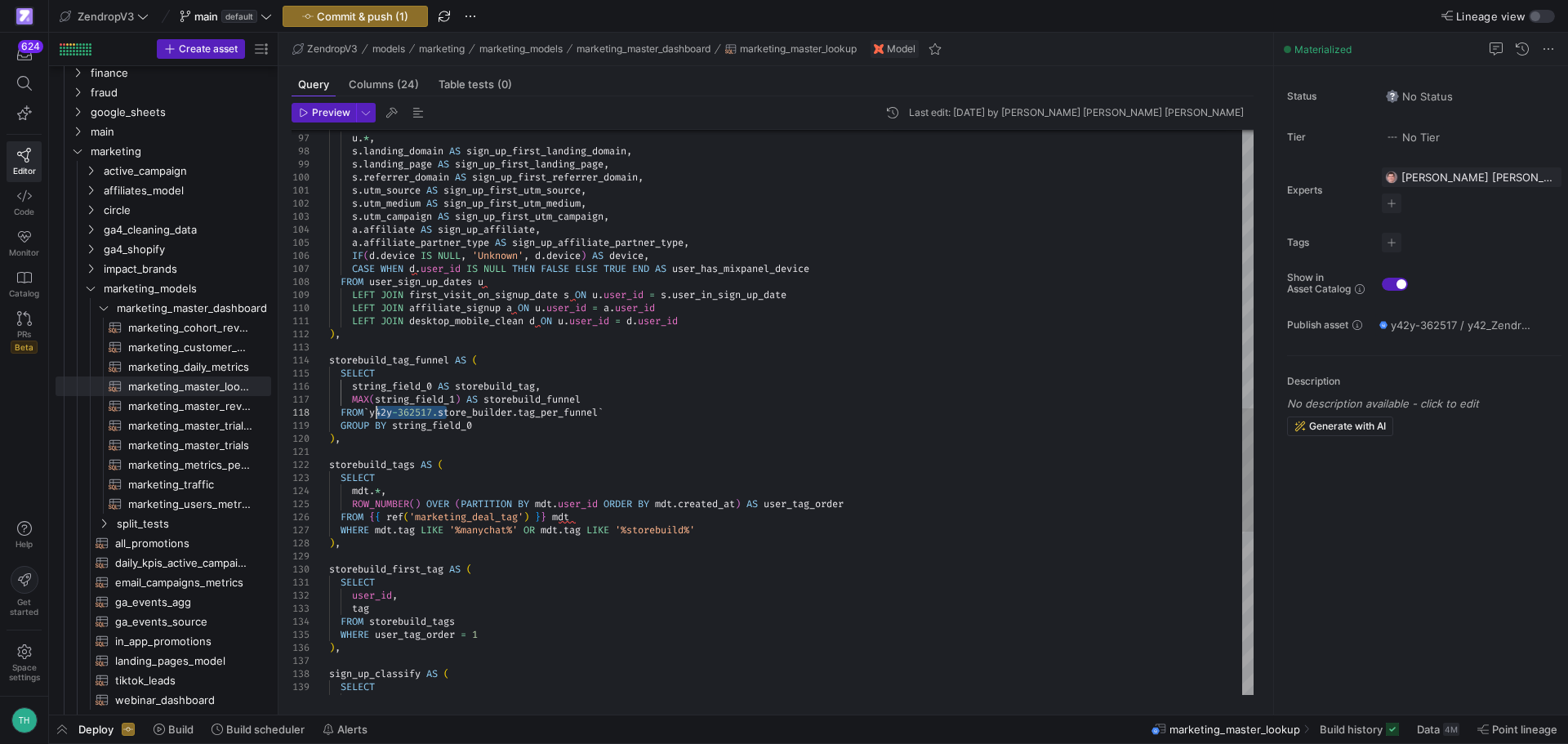 drag, startPoint x: 447, startPoint y: 412, endPoint x: 375, endPoint y: 410, distance: 72.027772 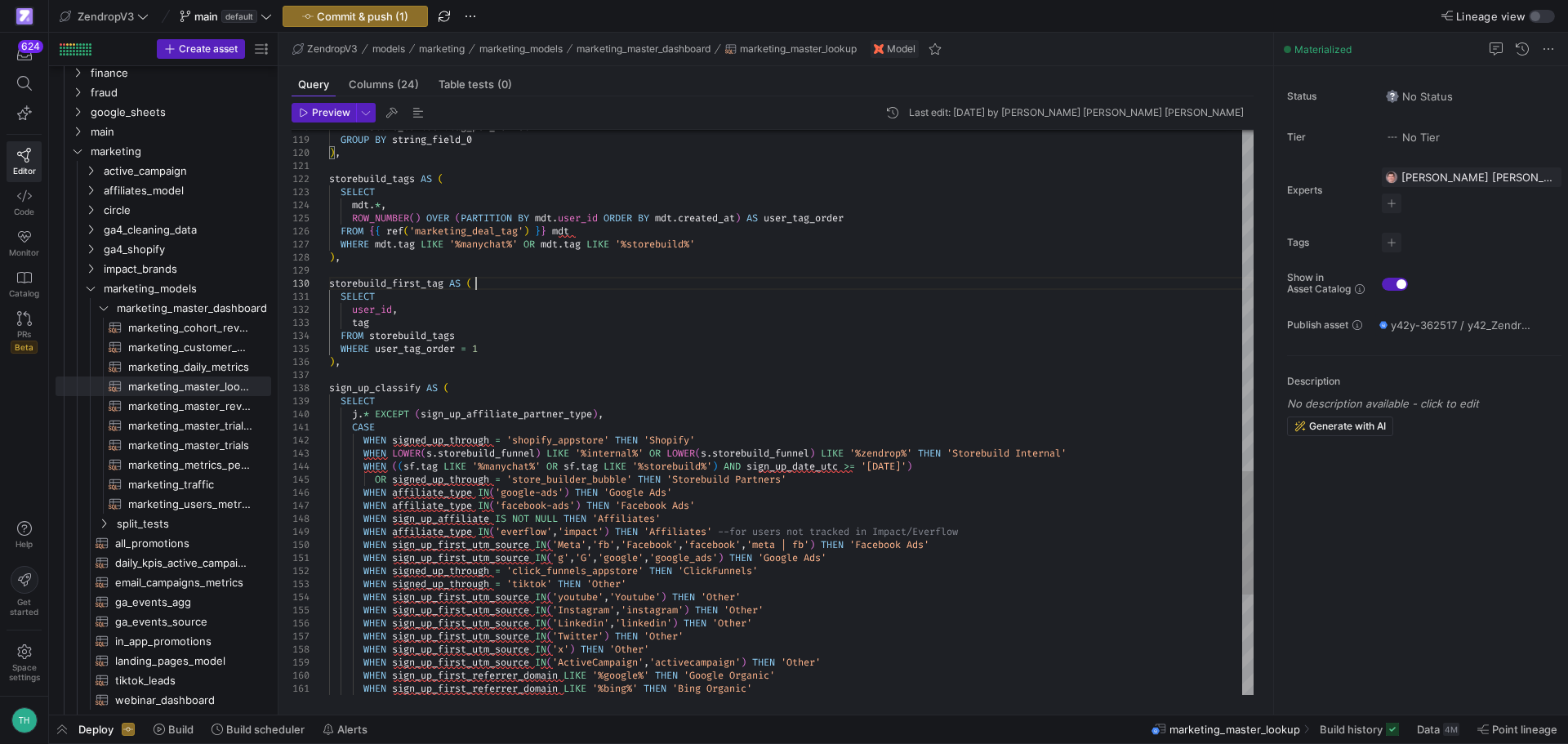 click on "FROM  ` store_builder . tag_per_funnel `     GROUP   BY   string_field_0 ) , storebuild_tags   AS   (    SELECT      mdt . * ,      ROW_NUMBER ( )   OVER   ( PARTITION   BY   mdt . user_id   ORDER   BY   mdt . created_at )   AS   user_tag_order    FROM   { {   ref ( 'marketing_deal_tag' )   } }   mdt    WHERE   mdt . tag   LIKE   '%manychat%'   OR   mdt . tag   LIKE   '%storebuild%' ) , storebuild_first_tag   AS   (    SELECT      user_id ,      tag    FROM   storebuild_tags    WHERE   user_tag_order   =   1 ) , sign_up_classify   AS   (    SELECT      j . *   EXCEPT   ( sign_up_affiliate_partner_type ) ,      CASE        WHEN   signed_up_through   =   'shopify_appstore'   THEN   'Shopify'        WHEN   LOWER ( s . storebuild_funnel )   LIKE   '%internal%'   OR   LOWER ( s . storebuild_funnel )   LIKE   '%zendrop%'   THEN   'Storebuild Internal'        WHEN   ( ( sf . tag   LIKE   '%manychat%'" at bounding box center (791, -135) 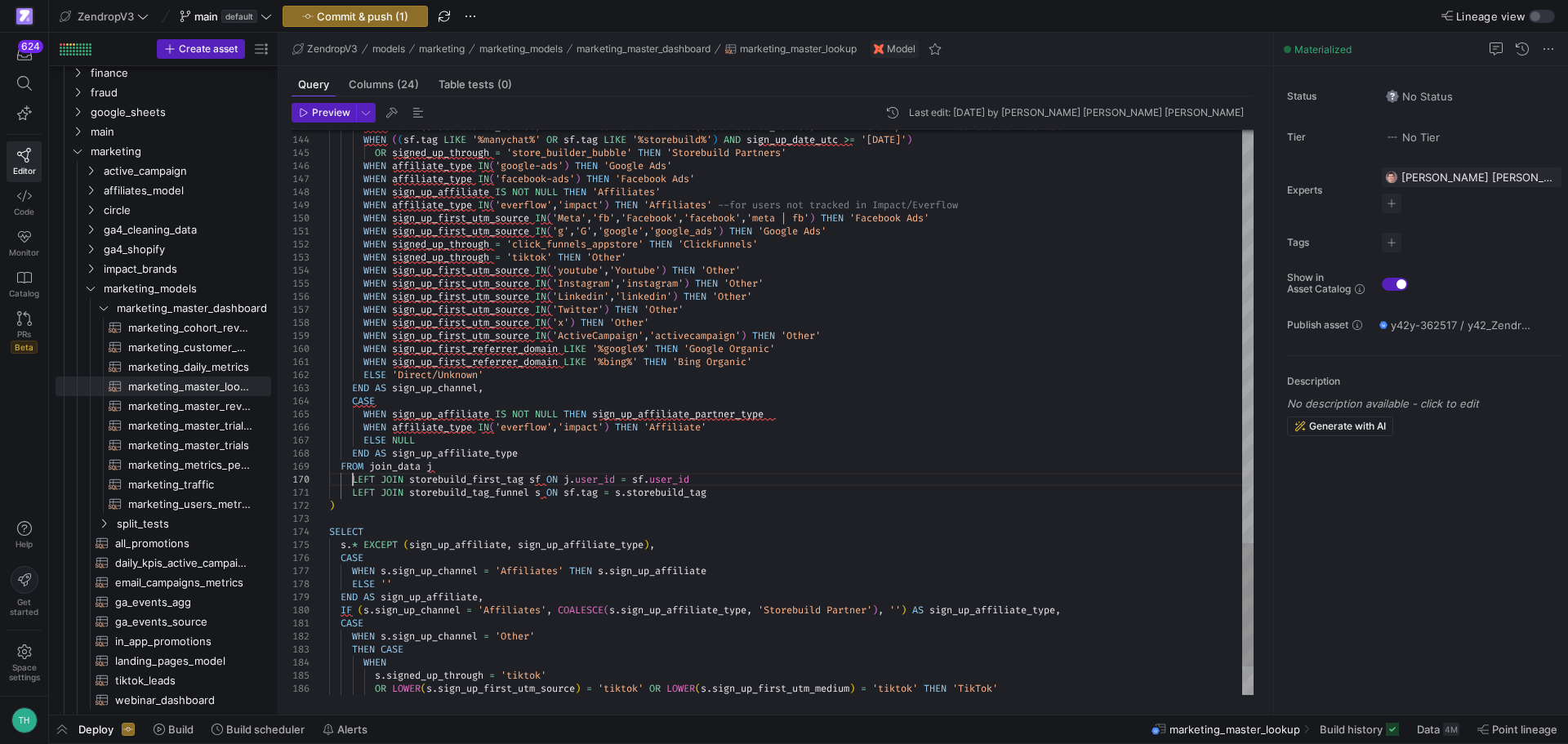drag, startPoint x: 354, startPoint y: 476, endPoint x: 351, endPoint y: 486, distance: 10.440307 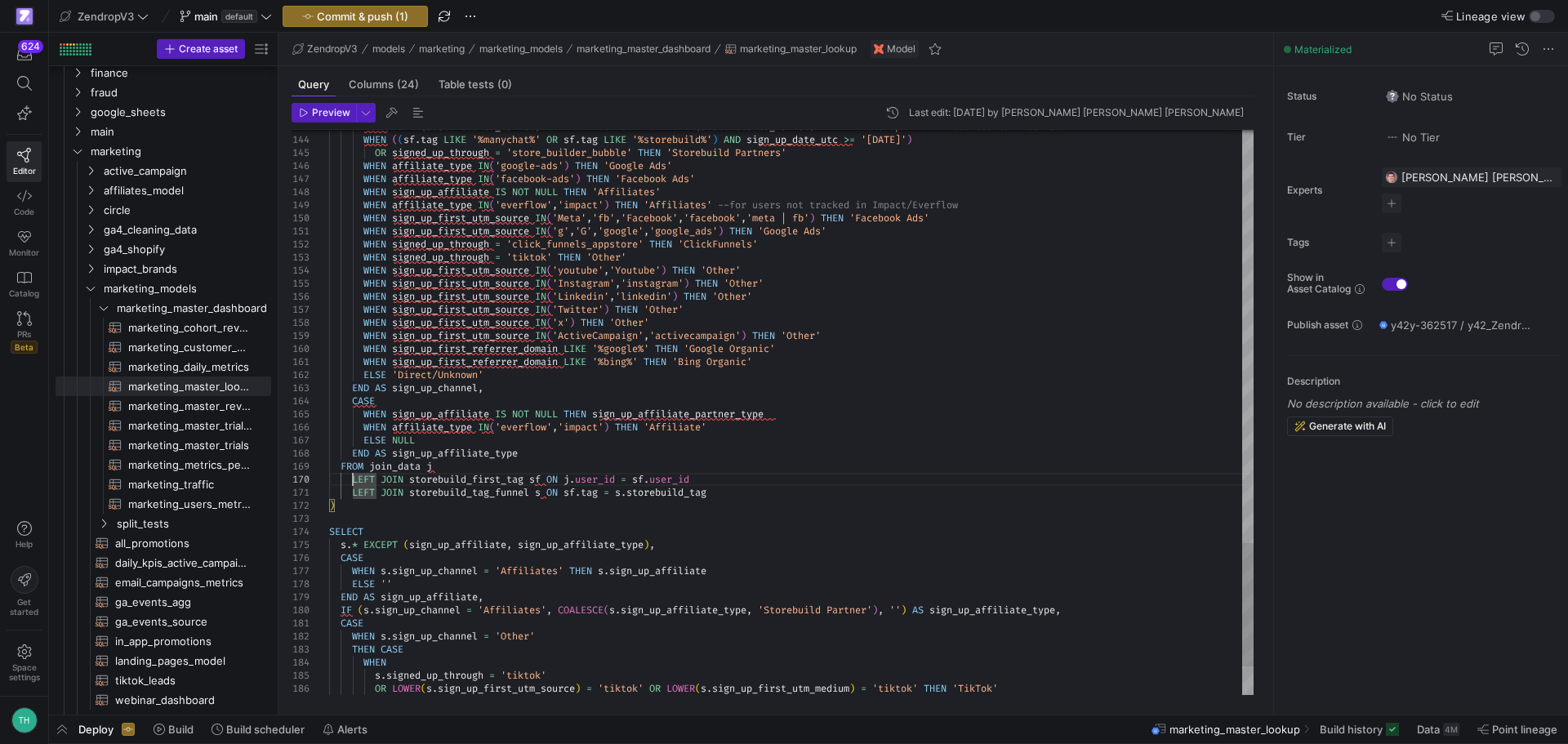 click on "WHEN   LOWER ( s . storebuild_funnel )   LIKE   '%internal%'   OR   LOWER ( s . storebuild_funnel )   LIKE   '%zendrop%'   THEN   'Storebuild Internal'        WHEN   ( ( sf . tag   LIKE   '%manychat%'   OR   sf . tag   LIKE   '%storebuild%' )   AND   sign_up_date_utc   >=   '[DATE]' )            OR   signed_up_through   =   'store_builder_bubble'   THEN   'Storebuild Partners'        WHEN   affiliate_type   IN ( 'google-ads' )   THEN   'Google Ads'        WHEN   affiliate_type   IN ( 'facebook-ads' )   THEN   'Facebook Ads'        WHEN   sign_up_affiliate   IS   NOT   NULL   THEN   'Affiliates'        WHEN   affiliate_type   IN ( 'everflow' , 'impact' )   THEN   'Affiliates'   --for users not tracked in Impact/Everflow        WHEN   sign_up_first_utm_source   IN ( 'Meta' , 'fb' , 'Facebook' , 'facebook' , 'meta | fb' )   THEN   'Facebook Ads'        WHEN   sign_up_first_utm_source (" at bounding box center (791, -461) 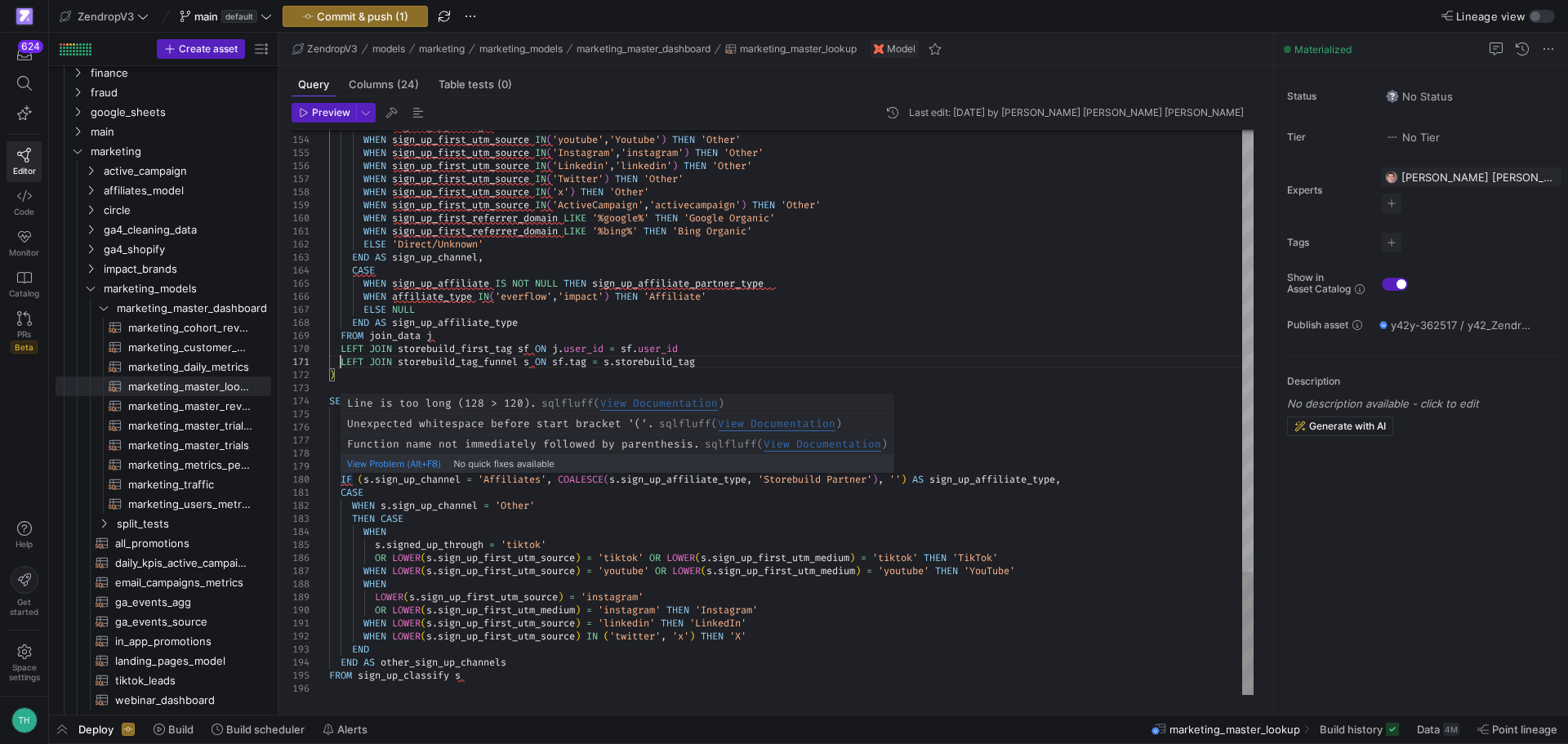 click on "WHEN   signed_up_through   =   'tiktok'   THEN   'Other'        WHEN   sign_up_first_utm_source   IN ( 'youtube' , 'Youtube' )   THEN   'Other'        WHEN   sign_up_first_utm_source   IN ( 'Instagram' , 'instagram' )   THEN   'Other'        WHEN   sign_up_first_utm_source   IN ( 'Linkedin' , 'linkedin' )   THEN   'Other'        WHEN   sign_up_first_utm_source   IN ( 'Twitter' )   THEN   'Other'        WHEN   sign_up_first_utm_source   IN ( 'x' )   THEN   'Other'        WHEN   sign_up_first_utm_source   IN ( 'ActiveCampaign' , 'activecampaign' )   THEN   'Other'        WHEN   sign_up_first_referrer_domain   LIKE   '%google%'   THEN   'Google Organic'        WHEN   sign_up_first_referrer_domain   LIKE   '%bing%'   THEN   'Bing Organic'        ELSE   'Direct/Unknown'      END   AS   sign_up_channel ,      CASE        WHEN   sign_up_affiliate   IS   NOT   NULL   THEN          (" at bounding box center (791, -592) 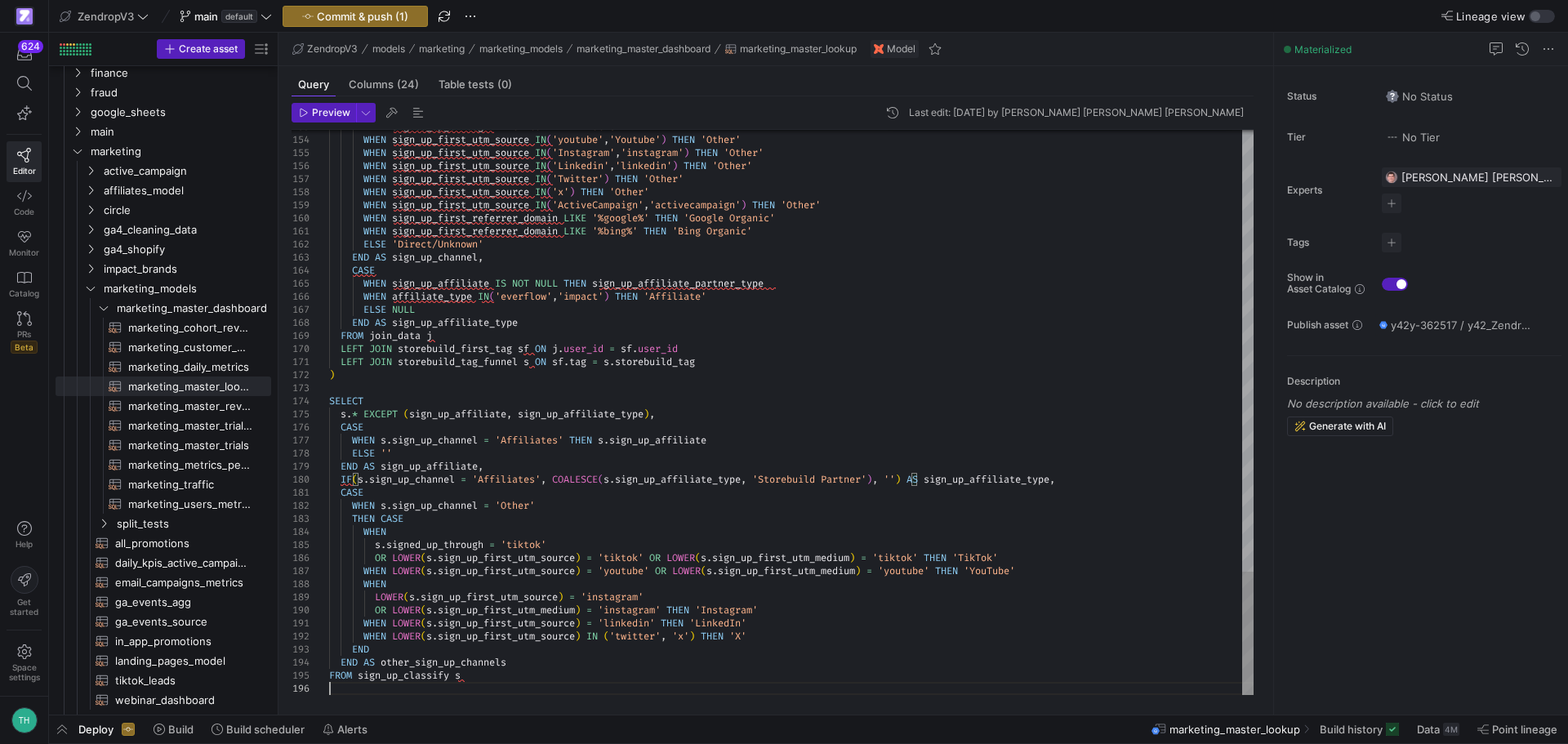click on "WHEN   signed_up_through   =   'tiktok'   THEN   'Other'        WHEN   sign_up_first_utm_source   IN ( 'youtube' , 'Youtube' )   THEN   'Other'        WHEN   sign_up_first_utm_source   IN ( 'Instagram' , 'instagram' )   THEN   'Other'        WHEN   sign_up_first_utm_source   IN ( 'Linkedin' , 'linkedin' )   THEN   'Other'        WHEN   sign_up_first_utm_source   IN ( 'Twitter' )   THEN   'Other'        WHEN   sign_up_first_utm_source   IN ( 'x' )   THEN   'Other'        WHEN   sign_up_first_utm_source   IN ( 'ActiveCampaign' , 'activecampaign' )   THEN   'Other'        WHEN   sign_up_first_referrer_domain   LIKE   '%google%'   THEN   'Google Organic'        WHEN   sign_up_first_referrer_domain   LIKE   '%bing%'   THEN   'Bing Organic'        ELSE   'Direct/Unknown'      END   AS   sign_up_channel ,      CASE        WHEN   sign_up_affiliate   IS   NOT   NULL   THEN          (" at bounding box center [791, -592] 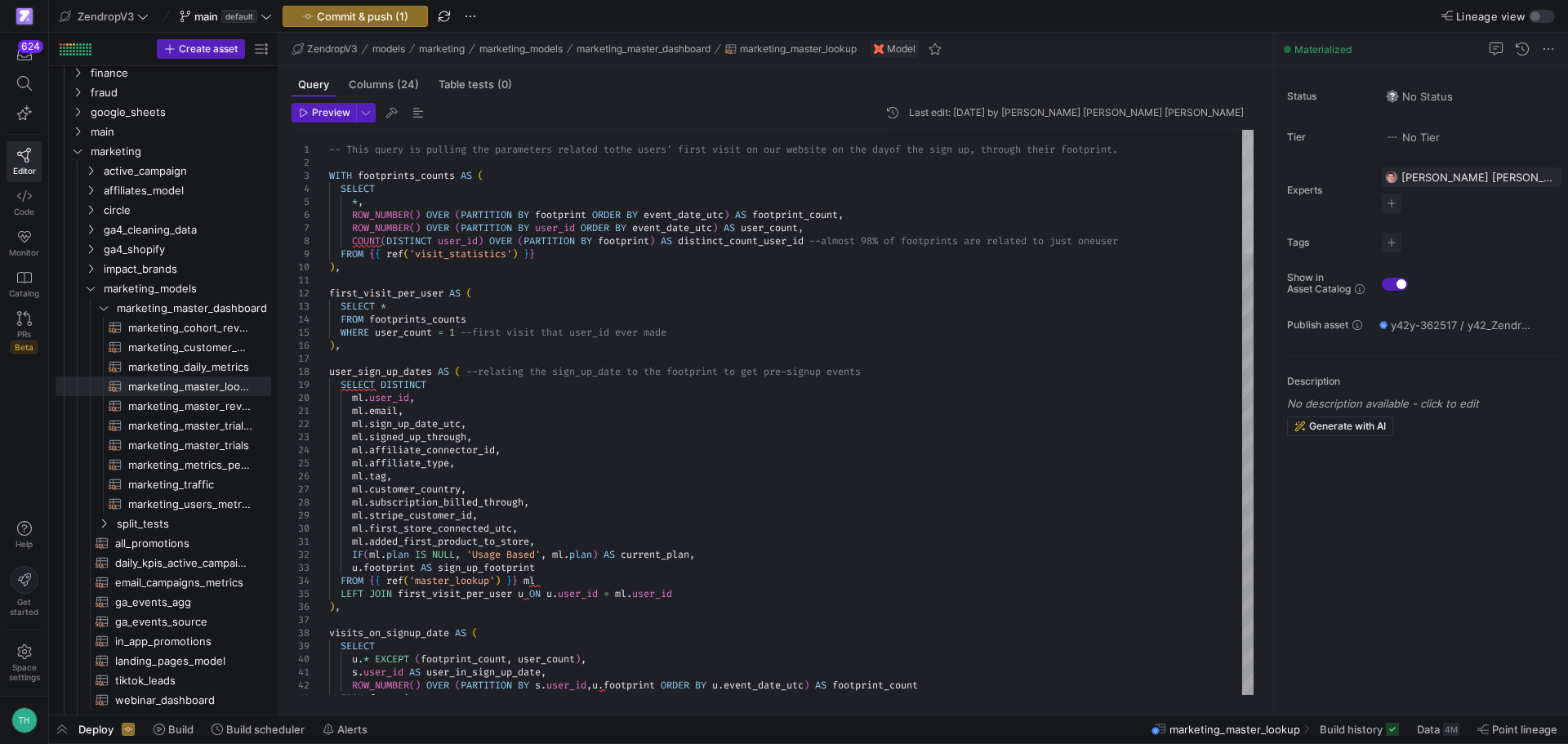click at bounding box center (1248, 191) 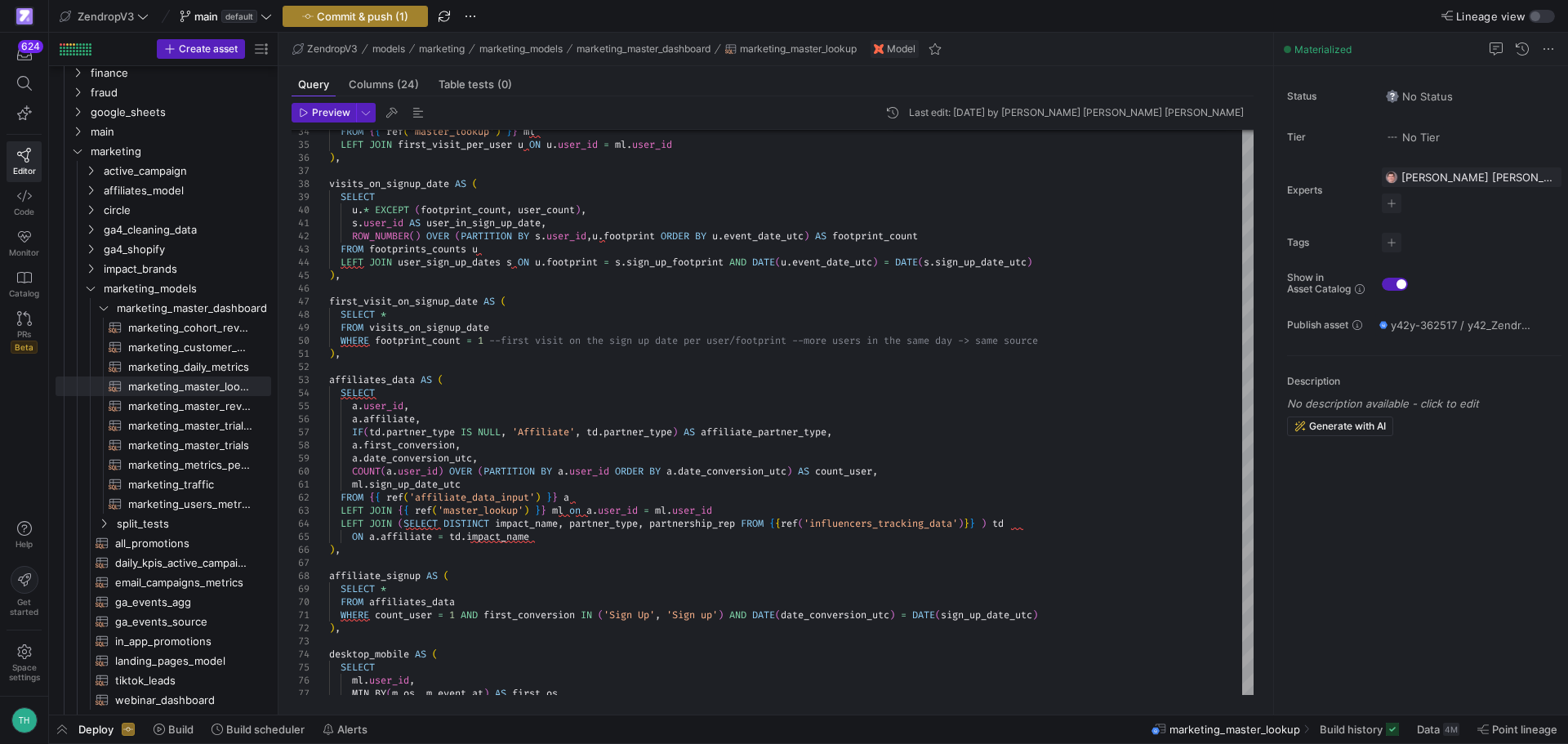 type on "WHEN LOWER(s.sign_up_first_utm_source) = 'linkedin' THEN 'LinkedIn'
WHEN LOWER(s.sign_up_first_utm_source) IN ('twitter', 'x') THEN 'X'
END
END AS other_sign_up_channels
FROM sign_up_classify s" 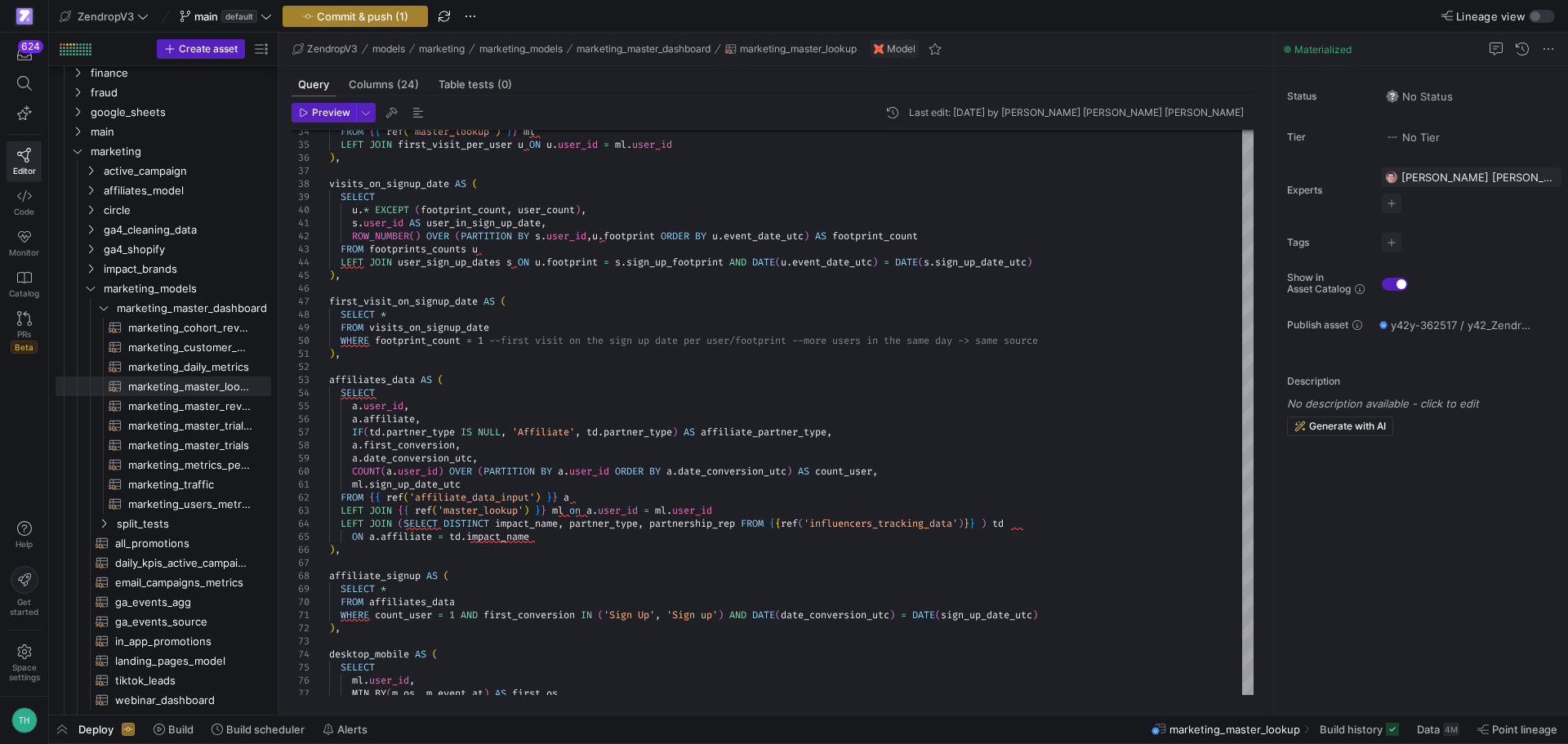 click on "Commit & push (1)" at bounding box center (363, 16) 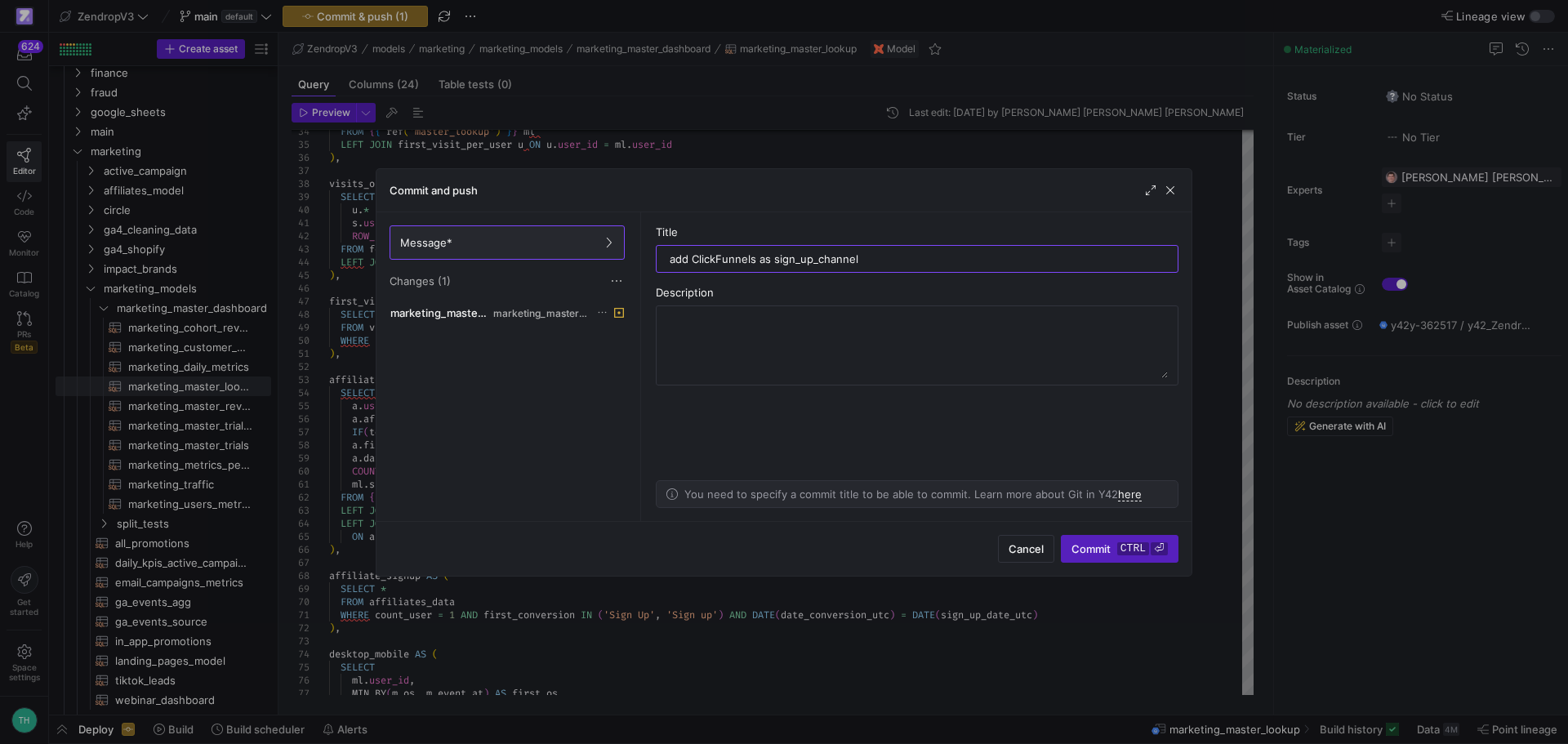 type on "add ClickFunnels as sign_up_channel" 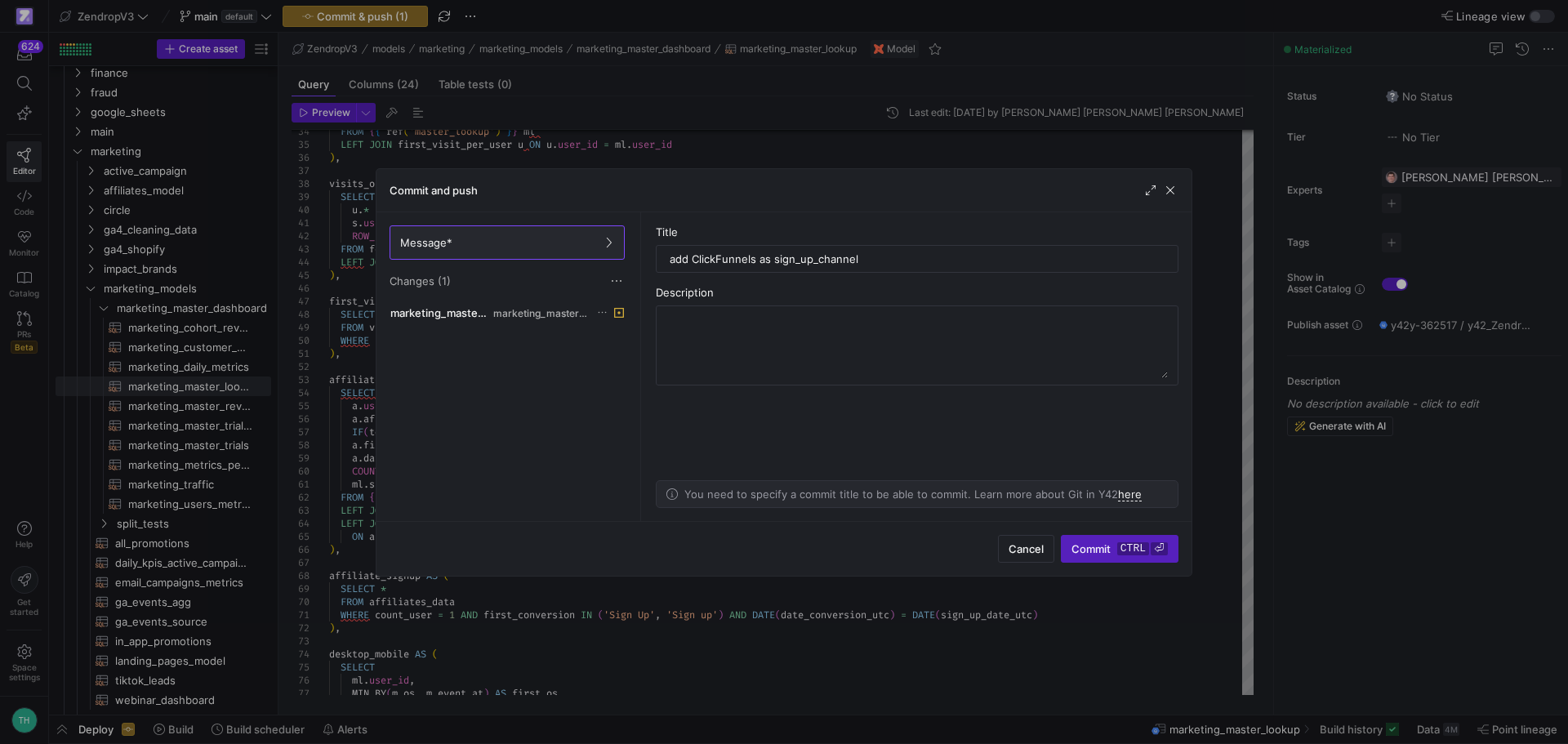 drag, startPoint x: 1146, startPoint y: 549, endPoint x: 1111, endPoint y: 582, distance: 48.104054 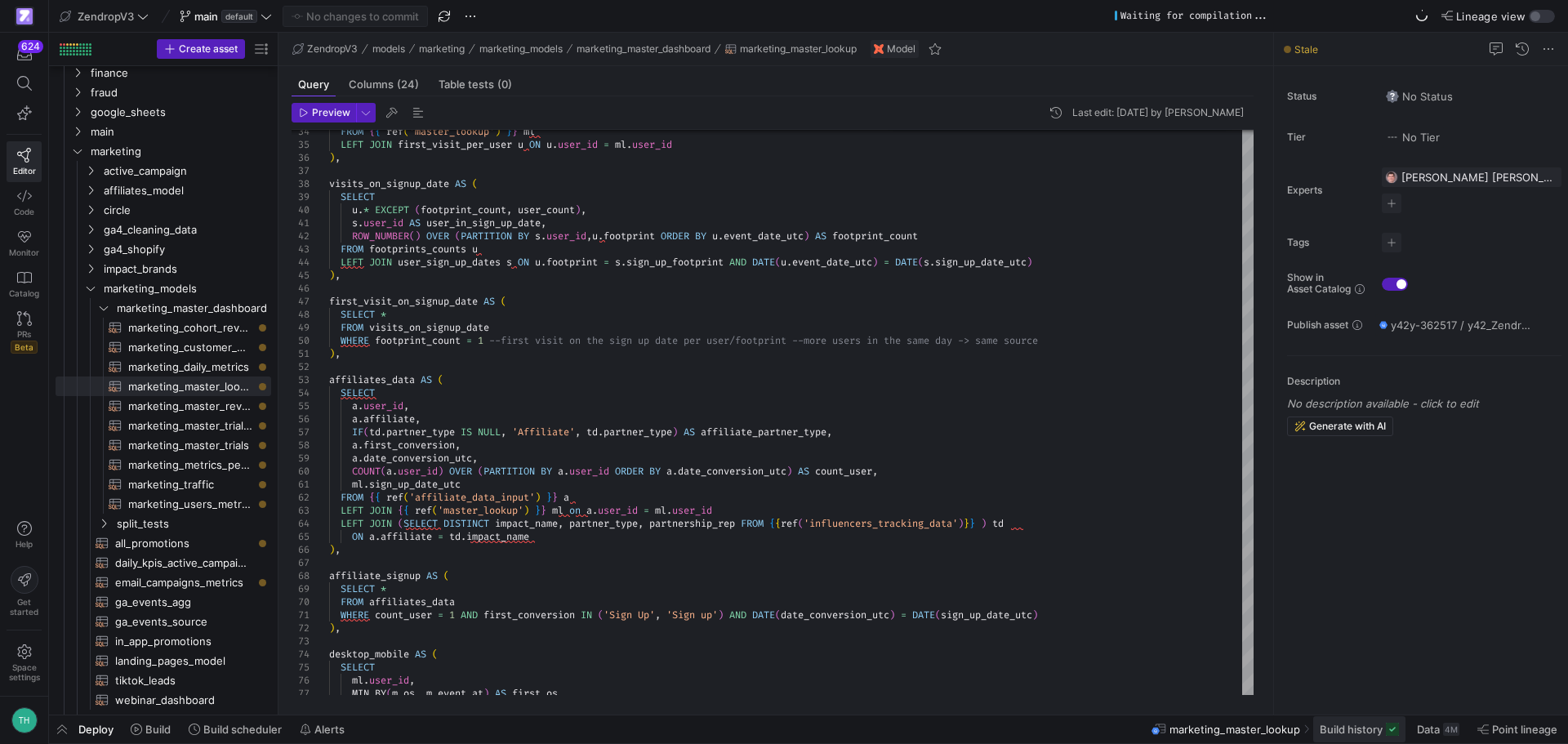 click on "Build history" 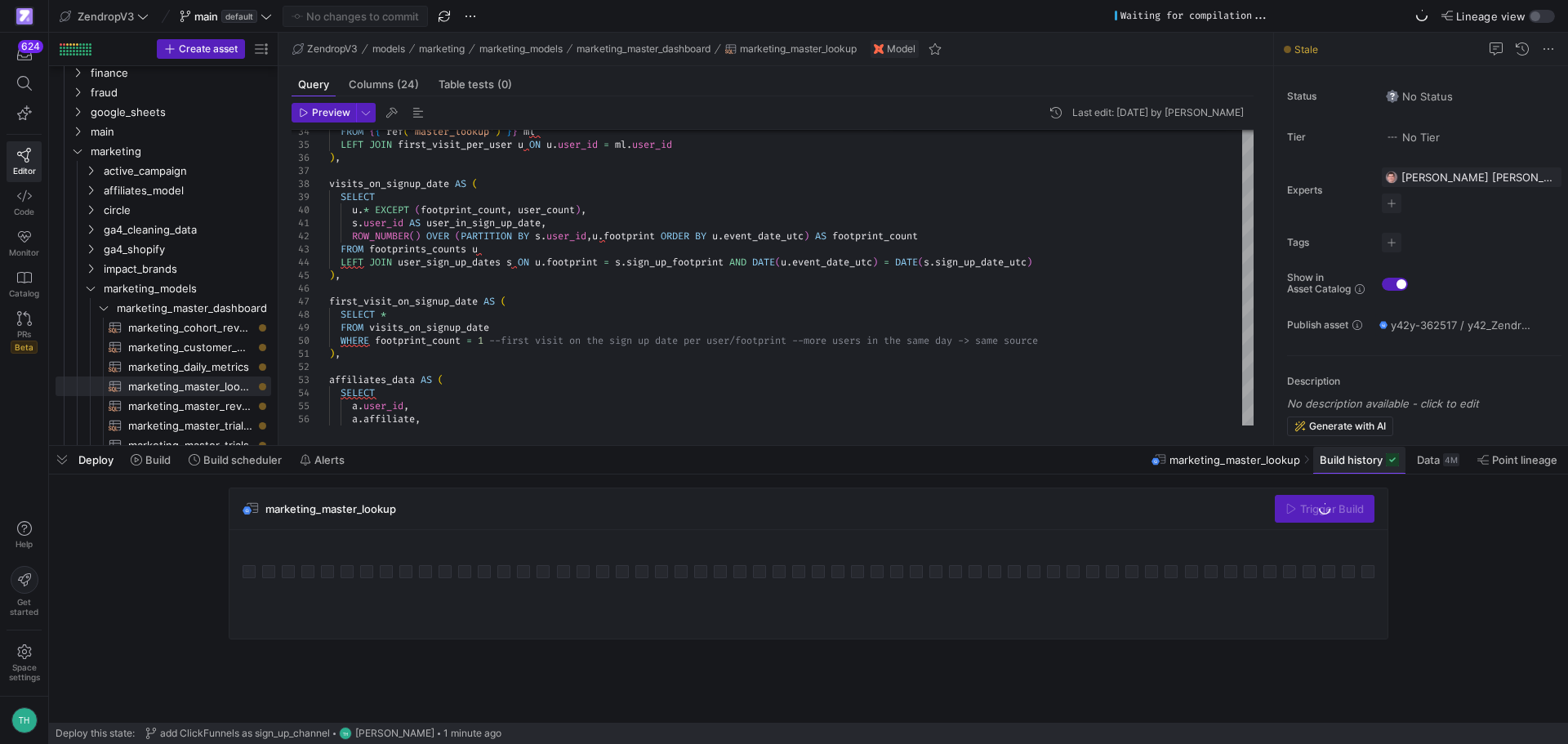 click on "Build history" 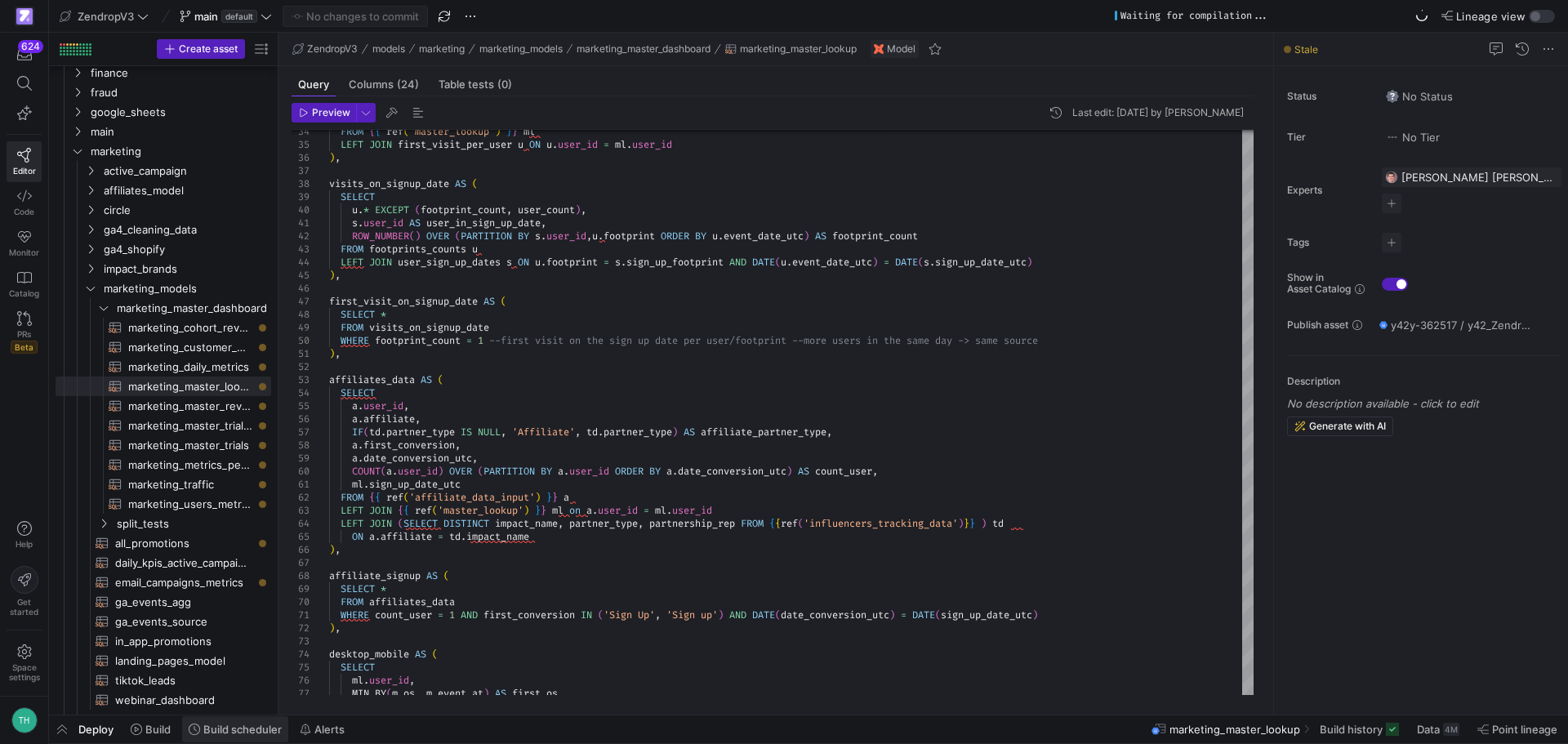 click on "Build scheduler" 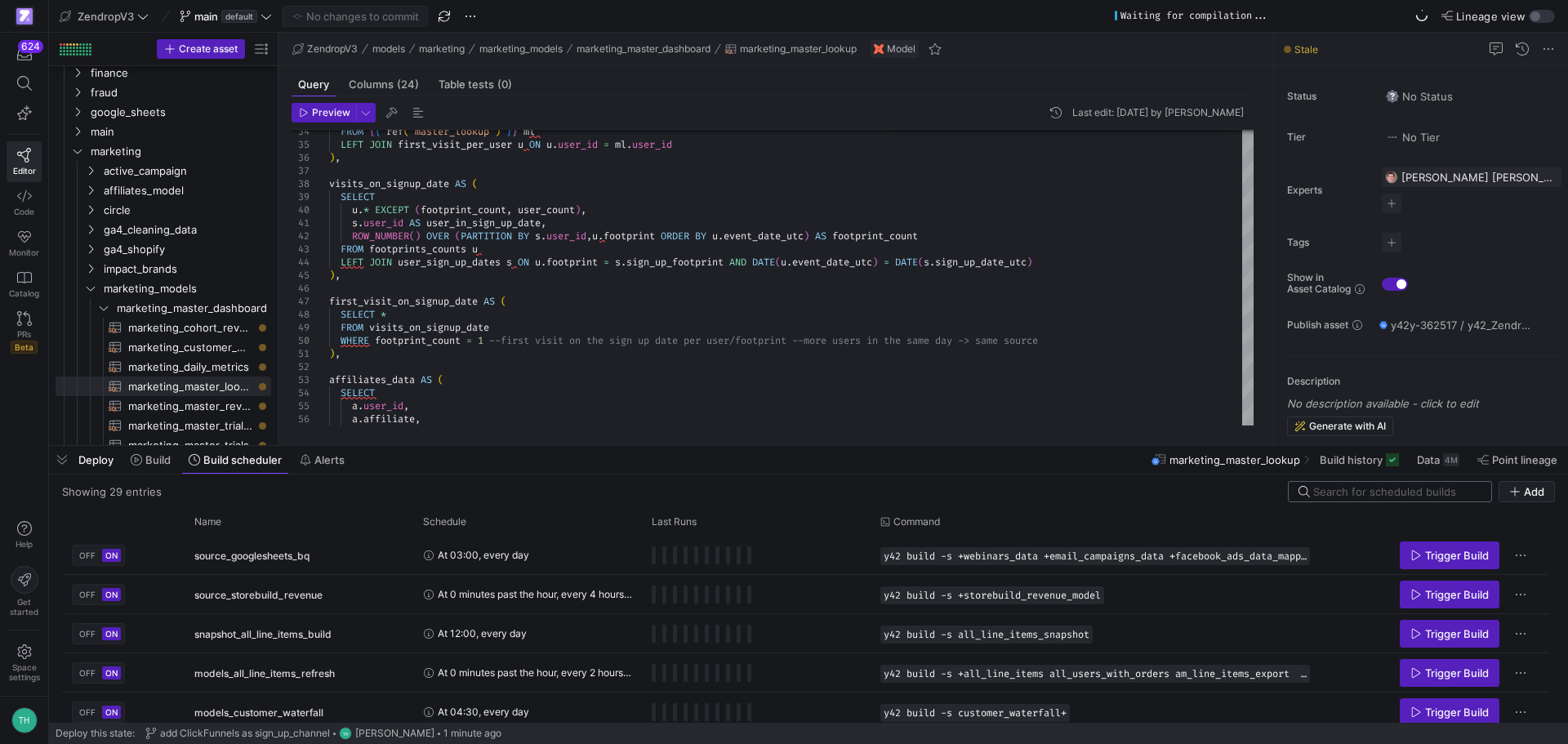 click at bounding box center (1397, 492) 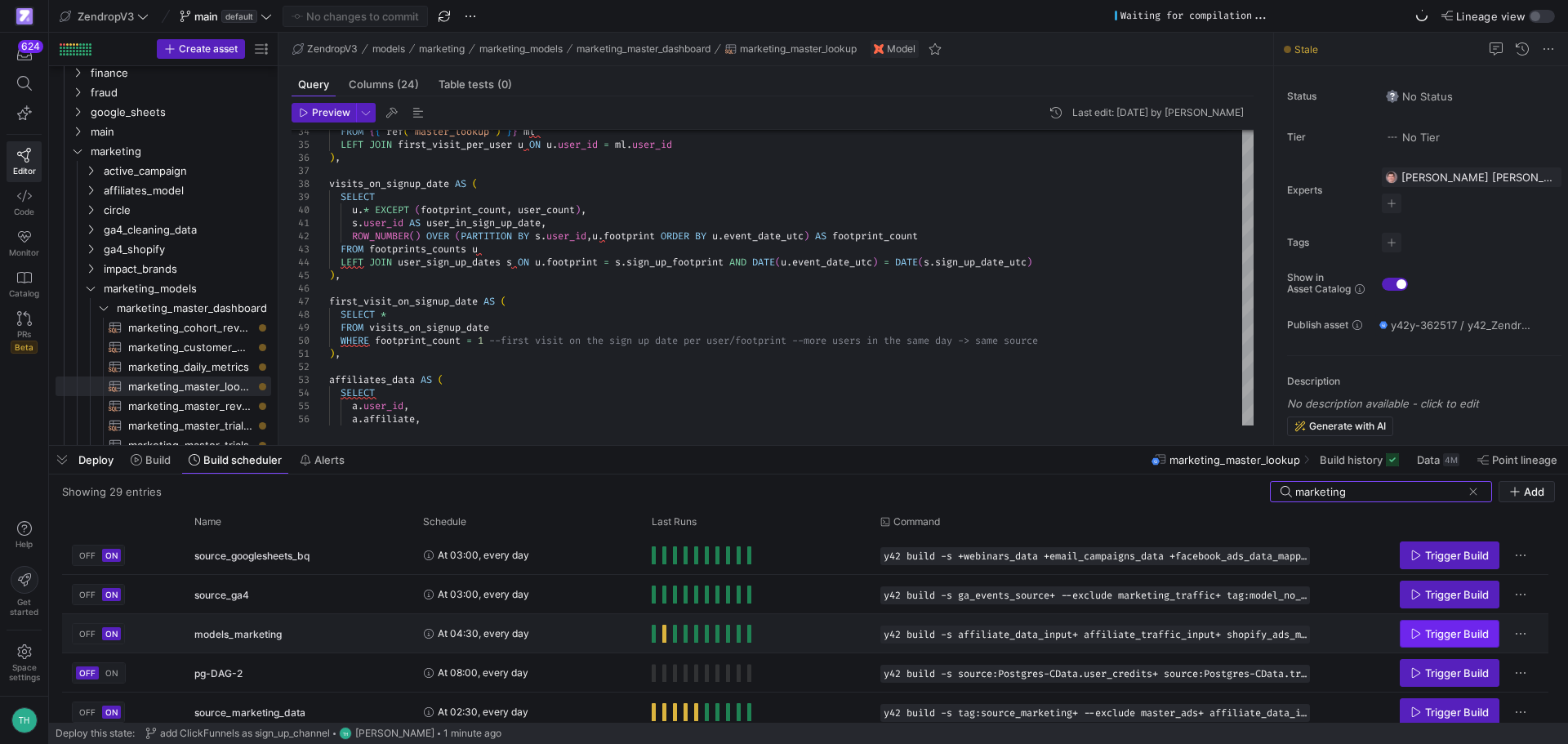 type on "marketing" 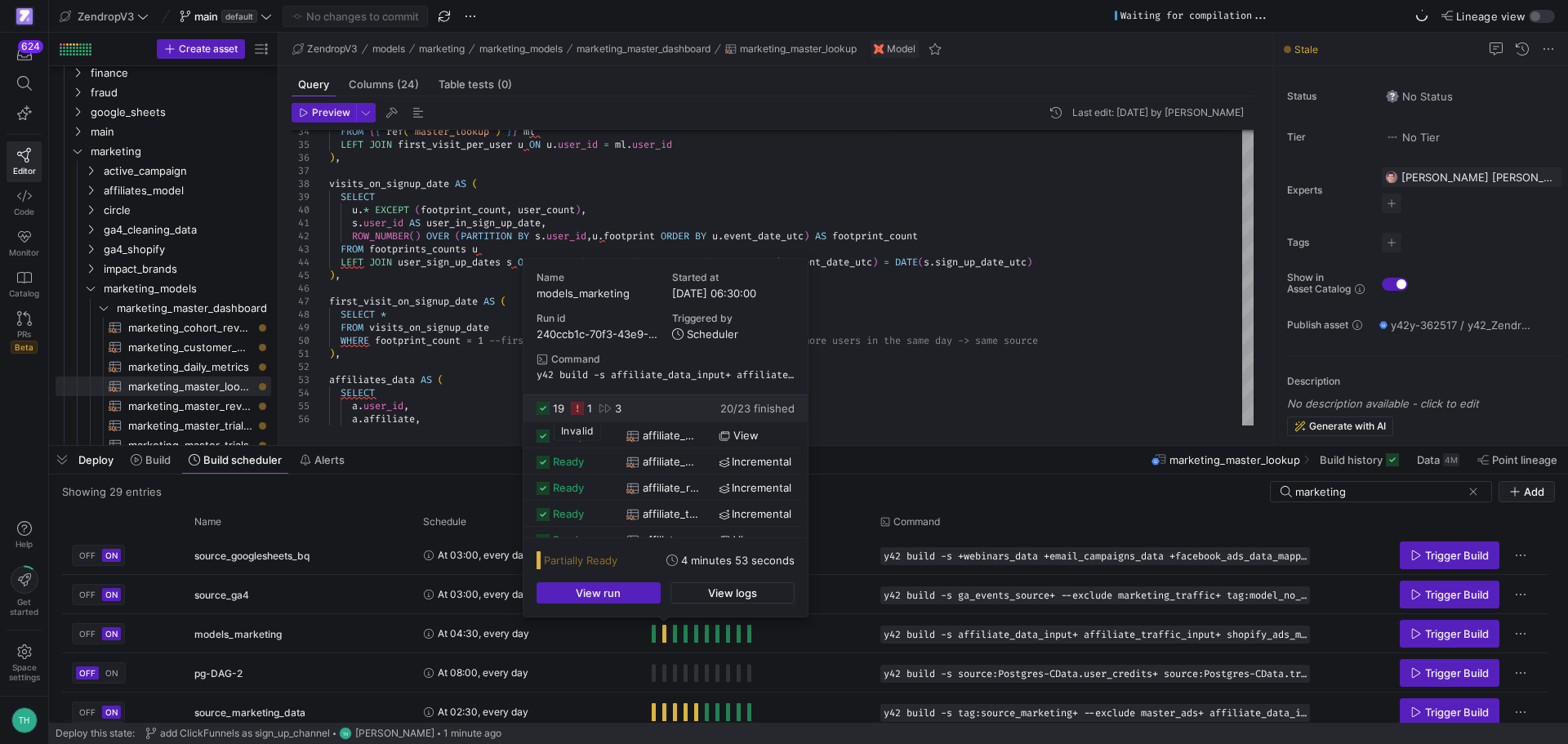 click 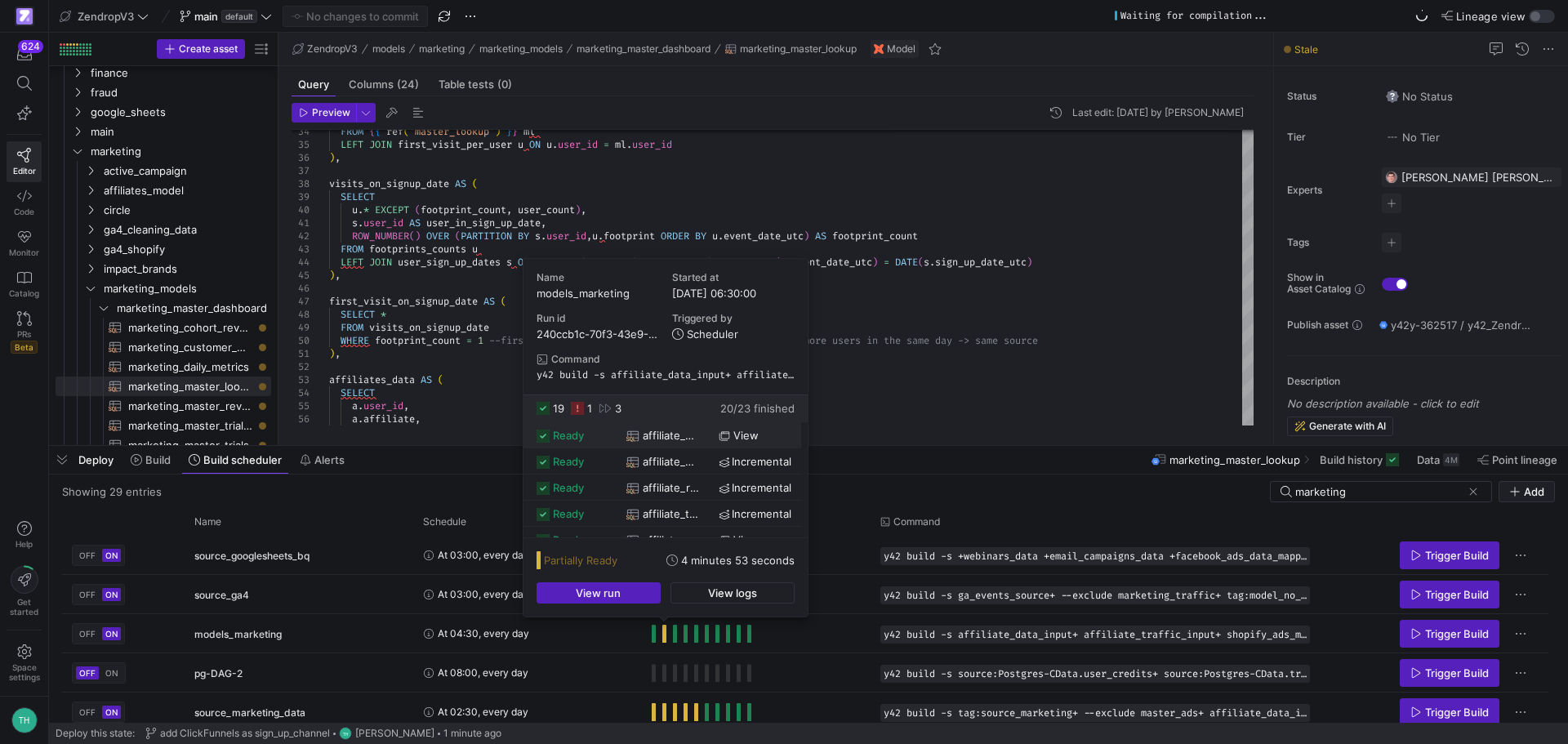 scroll, scrollTop: 70, scrollLeft: 0, axis: vertical 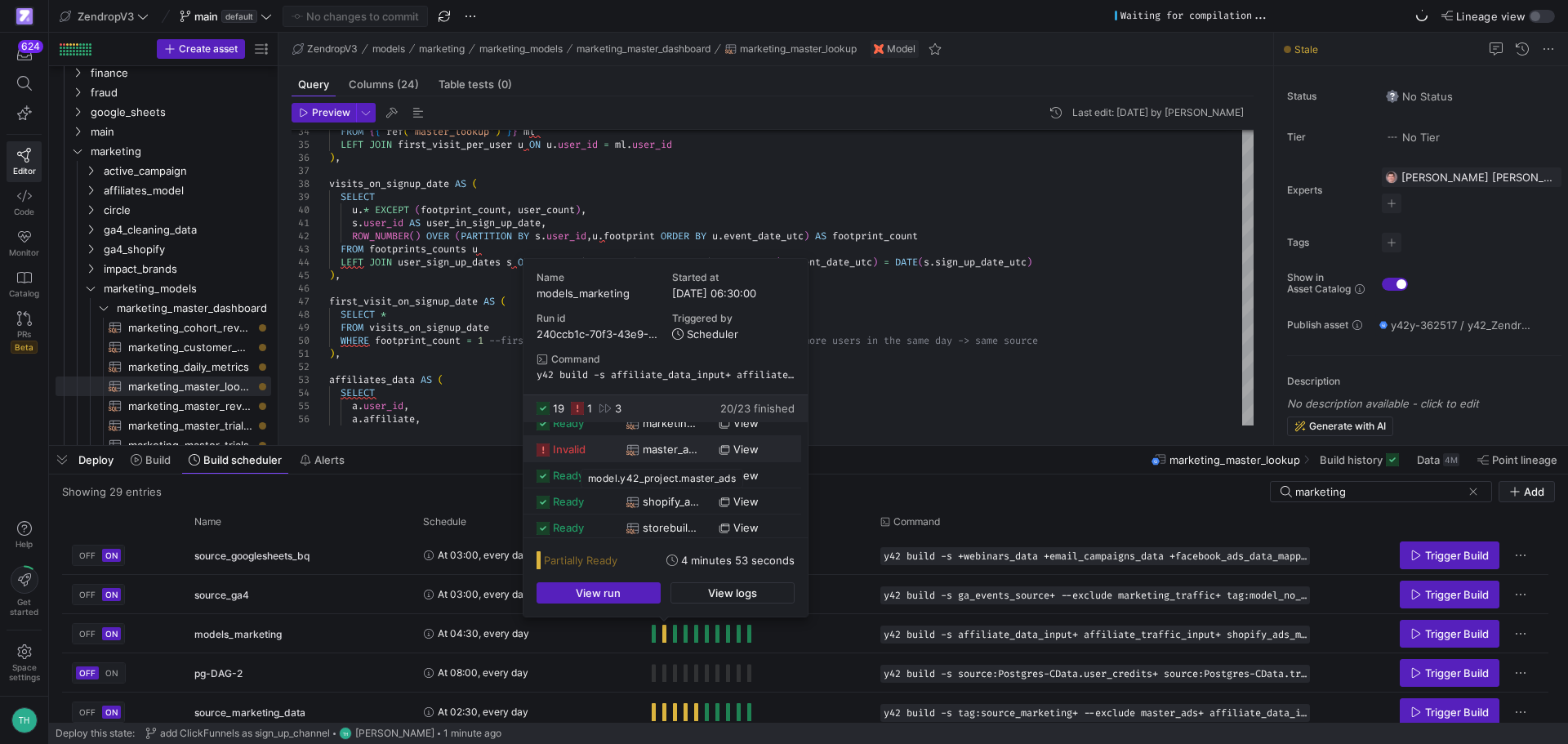 click on "master_ads" 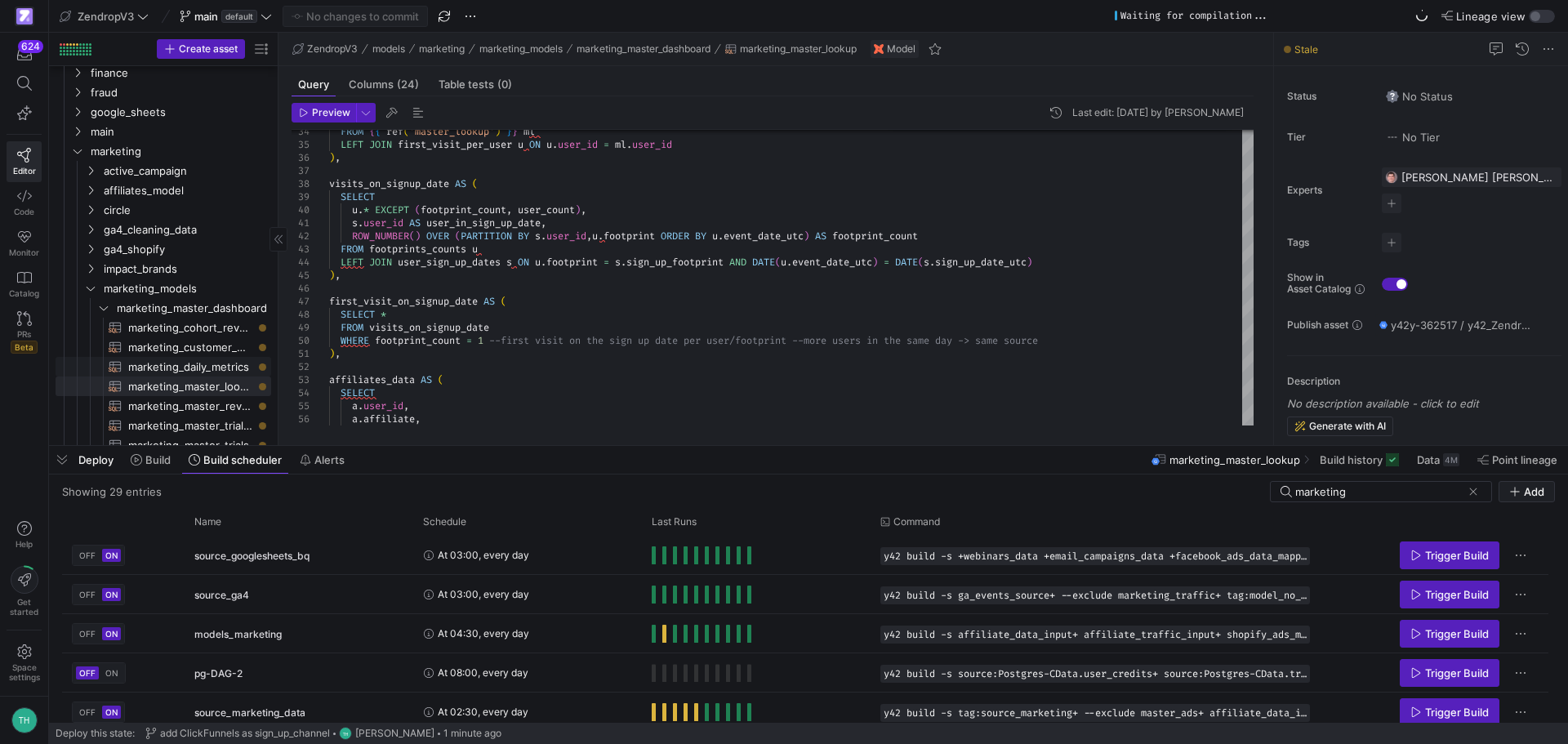 scroll, scrollTop: 227, scrollLeft: 0, axis: vertical 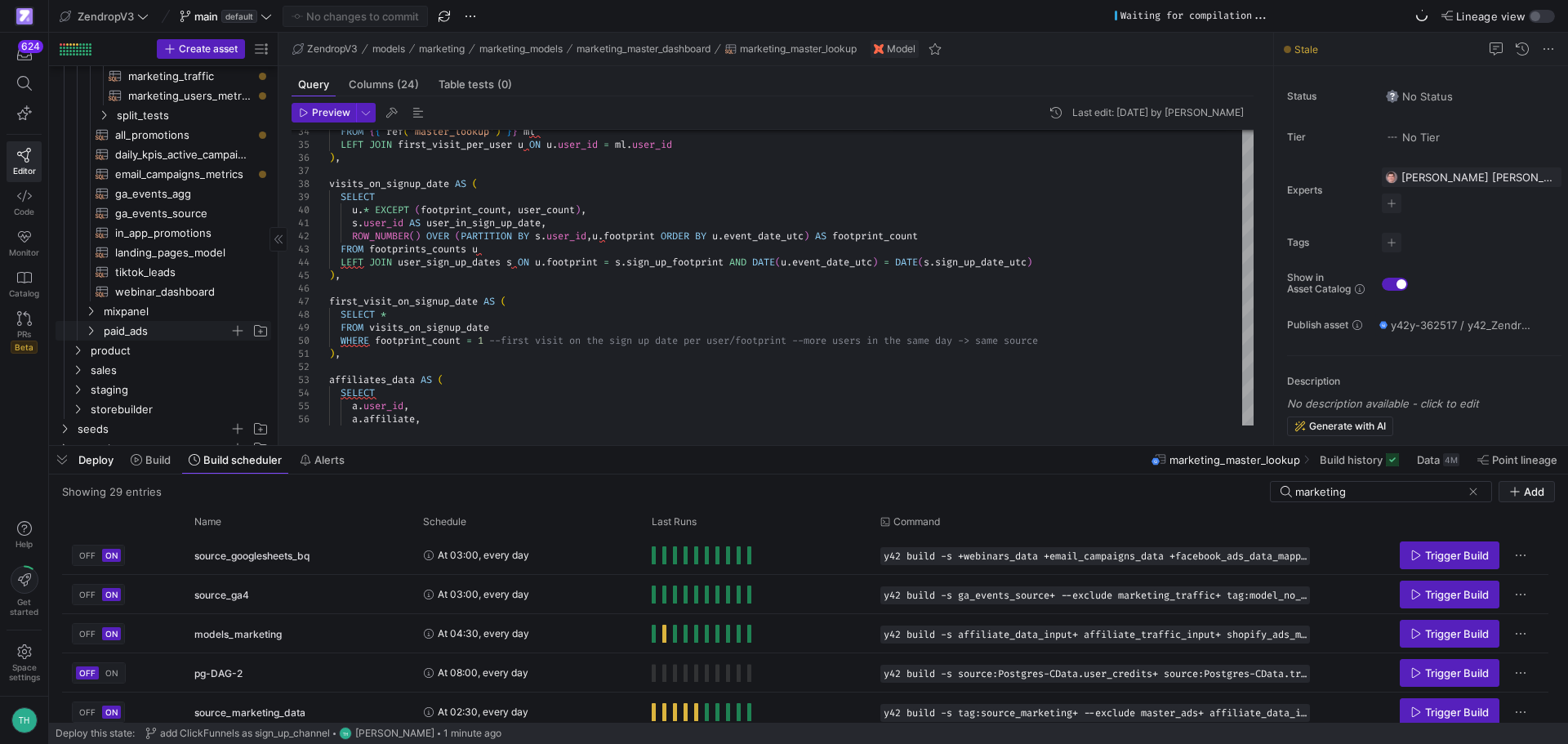 click on "paid_ads" 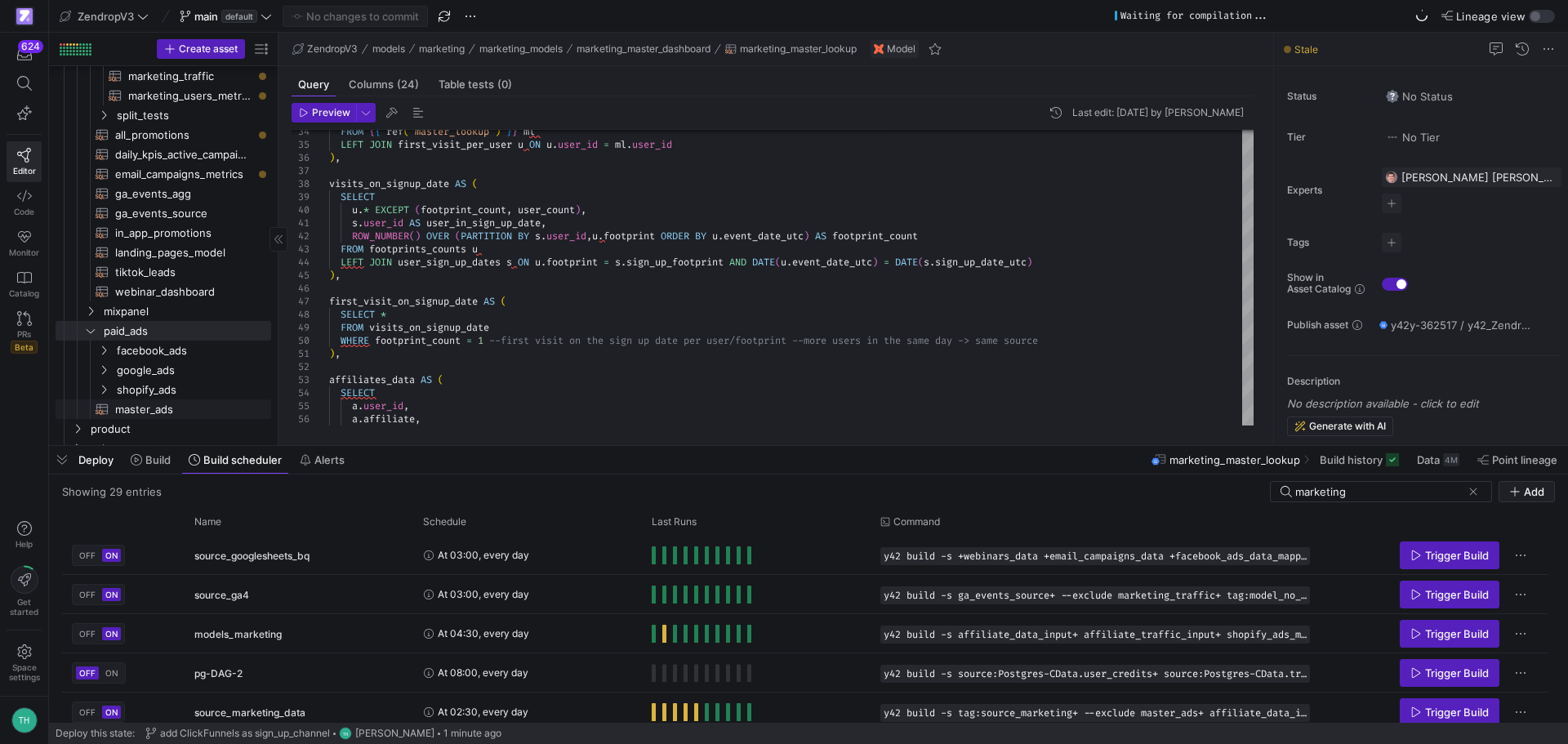 click on "master_ads​​​​​​​​​​" 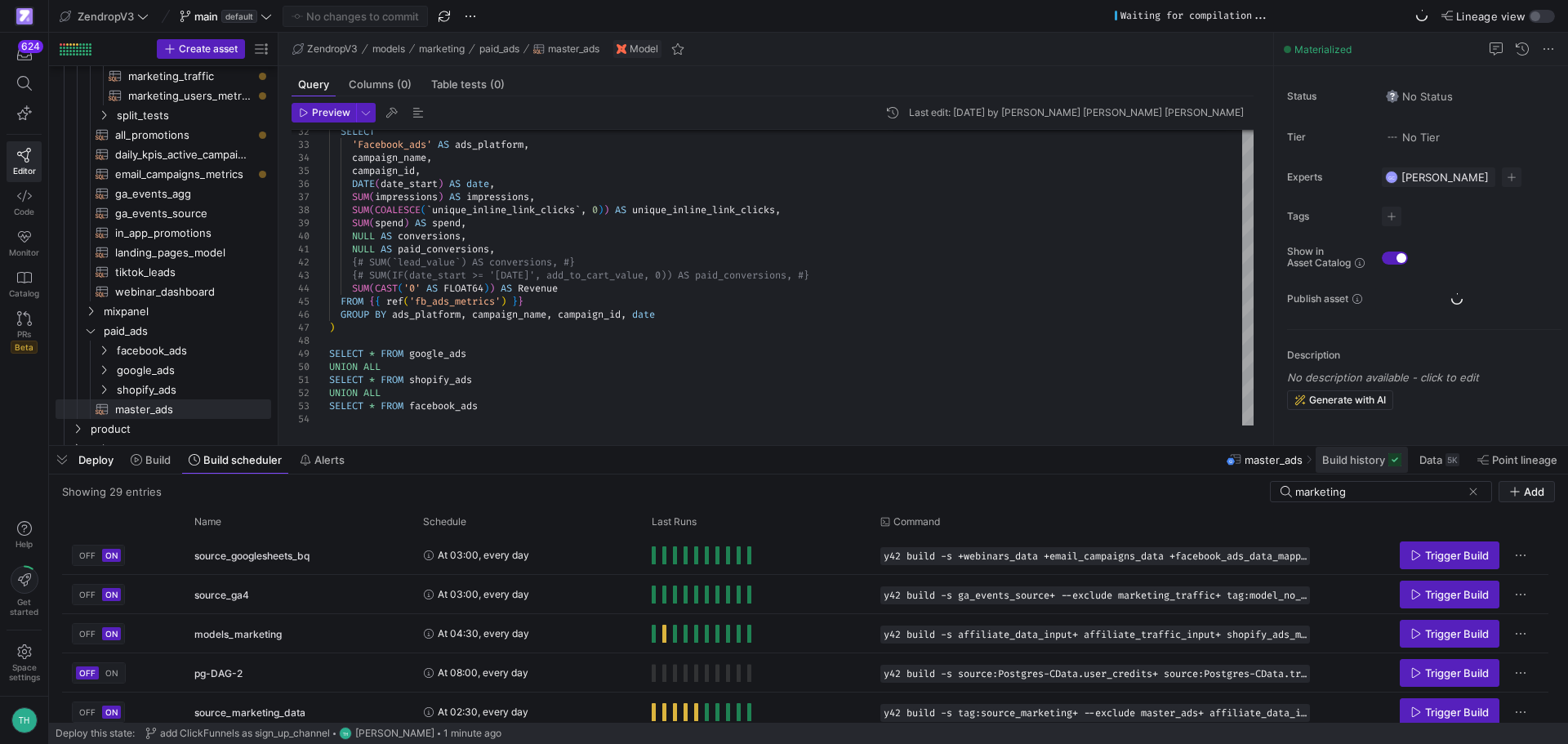 click on "Build history" 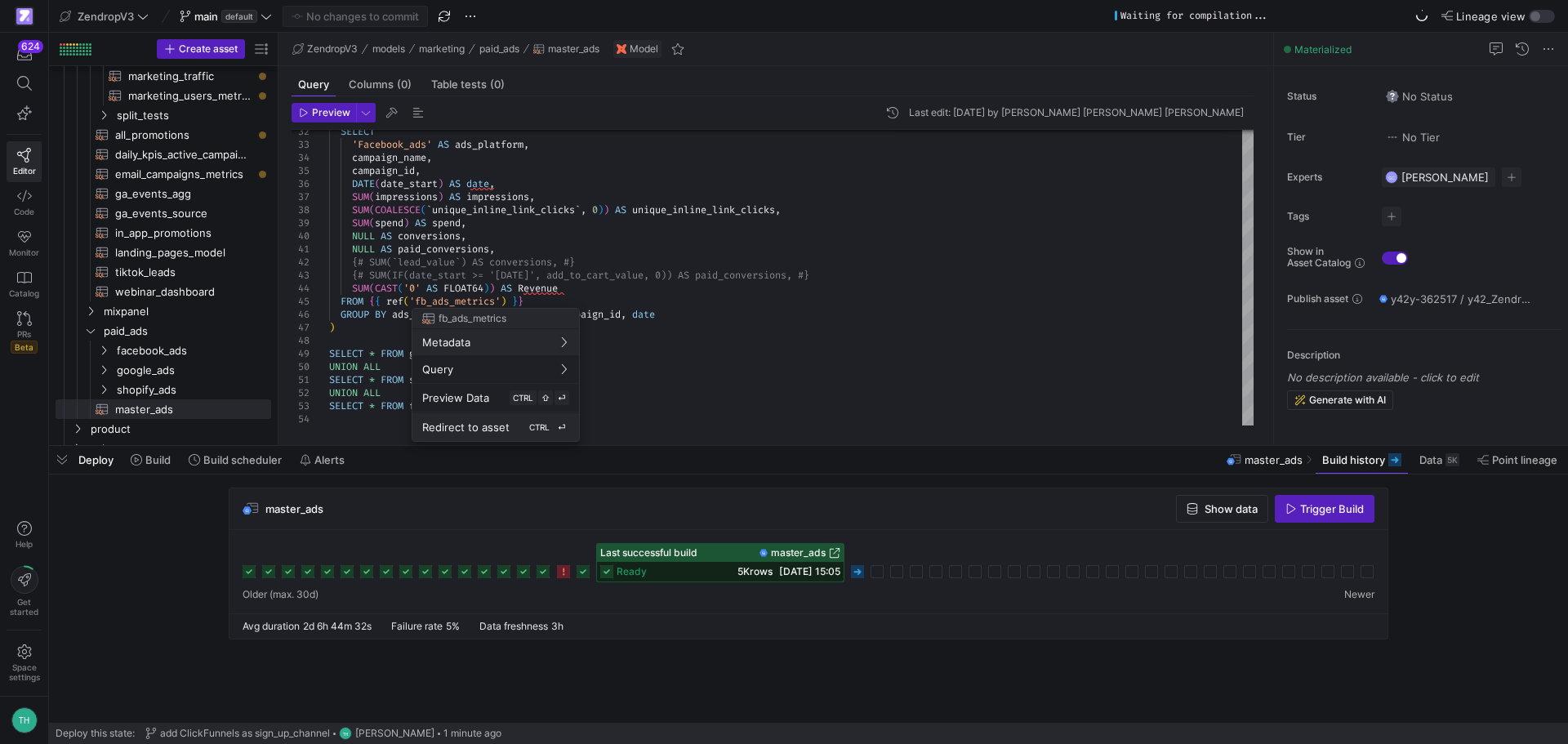 click on "Redirect to asset" at bounding box center (466, 427) 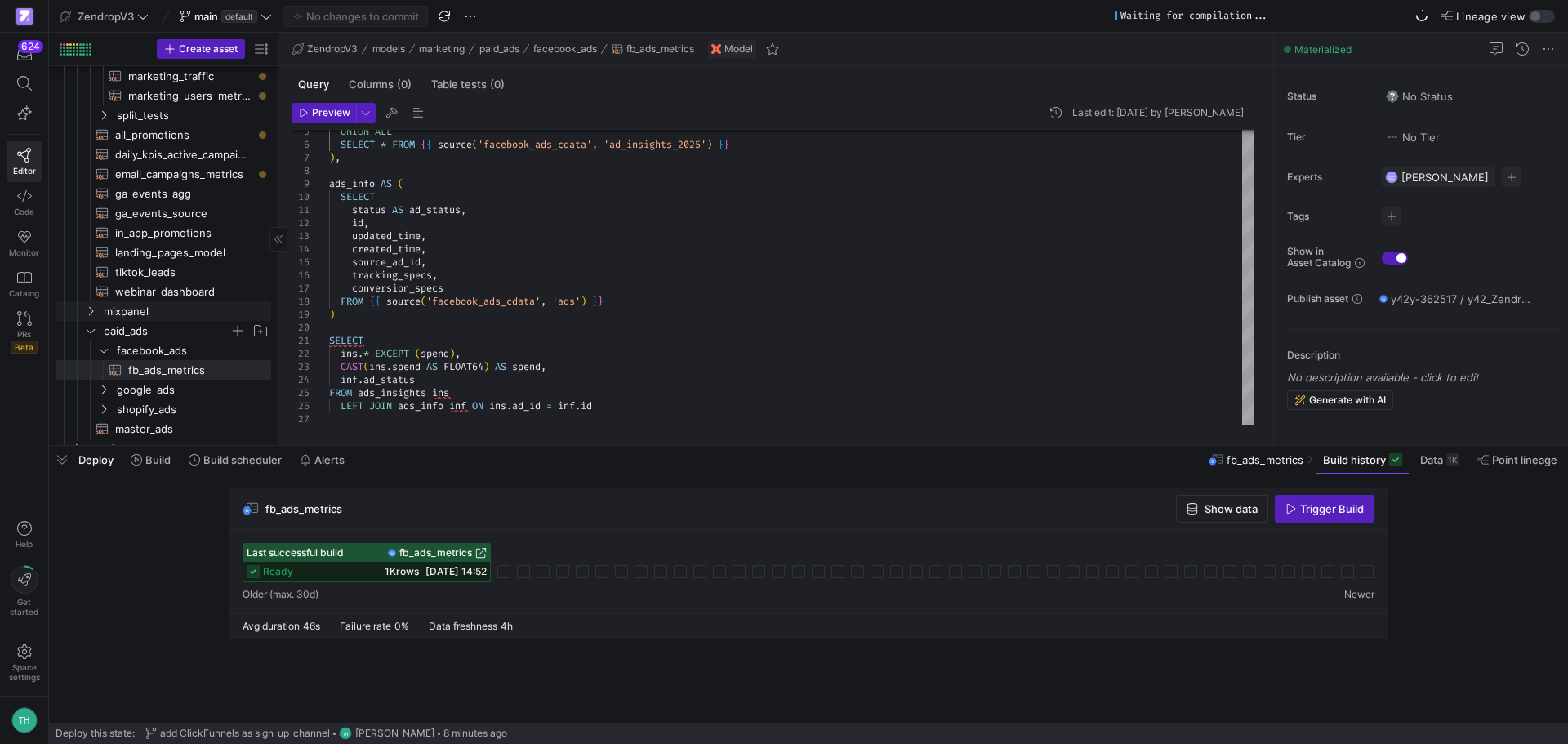 click 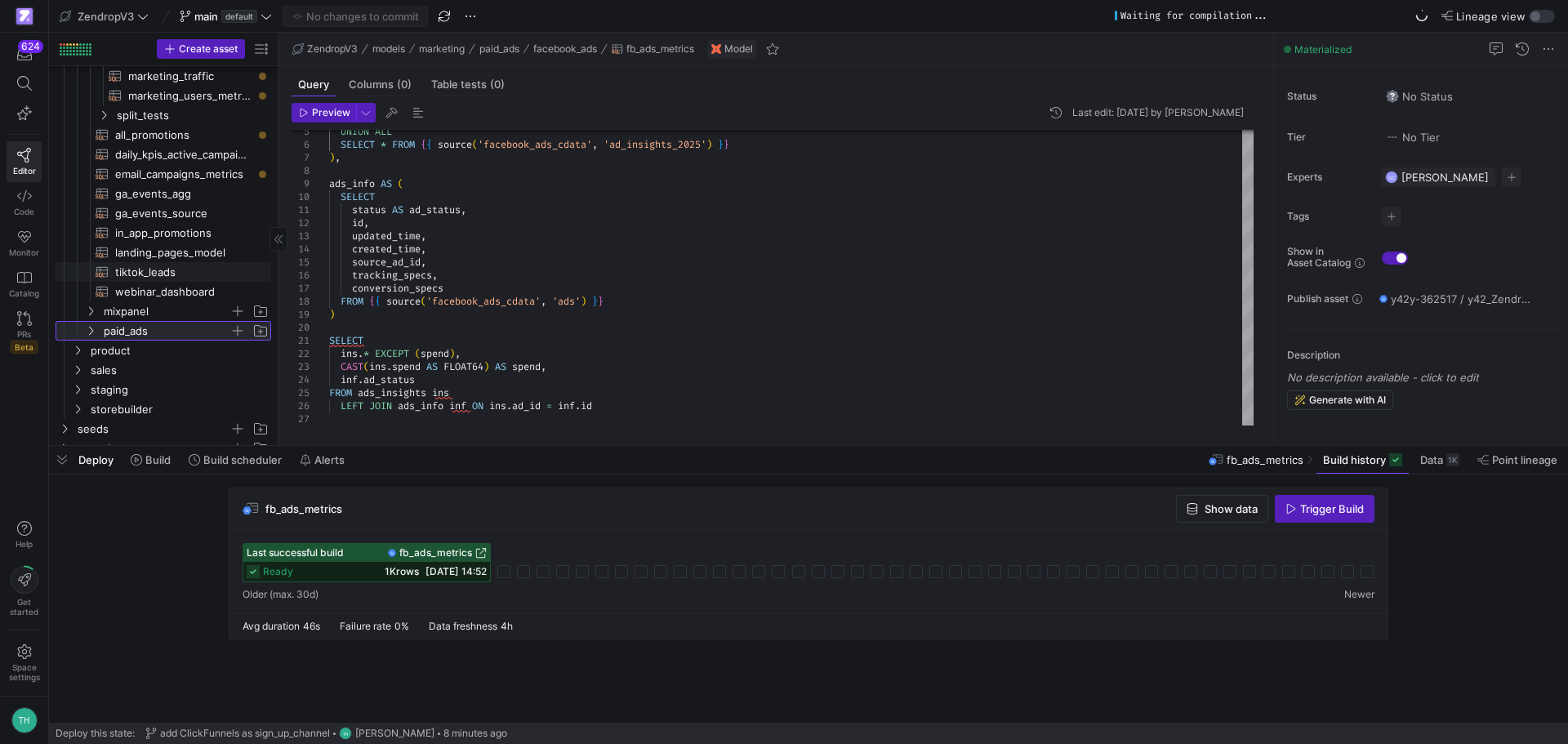 scroll, scrollTop: 385, scrollLeft: 0, axis: vertical 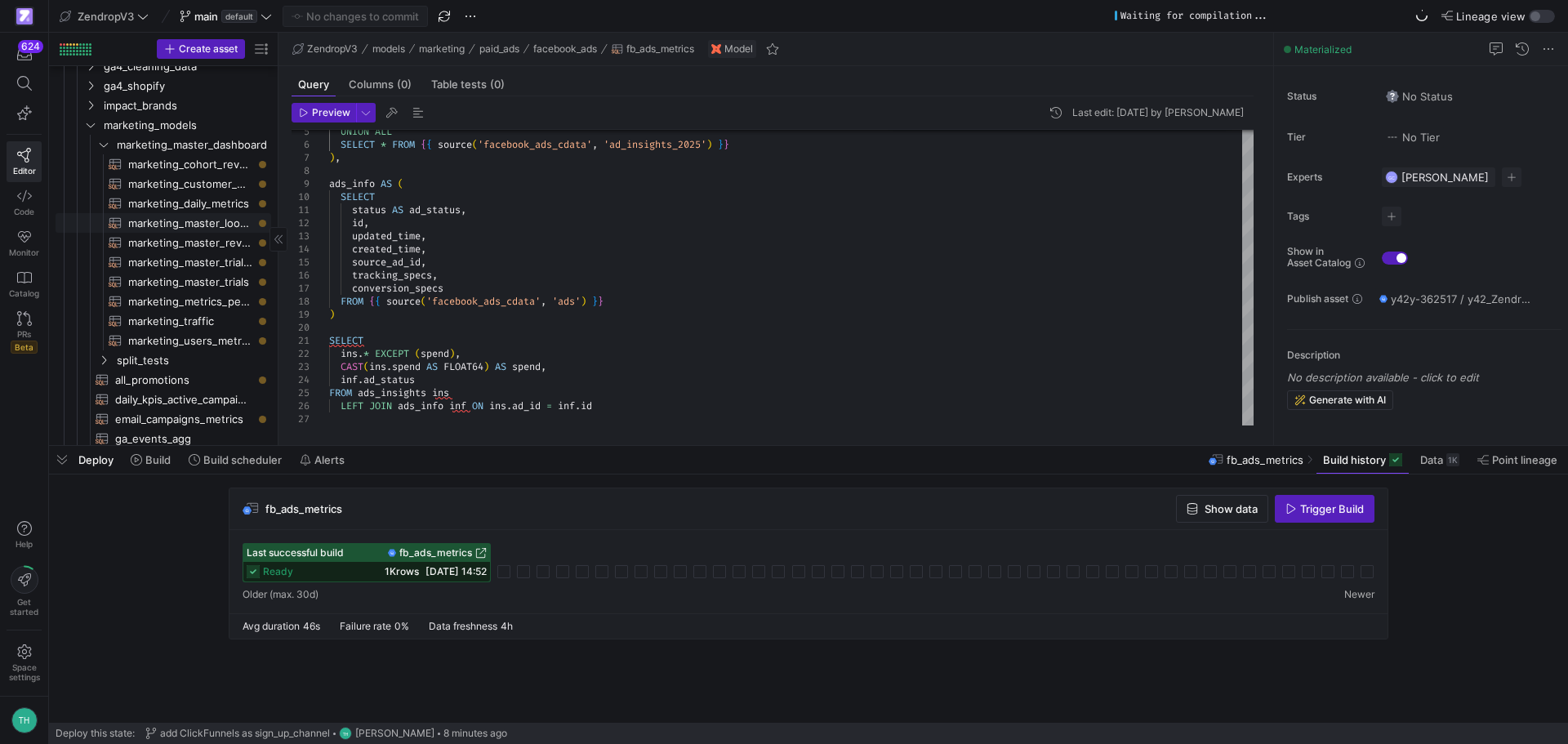 click on "marketing_master_lookup​​​​​​​​​​" 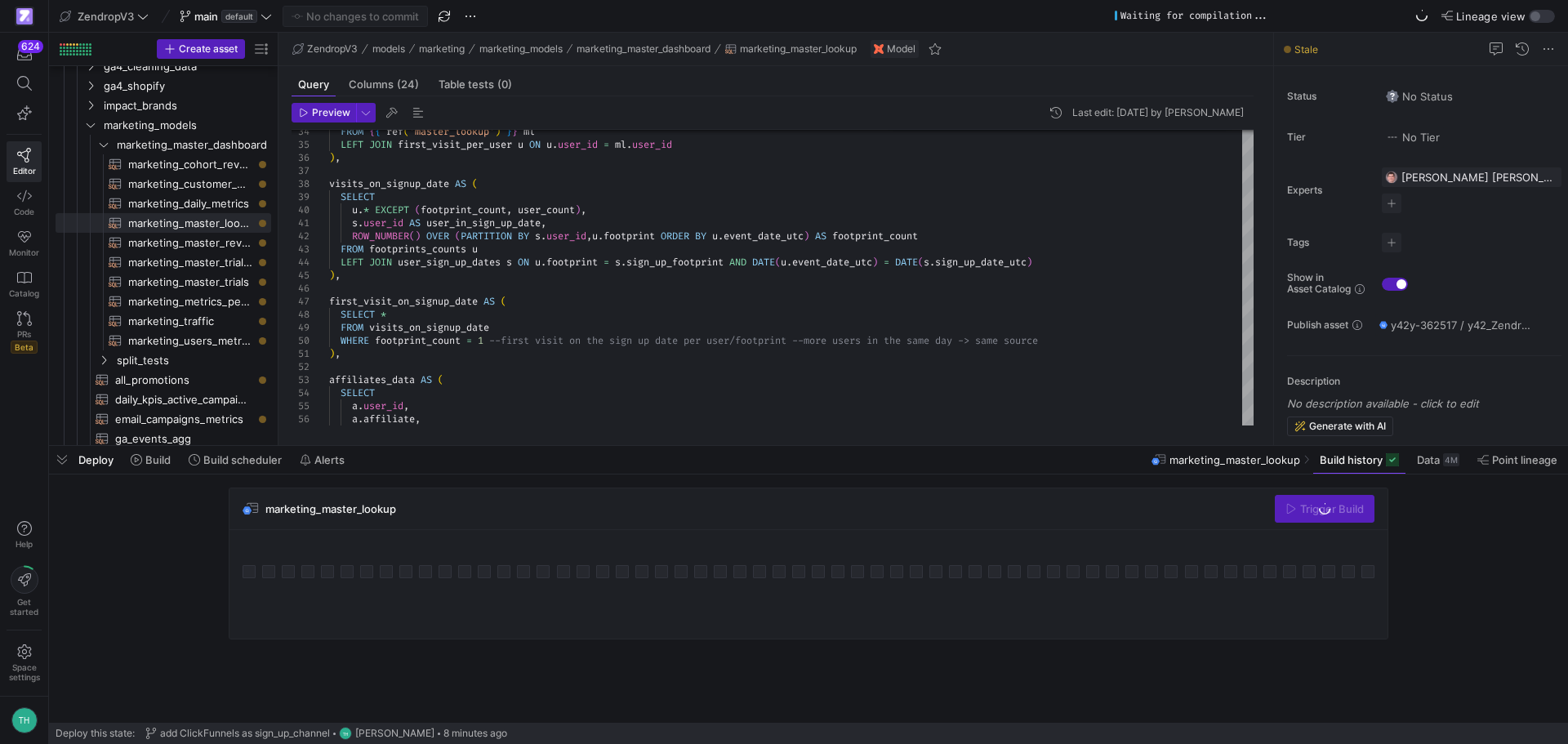 click on "Build history" 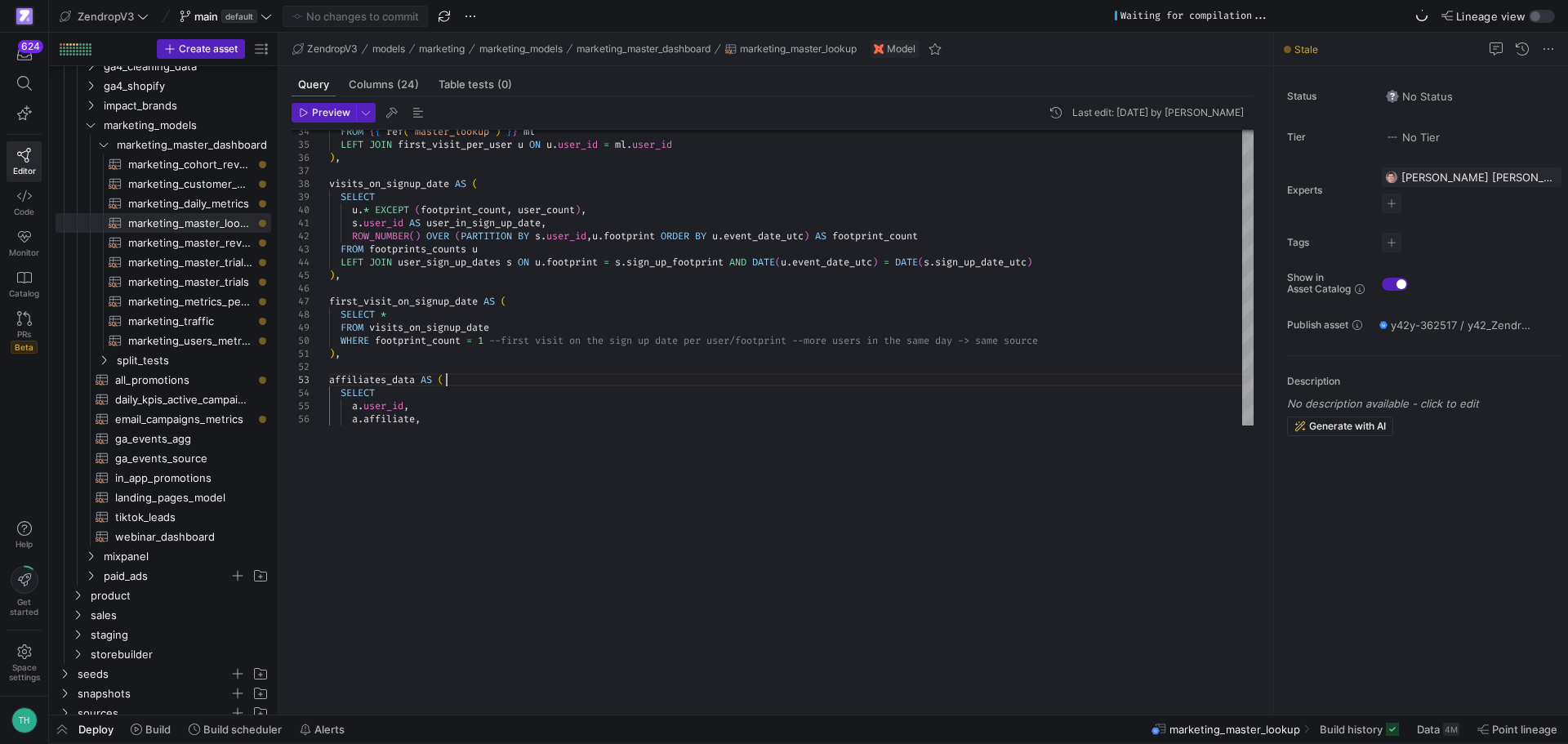 type on "),
affiliates_data AS (
SELECT
a.user_id,
a.affiliate,
IF(td.partner_type IS NULL, 'Affiliate', td.partner_type) AS affiliate_partner_type,
a.first_conversion,
[DOMAIN_NAME]_conversion_utc,
COUNT(a.user_id) OVER (PARTITION BY a.user_id ORDER BY [DOMAIN_NAME]_conversion_utc) AS count_user," 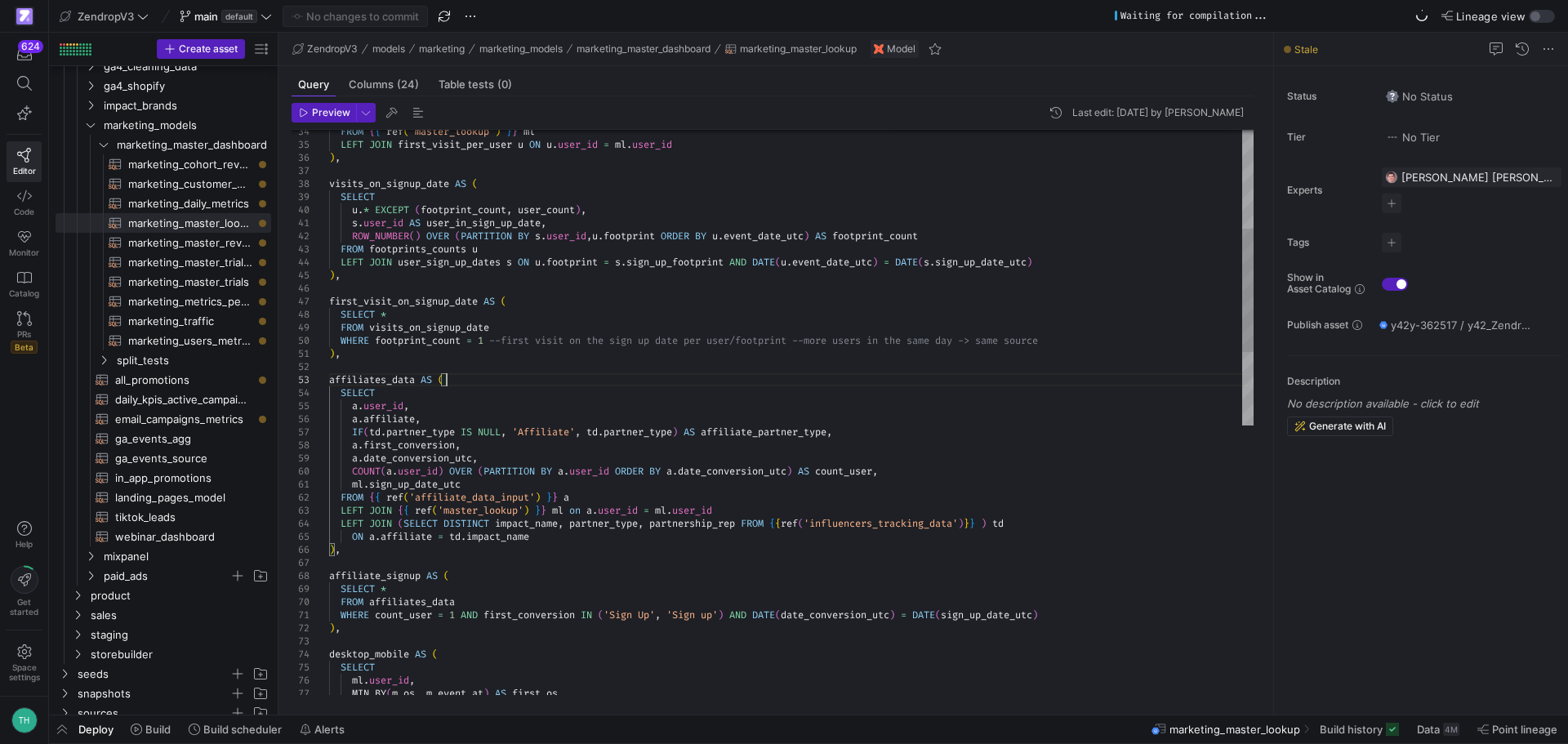 scroll, scrollTop: 78, scrollLeft: 564, axis: both 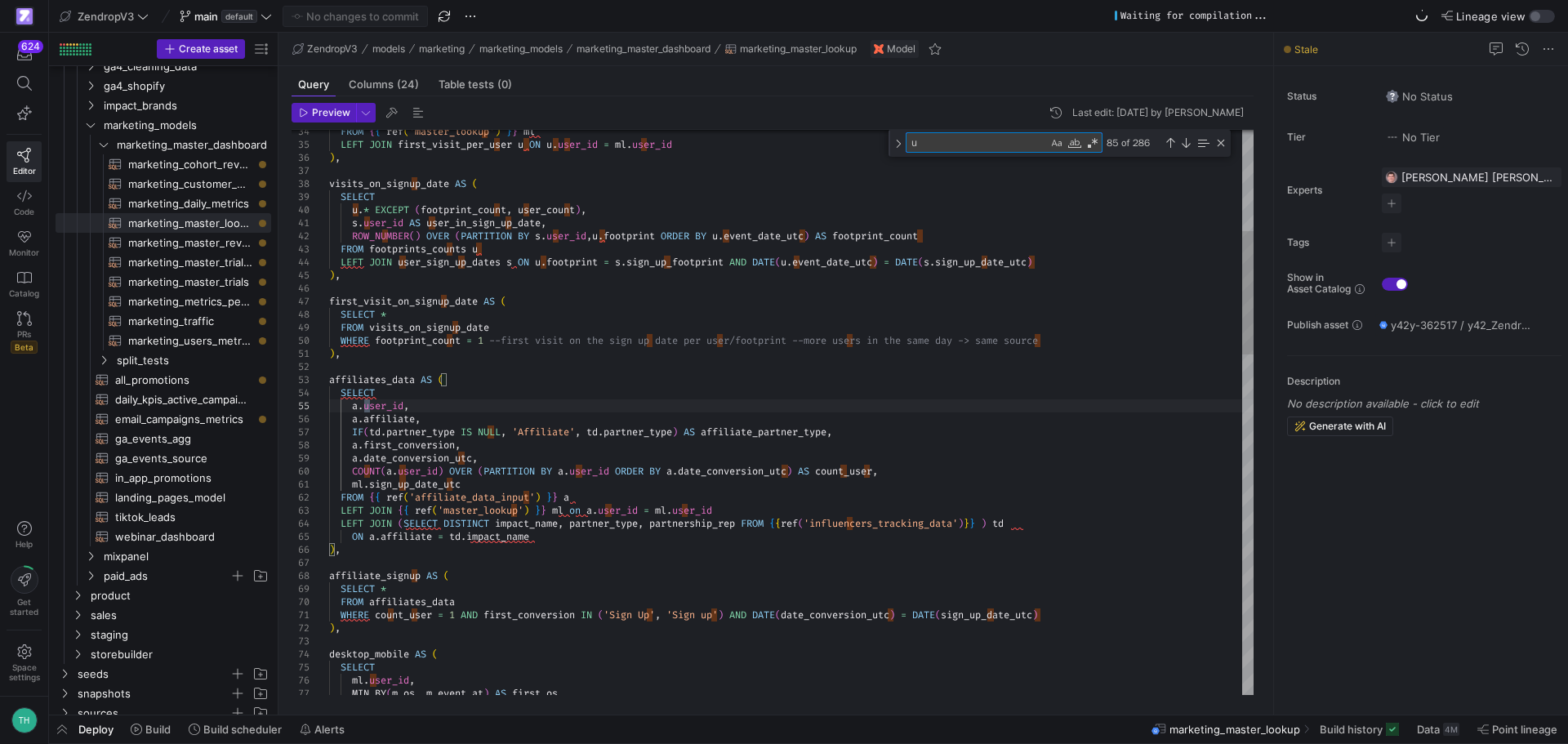 type on "un" 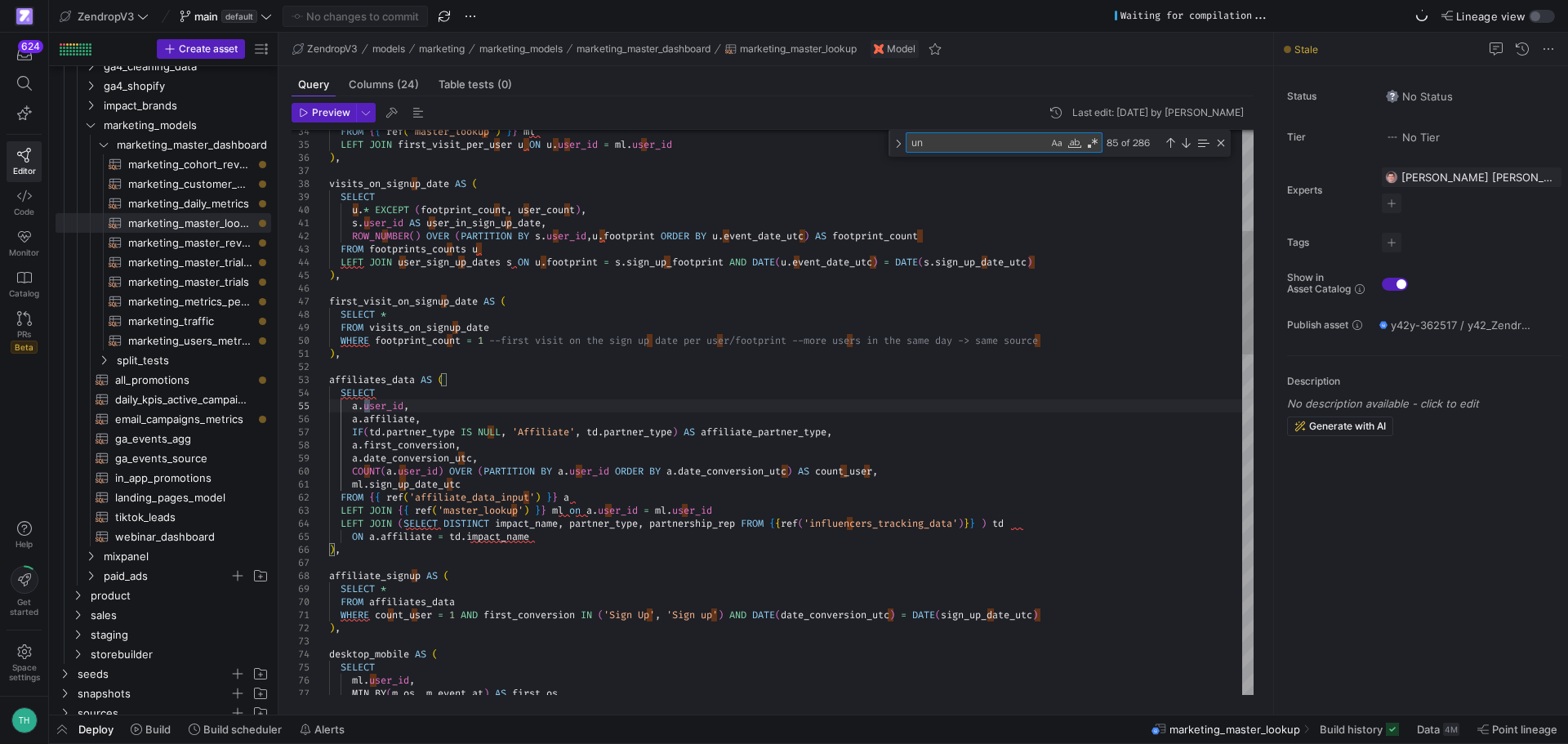 type on "s.utm_source AS sign_up_first_utm_source,
s.utm_medium AS sign_up_first_utm_medium,
s.utm_campaign AS sign_up_first_utm_campaign,
a.affiliate AS sign_up_affiliate,
a.affiliate_partner_type AS sign_up_affiliate_partner_type,
IF(d.device IS NULL, 'Unknown', d.device) AS device,
CASE WHEN d.user_id IS NULL THEN FALSE ELSE TRUE END AS user_has_mixpanel_device
FROM user_sign_up_dates u
LEFT JOIN first_visit_on_signup_date s ON u.user_id = s.user_in_sign_up_date
LEFT JOIN affiliate_signup a ON u.user_id = a.user_id" 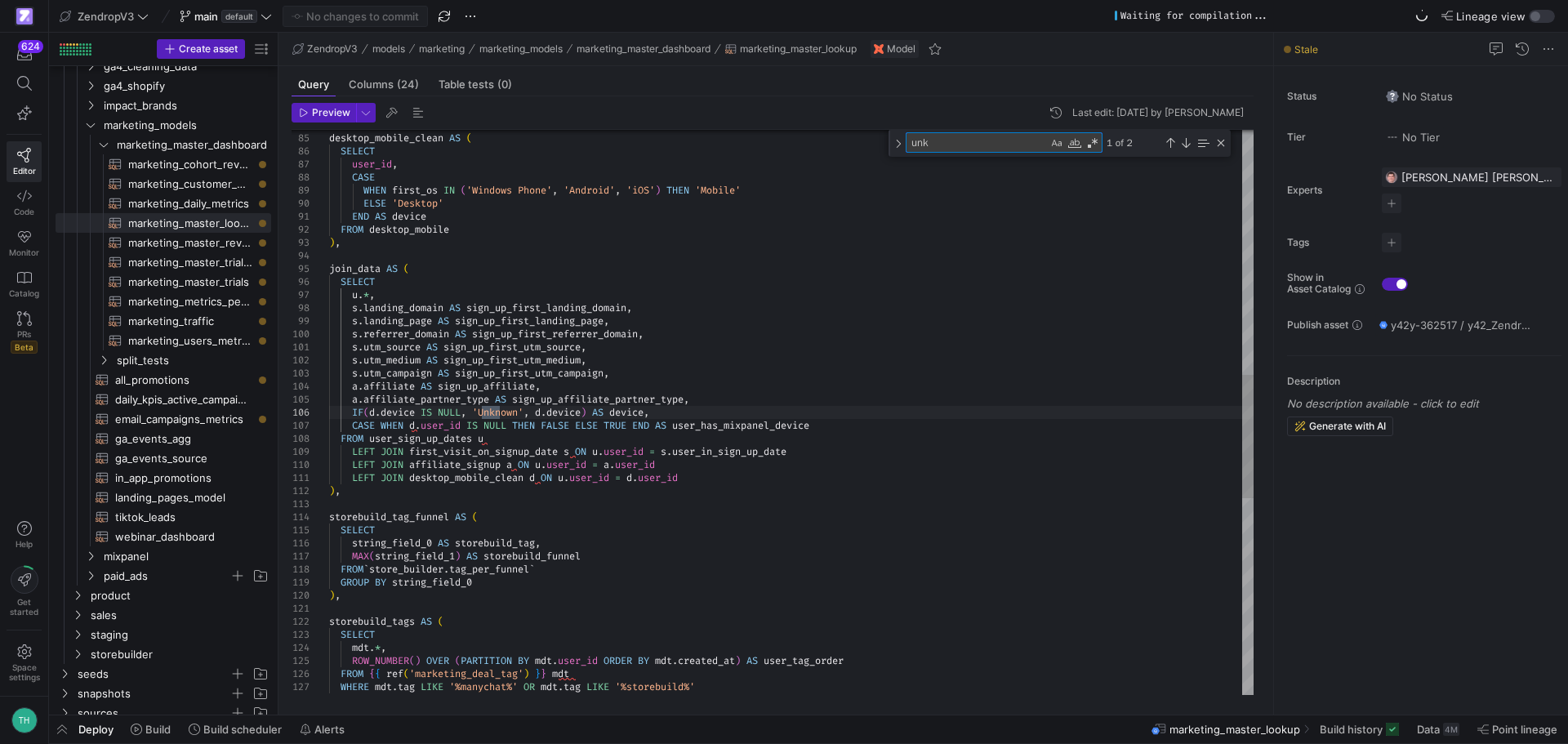 scroll, scrollTop: 78, scrollLeft: 493, axis: both 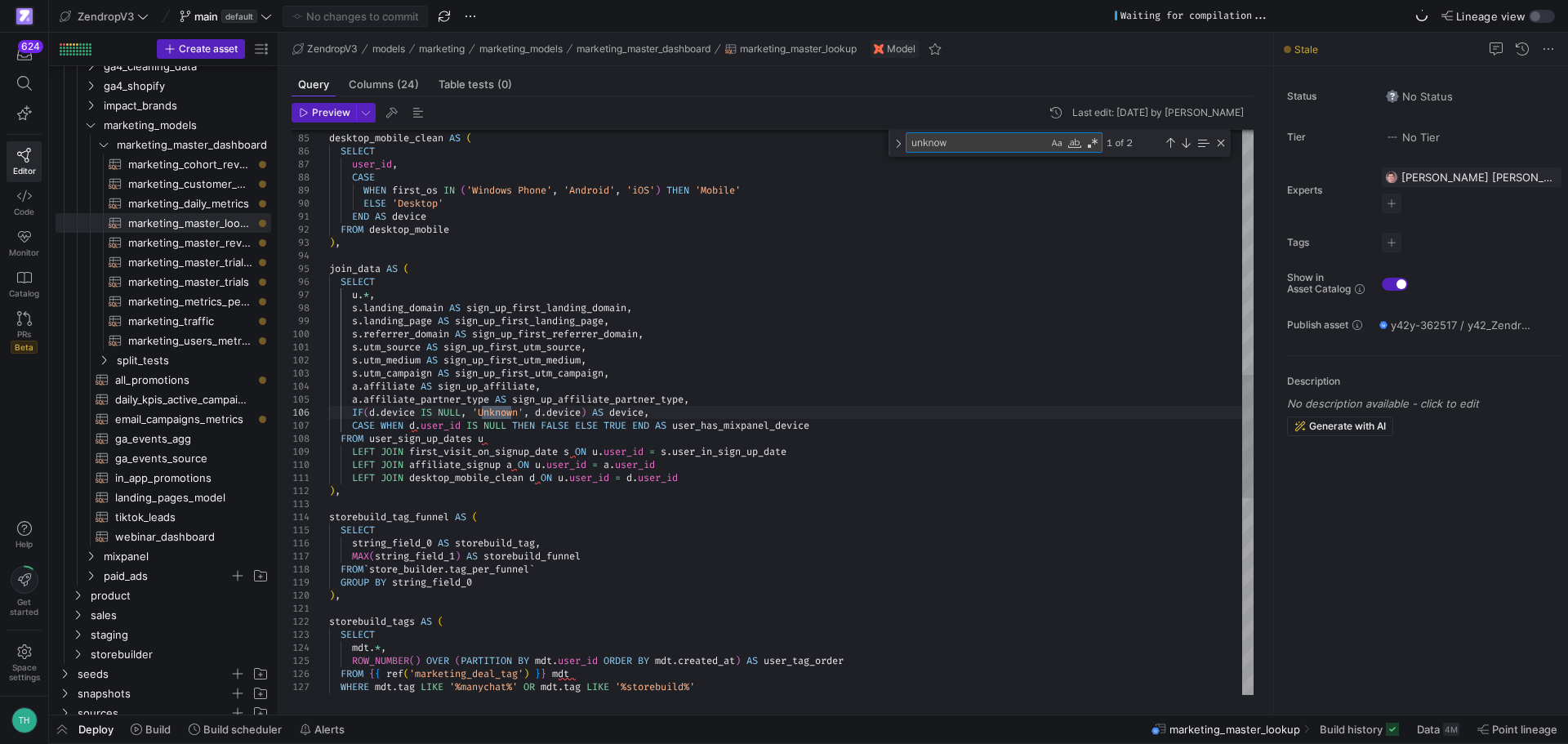 type on "unknown" 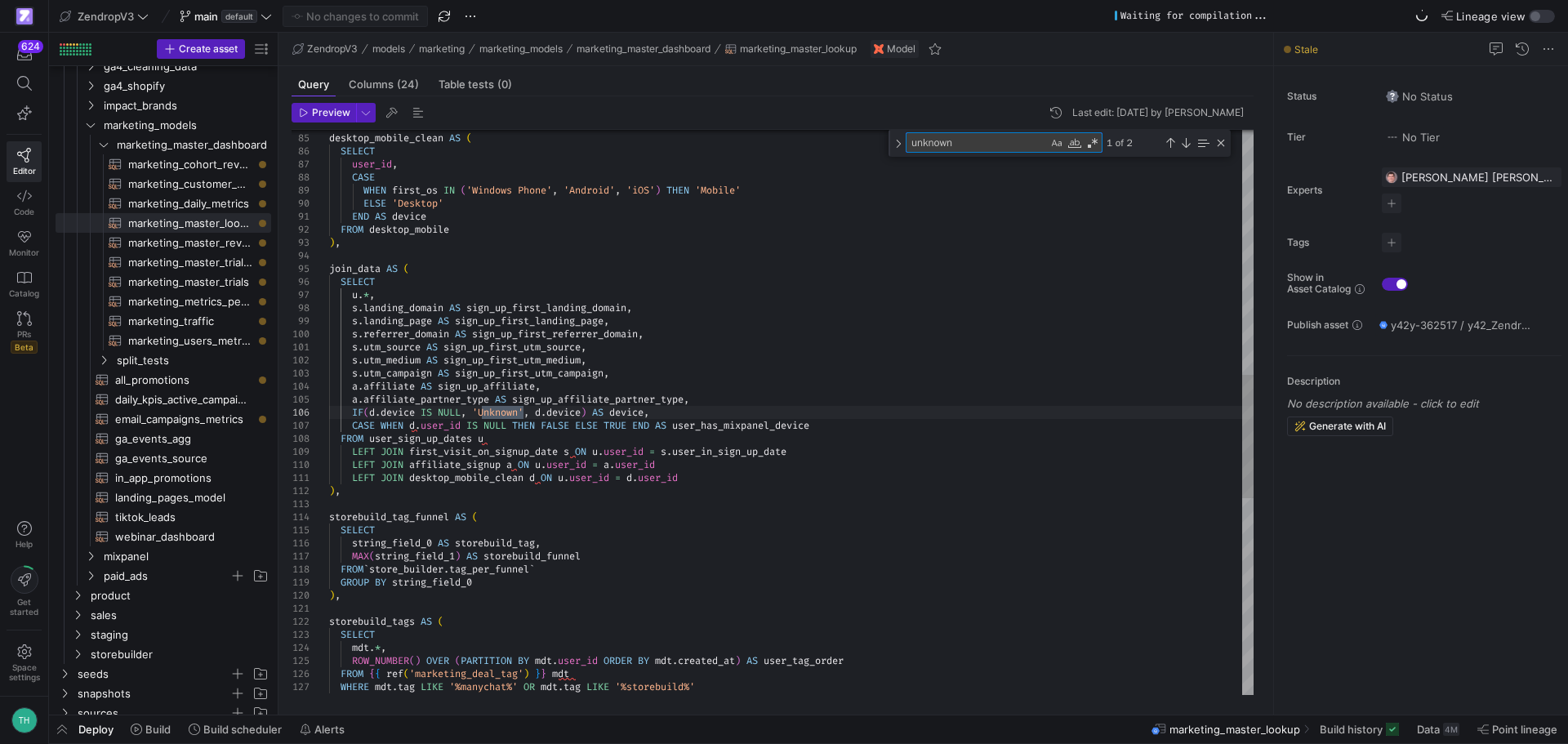 scroll, scrollTop: 78, scrollLeft: 446, axis: both 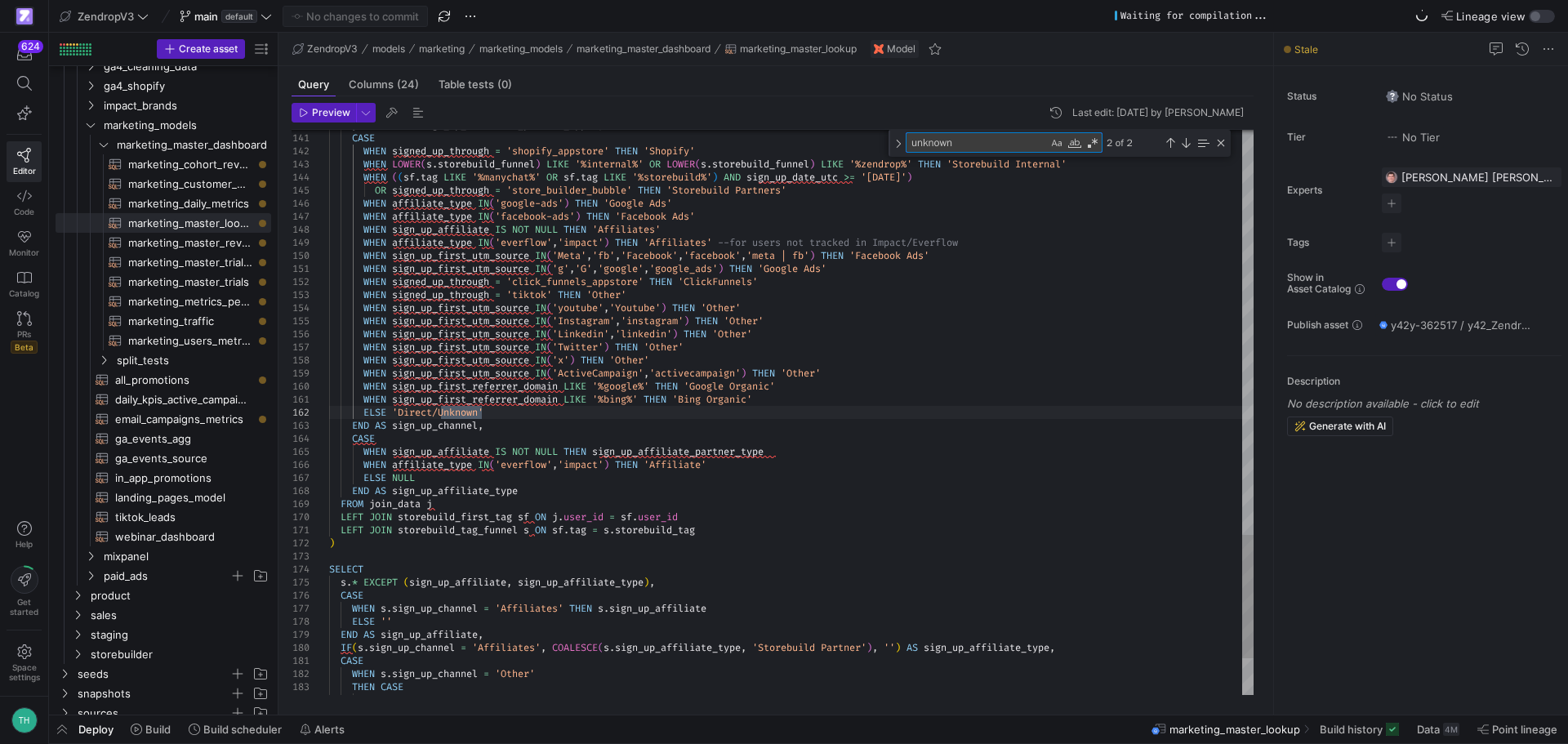 type on "unknown" 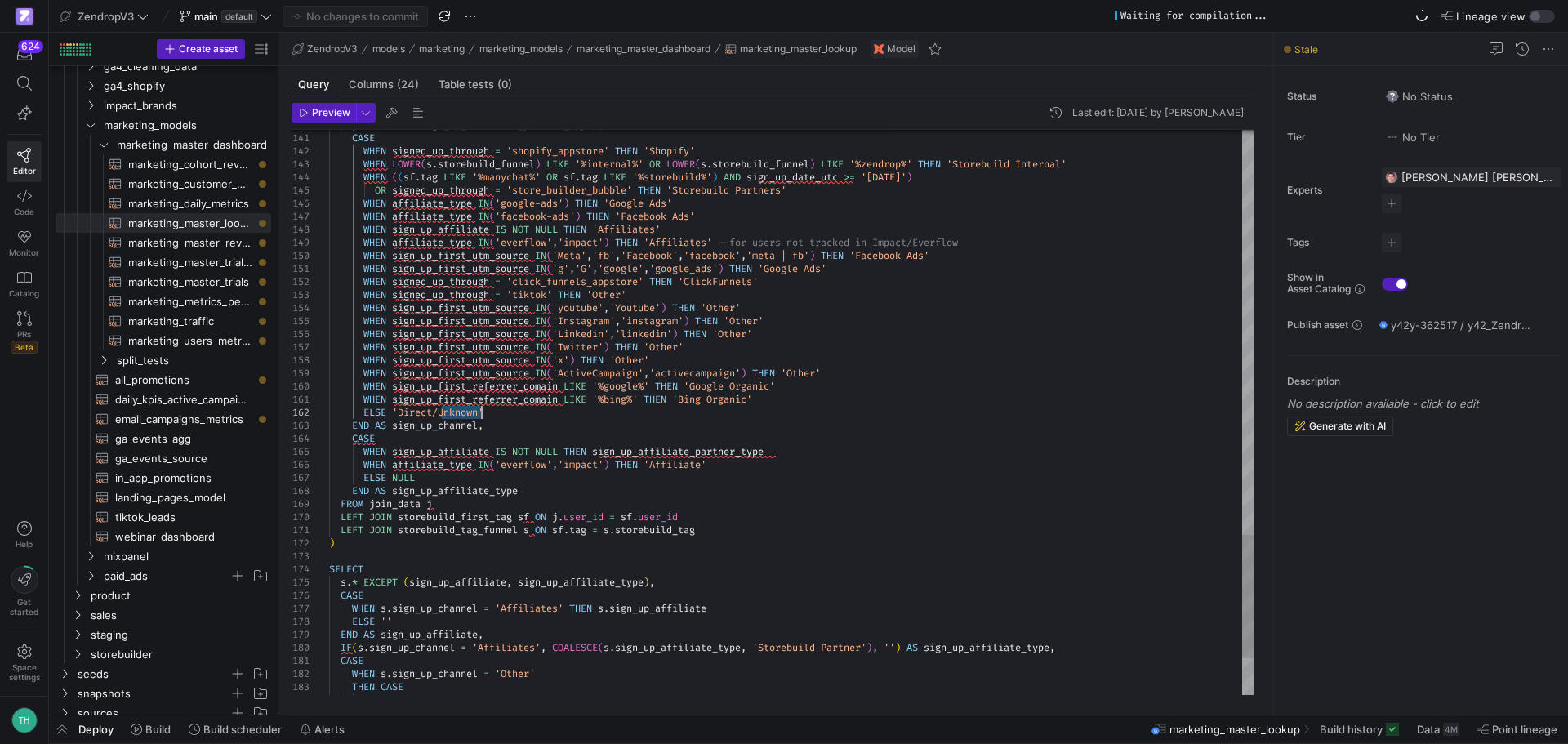 scroll, scrollTop: 78, scrollLeft: 0, axis: vertical 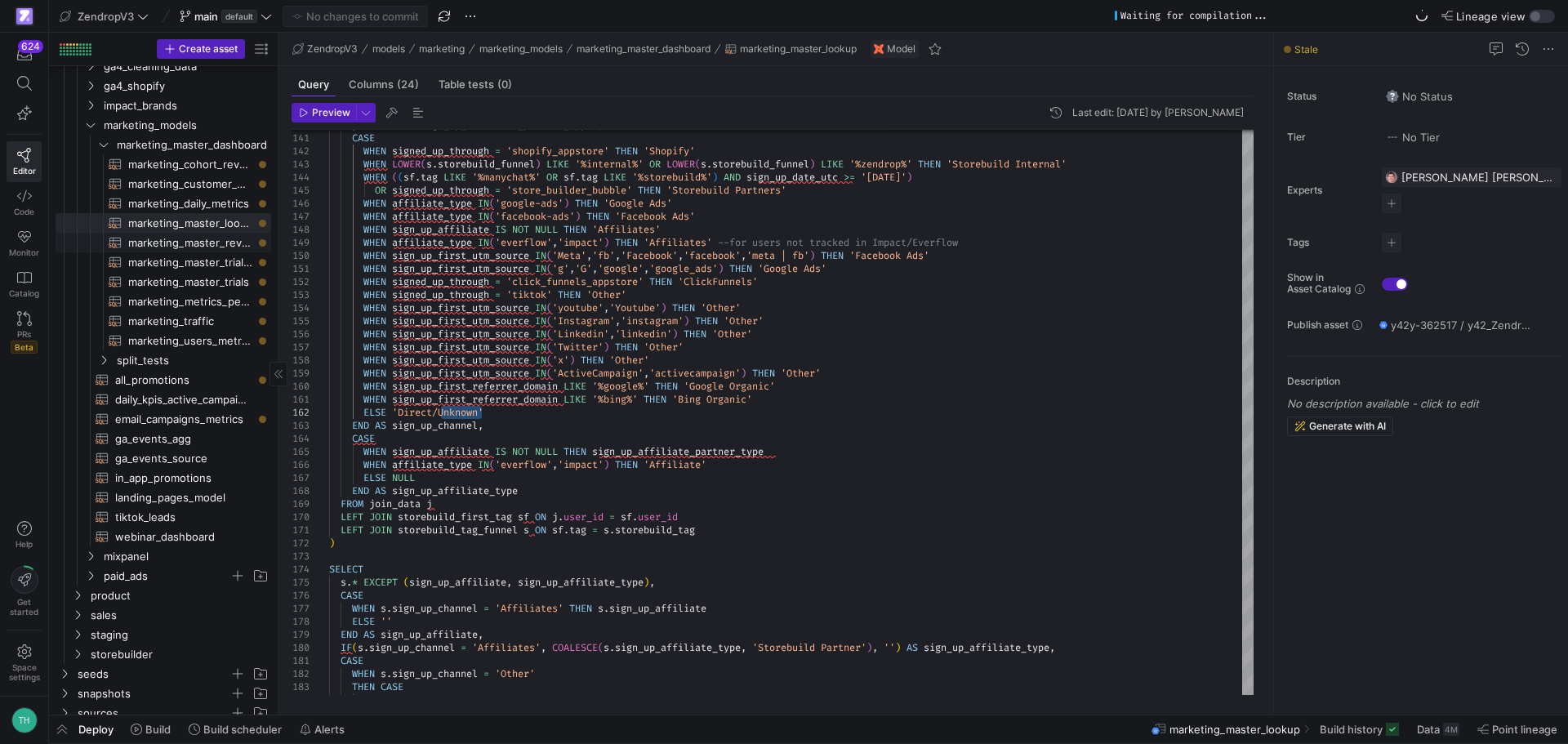 click on "marketing_master_revenue​​​​​​​​​​" 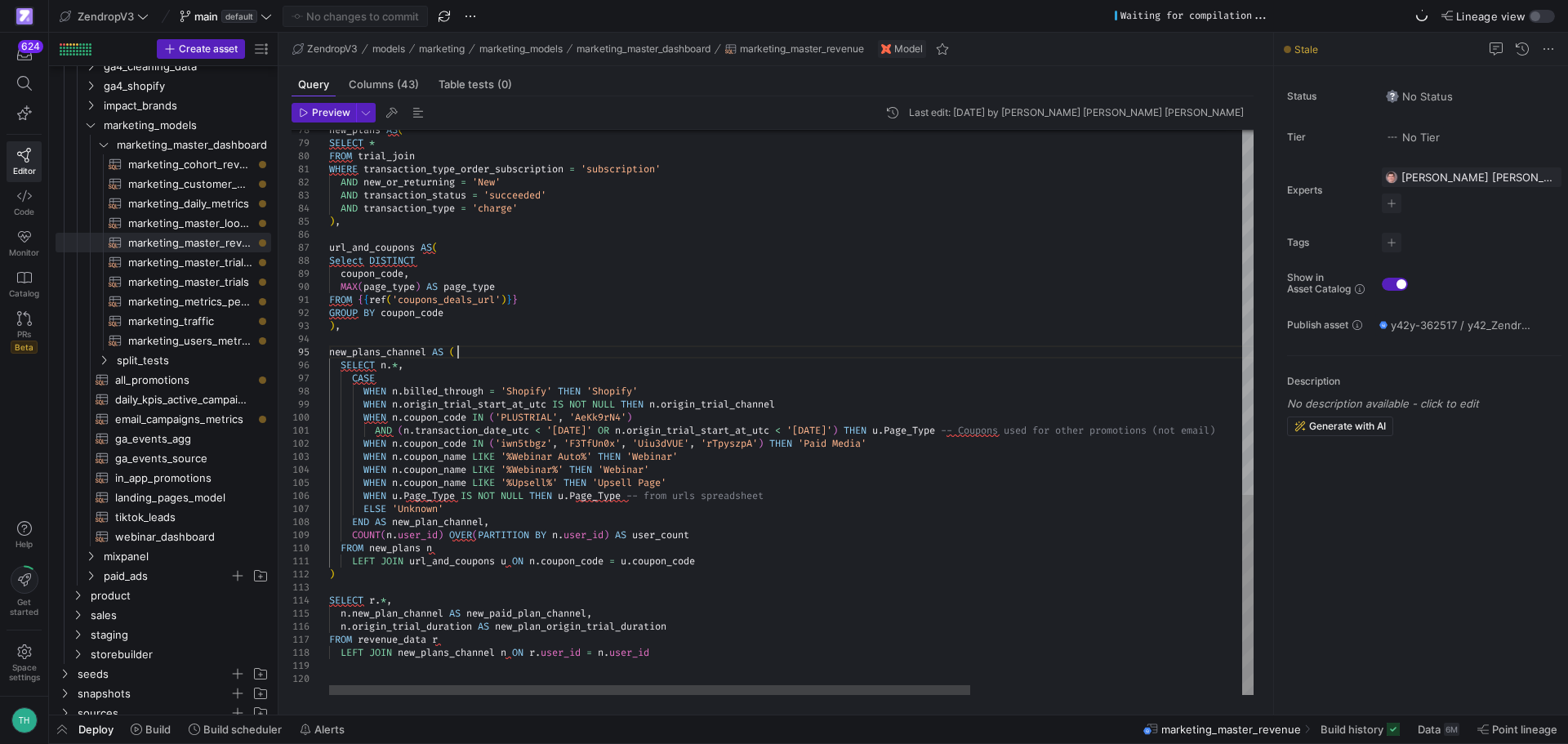 click on "new_plans   AS ( SELECT   * FROM   trial_join WHERE   transaction_type_order_subscription   =   'subscription'    AND   new_or_returning   =   'New'    AND   transaction_status   =   'succeeded'    AND   transaction_type   =   'charge' ) , url_and_coupons   AS ( Select   DISTINCT    coupon_code ,    MAX ( page_type )   AS   page_type FROM   { { ref ( 'coupons_deals_url' ) } } GROUP   BY   coupon_code ) , new_plans_channel   AS   (    SELECT   n . * ,      CASE          WHEN   n . billed_through   =   'Shopify'   THEN   'Shopify'        WHEN   n . origin_trial_start_at_utc   IS   NOT   NULL   THEN   n . origin_trial_channel        WHEN   n . coupon_code   IN   ( 'PLUSTRIAL' ,   'AeKk9rN4' )            AND   ( n . transaction_date_utc   <   '[DATE]'   OR   n . origin_trial_start_at_utc   <   '[DATE]' )   THEN   u . Page_Type   -- Coupons used for other promotions (not email)        WHEN   n .   (" at bounding box center (987, -100) 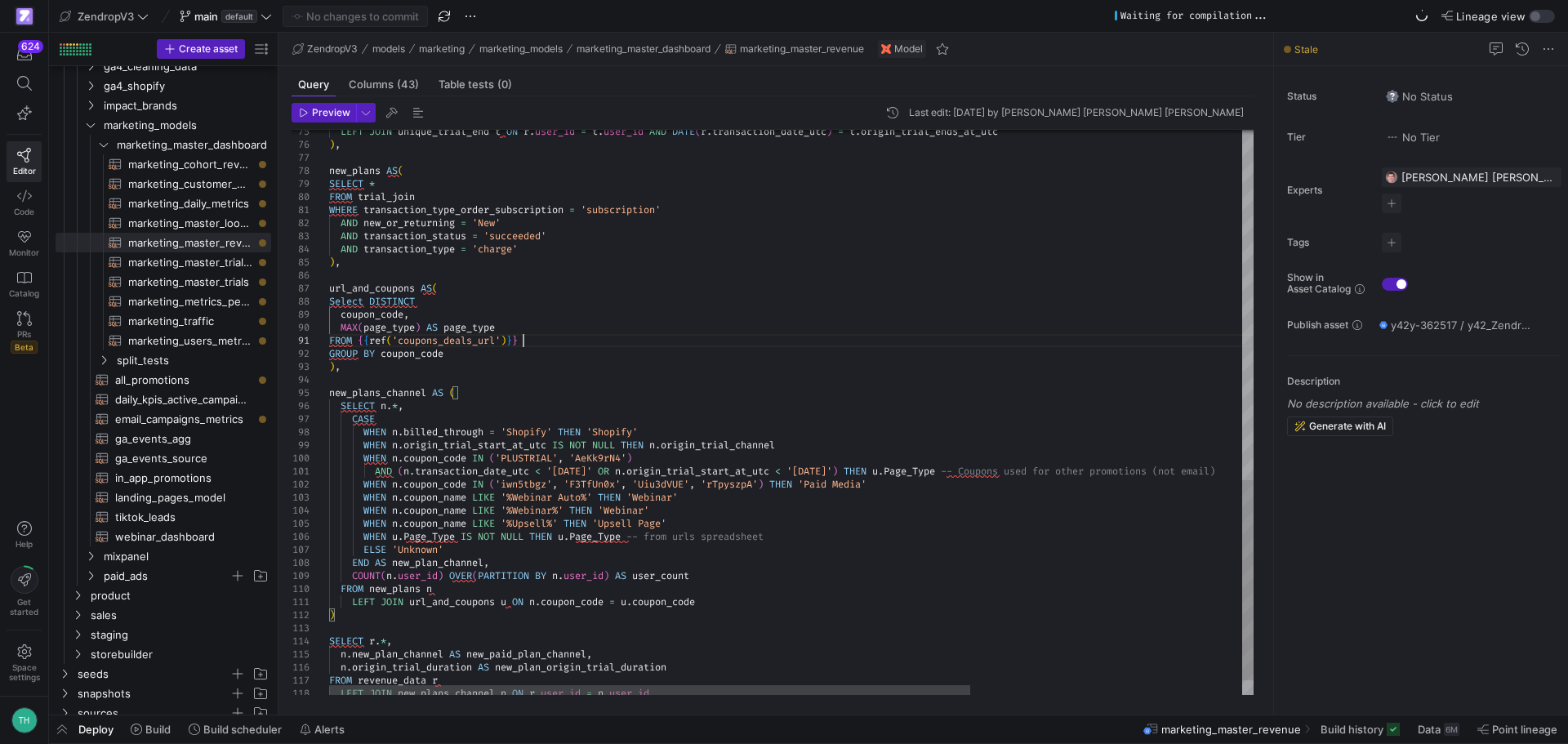 click on "new_plans   AS ( SELECT   * FROM   trial_join WHERE   transaction_type_order_subscription   =   'subscription'    AND   new_or_returning   =   'New'    AND   transaction_status   =   'succeeded'    AND   transaction_type   =   'charge' ) , url_and_coupons   AS ( Select   DISTINCT    coupon_code ,    MAX ( page_type )   AS   page_type FROM   { { ref ( 'coupons_deals_url' ) } } GROUP   BY   coupon_code ) , new_plans_channel   AS   (    SELECT   n . * ,      CASE          WHEN   n . billed_through   =   'Shopify'   THEN   'Shopify'        WHEN   n . origin_trial_start_at_utc   IS   NOT   NULL   THEN   n . origin_trial_channel        WHEN   n . coupon_code   IN   ( 'PLUSTRIAL' ,   'AeKk9rN4' )            AND   ( n . transaction_date_utc   <   '[DATE]'   OR   n . origin_trial_start_at_utc   <   '[DATE]' )   THEN   u . Page_Type   -- Coupons used for other promotions (not email)        WHEN   n .   (" at bounding box center [987, -60] 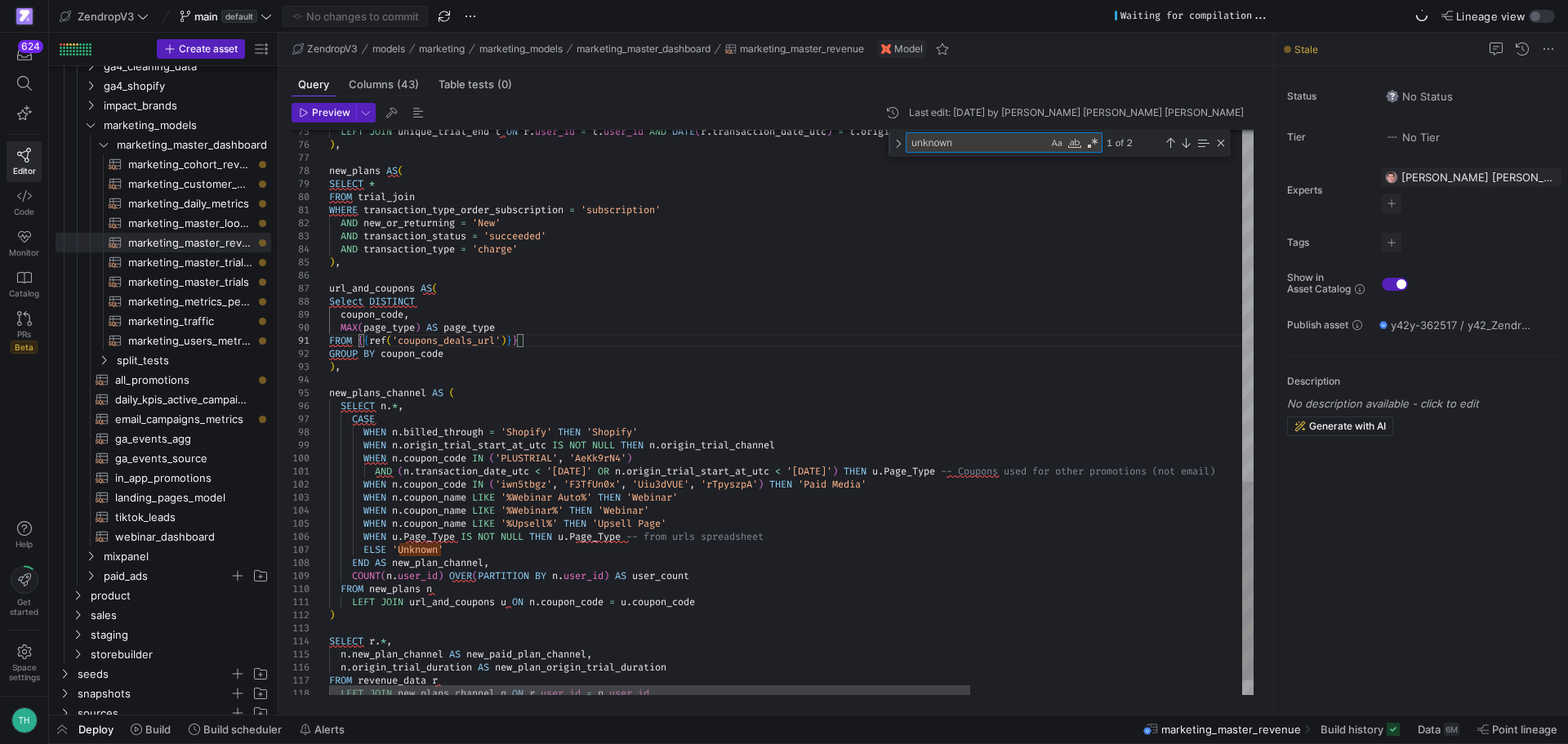 type on "AND (n.transaction_date_utc < '[DATE]' OR n.origin_trial_start_at_utc < '[DATE]') THEN [DOMAIN_NAME]_Type -- Coupons used for other promotions (not email)
WHEN [DOMAIN_NAME]_code IN ('iwn5tbgz', 'F3TfUn0x', 'Uiu3dVUE', 'rTpyszpA') THEN 'Paid Media'
WHEN [DOMAIN_NAME]_name LIKE '%Webinar Auto%' THEN 'Webinar'
WHEN [DOMAIN_NAME]_name LIKE '%Webinar%' THEN 'Webinar'
WHEN [DOMAIN_NAME]_name LIKE '%Upsell%' THEN 'Upsell Page'
WHEN [DOMAIN_NAME]_Type IS NOT NULL THEN [DOMAIN_NAME]_Type -- from urls spreadsheet
ELSE 'Unknown'
END AS new_plan_channel,
COUNT(n.user_id) OVER(PARTITION BY n.user_id) AS user_count
FROM new_plans" 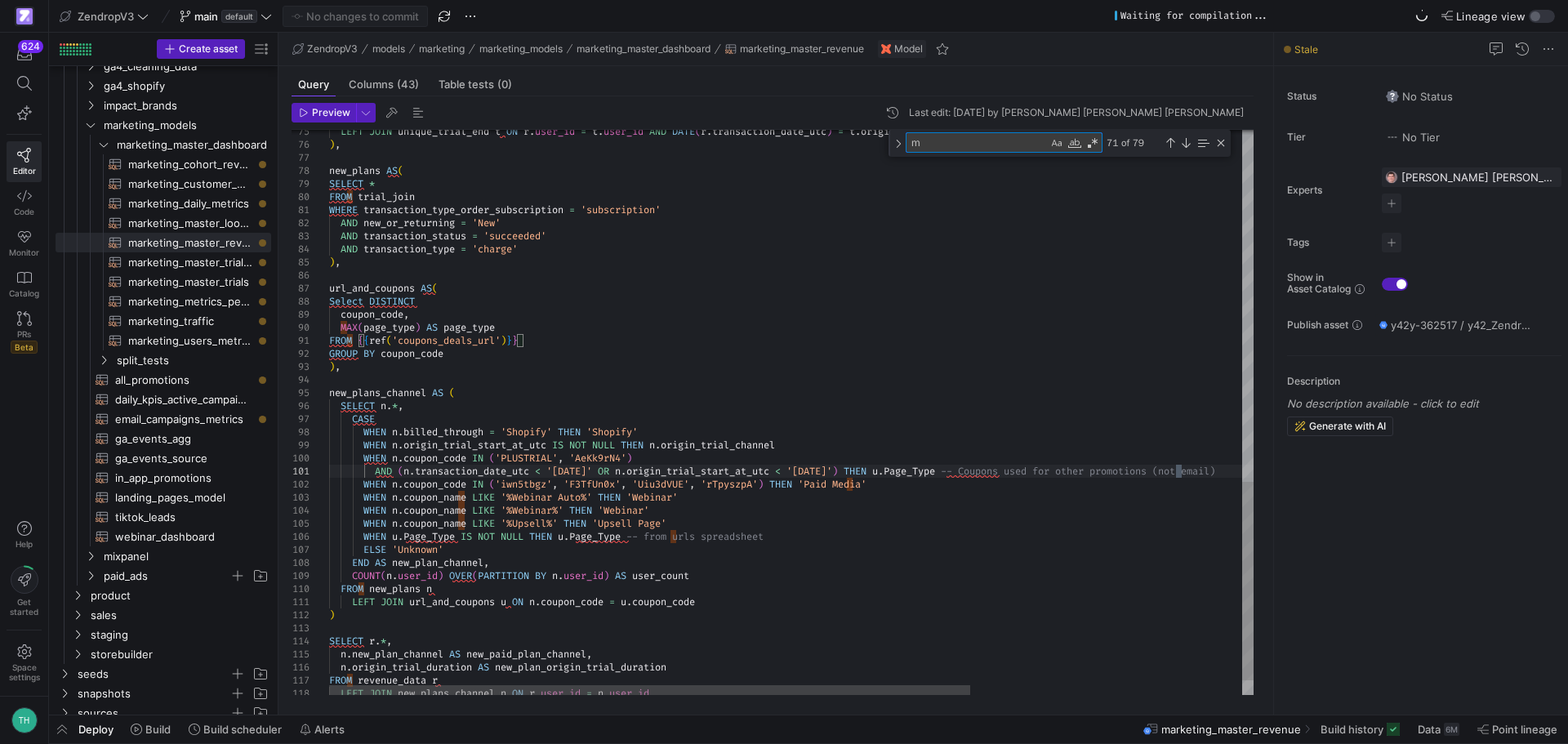 type on "AND (n.transaction_date_utc < '[DATE]' OR n.origin_trial_start_at_utc < '[DATE]') THEN [DOMAIN_NAME]_Type -- Coupons used for other promotions (not email)
WHEN [DOMAIN_NAME]_code IN ('iwn5tbgz', 'F3TfUn0x', 'Uiu3dVUE', 'rTpyszpA') THEN 'Paid Media'
WHEN [DOMAIN_NAME]_name LIKE '%Webinar Auto%' THEN 'Webinar'
WHEN [DOMAIN_NAME]_name LIKE '%Webinar%' THEN 'Webinar'
WHEN [DOMAIN_NAME]_name LIKE '%Upsell%' THEN 'Upsell Page'
WHEN [DOMAIN_NAME]_Type IS NOT NULL THEN [DOMAIN_NAME]_Type -- from urls spreadsheet
ELSE 'Unknown'
END AS new_plan_channel,
COUNT(n.user_id) OVER(PARTITION BY n.user_id) AS user_count
FROM new_plans n" 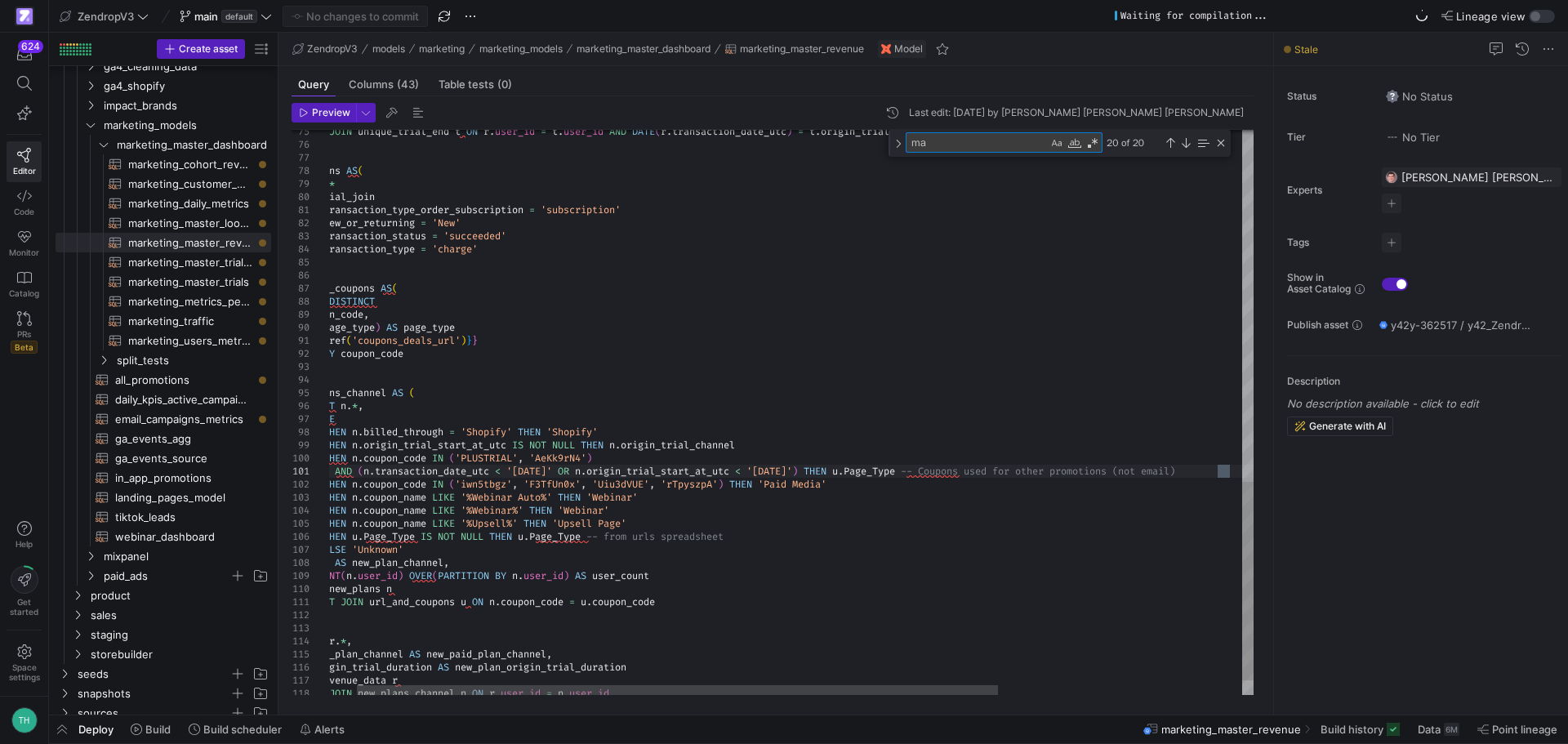 type on "ma" 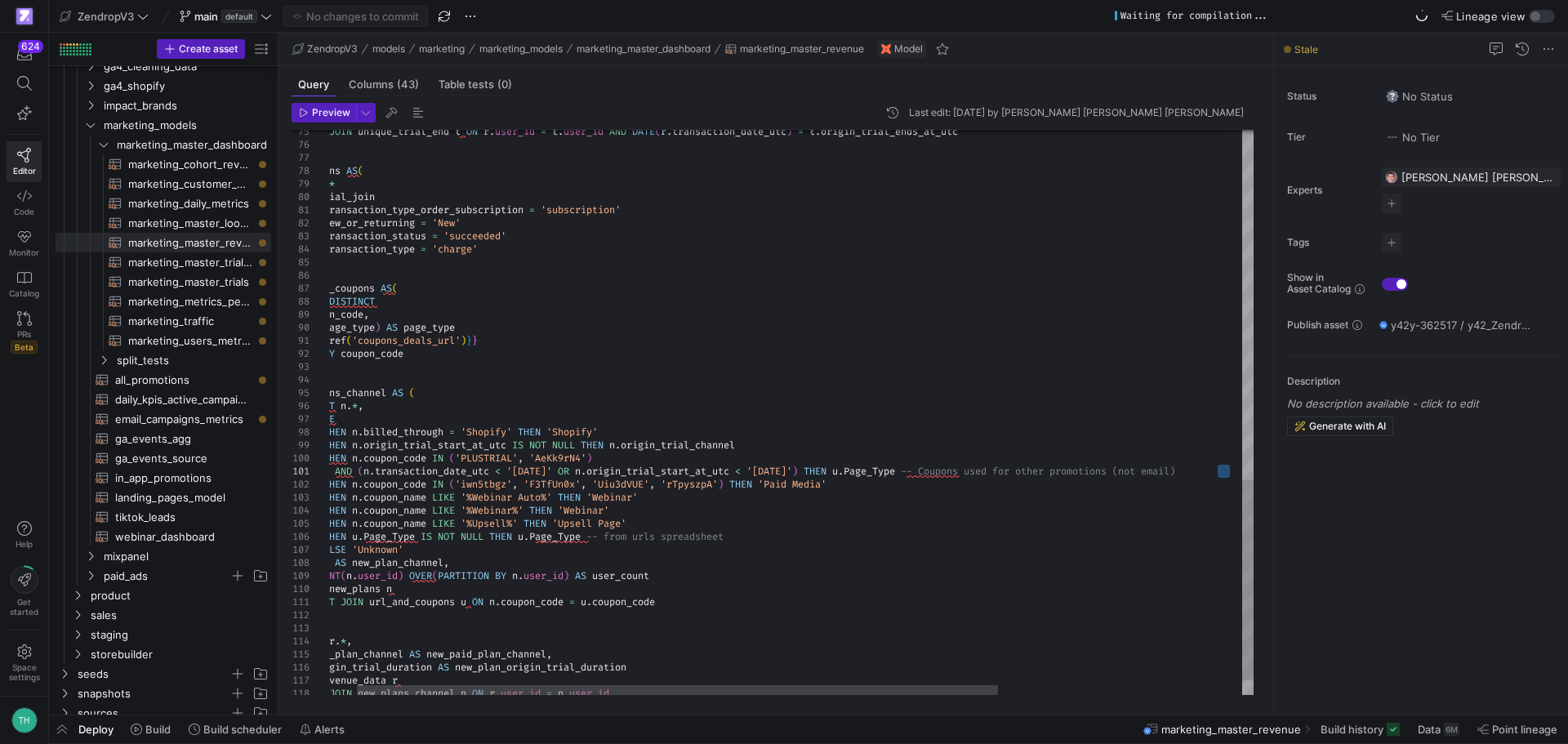 type on "WHERE transaction_type_order_subscription = 'subscription'
AND new_or_returning = 'New'
AND transaction_status = 'succeeded'
AND transaction_type = 'charge'
),
url_and_coupons AS(
Select DISTINCT
coupon_code,
MAX(page_type) AS page_type" 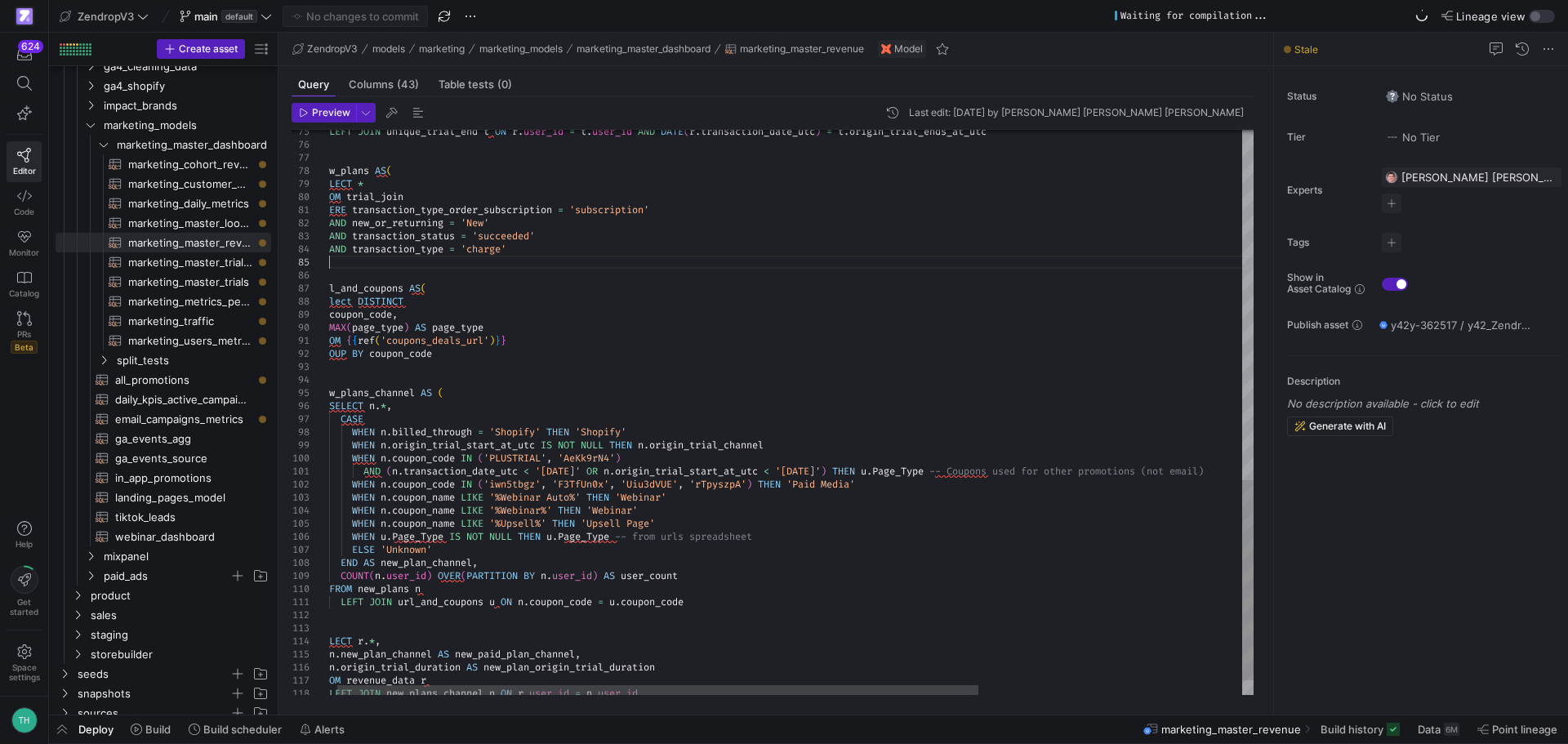 click on "new_plans   AS ( SELECT   * FROM   trial_join WHERE   transaction_type_order_subscription   =   'subscription'    AND   new_or_returning   =   'New'    AND   transaction_status   =   'succeeded'    AND   transaction_type   =   'charge' ) , url_and_coupons   AS ( Select   DISTINCT    coupon_code ,    MAX ( page_type )   AS   page_type FROM   { { ref ( 'coupons_deals_url' ) } } GROUP   BY   coupon_code ) , new_plans_channel   AS   (    SELECT   n . * ,      CASE          WHEN   n . billed_through   =   'Shopify'   THEN   'Shopify'        WHEN   n . origin_trial_start_at_utc   IS   NOT   NULL   THEN   n . origin_trial_channel        WHEN   n . coupon_code   IN   ( 'PLUSTRIAL' ,   'AeKk9rN4' )            AND   ( n . transaction_date_utc   <   '[DATE]'   OR   n . origin_trial_start_at_utc   <   '[DATE]' )   THEN   u . Page_Type   -- Coupons used for other promotions (not email)        WHEN   n .   (" at bounding box center [976, -60] 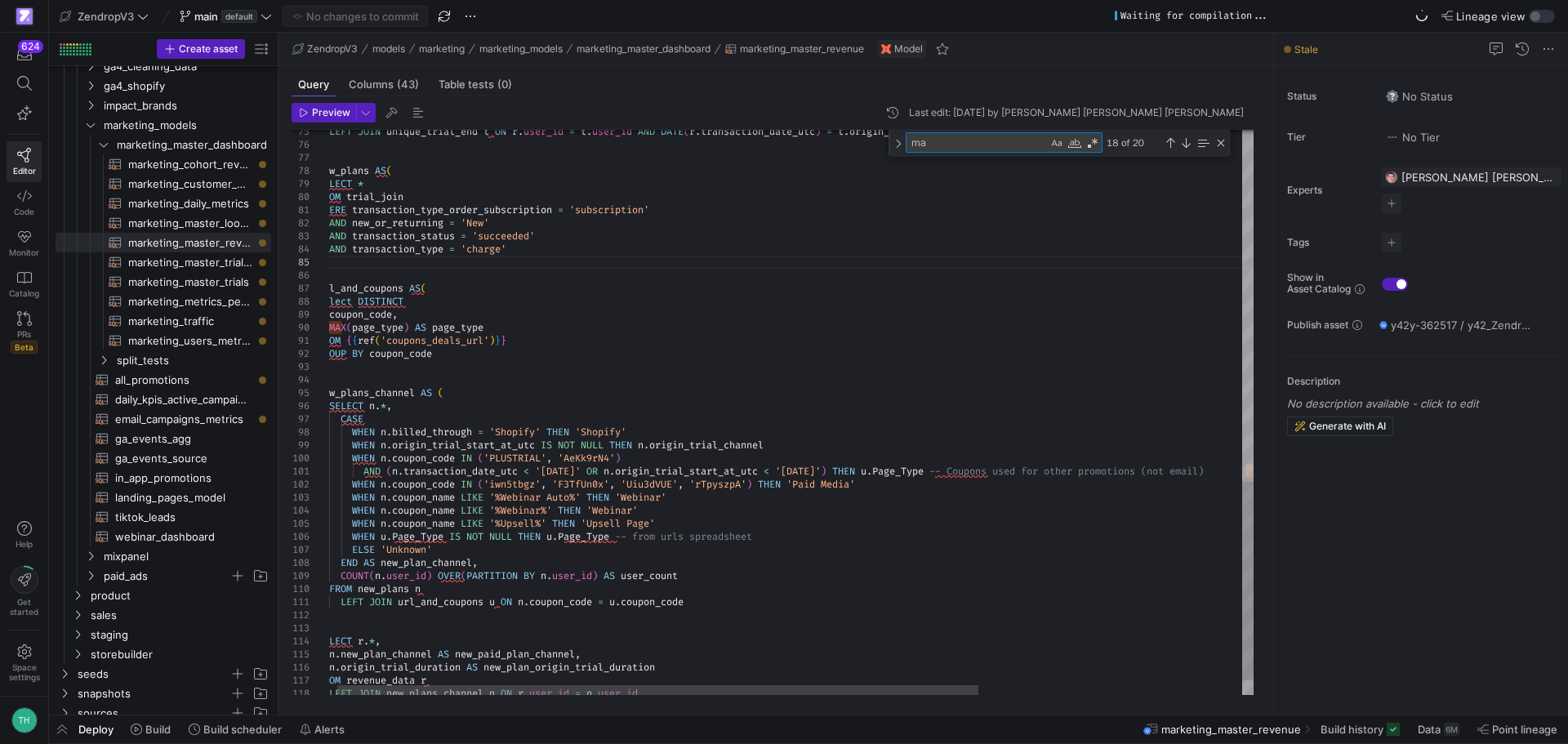 type on "mas" 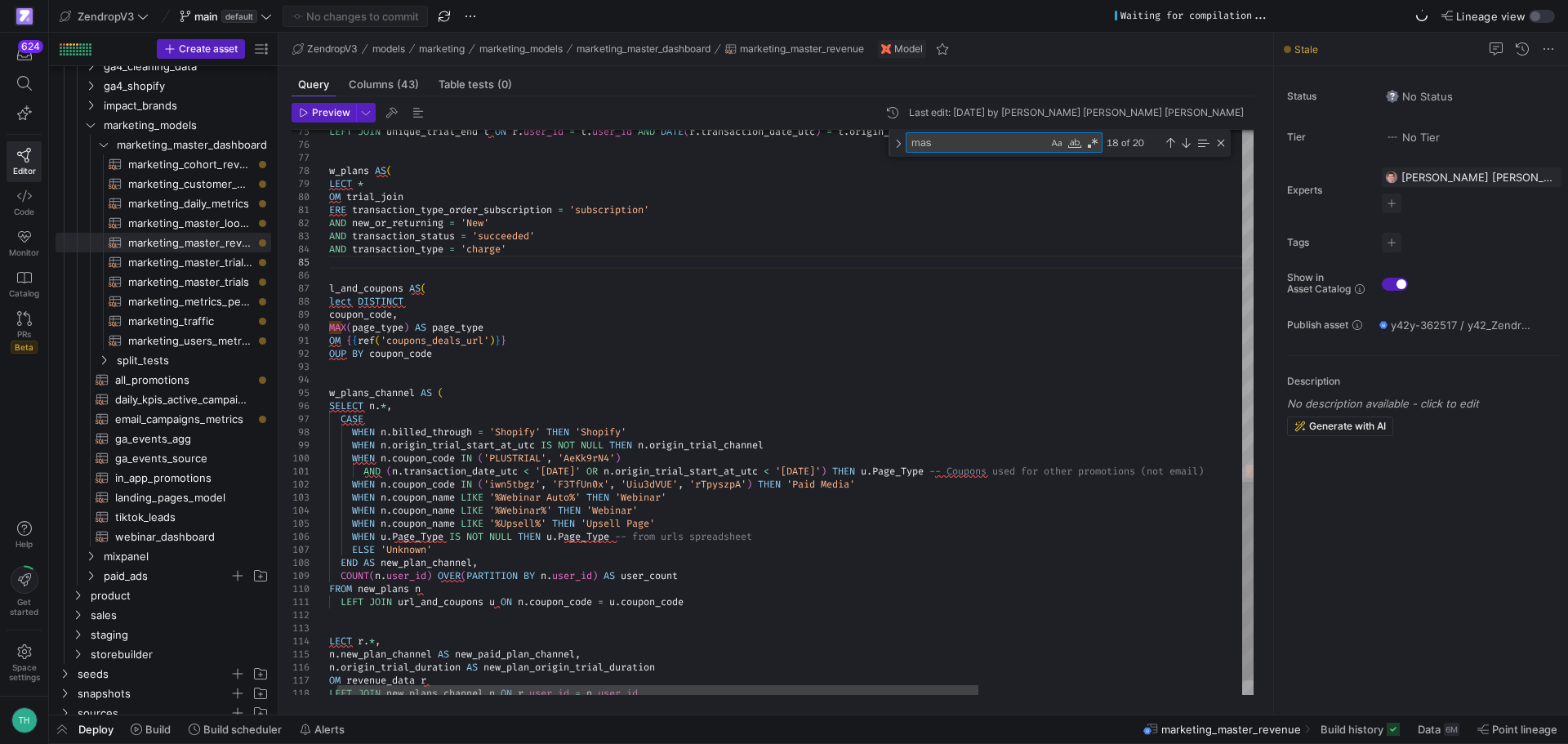 type on "WITH marketing_master_lookup AS (
SELECT *,
COALESCE(
stripe_customer_id,
CAST(user_id AS STRING),
email
) AS user_identifier
FROM {{ ref('marketing_master_lookup') }}
)," 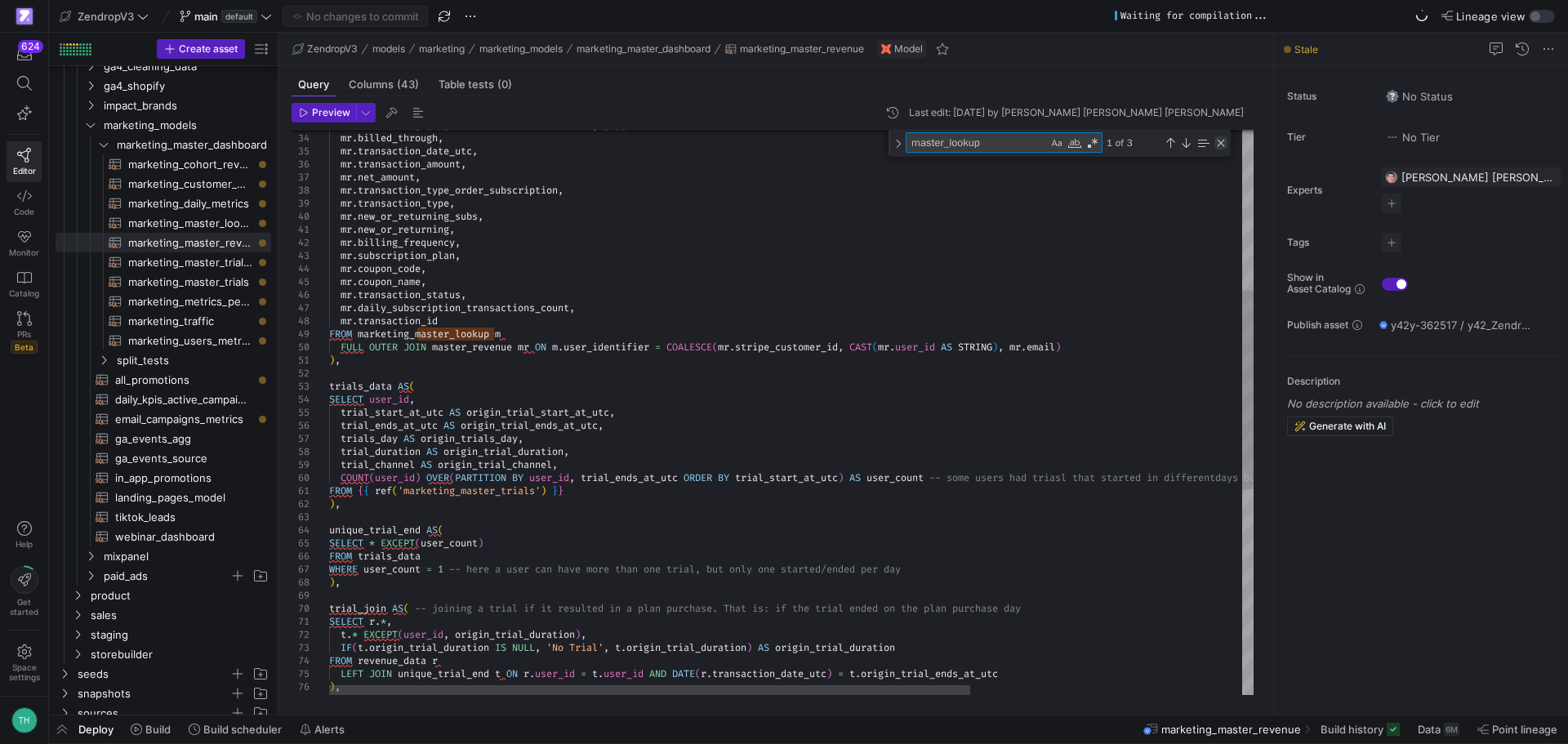 type on "master_lookup" 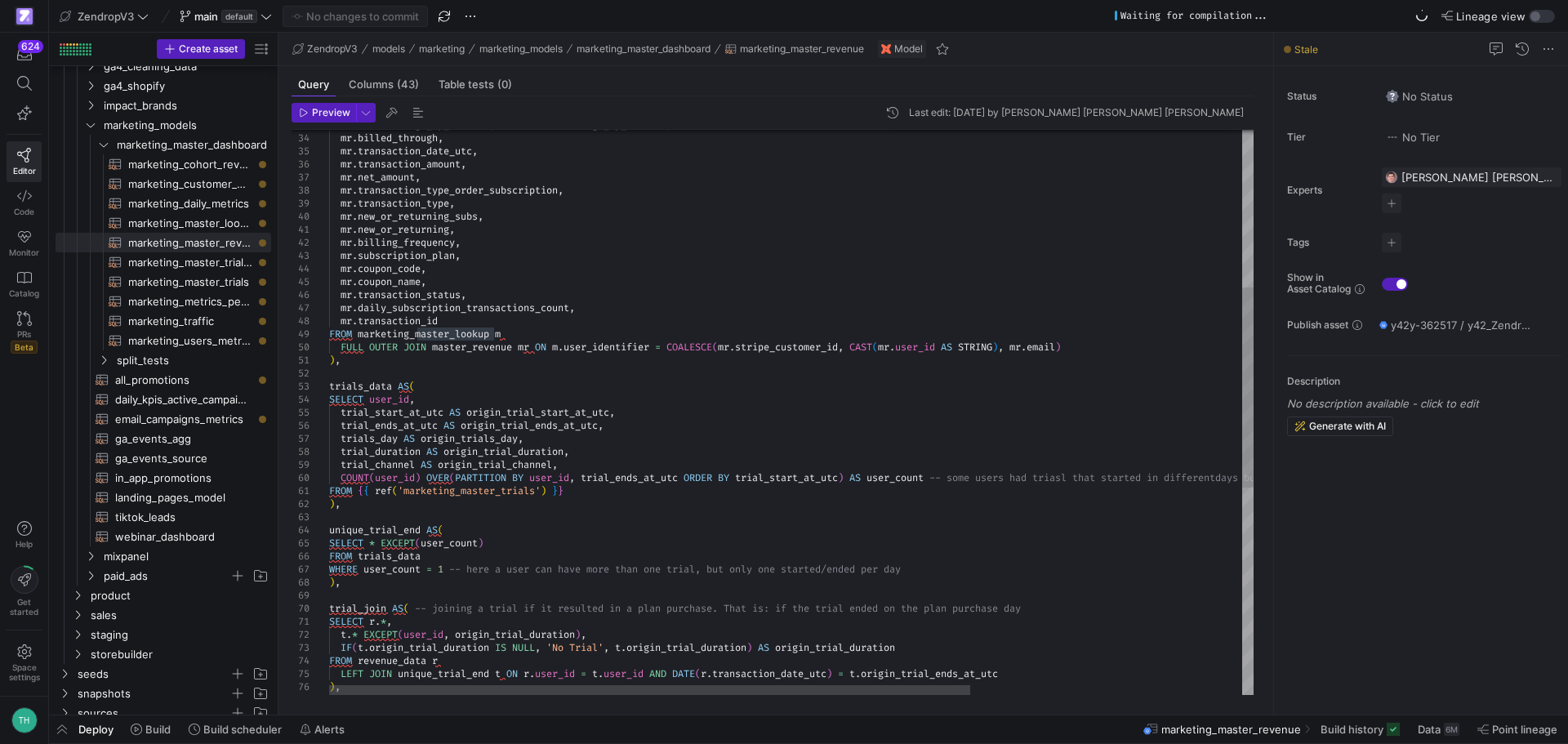 click on "COALESCE ( m . sign_up_channel ,   'Unknown' )   AS   sign_up_channel ,    mr . billed_through ,    mr . transaction_date_utc ,    mr . transaction_amount ,    mr . net_amount ,    mr . transaction_type_order_subscription ,    mr . transaction_type ,    mr . new_or_returning_subs ,    mr . new_or_returning ,    mr . billing_frequency ,    mr . subscription_plan ,    mr . coupon_code ,    mr . coupon_name ,    mr . transaction_status ,    mr . daily_subscription_transactions_count ,    mr . transaction_id FROM   marketing_master_lookup   m    FULL   OUTER   JOIN   master_revenue   mr   ON   m . user_identifier   =   COALESCE ( mr . stripe_customer_id ,   CAST ( mr . user_id   AS   STRING ) ,   mr . email ) ) , trials_data   AS ( SELECT   user_id ,    trial_start_at_utc   AS   origin_trial_start_at_utc ,    trial_ends_at_utc   AS   origin_trial_ends_at_utc ,    trials_day   AS   origin_trials_day ,    trial_duration   AS   ,      AS   ," at bounding box center (987, 483) 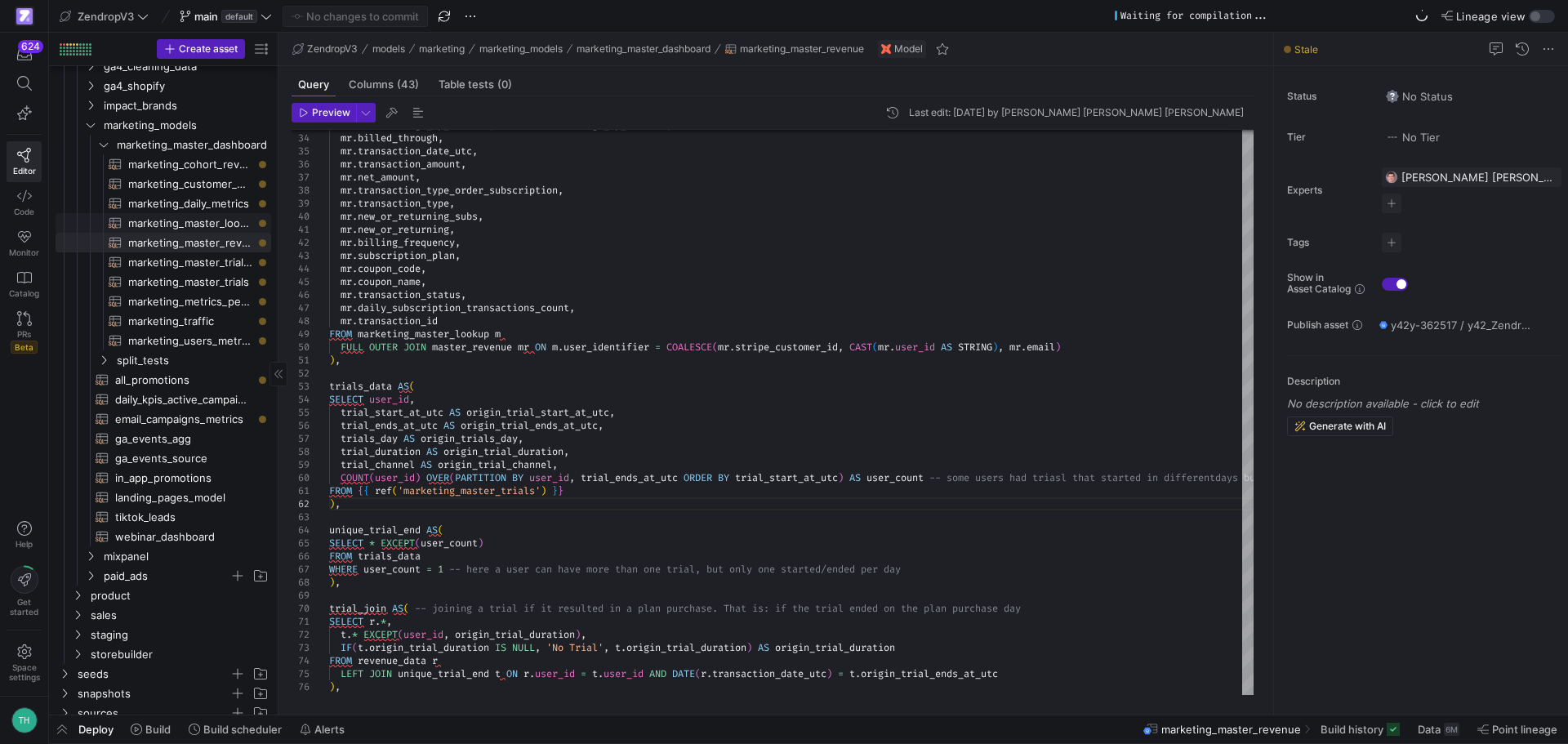 click on "marketing_daily_metrics​​​​​​​​​​" 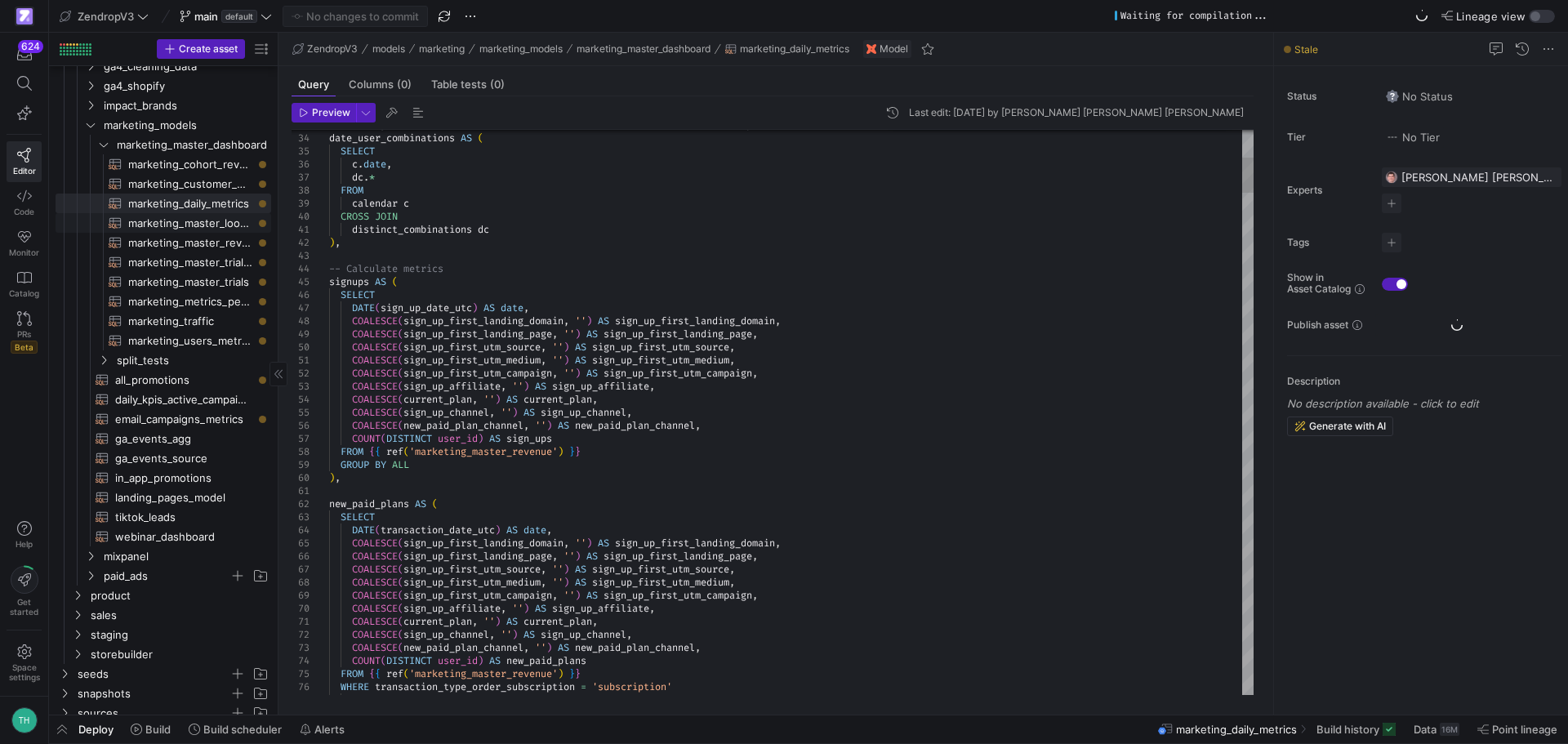 click on "marketing_master_lookup​​​​​​​​​​" 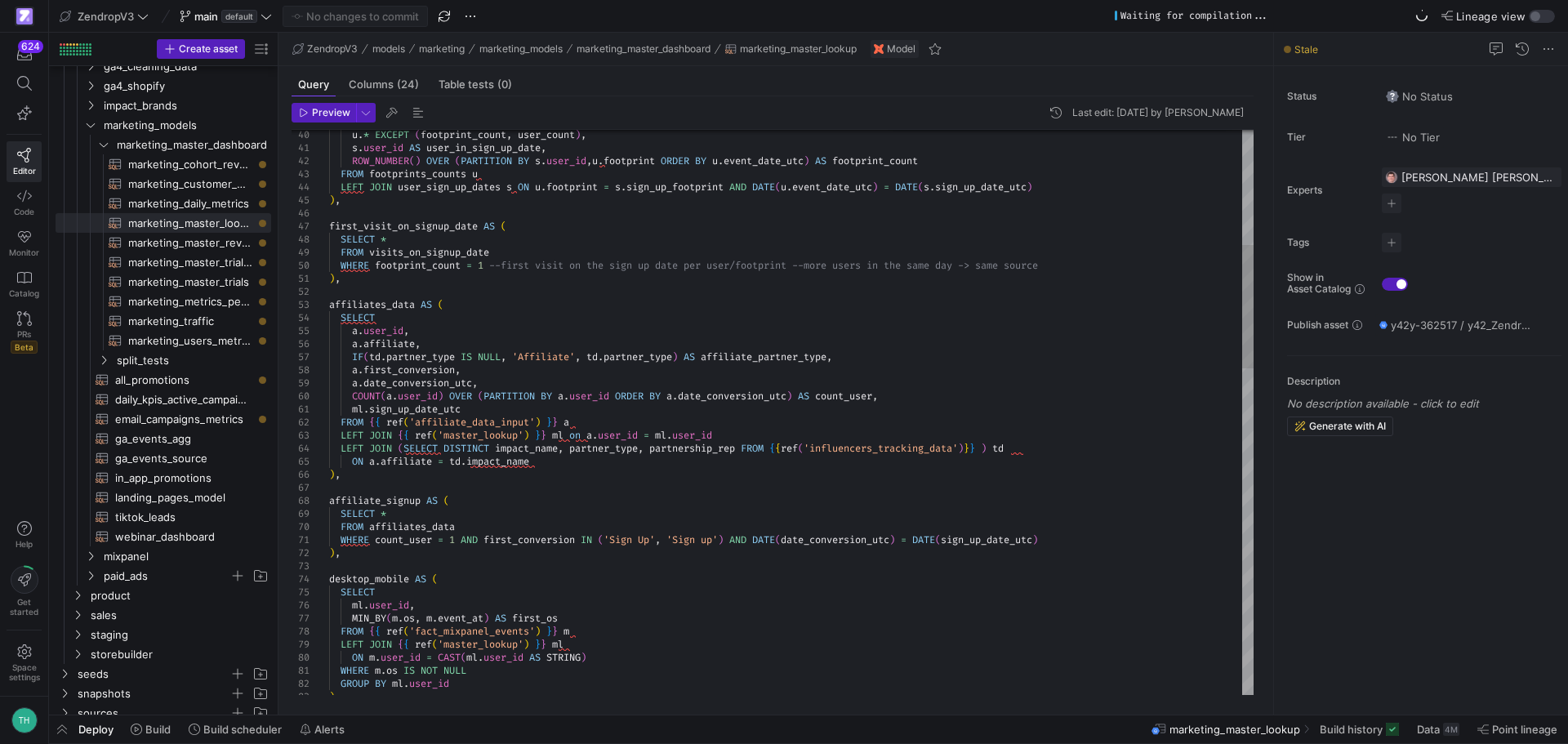 type on "),
affiliates_data AS (
SELECT
a.user_id,
a.affiliate,
IF(td.partner_type IS NULL, 'Affiliate', td.partner_type) AS affiliate_partner_type,
a.first_conversion,
[DOMAIN_NAME]_conversion_utc,
COUNT(a.user_id) OVER (PARTITION BY a.user_id ORDER BY [DOMAIN_NAME]_conversion_utc) AS count_user," 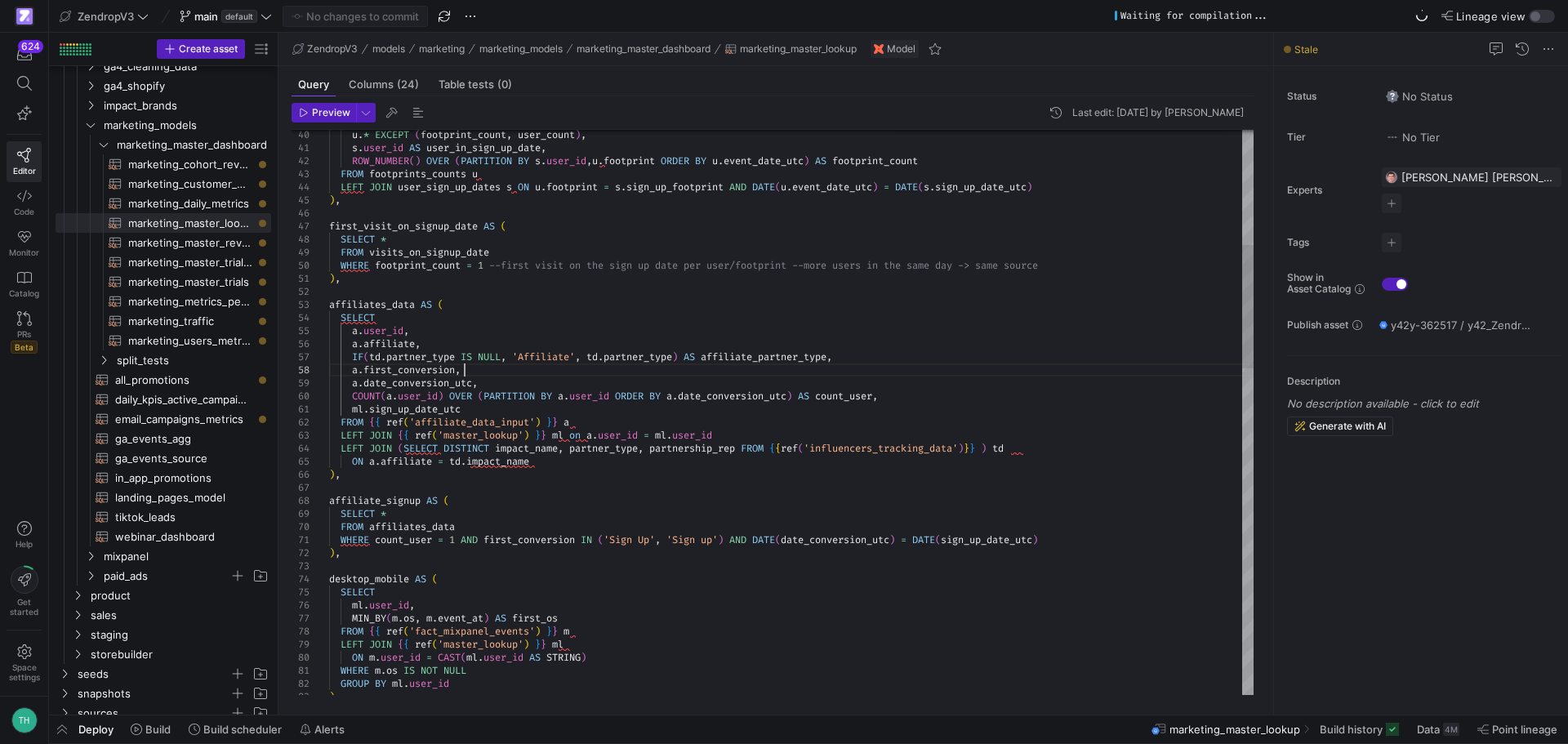 click on "u . *   EXCEPT   ( footprint_count ,   user_count ) ,      s . user_id   AS   user_in_sign_up_date ,      ROW_NUMBER ( )   OVER   ( PARTITION   BY   s . user_id , u . footprint   ORDER   BY   u . event_date_utc )   AS   footprint_count    FROM   footprints_counts   u    LEFT   JOIN   user_sign_up_dates   s   ON   u . footprint   =   s . sign_up_footprint   AND   DATE ( u . event_date_utc )   =   DATE ( s . sign_up_date_utc ) ) , first_visit_on_signup_date   AS   (    SELECT   *    FROM   visits_on_signup_date    WHERE   footprint_count   =   1   --first visit on the sign up date per user/footpri nt --more users in the same day -> same source ) , affiliates_data   AS   (    SELECT      a . user_id ,      a . affiliate ,      IF ( td . partner_type   IS   NULL ,   'Affiliate' ,   td . partner_type )   AS   affiliate_partner_type ,      a . first_conversion ,      a . date_conversion_utc ,      COUNT" at bounding box center (791, 893) 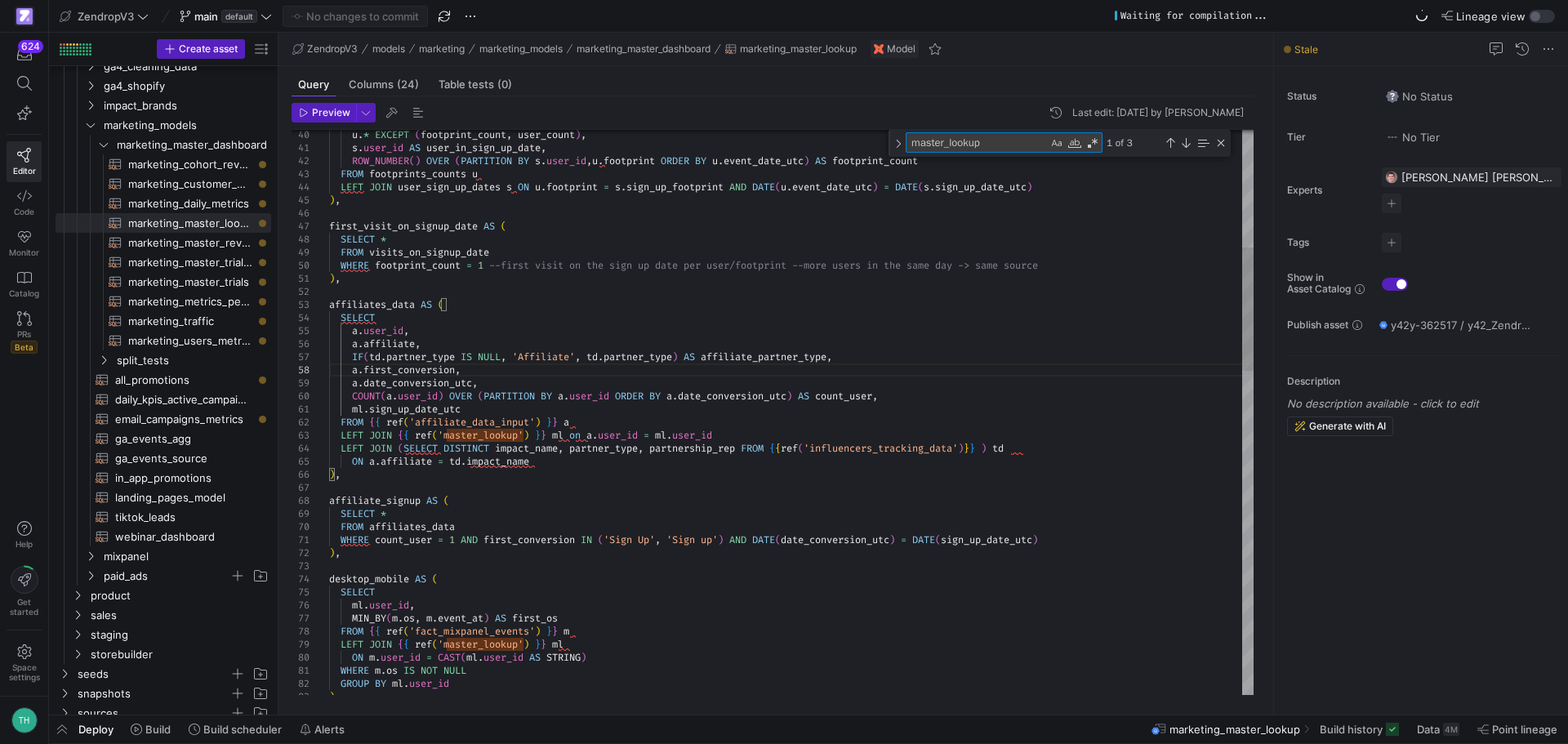 type on "c" 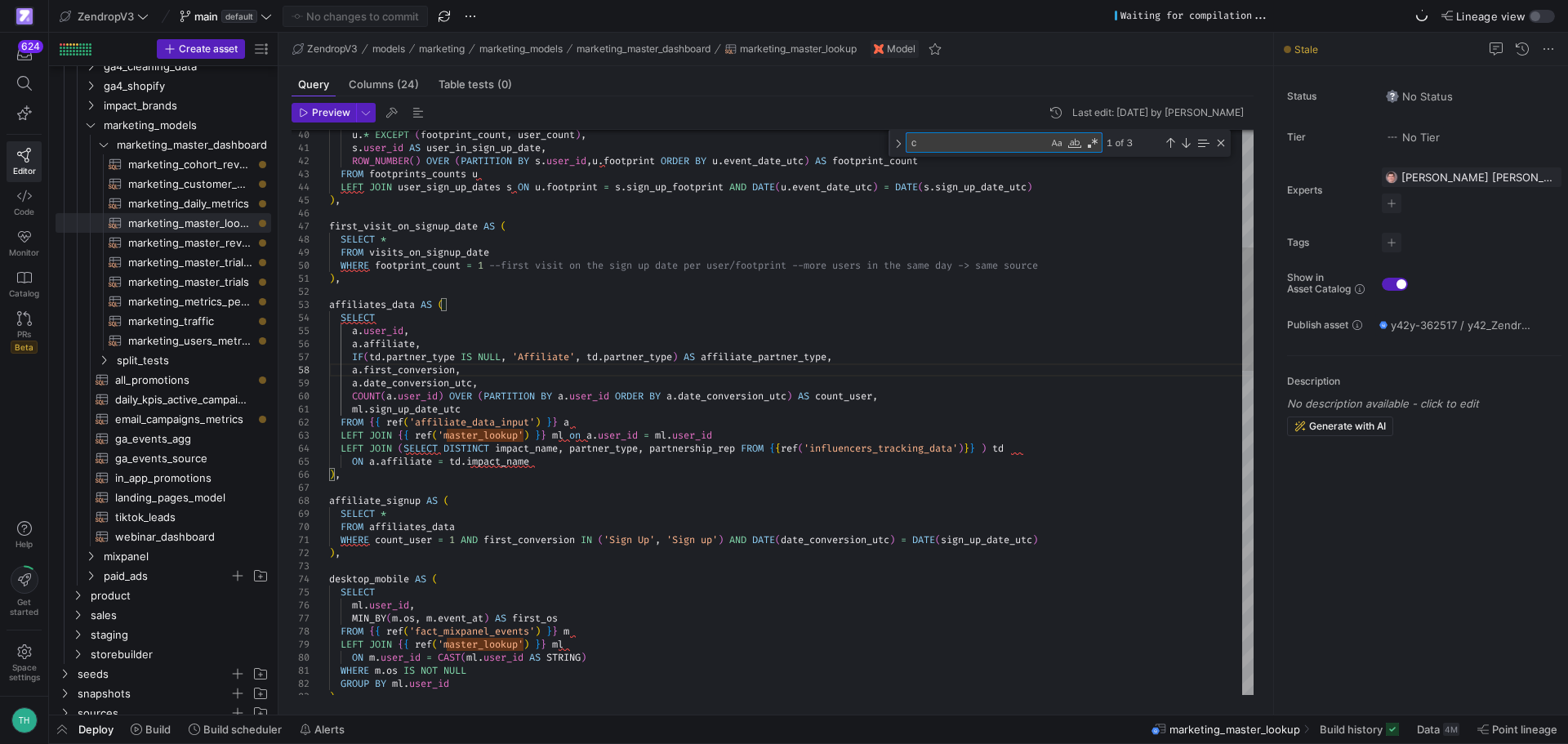 type on "WHERE m.os IS NOT NULL
GROUP BY ml.user_id
),
desktop_mobile_clean AS (
SELECT
user_id,
CASE
WHEN first_os IN ('Windows Phone', 'Android', 'iOS') THEN 'Mobile'
ELSE 'Desktop'" 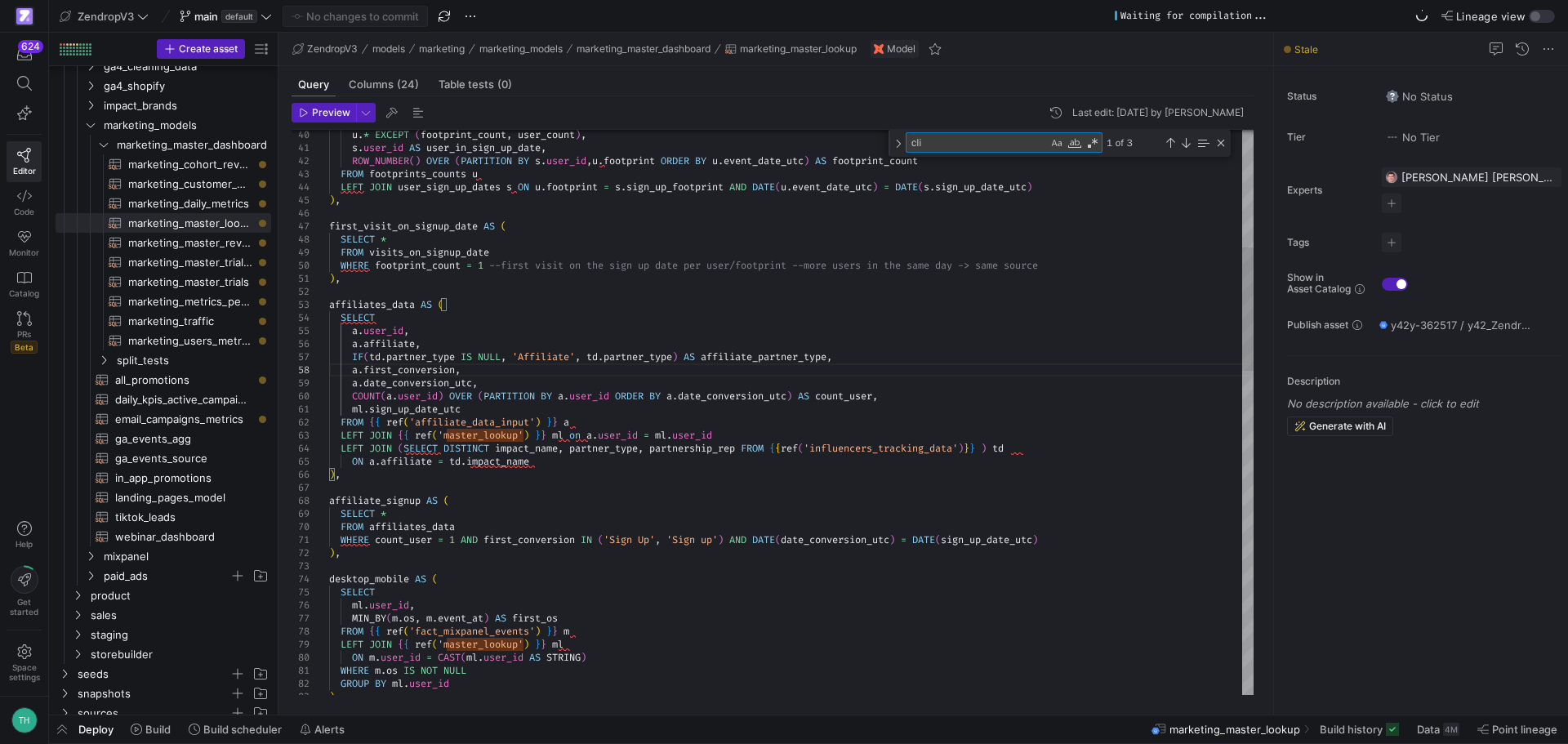 type on "clic" 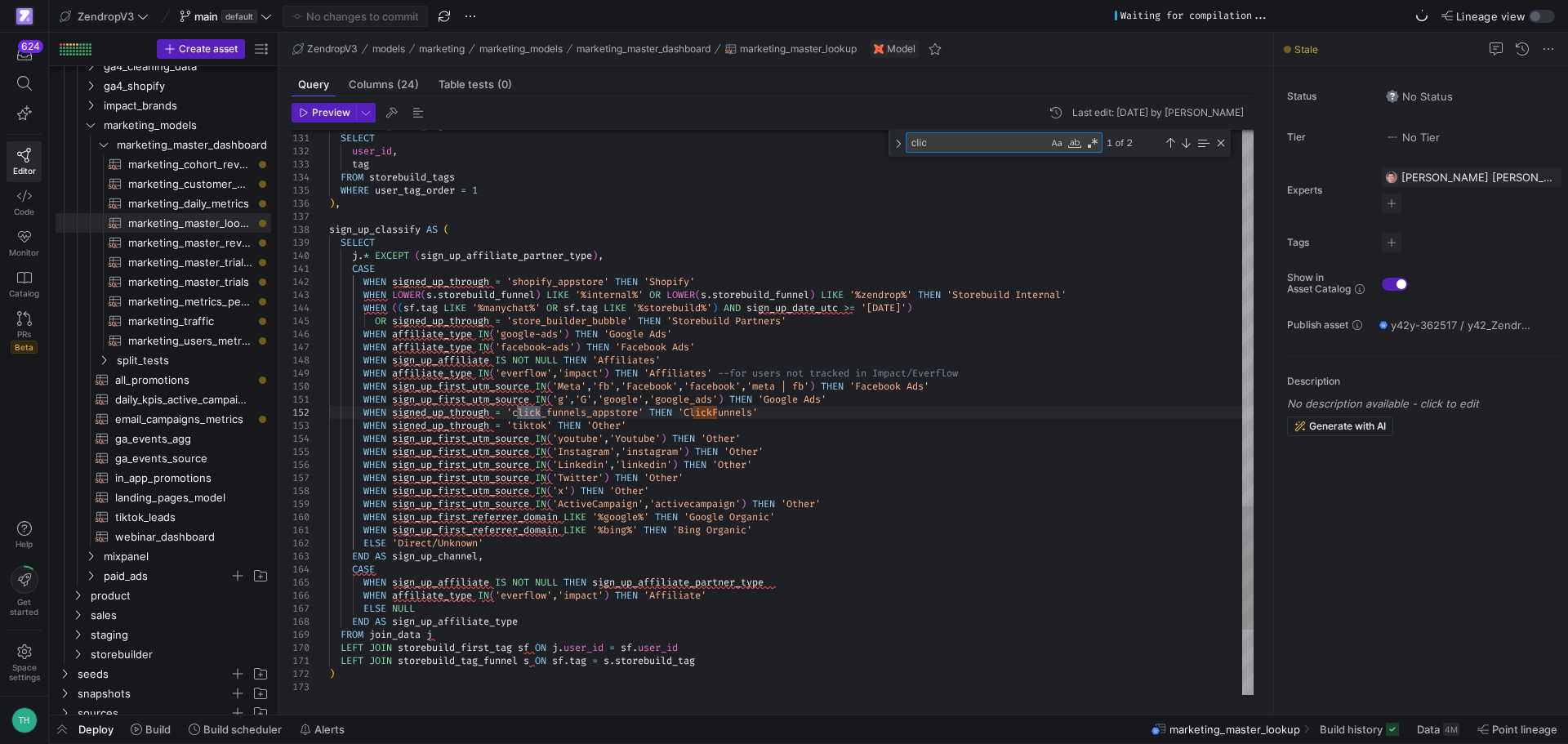 type on "WHEN sign_up_first_utm_source IN('g','G','google','google_ads') THEN 'Google Ads'
WHEN signed_up_through = 'click_funnels_appstore' THEN 'ClickFunnels'
WHEN signed_up_through = 'tiktok' THEN 'Other'
WHEN sign_up_first_utm_source IN('youtube','Youtube') THEN 'Other'
WHEN sign_up_first_utm_source IN('Instagram','instagram') THEN 'Other'
WHEN sign_up_first_utm_source IN('Linkedin','linkedin') THEN 'Other'
WHEN sign_up_first_utm_source IN('Twitter') THEN 'Other'
WHEN sign_up_first_utm_source IN('x') THEN 'Other'
WHEN sign_up_first_utm_source IN('ActiveCampaign','active" 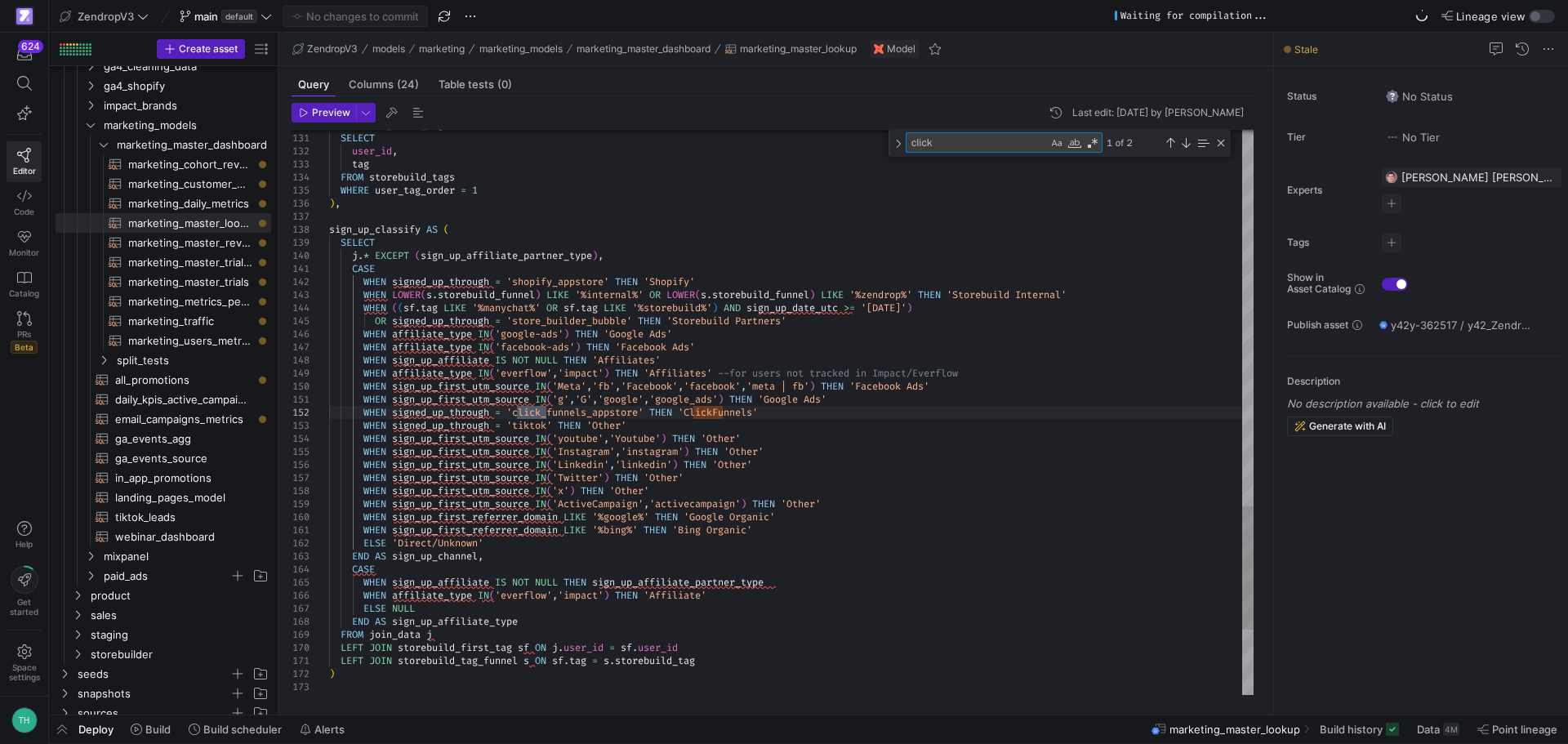 type on "WHEN sign_up_first_utm_source IN('g','G','google','google_ads') THEN 'Google Ads'
WHEN signed_up_through = 'click_funnels_appstore' THEN 'ClickFunnels'
WHEN signed_up_through = 'tiktok' THEN 'Other'
WHEN sign_up_first_utm_source IN('youtube','Youtube') THEN 'Other'
WHEN sign_up_first_utm_source IN('Instagram','instagram') THEN 'Other'
WHEN sign_up_first_utm_source IN('Linkedin','linkedin') THEN 'Other'
WHEN sign_up_first_utm_source IN('Twitter') THEN 'Other'
WHEN sign_up_first_utm_source IN('x') THEN 'Other'
WHEN sign_up_first_utm_source IN('ActiveCampaign','activecampaign') THEN 'Other'
W" 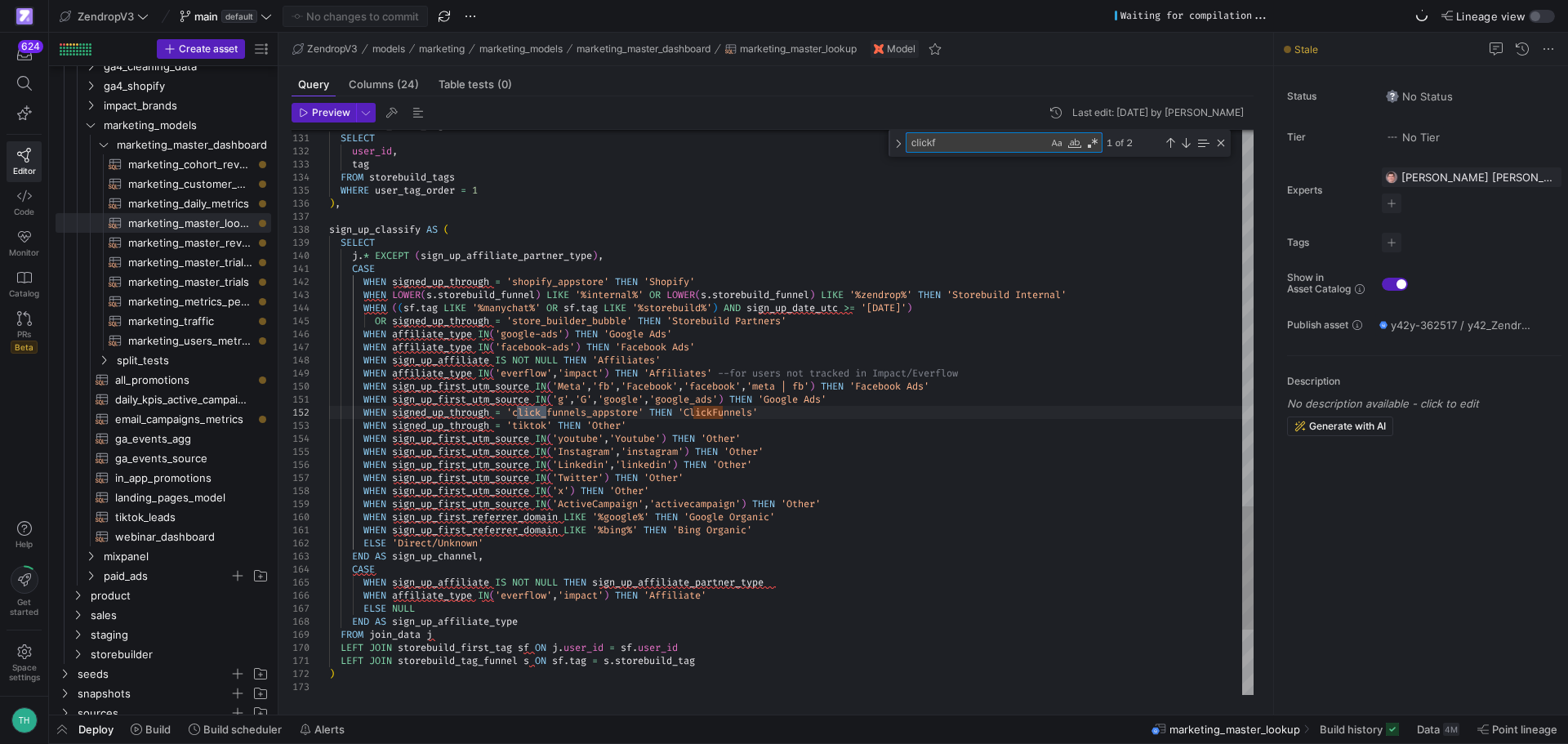 type on "WHEN sign_up_first_utm_source IN('g','G','google','google_ads') THEN 'Google Ads'
WHEN signed_up_through = 'click_funnels_appstore' THEN 'ClickFunnels'
WHEN signed_up_through = 'tiktok' THEN 'Other'
WHEN sign_up_first_utm_source IN('youtube','Youtube') THEN 'Other'
WHEN sign_up_first_utm_source IN('Instagram','instagram') THEN 'Other'
WHEN sign_up_first_utm_source IN('Linkedin','linkedin') THEN 'Other'
WHEN sign_up_first_utm_source IN('Twitter') THEN 'Other'
WHEN sign_up_first_utm_source IN('x') THEN 'Other'
WHEN sign_up_first_utm_source IN('ActiveCampaign','activecampaign') THEN 'Other'
WH" 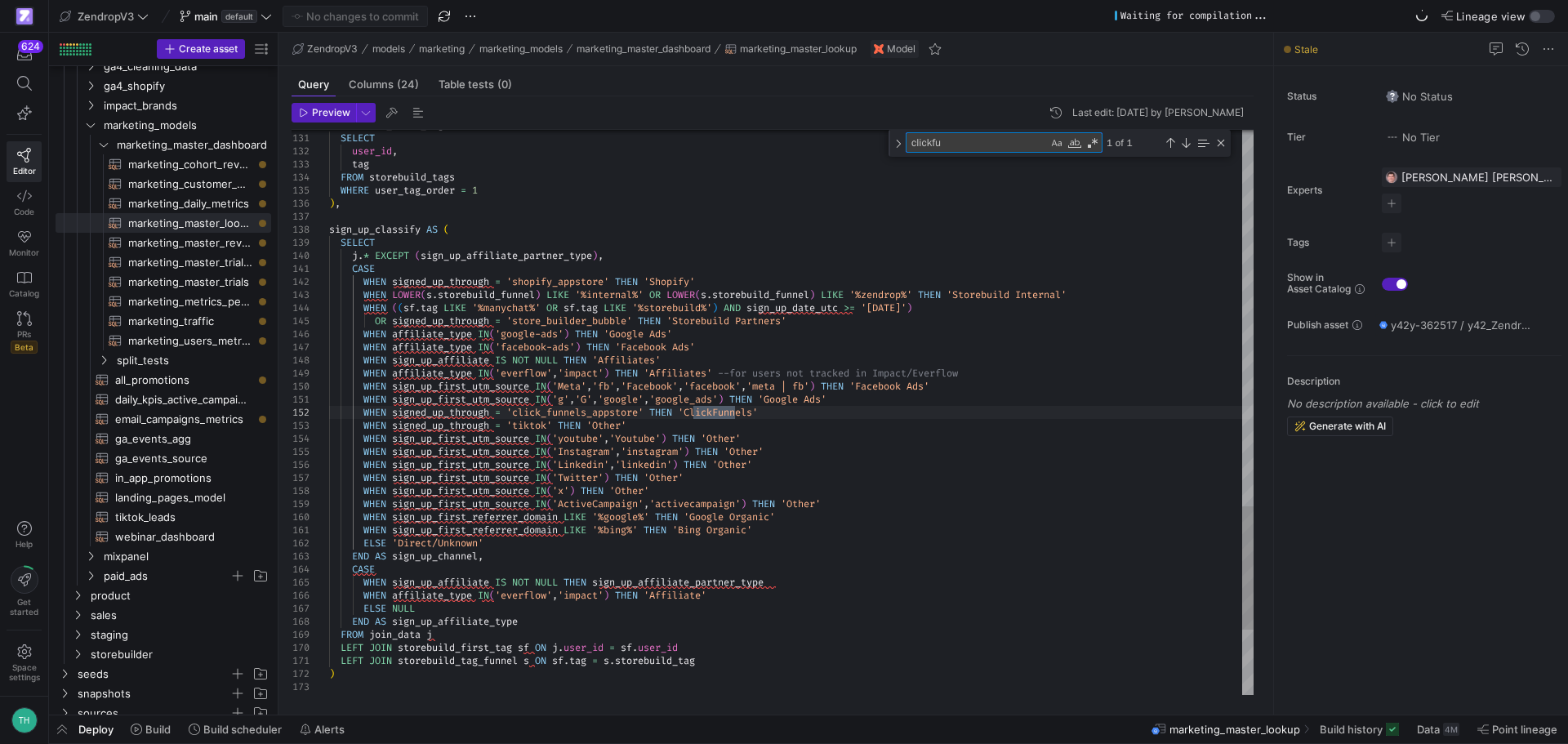 type on "WHEN sign_up_first_utm_source IN('g','G','google','google_ads') THEN 'Google Ads'
WHEN signed_up_through = 'click_funnels_appstore' THEN 'ClickFunnels'
WHEN signed_up_through = 'tiktok' THEN 'Other'
WHEN sign_up_first_utm_source IN('youtube','Youtube') THEN 'Other'
WHEN sign_up_first_utm_source IN('Instagram','instagram') THEN 'Other'
WHEN sign_up_first_utm_source IN('Linkedin','linkedin') THEN 'Other'
WHEN sign_up_first_utm_source IN('Twitter') THEN 'Other'
WHEN sign_up_first_utm_source IN('x') THEN 'Other'
WHEN sign_up_first_utm_source IN('ActiveCampaign','activecampaign') THEN 'Other'
WHE" 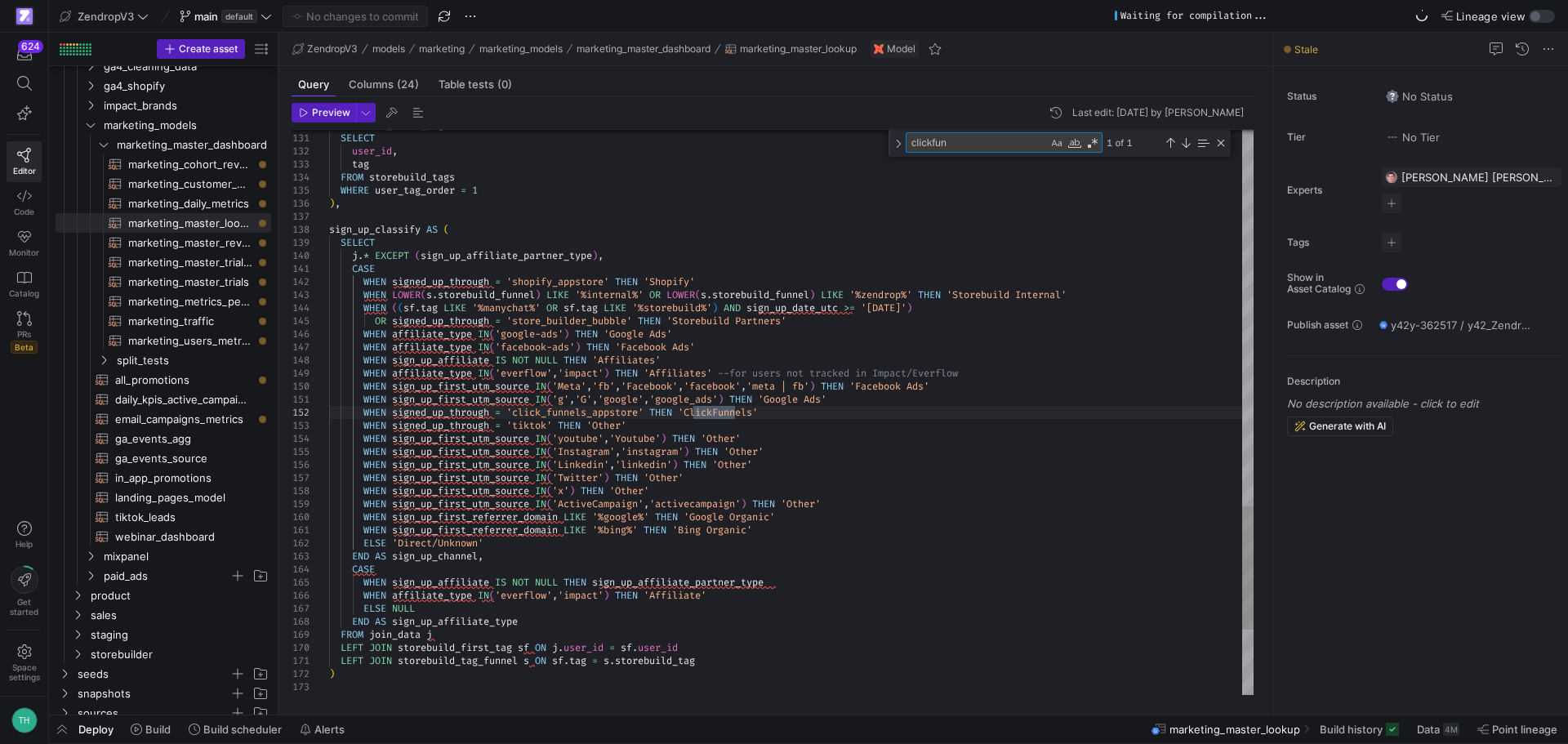 type on "WHEN sign_up_first_utm_source IN('g','G','google','google_ads') THEN 'Google Ads'
WHEN signed_up_through = 'click_funnels_appstore' THEN 'ClickFunnels'
WHEN signed_up_through = 'tiktok' THEN 'Other'
WHEN sign_up_first_utm_source IN('youtube','Youtube') THEN 'Other'
WHEN sign_up_first_utm_source IN('Instagram','instagram') THEN 'Other'
WHEN sign_up_first_utm_source IN('Linkedin','linkedin') THEN 'Other'
WHEN sign_up_first_utm_source IN('Twitter') THEN 'Other'
WHEN sign_up_first_utm_source IN('x') THEN 'Other'
WHEN sign_up_first_utm_source IN('ActiveCampaign','activecampaign') THEN 'Other'
WHEN" 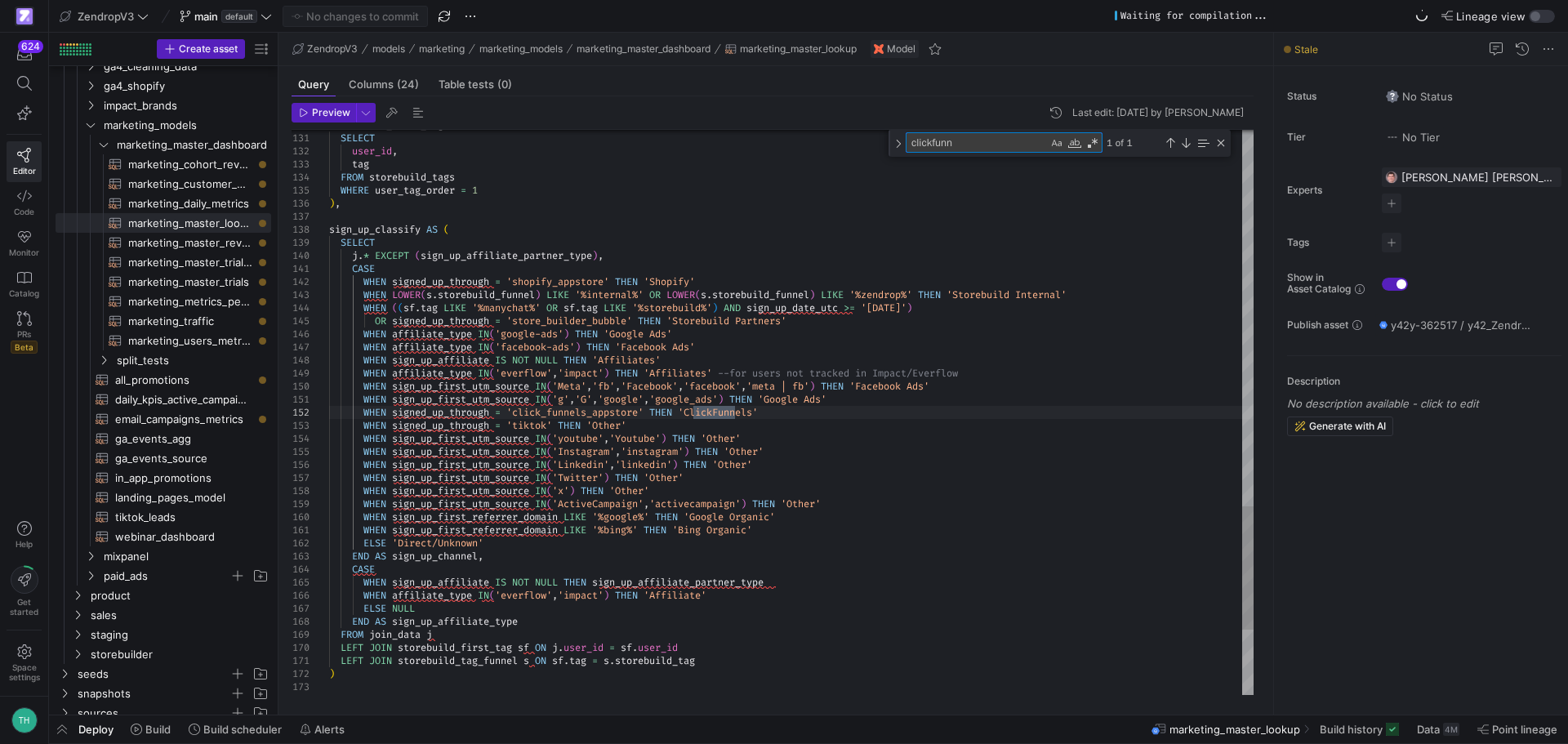 type on "WHEN sign_up_first_utm_source IN('g','G','google','google_ads') THEN 'Google Ads'
WHEN signed_up_through = 'click_funnels_appstore' THEN 'ClickFunnels'
WHEN signed_up_through = 'tiktok' THEN 'Other'
WHEN sign_up_first_utm_source IN('youtube','Youtube') THEN 'Other'
WHEN sign_up_first_utm_source IN('Instagram','instagram') THEN 'Other'
WHEN sign_up_first_utm_source IN('Linkedin','linkedin') THEN 'Other'
WHEN sign_up_first_utm_source IN('Twitter') THEN 'Other'
WHEN sign_up_first_utm_source IN('x') THEN 'Other'
WHEN sign_up_first_utm_source IN('ActiveCampaign','activecampaign') THEN 'Other'
WHEN" 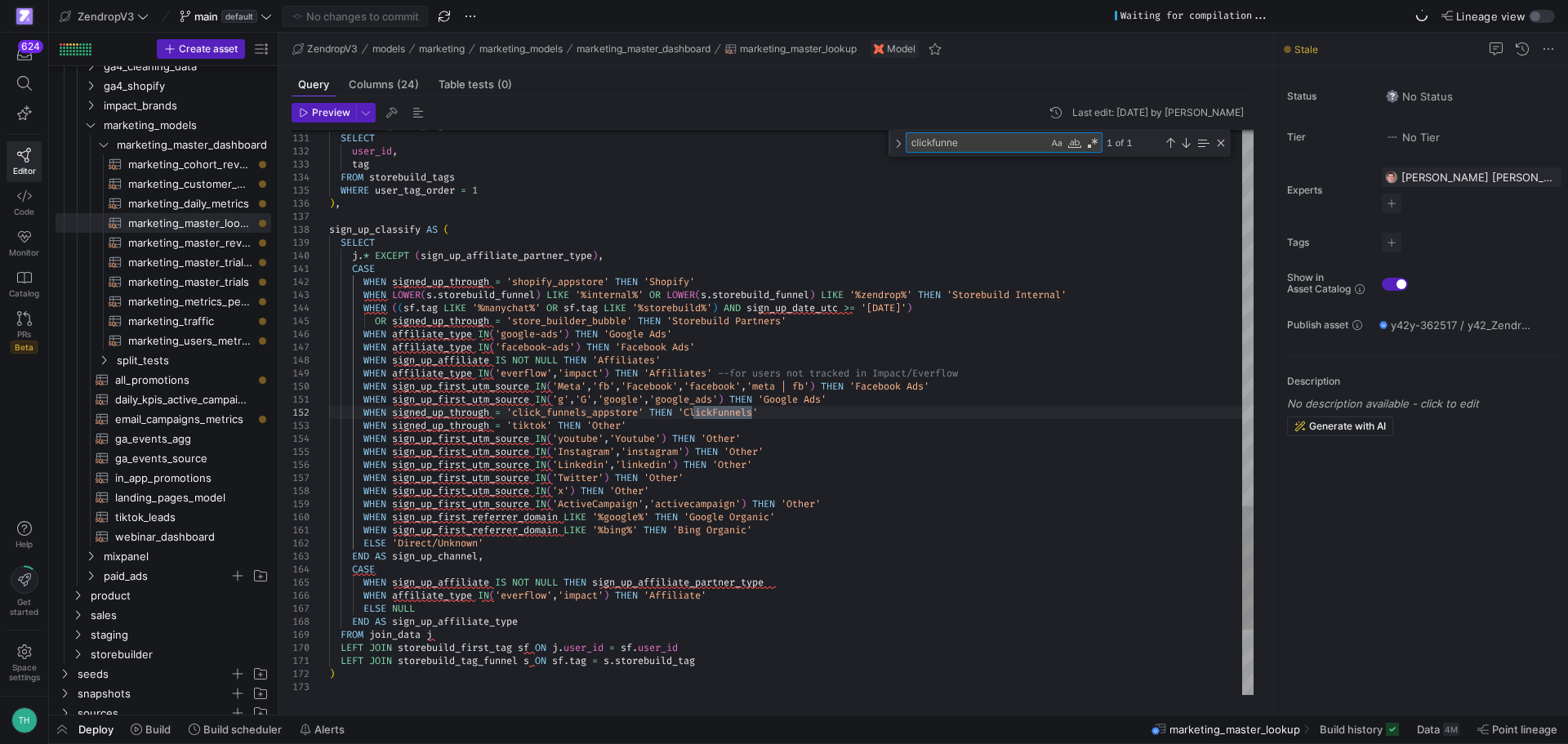 type on "WHEN sign_up_first_utm_source IN('g','G','google','google_ads') THEN 'Google Ads'
WHEN signed_up_through = 'click_funnels_appstore' THEN 'ClickFunnels'
WHEN signed_up_through = 'tiktok' THEN 'Other'
WHEN sign_up_first_utm_source IN('youtube','Youtube') THEN 'Other'
WHEN sign_up_first_utm_source IN('Instagram','instagram') THEN 'Other'
WHEN sign_up_first_utm_source IN('Linkedin','linkedin') THEN 'Other'
WHEN sign_up_first_utm_source IN('Twitter') THEN 'Other'
WHEN sign_up_first_utm_source IN('x') THEN 'Other'
WHEN sign_up_first_utm_source IN('ActiveCampaign','activecampaign') THEN 'Other'
WHEN s" 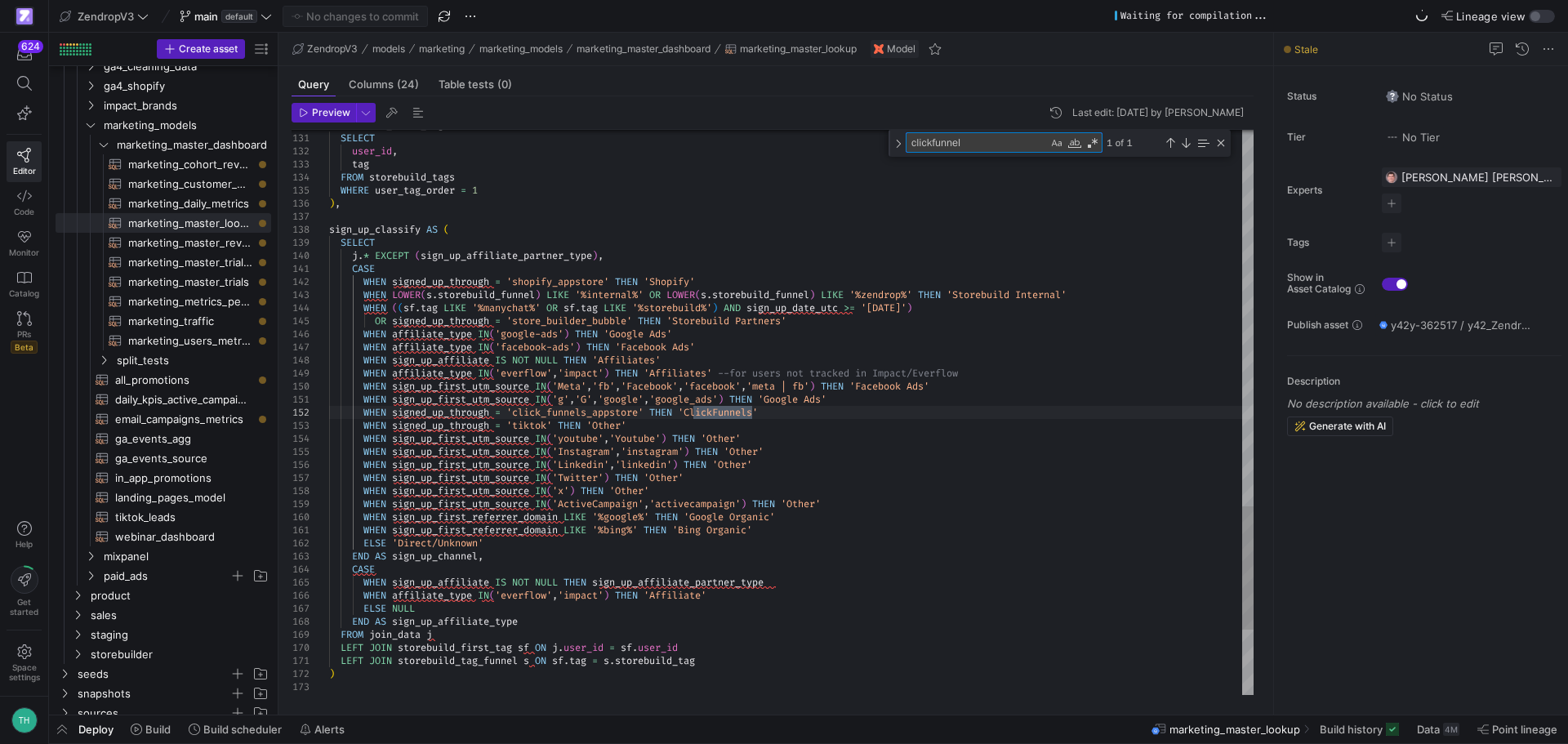 type on "WHEN sign_up_first_utm_source IN('g','G','google','google_ads') THEN 'Google Ads'
WHEN signed_up_through = 'click_funnels_appstore' THEN 'ClickFunnels'
WHEN signed_up_through = 'tiktok' THEN 'Other'
WHEN sign_up_first_utm_source IN('youtube','Youtube') THEN 'Other'
WHEN sign_up_first_utm_source IN('Instagram','instagram') THEN 'Other'
WHEN sign_up_first_utm_source IN('Linkedin','linkedin') THEN 'Other'
WHEN sign_up_first_utm_source IN('Twitter') THEN 'Other'
WHEN sign_up_first_utm_source IN('x') THEN 'Other'
WHEN sign_up_first_utm_source IN('ActiveCampaign','activecampaign') THEN 'Other'
WHEN si" 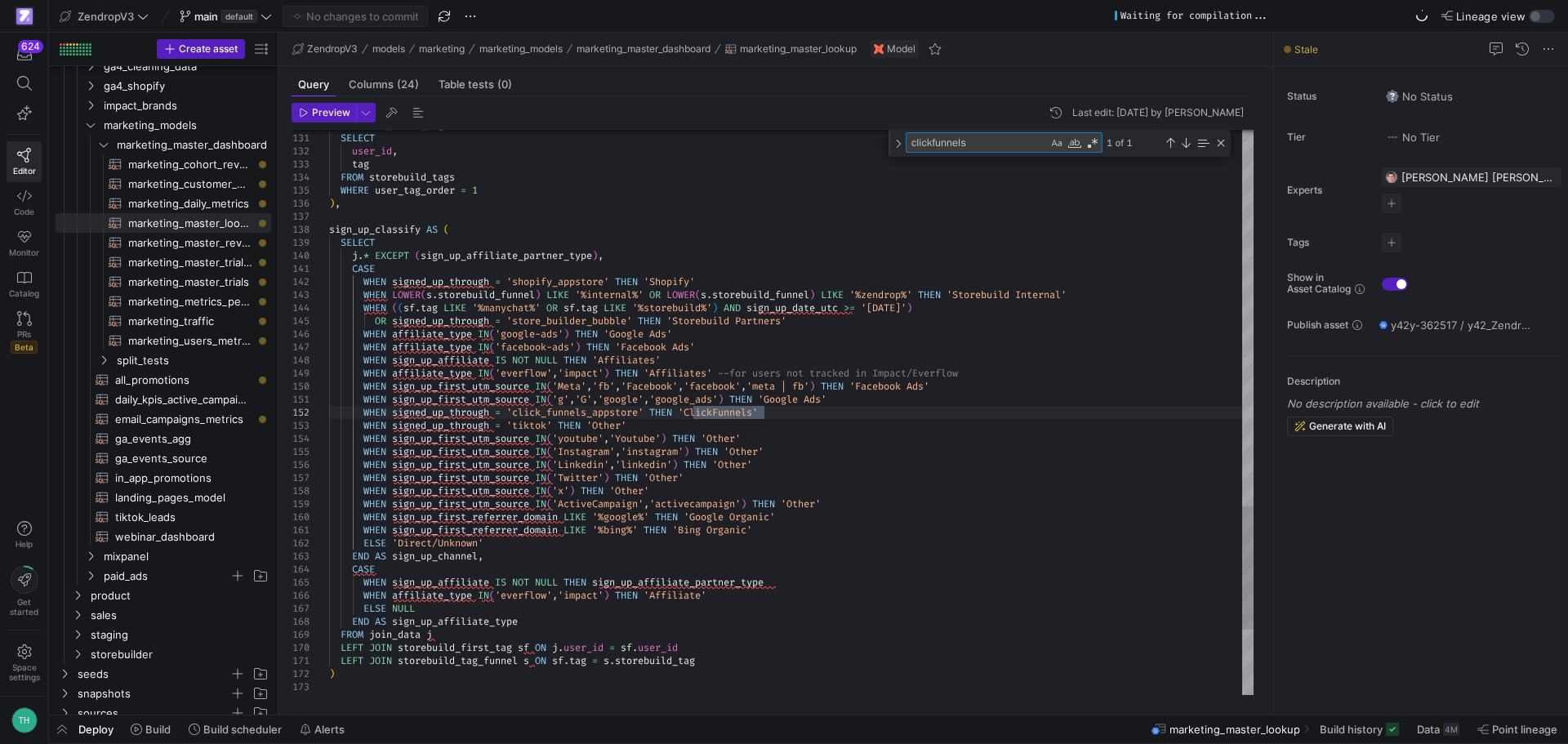 type on "clickfunnels" 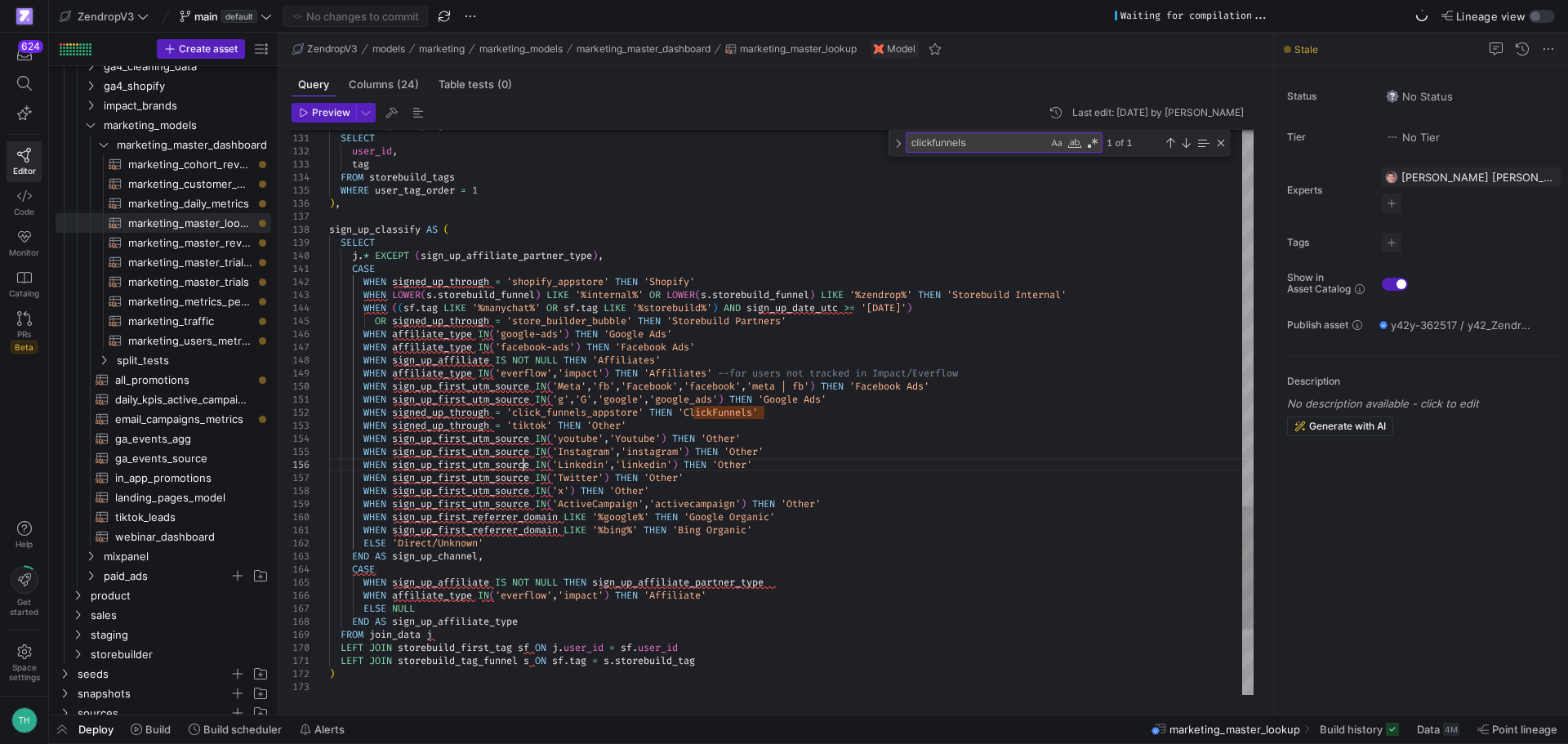 scroll, scrollTop: 78, scrollLeft: 75, axis: both 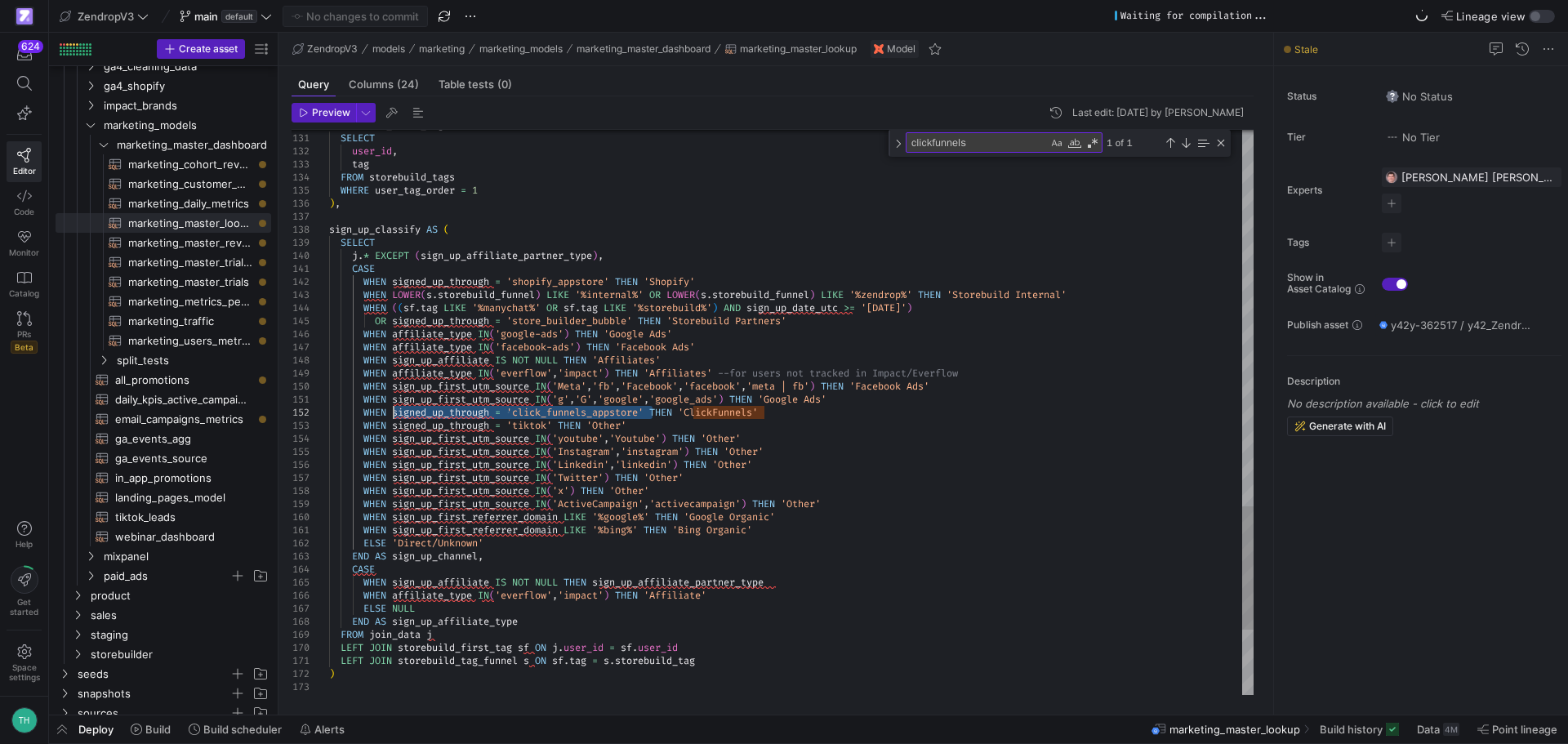 drag, startPoint x: 653, startPoint y: 412, endPoint x: 392, endPoint y: 412, distance: 261 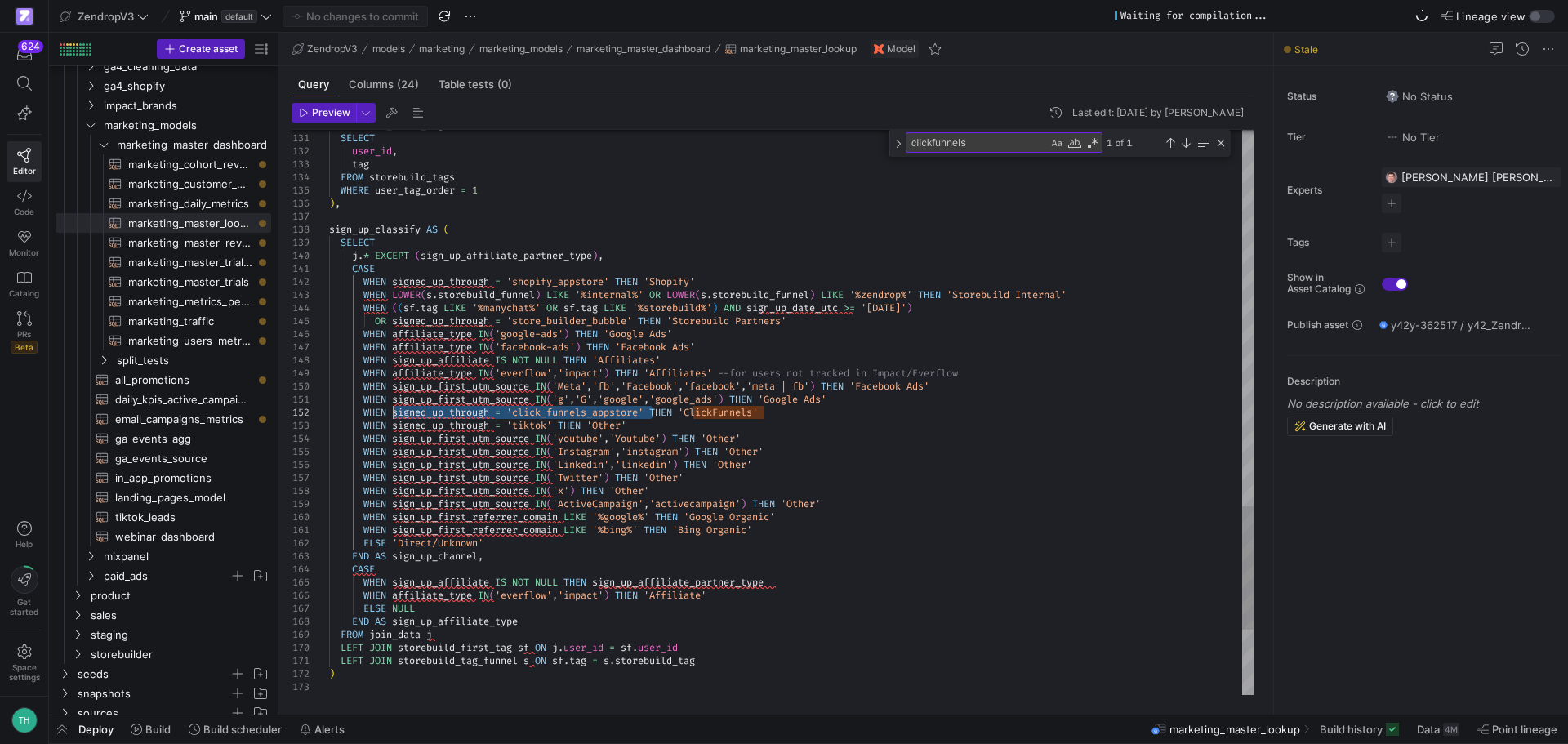 click on "storebuild_first_tag   AS   (    SELECT      user_id ,      tag    FROM   storebuild_tags    WHERE   user_tag_order   =   1 ) , sign_up_classify   AS   (    SELECT      j . *   EXCEPT   ( sign_up_affiliate_partner_type ) ,      CASE        WHEN   signed_up_through   =   'shopify_appstore'   THEN   'Shopify'        WHEN   LOWER ( s . storebuild_funnel )   LIKE   '%internal%'   OR   LOWER ( s . storebuild_funnel )   LIKE   '%zendrop%'   THEN   'Storebuild Internal'        WHEN   ( ( sf . tag   LIKE   '%manychat%'   OR   sf . tag   LIKE   '%storebuild%' )   AND   sign_up_date_utc   >=   '[DATE]' )            OR   signed_up_through   =   'store_builder_bubble'   THEN   'Storebuild Partners'        WHEN   affiliate_type   IN ( 'google-ads' )   THEN   'Google Ads'        WHEN   affiliate_type   IN ( 'facebook-ads' )   THEN   'Facebook Ads'        WHEN   sign_up_affiliate   IS   NOT   NULL" at bounding box center [791, -301] 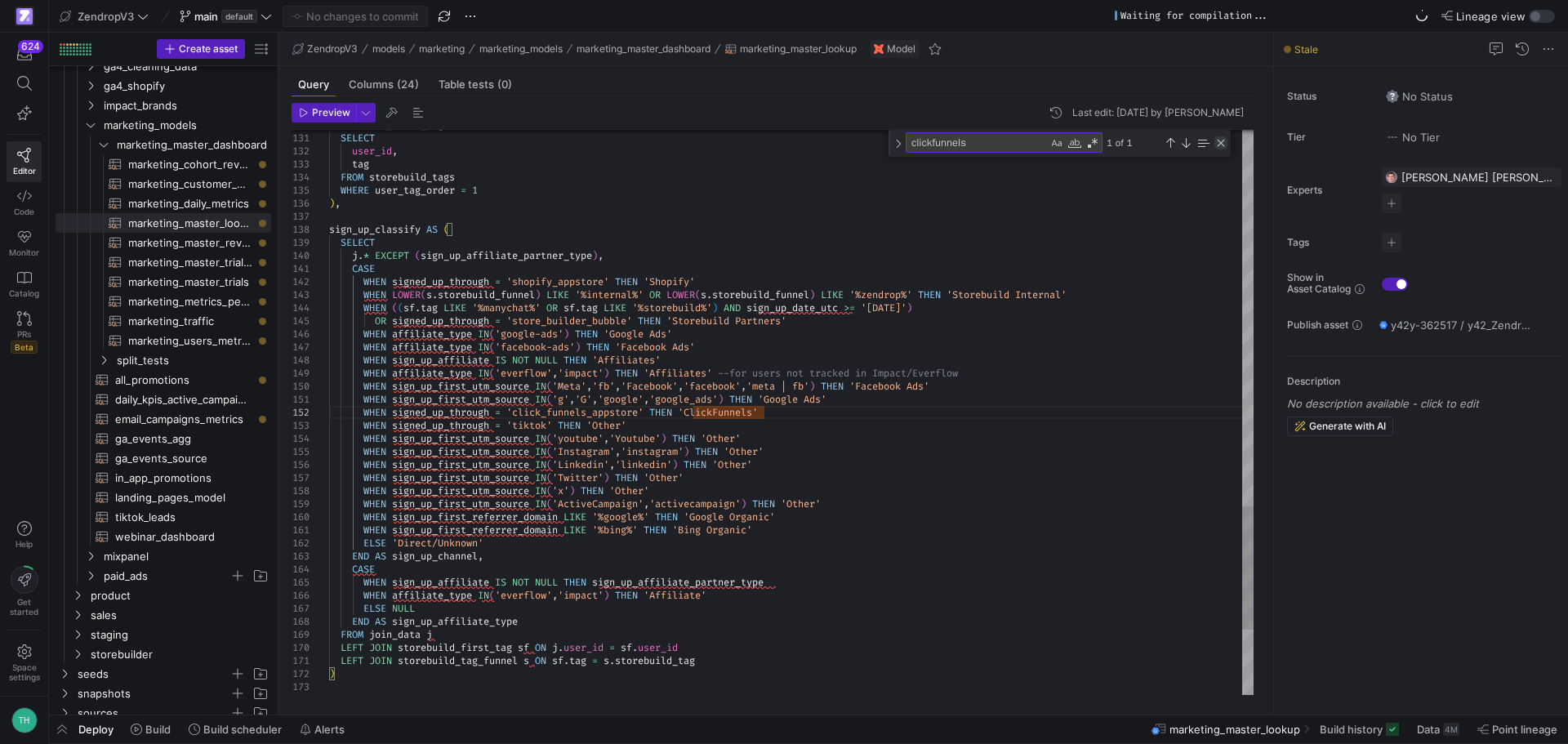 click at bounding box center [1221, 143] 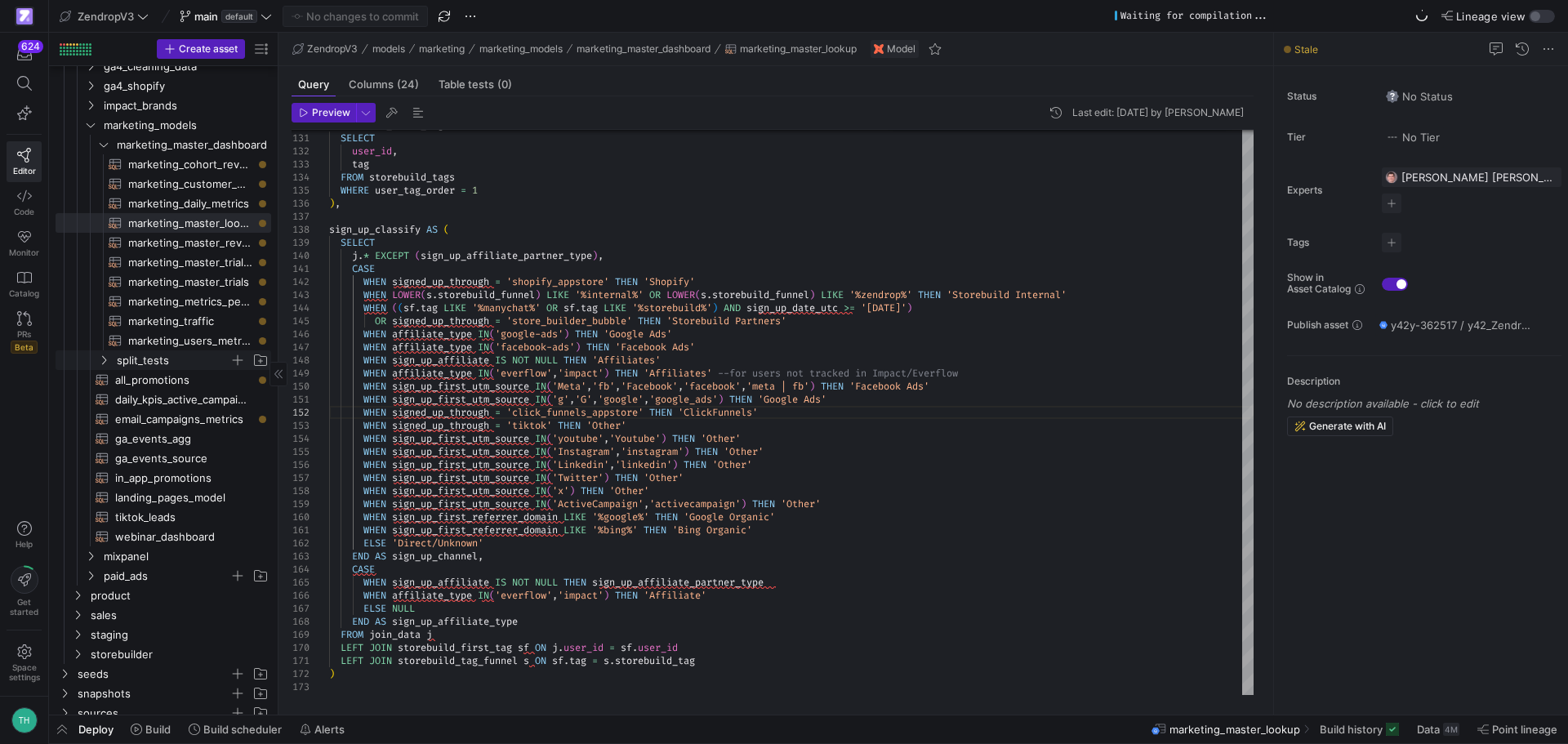 scroll, scrollTop: 117, scrollLeft: 0, axis: vertical 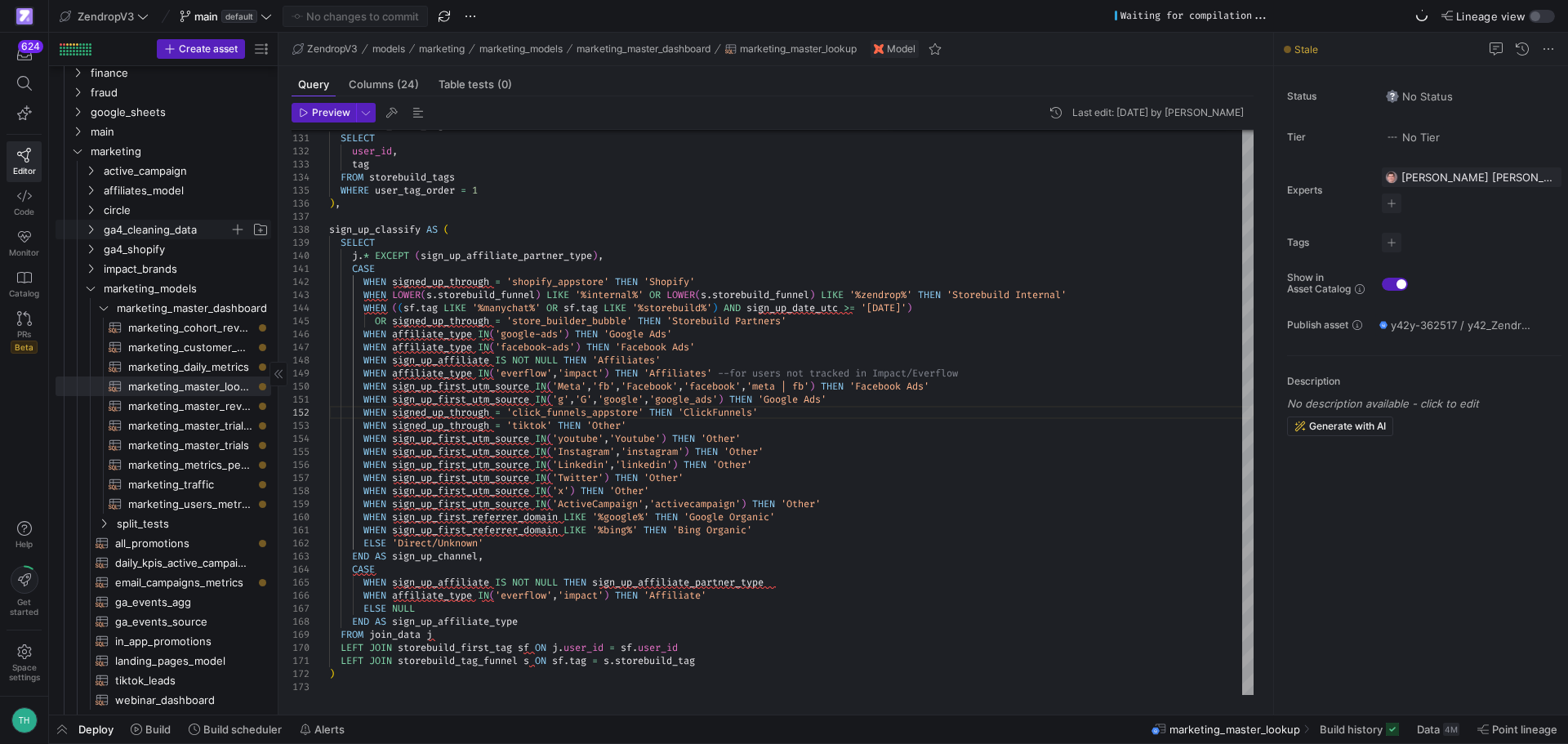 click on "ga4_cleaning_data" 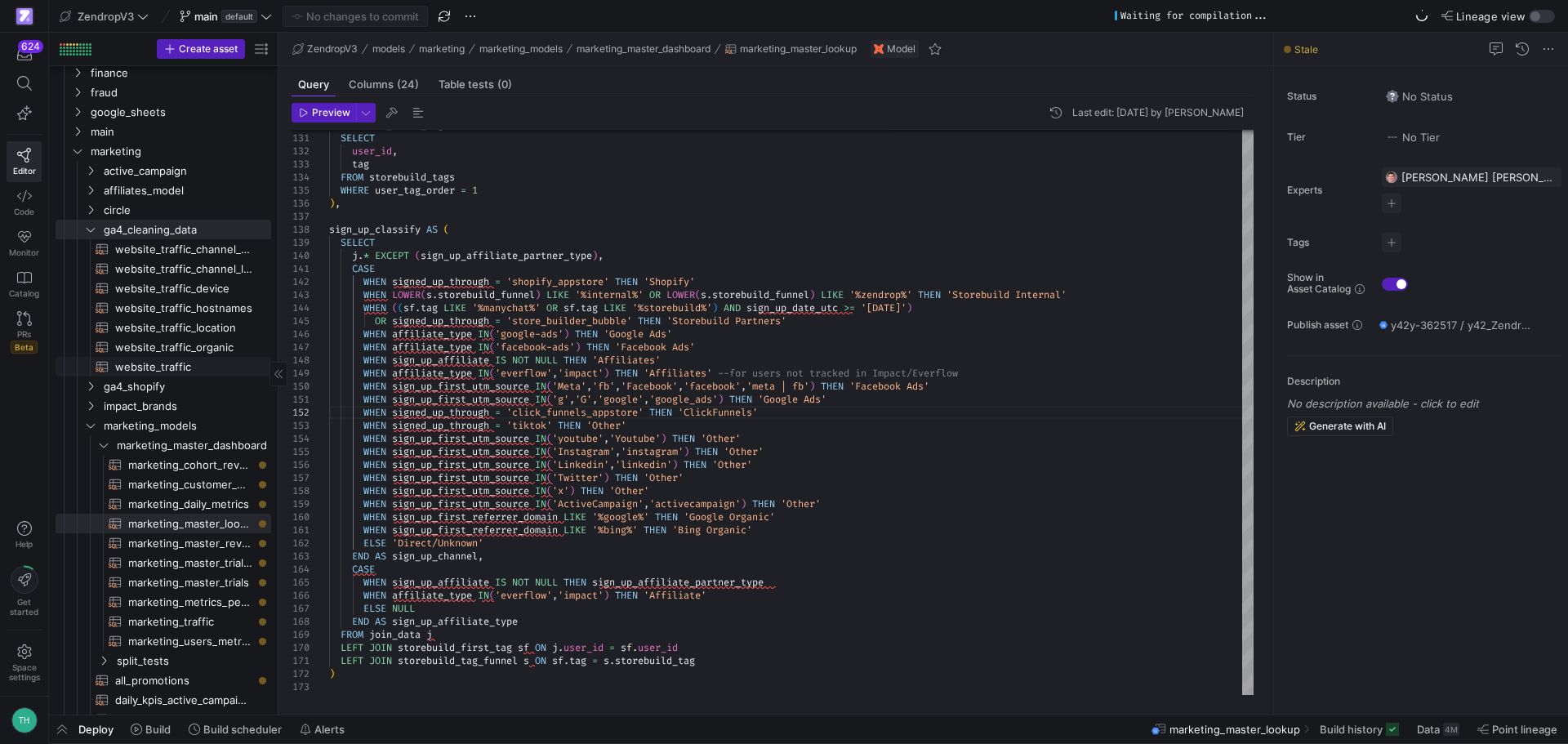 click on "website_traffic​​​​​​​​​​" 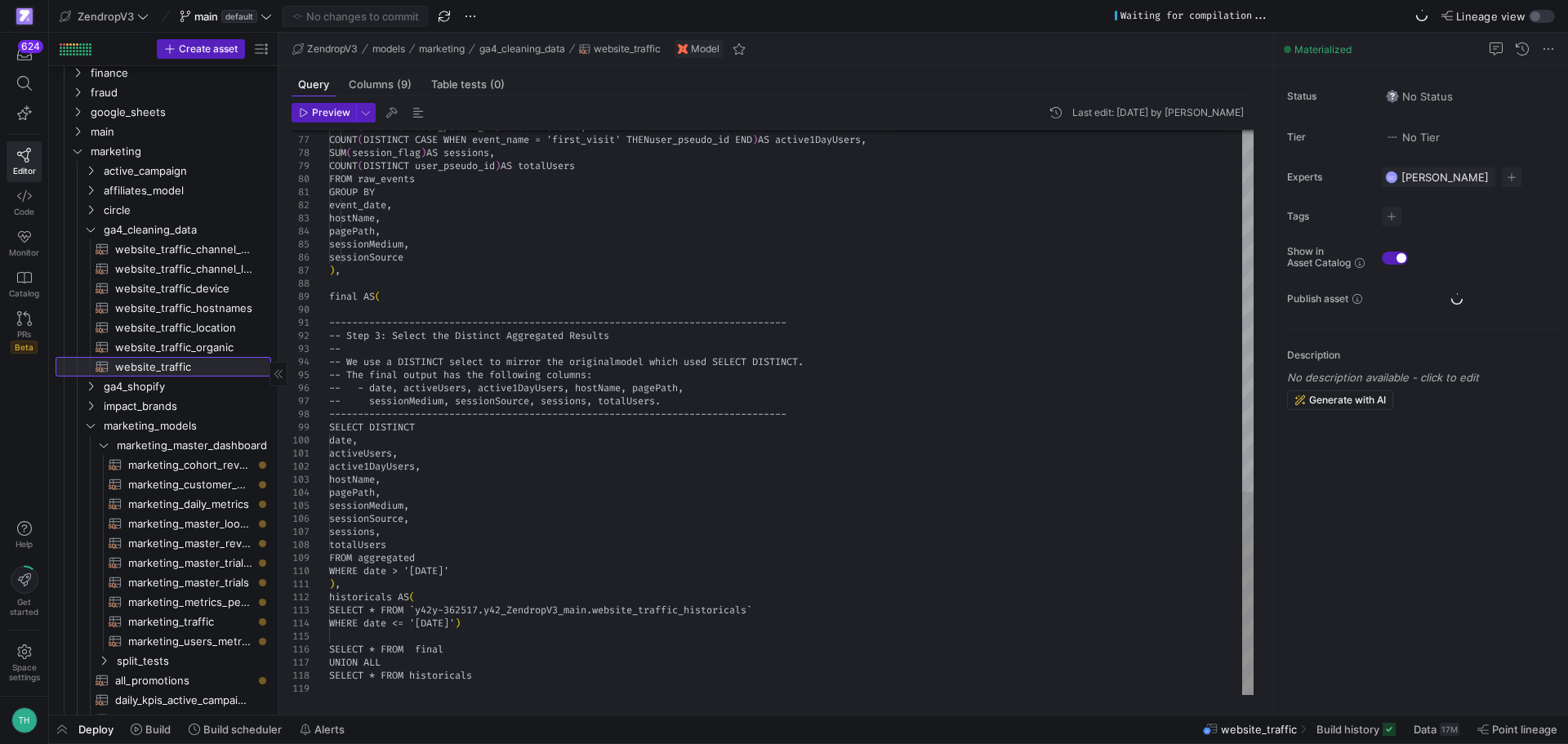 scroll, scrollTop: 78, scrollLeft: 328, axis: both 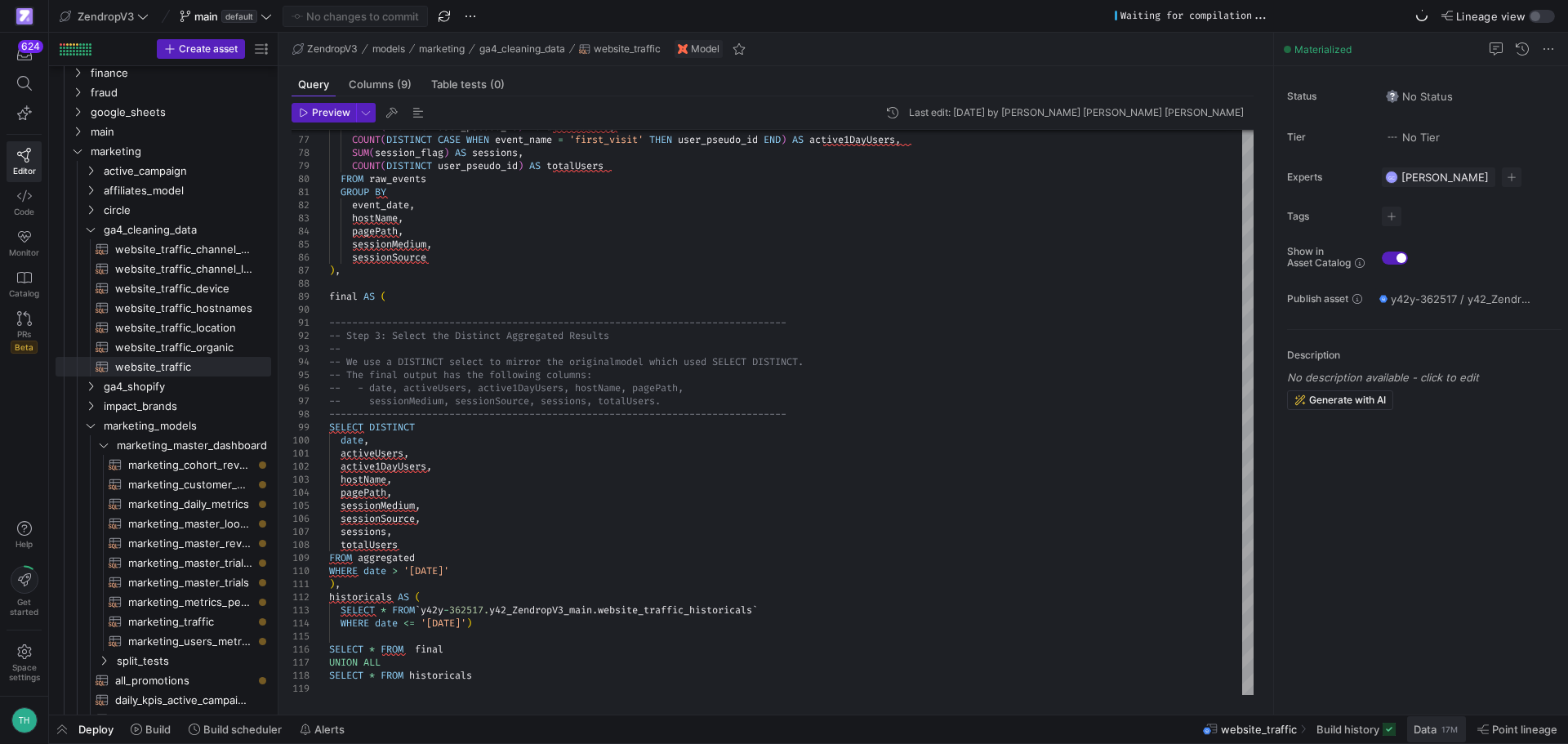 click on "Data" 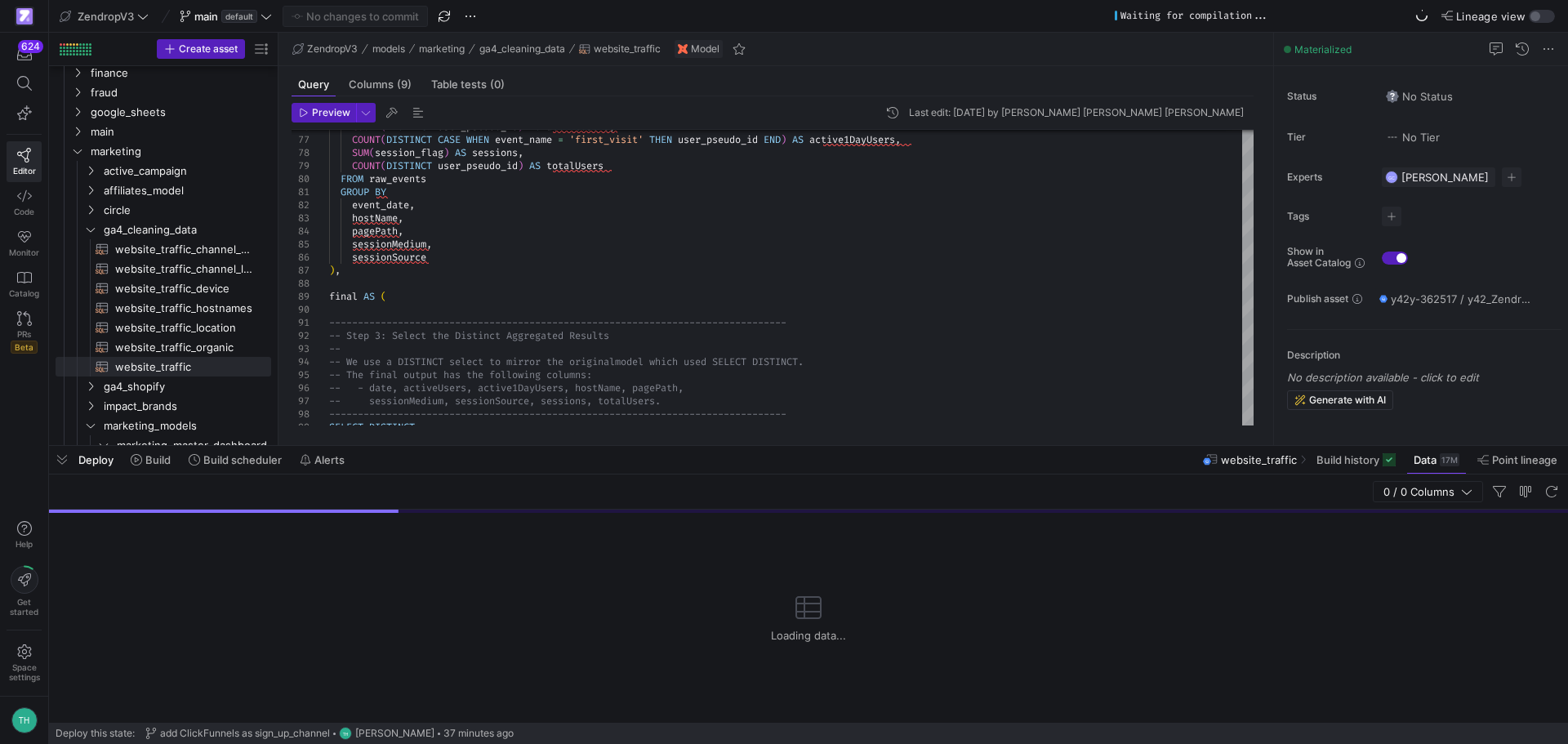 drag, startPoint x: 658, startPoint y: 448, endPoint x: 719, endPoint y: 100, distance: 353.30582 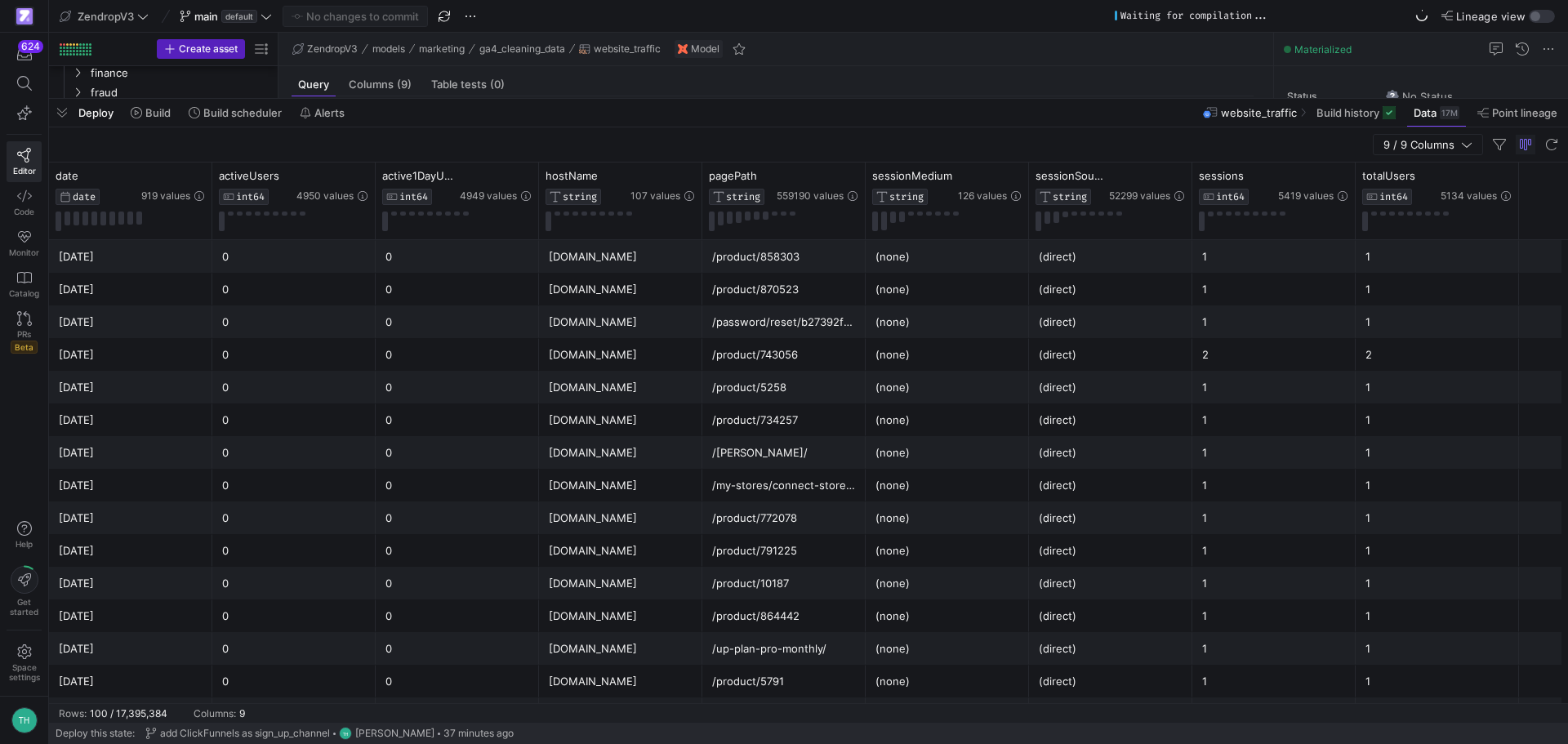 scroll, scrollTop: 275, scrollLeft: 0, axis: vertical 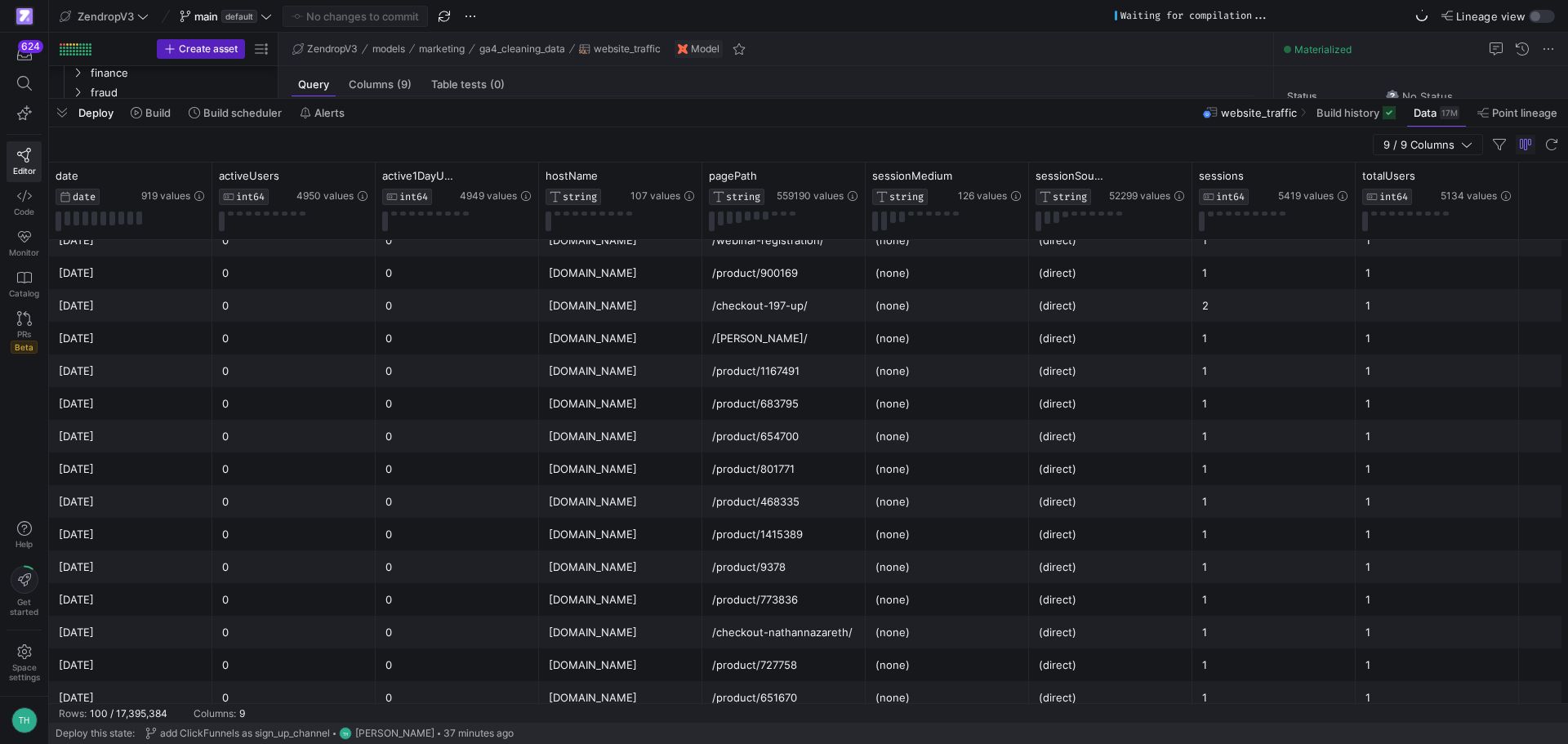 click on "1" 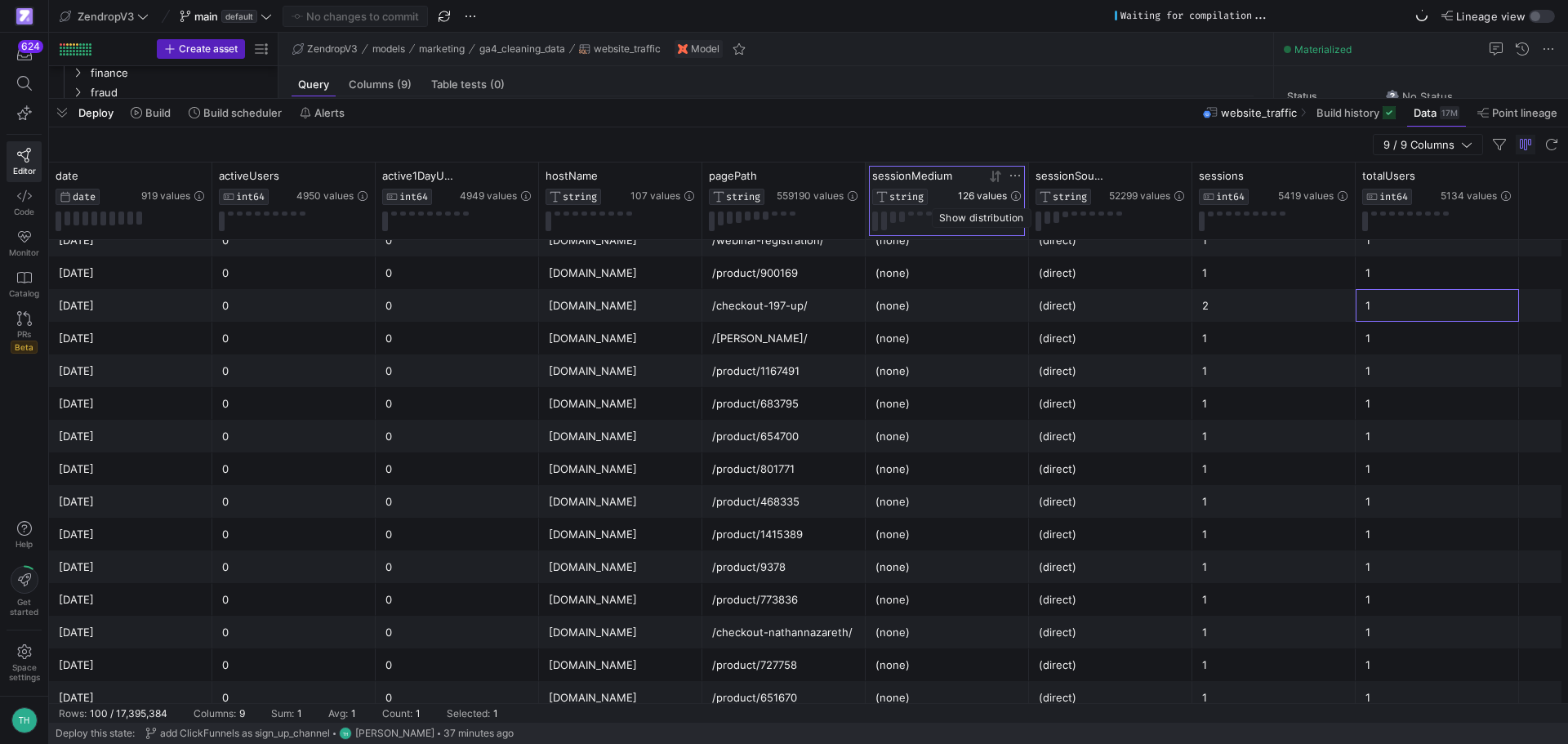 click on "126 values" 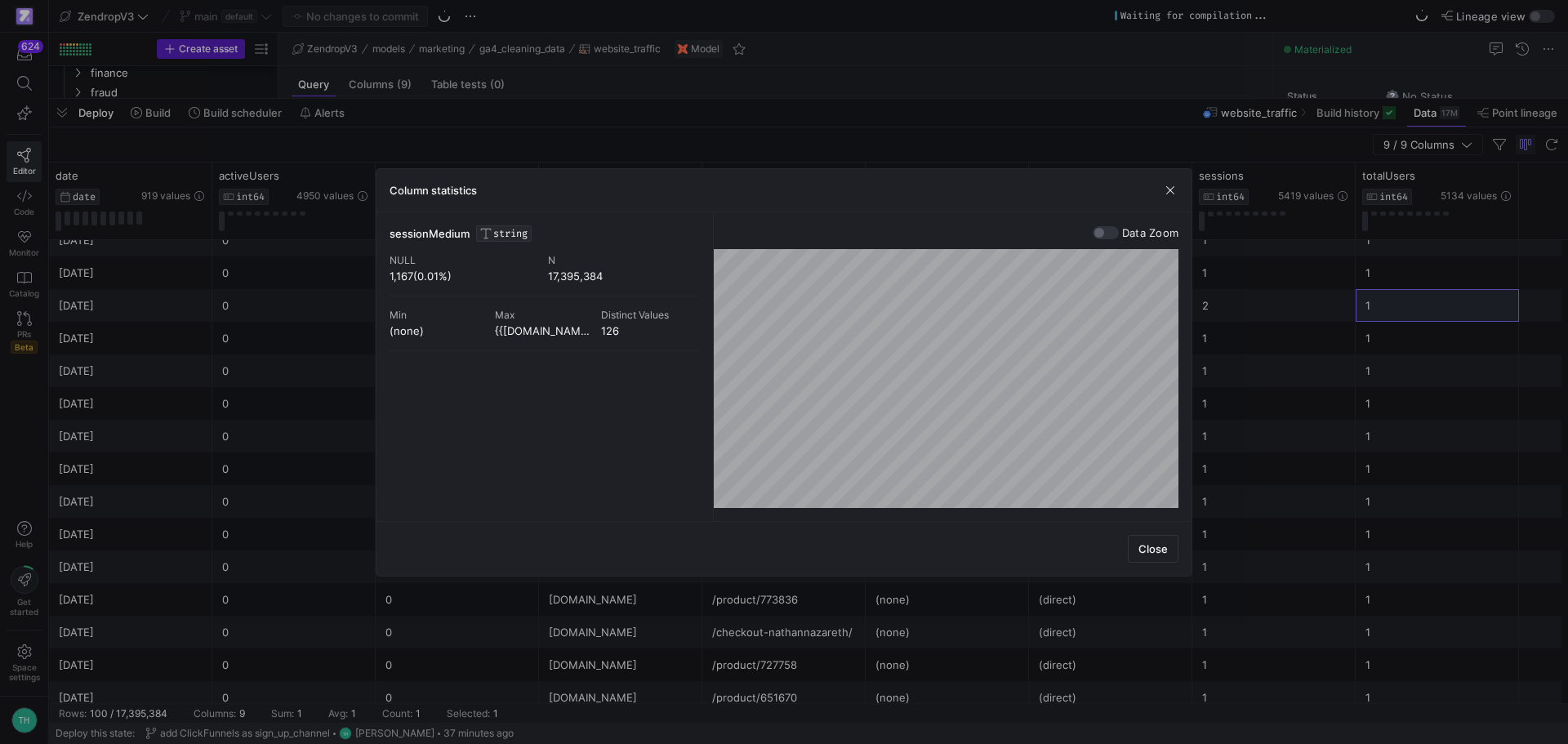 click on "Column statistics" at bounding box center [784, 190] 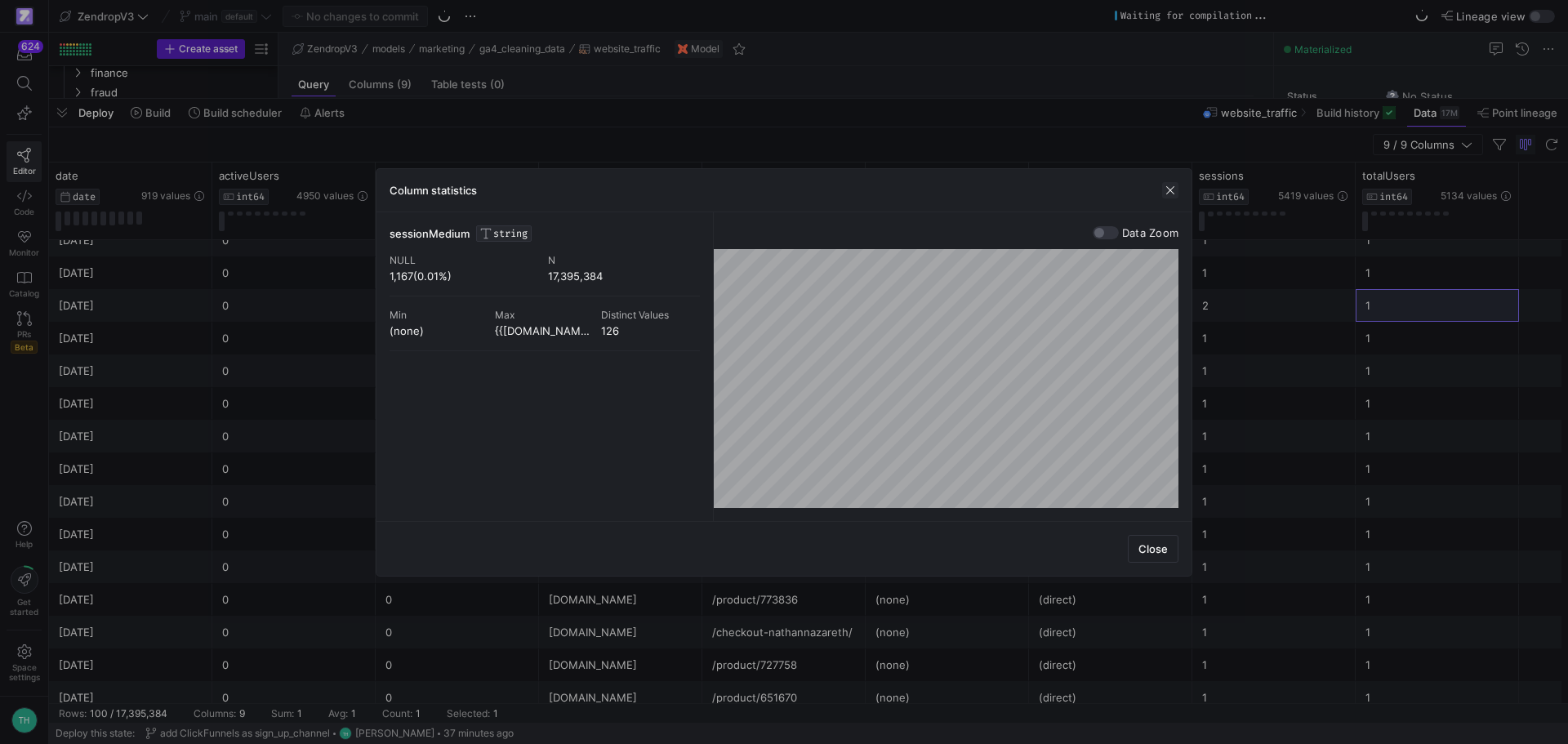 click at bounding box center [1170, 190] 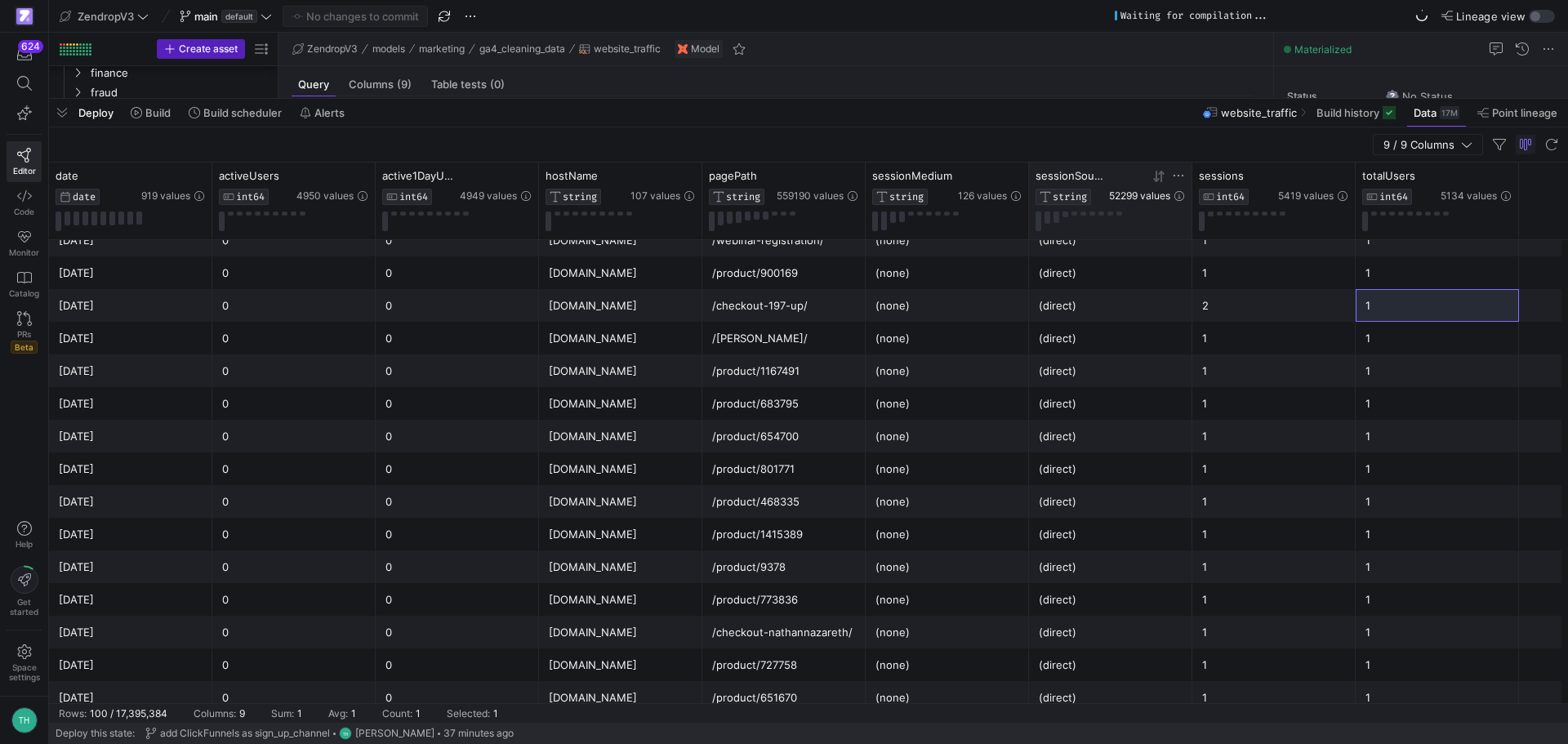 click on "52299 values" 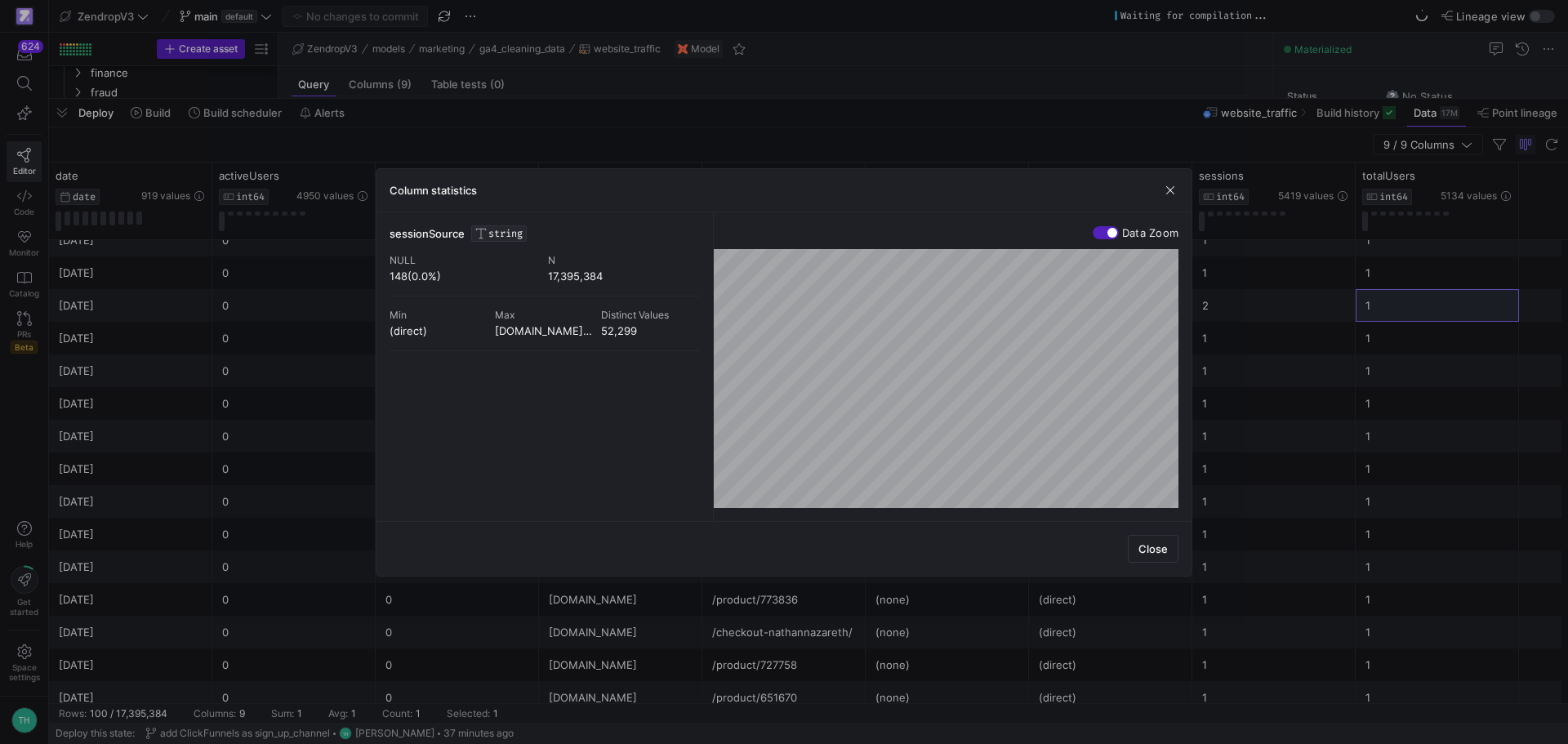 click on "sessionSource
STRING NULL  148(0.0%)  N  17,395,384   Min  (direct)  Max  [DOMAIN_NAME][URL]  Distinct Values  52,299 Data Zoom bing Sample Size 404,931" at bounding box center (784, 367) 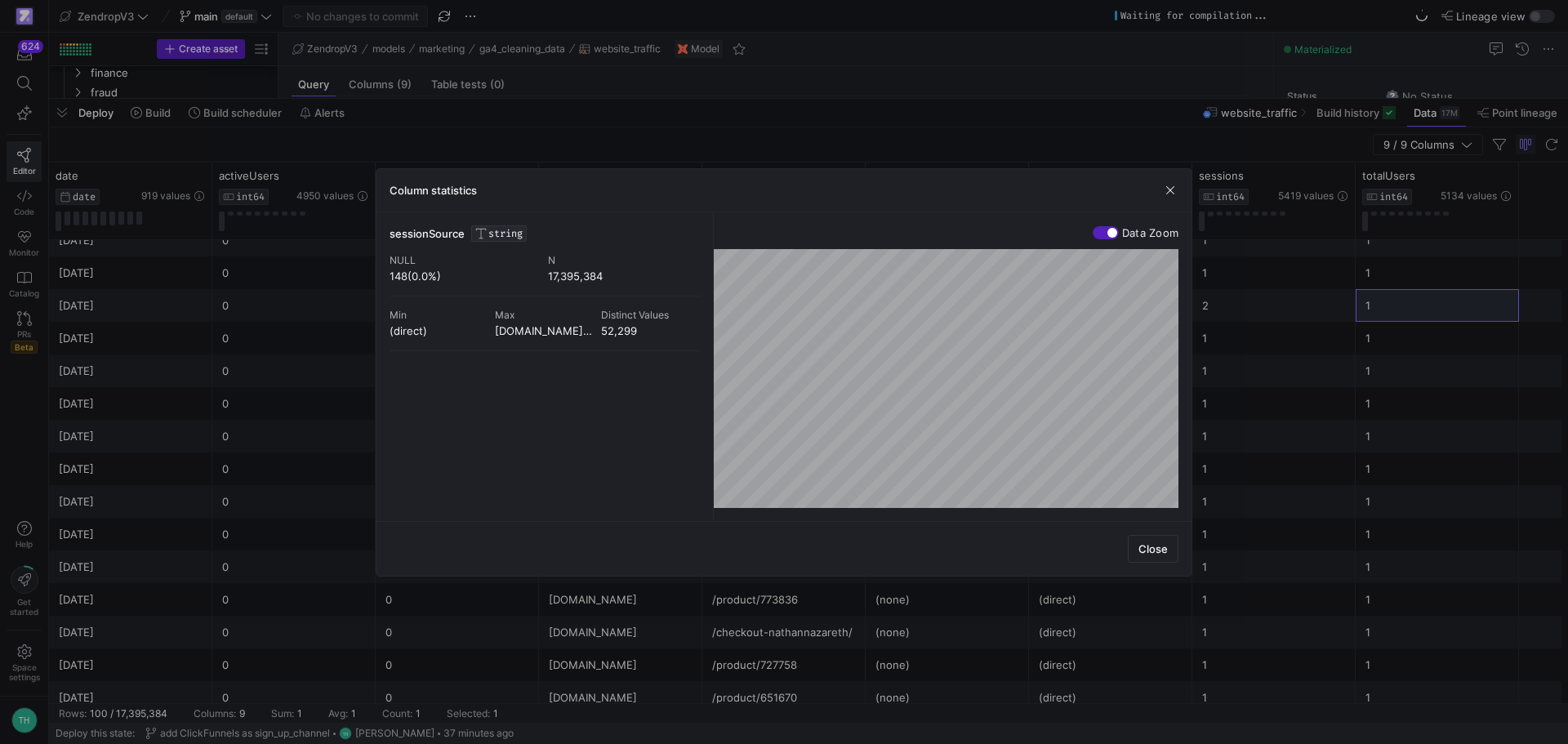 click at bounding box center [1112, 233] 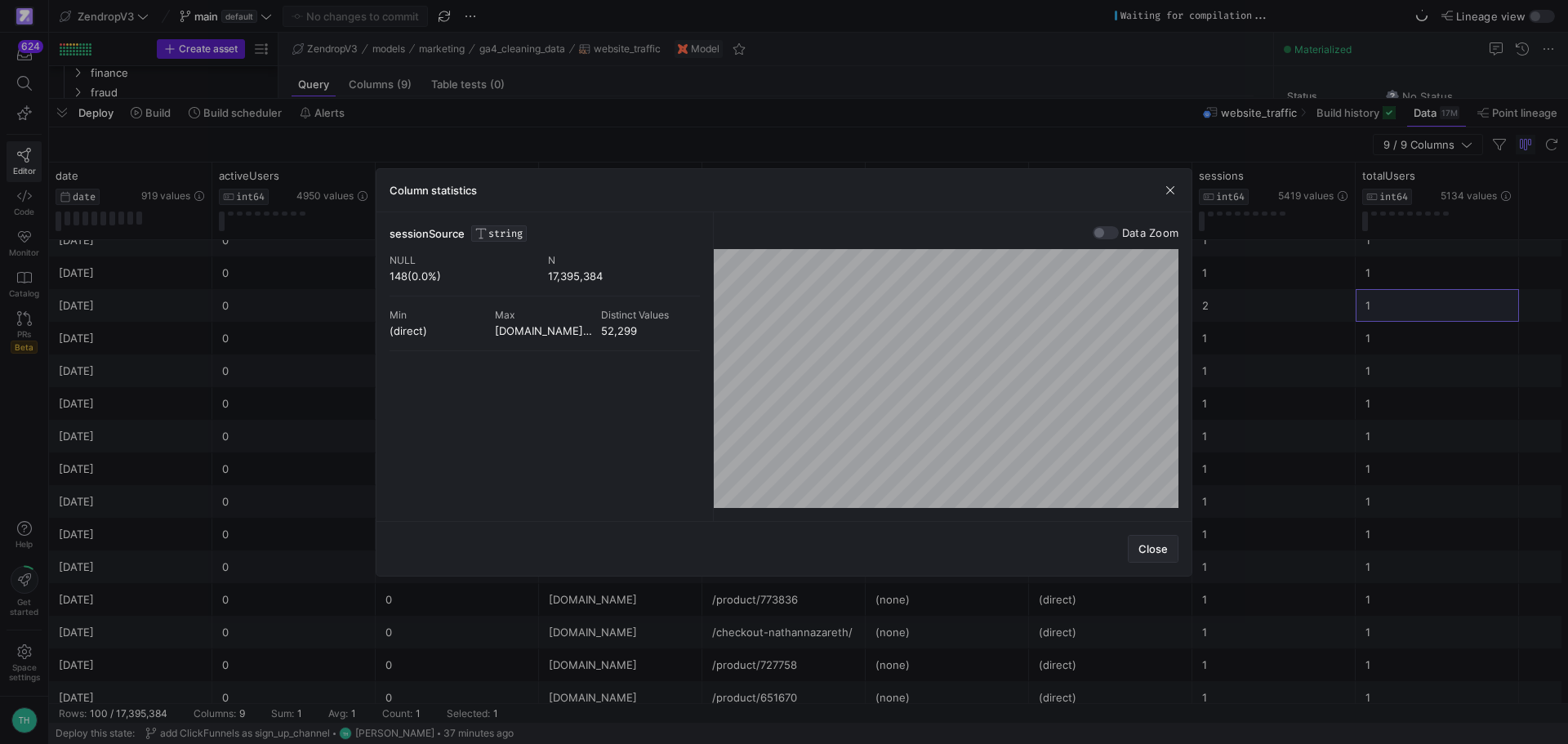 click at bounding box center (1153, 549) 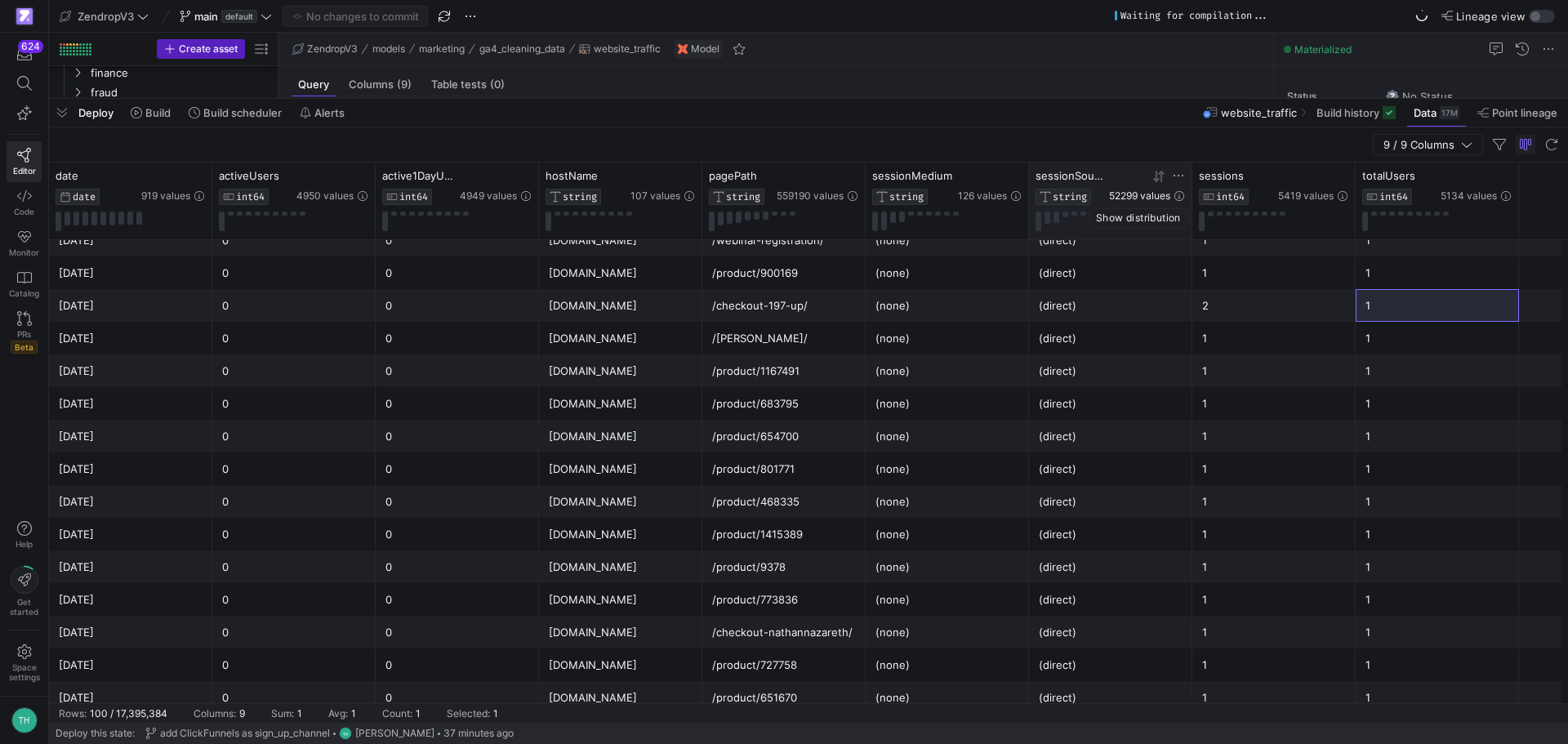 click on "52299 values" 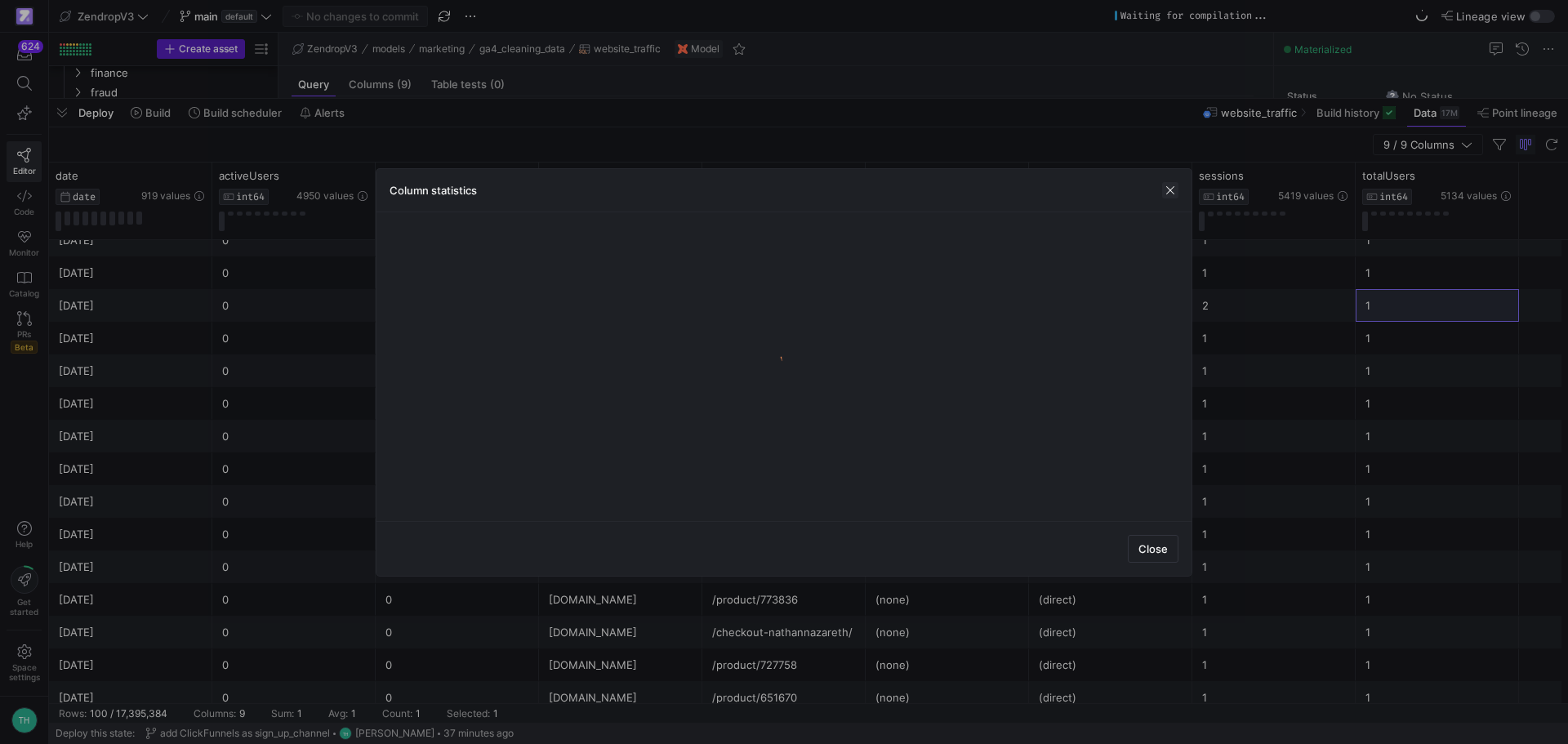 click at bounding box center (1170, 190) 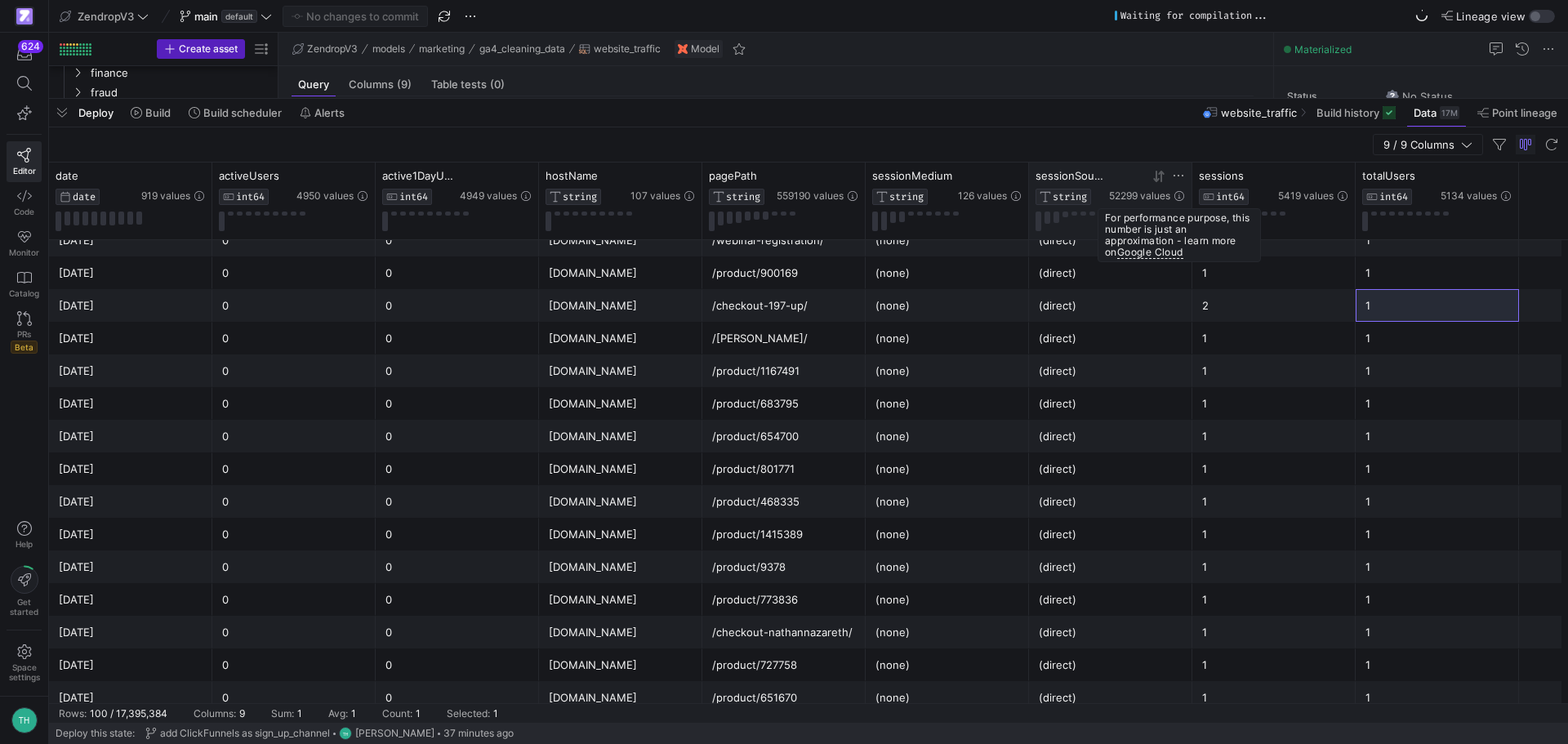 click 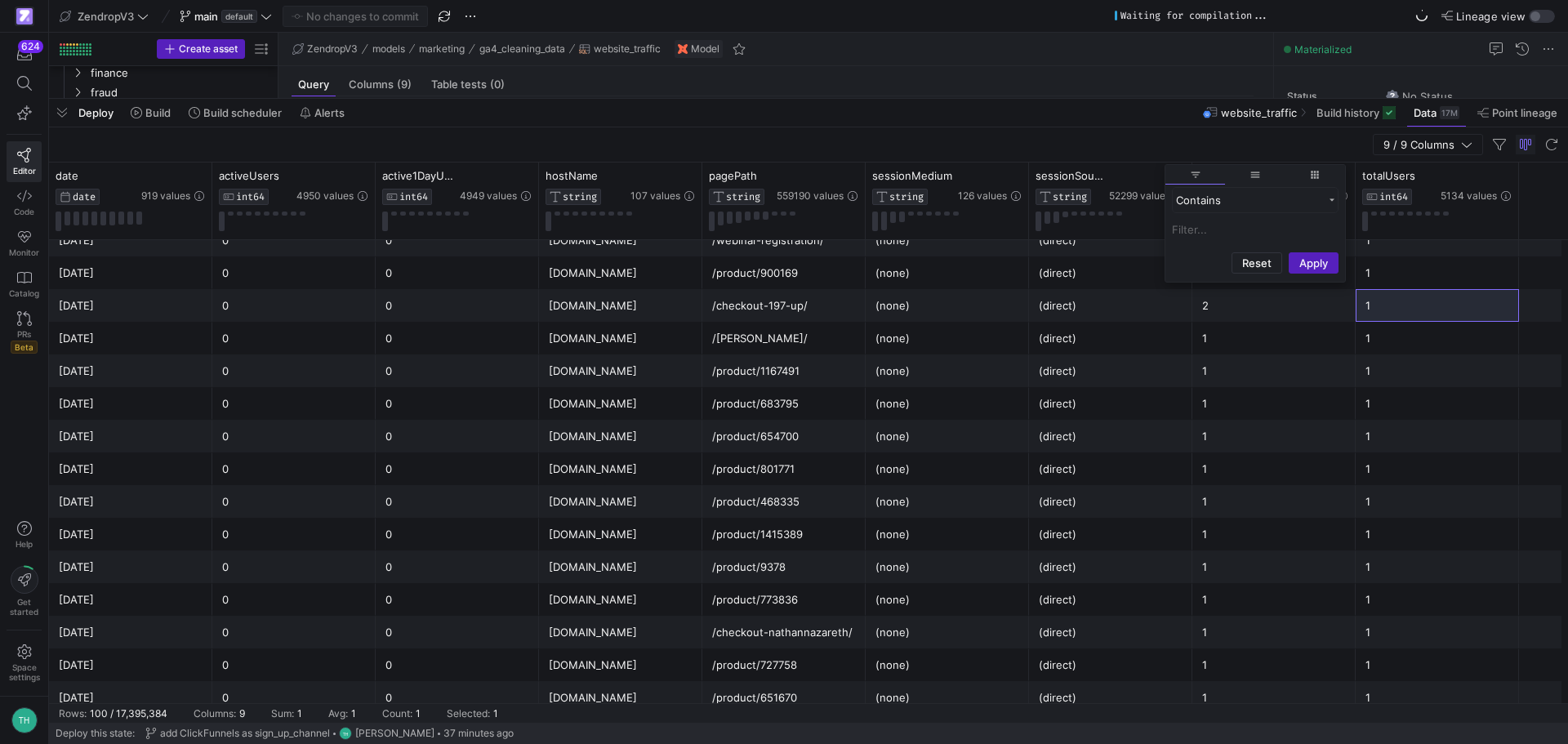 click at bounding box center (1255, 229) 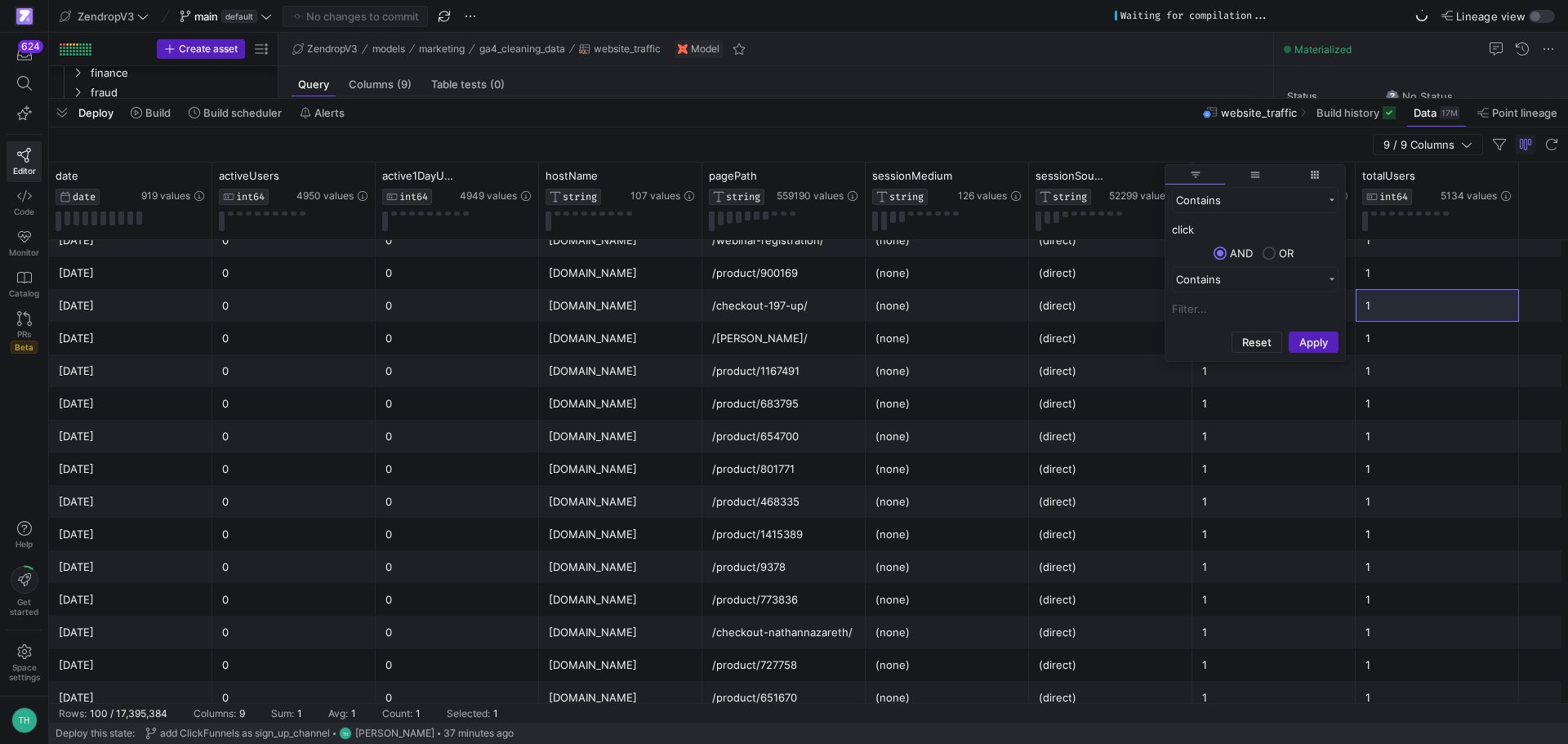 click on "Apply" 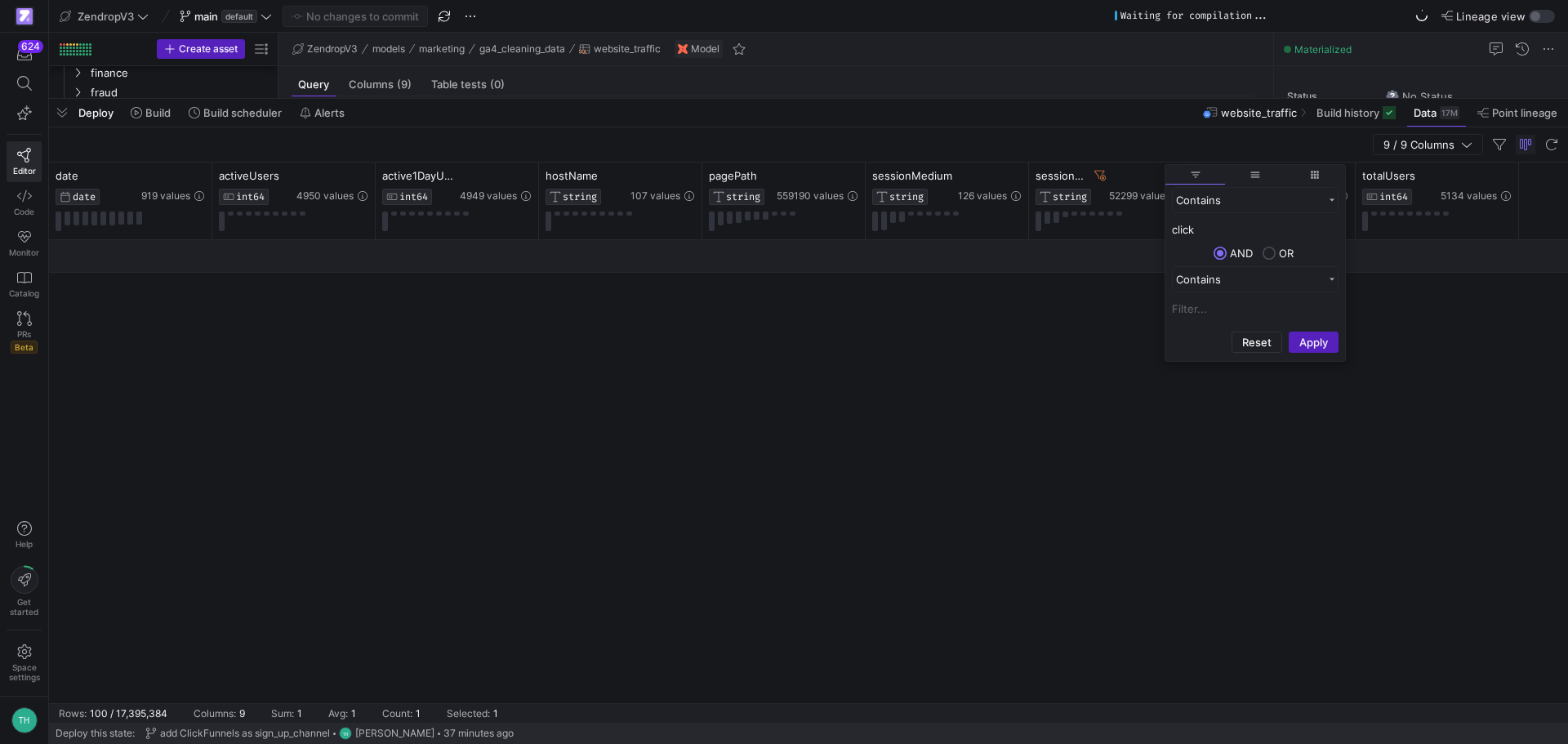 scroll, scrollTop: 0, scrollLeft: 0, axis: both 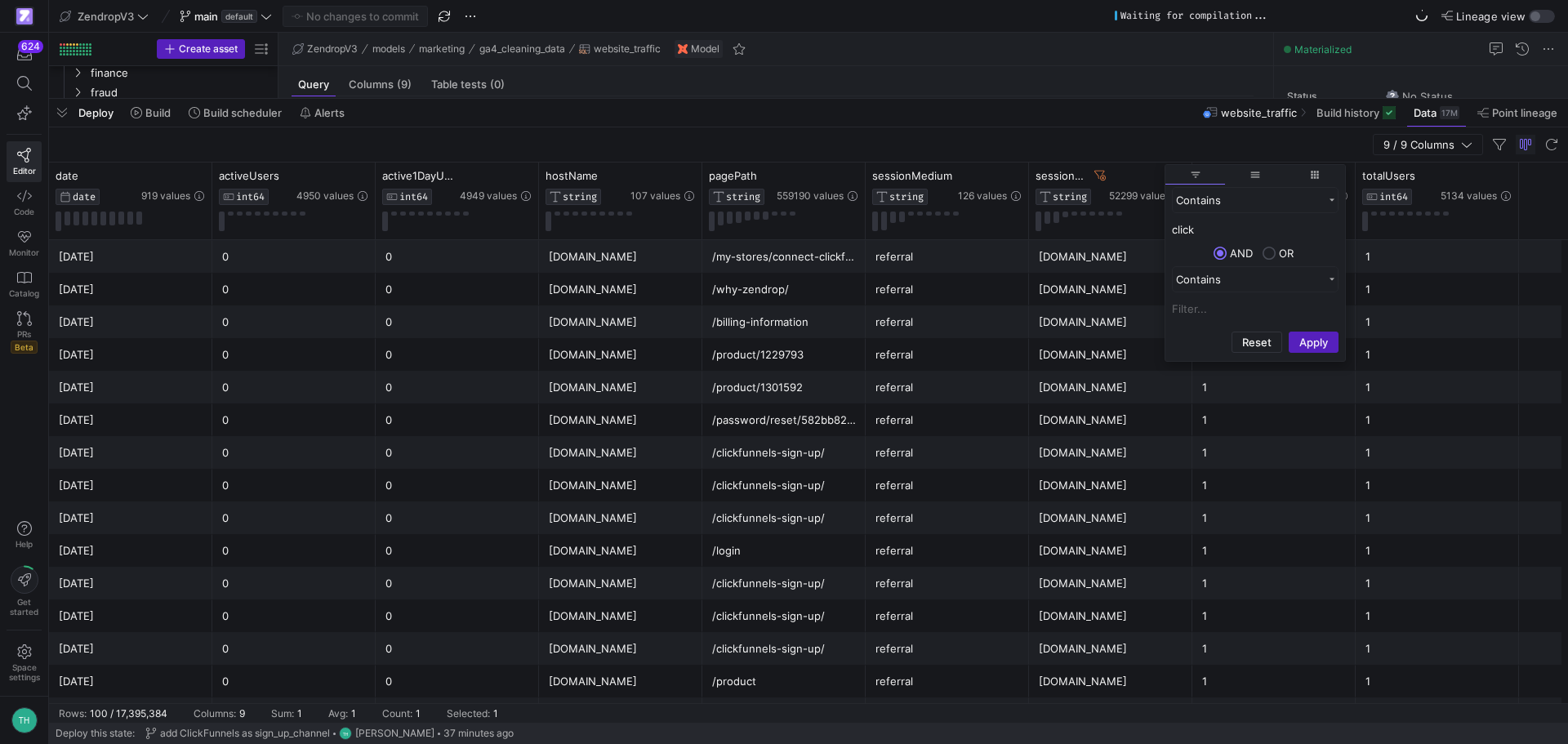 click on "click" at bounding box center [1255, 229] 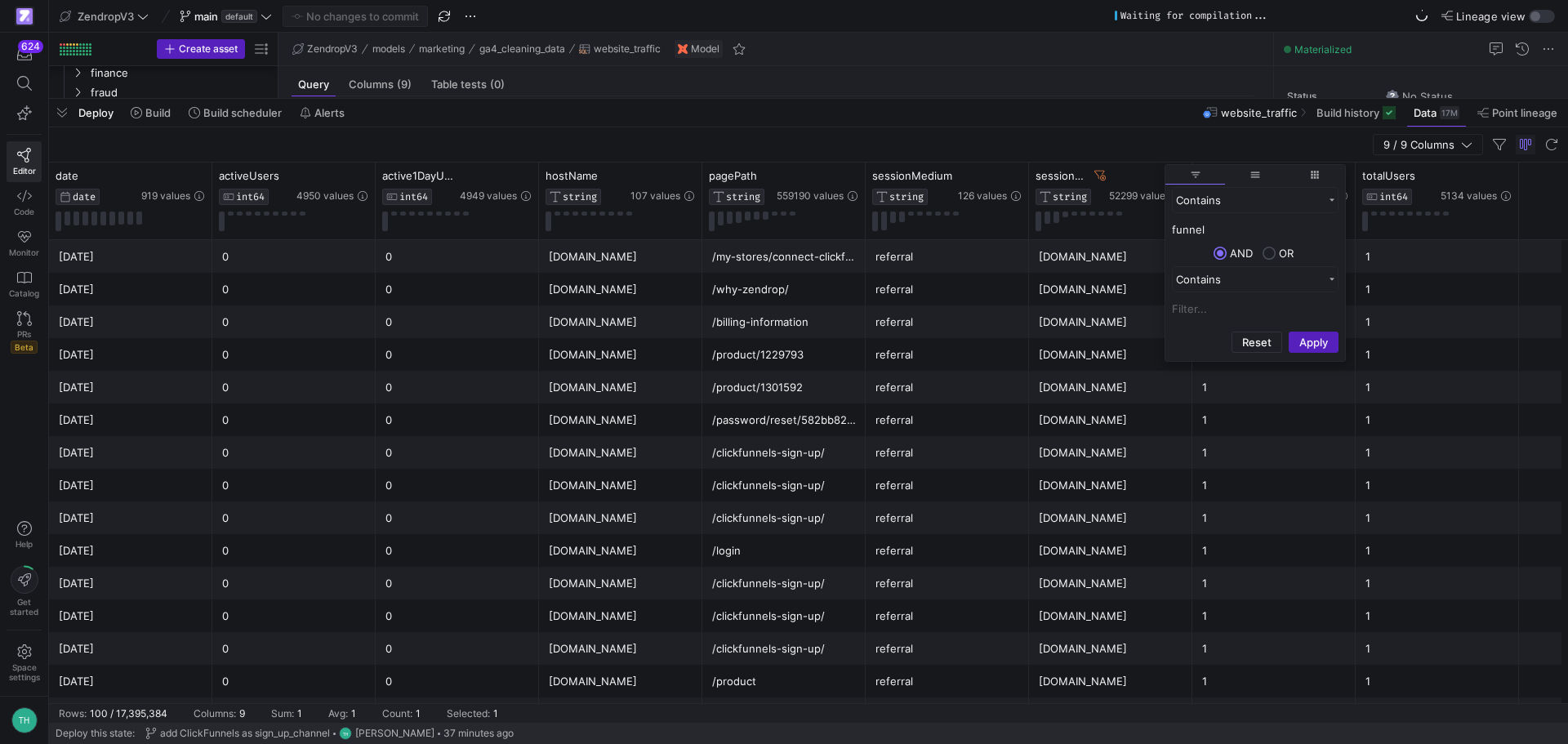 type on "funnel" 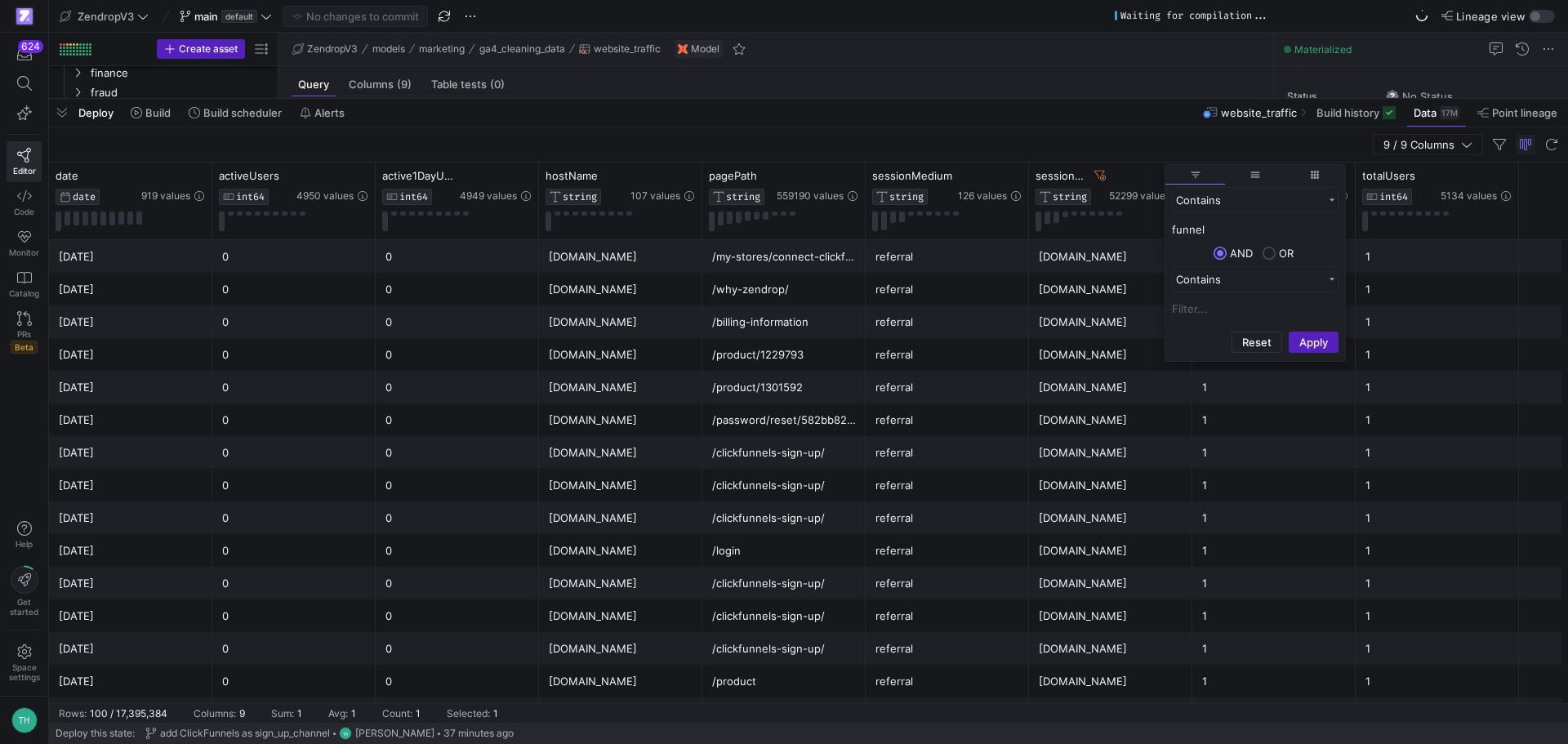 click on "Apply" 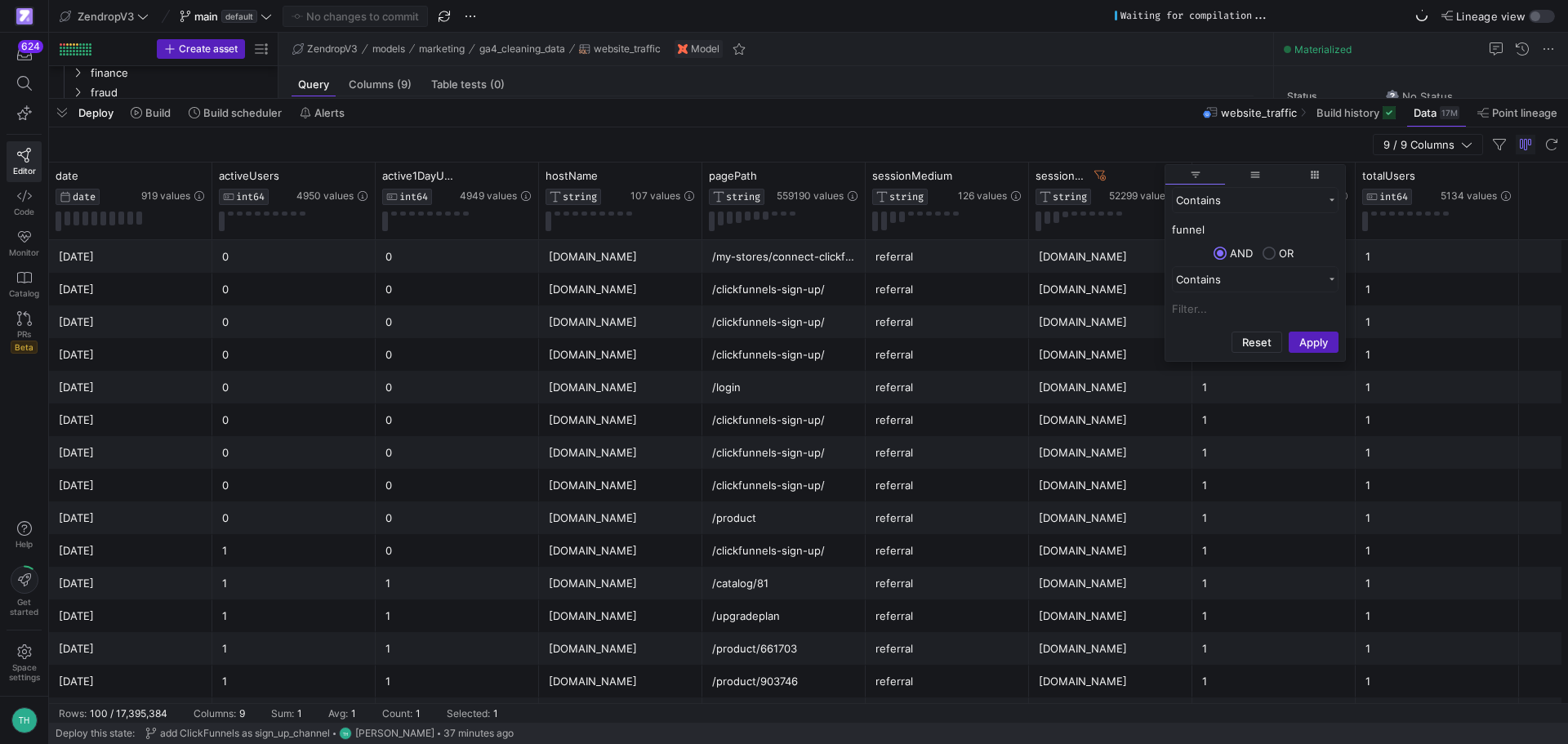 scroll, scrollTop: 180, scrollLeft: 0, axis: vertical 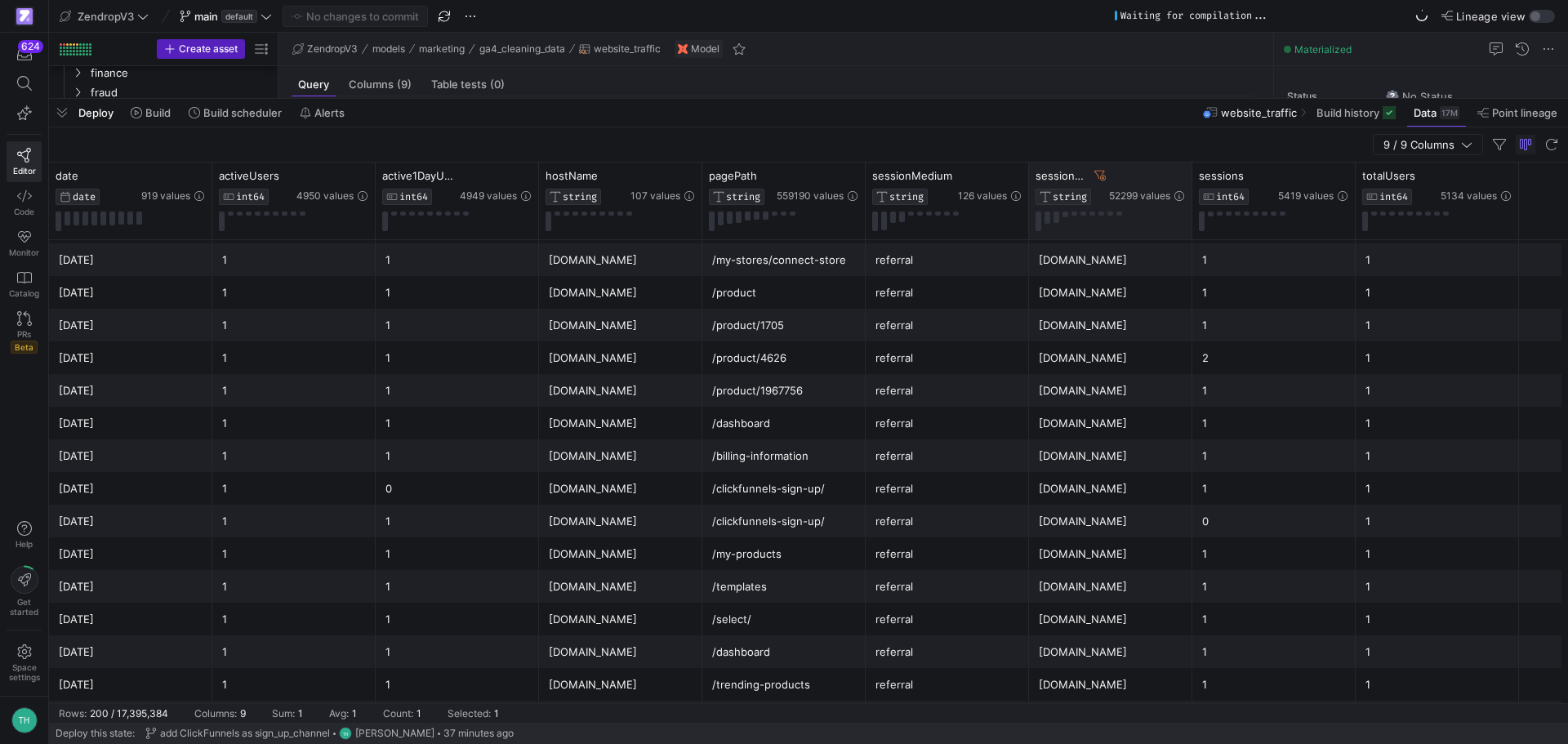 click on "sessionSource
STRING  52299 values" 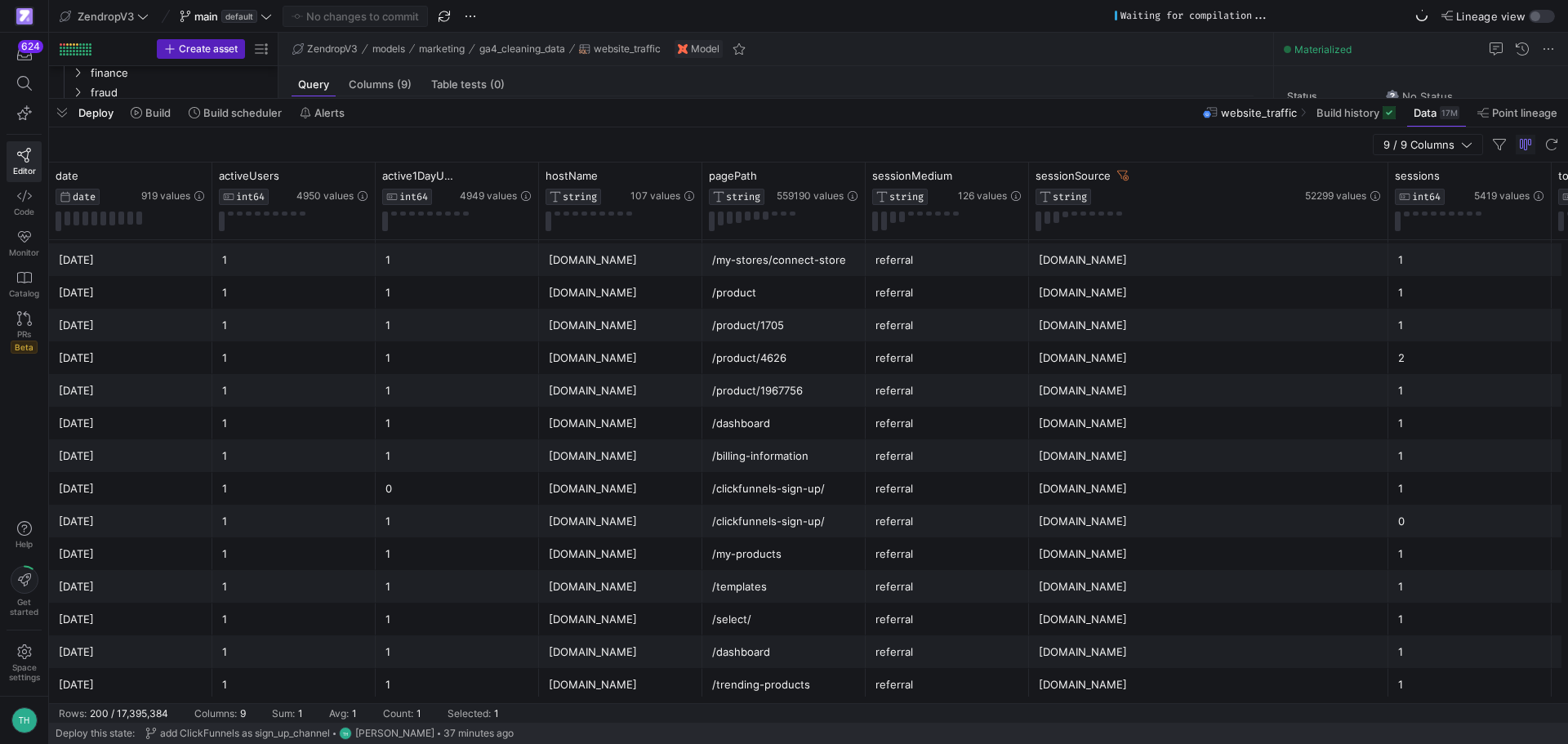 drag, startPoint x: 1190, startPoint y: 222, endPoint x: 1386, endPoint y: 264, distance: 200.44949 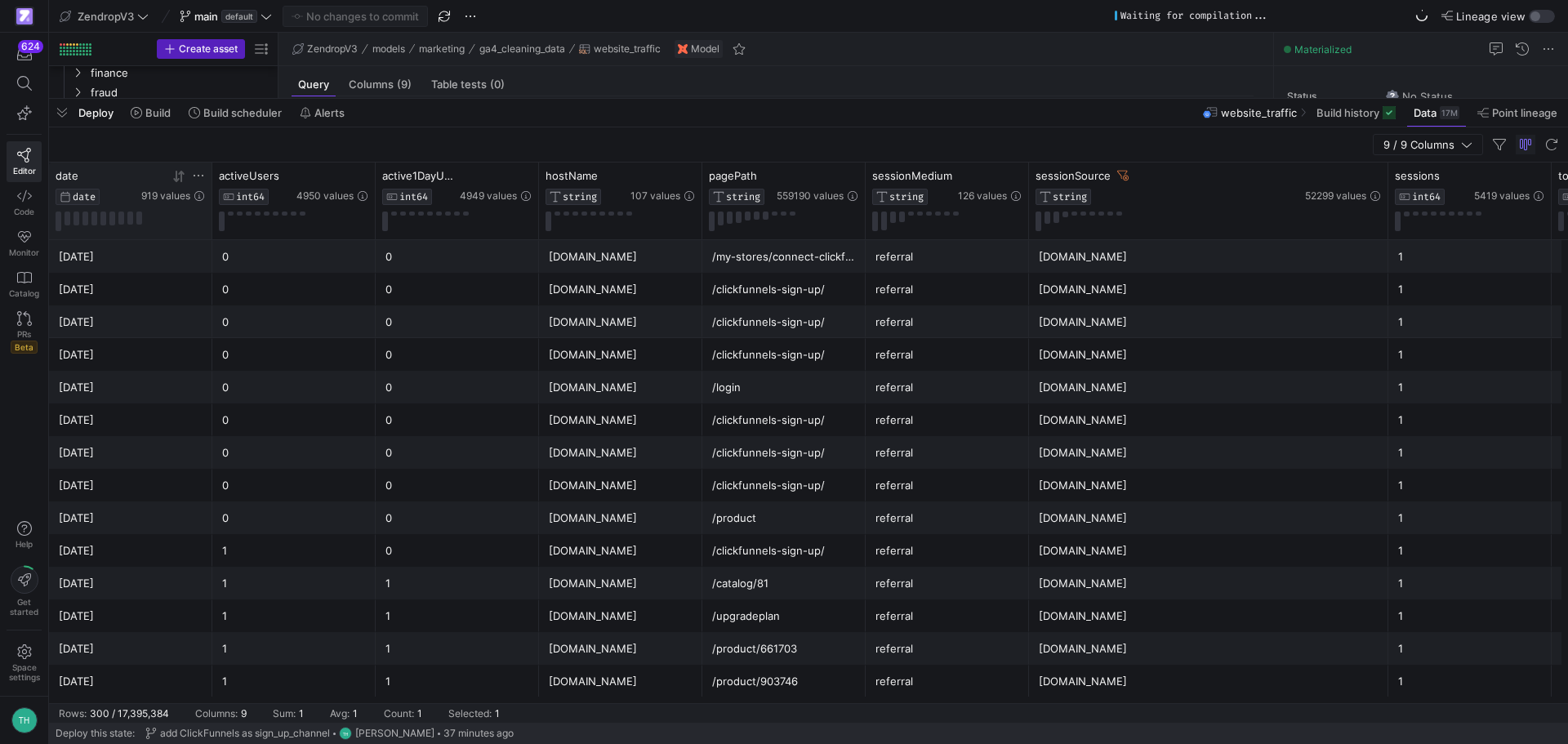 click 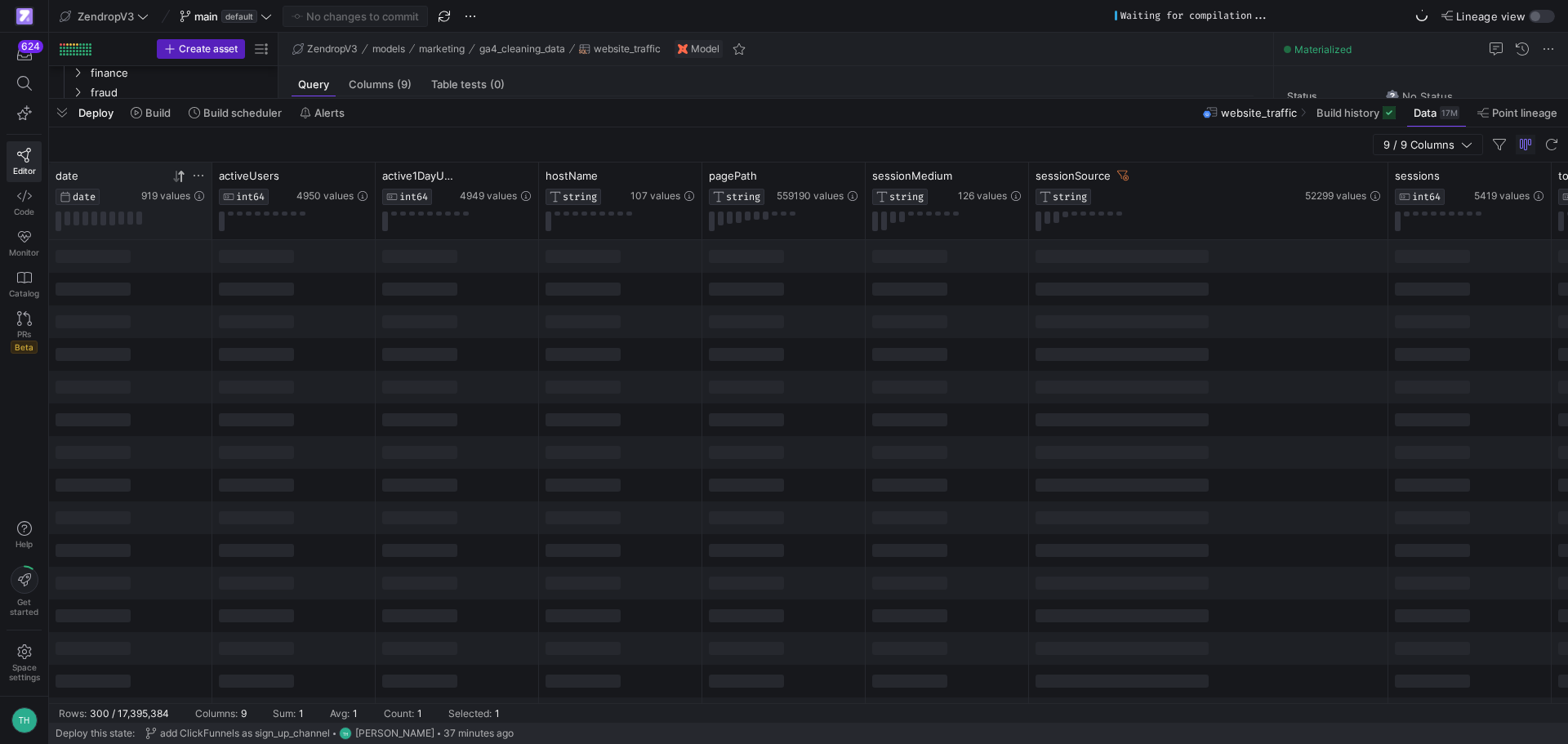 click 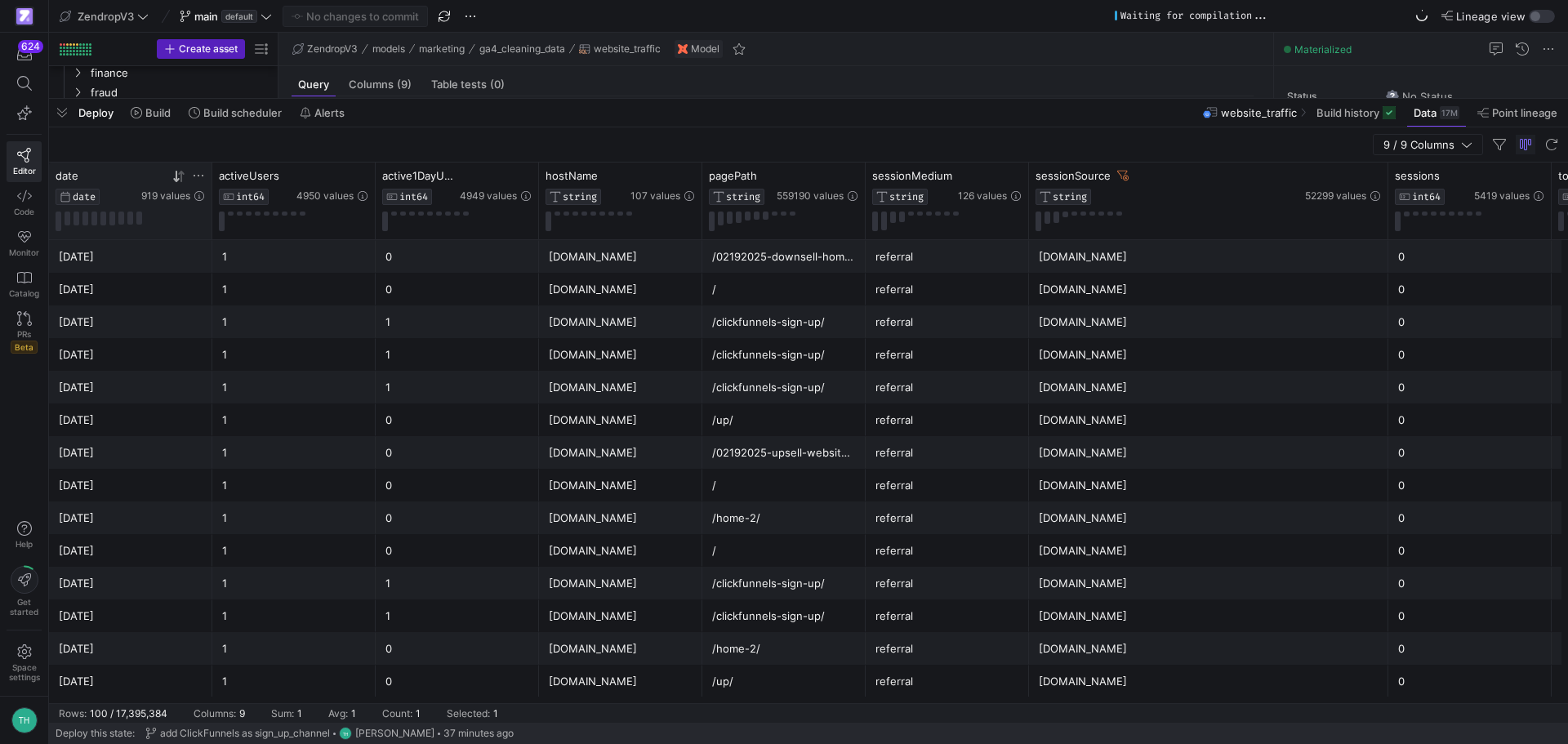 scroll, scrollTop: 82, scrollLeft: 0, axis: vertical 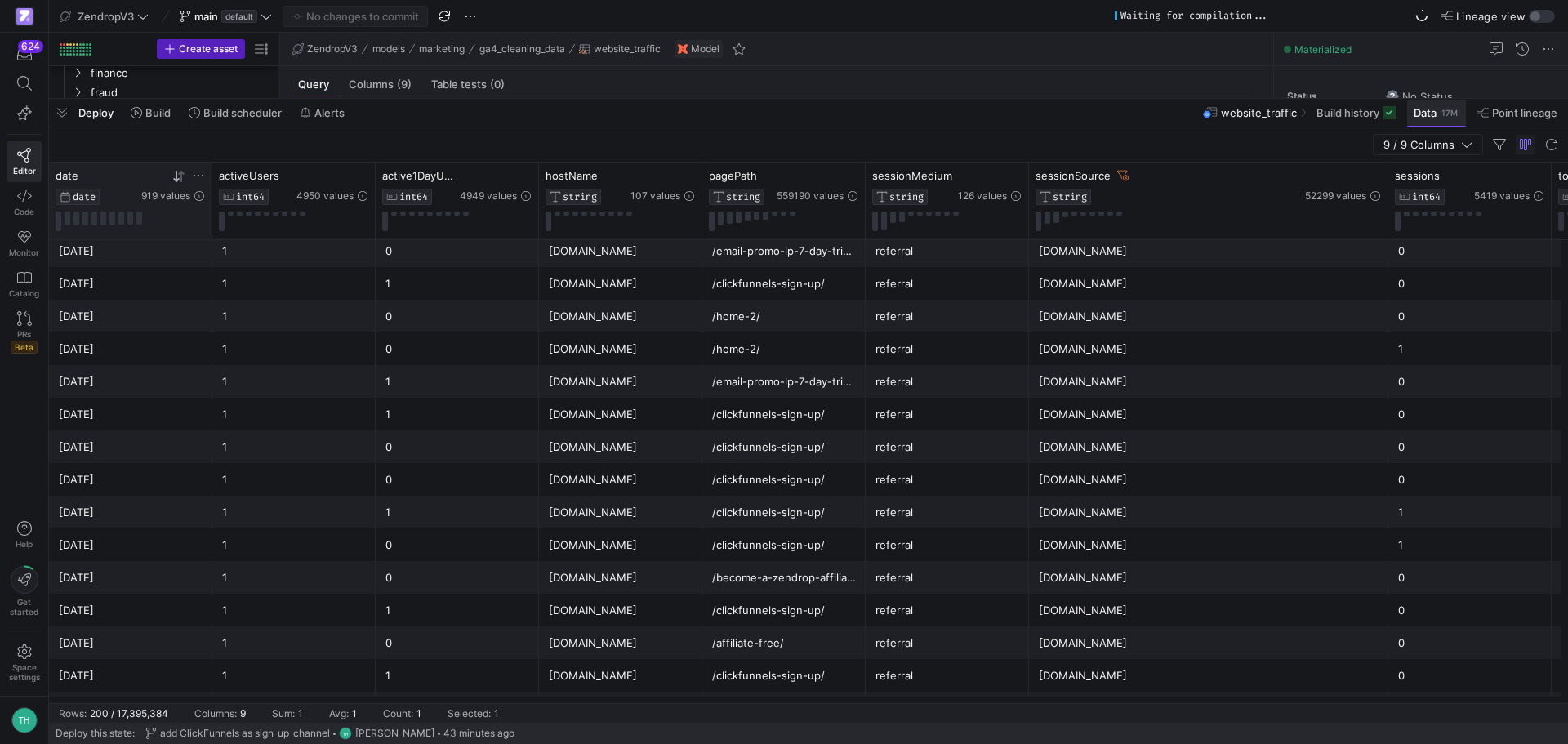 click on "Data" 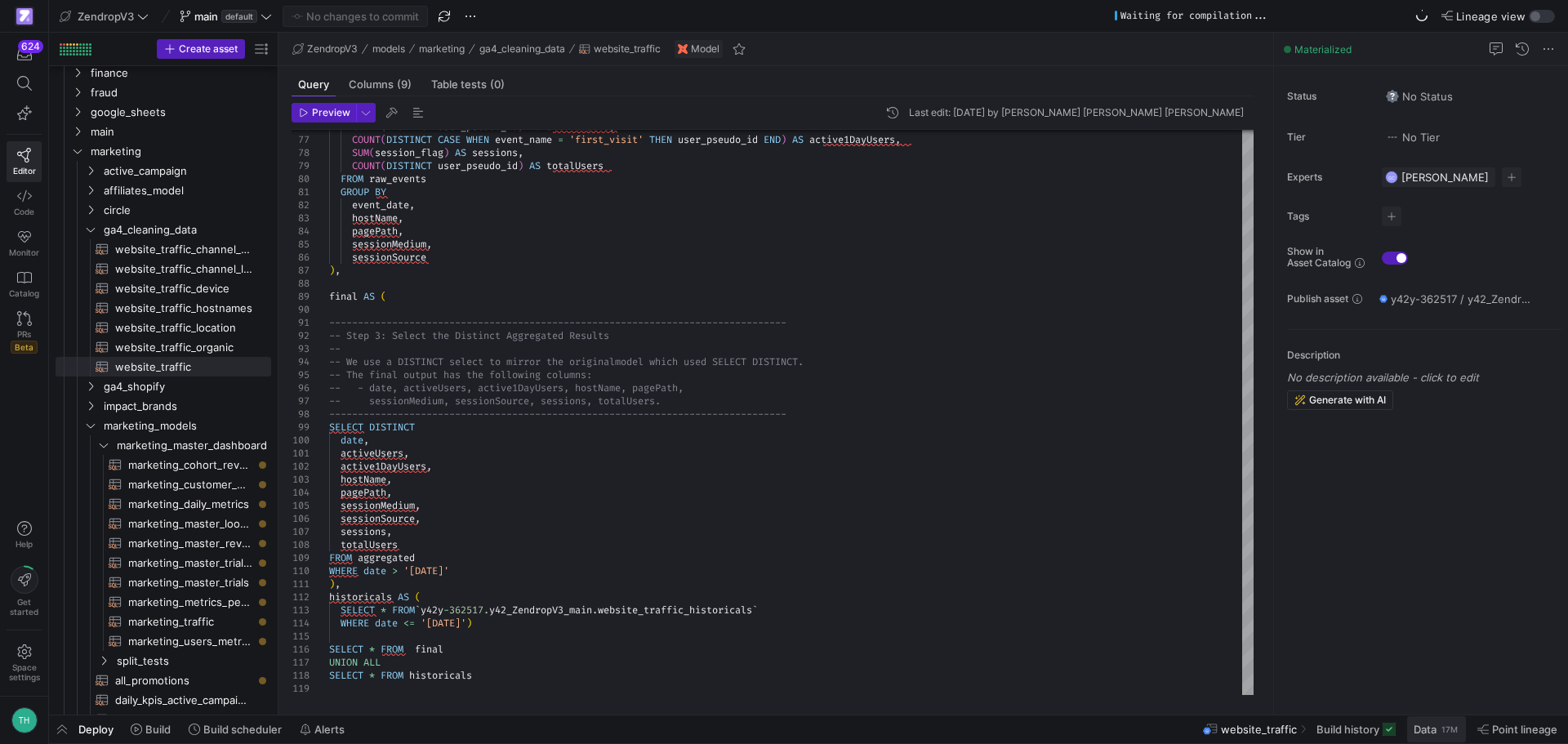 click on "Data" 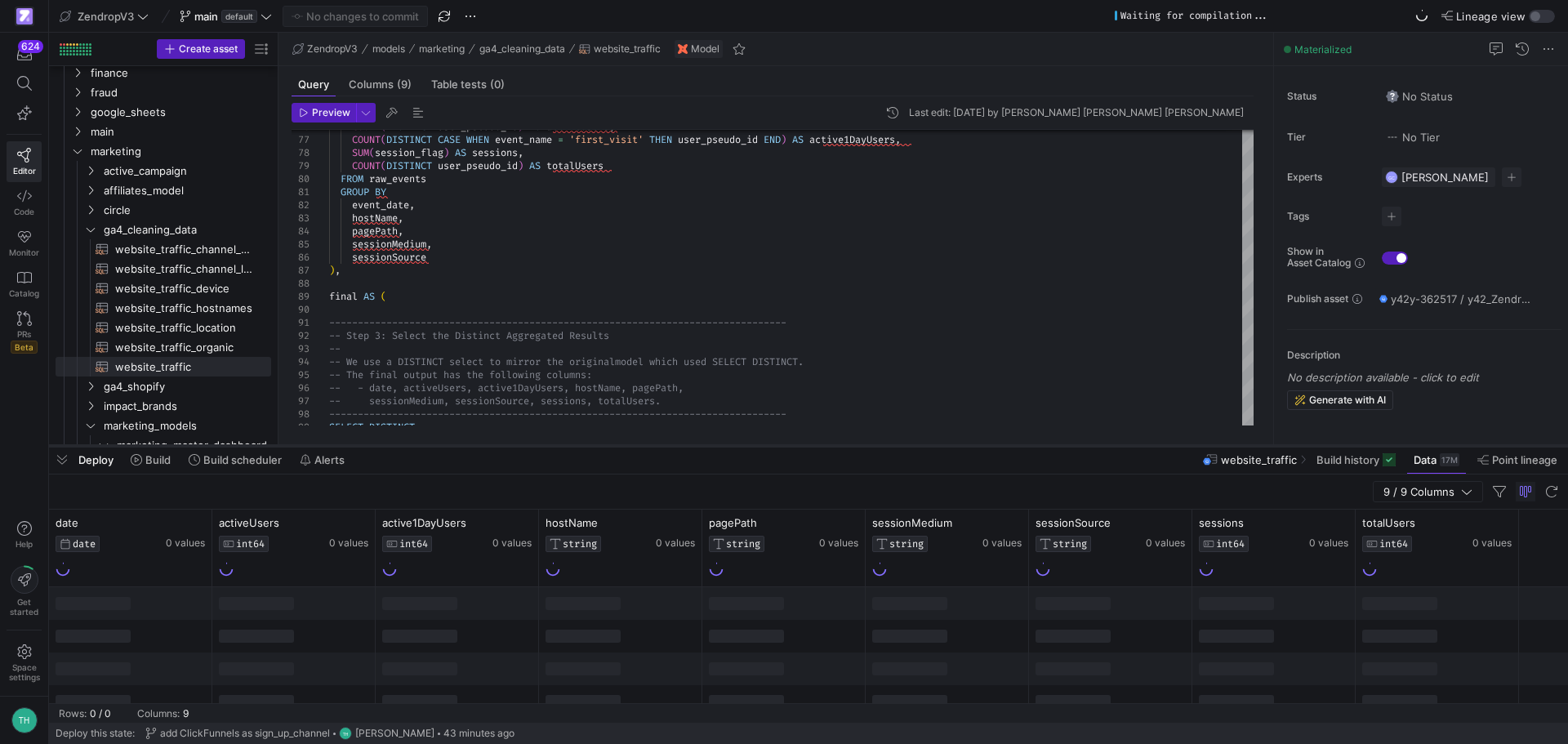 drag, startPoint x: 622, startPoint y: 445, endPoint x: 596, endPoint y: 337, distance: 111.08555 